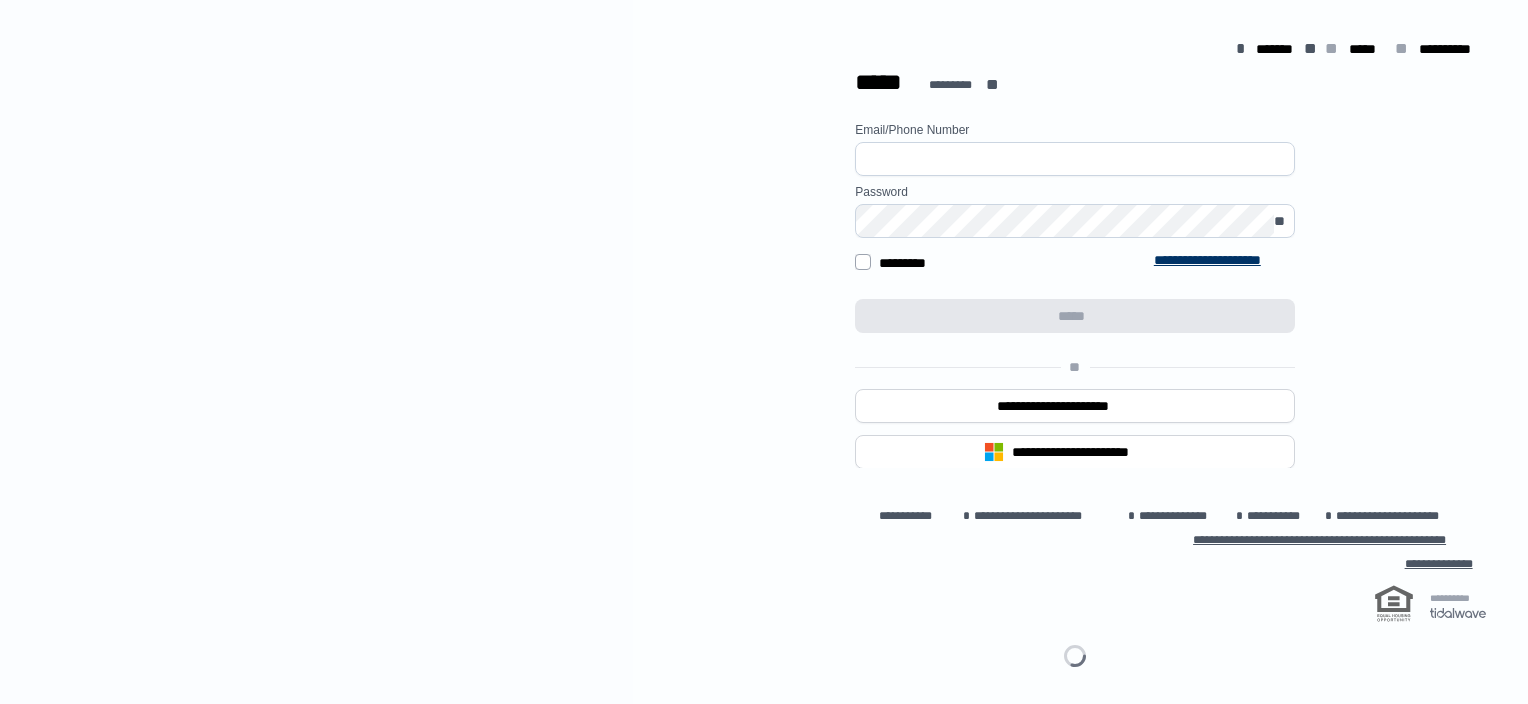scroll, scrollTop: 0, scrollLeft: 0, axis: both 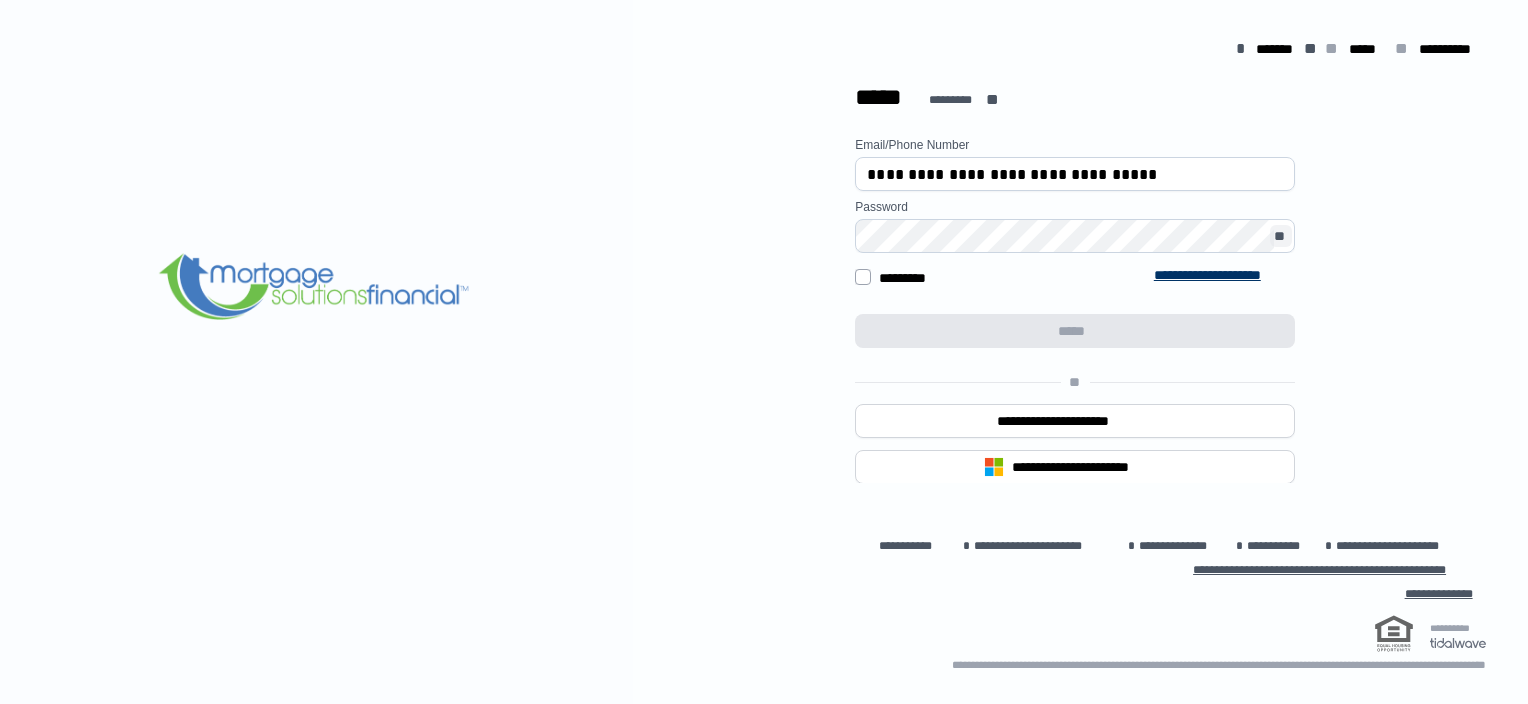 click on "**" at bounding box center (1281, 236) 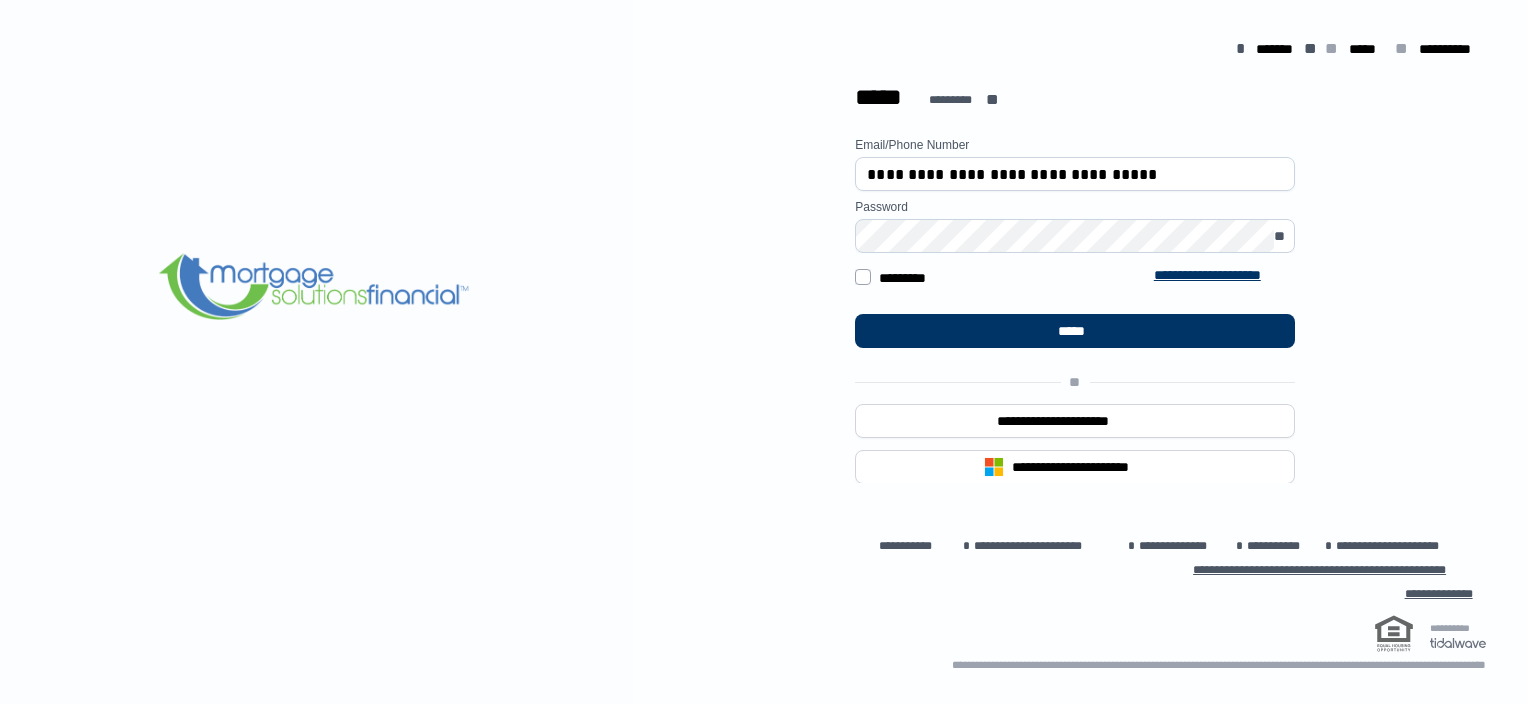click on "**********" at bounding box center [1075, 174] 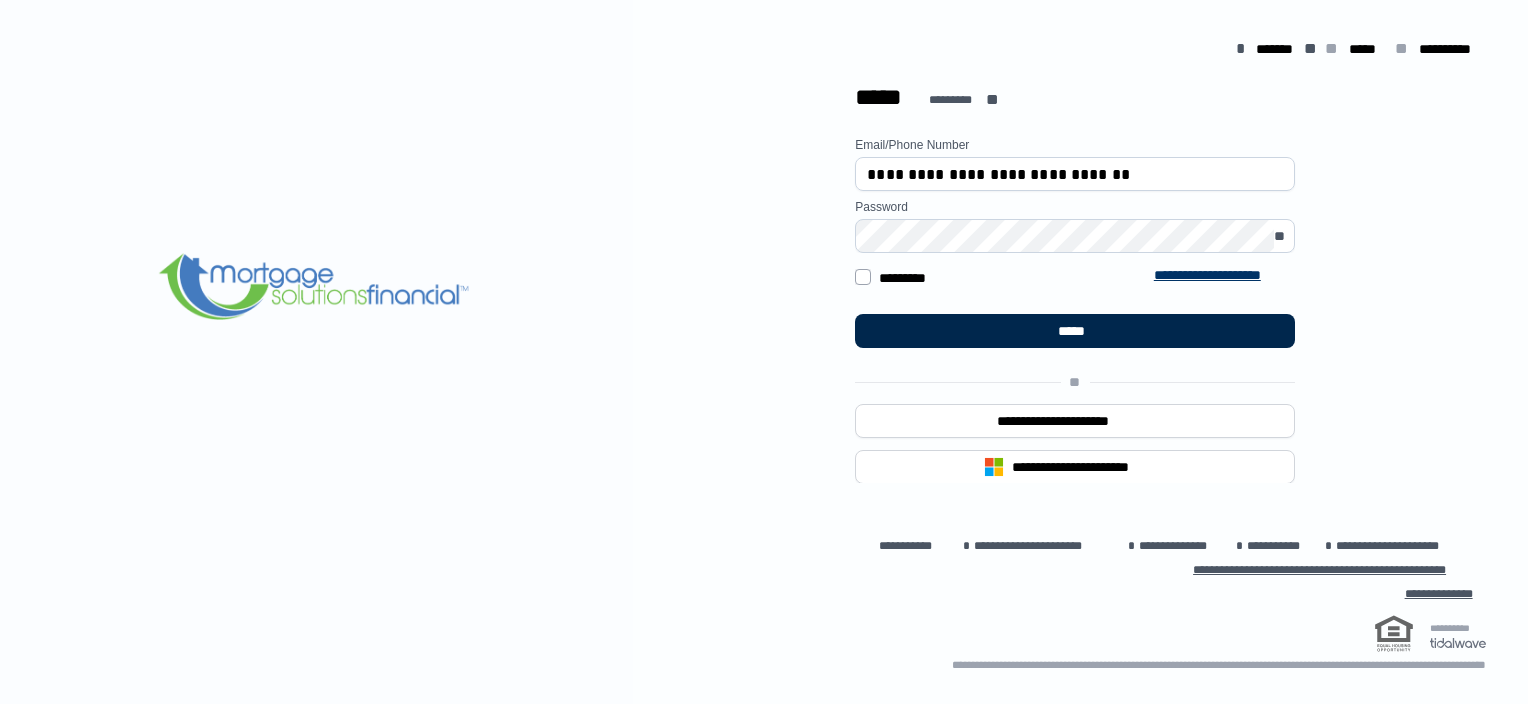 click on "*****" at bounding box center (1075, 331) 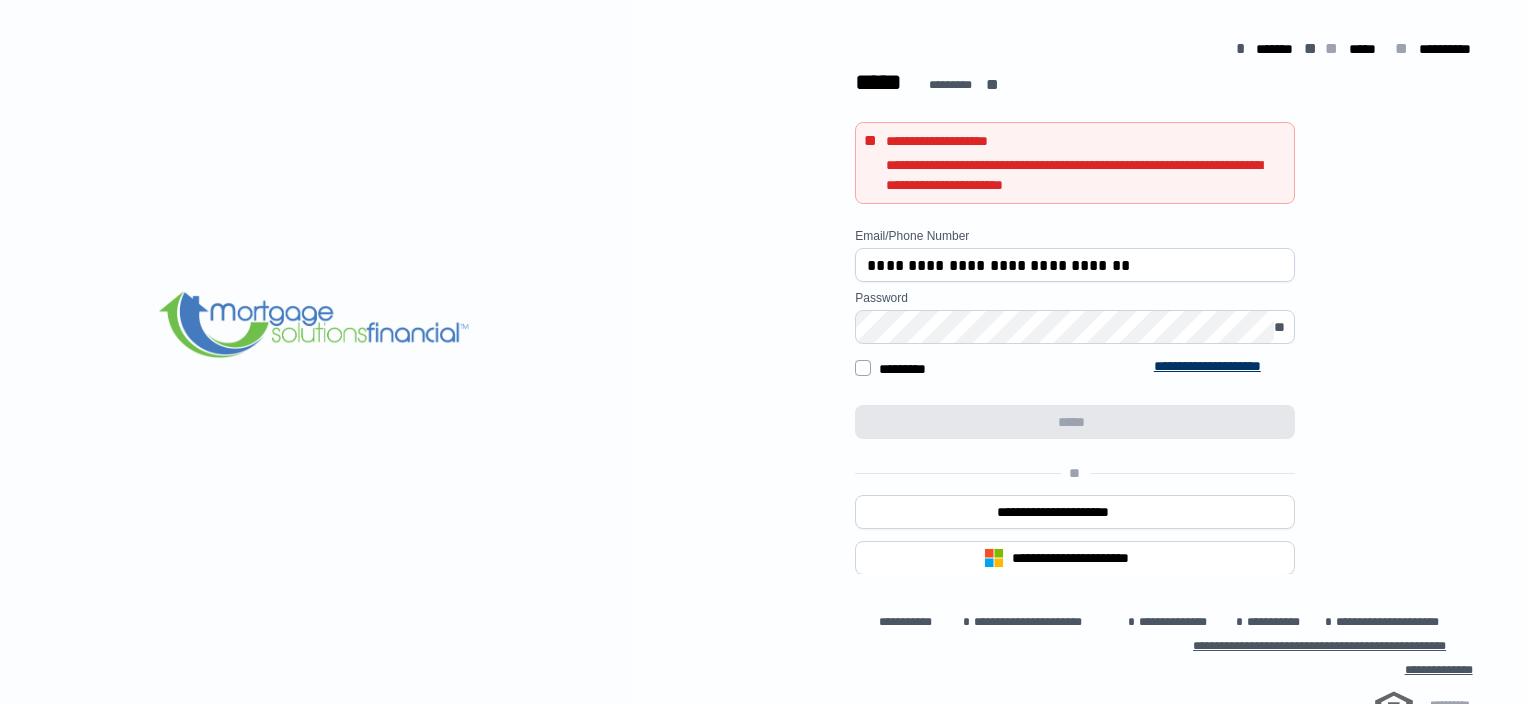 click on "**********" at bounding box center (1075, 265) 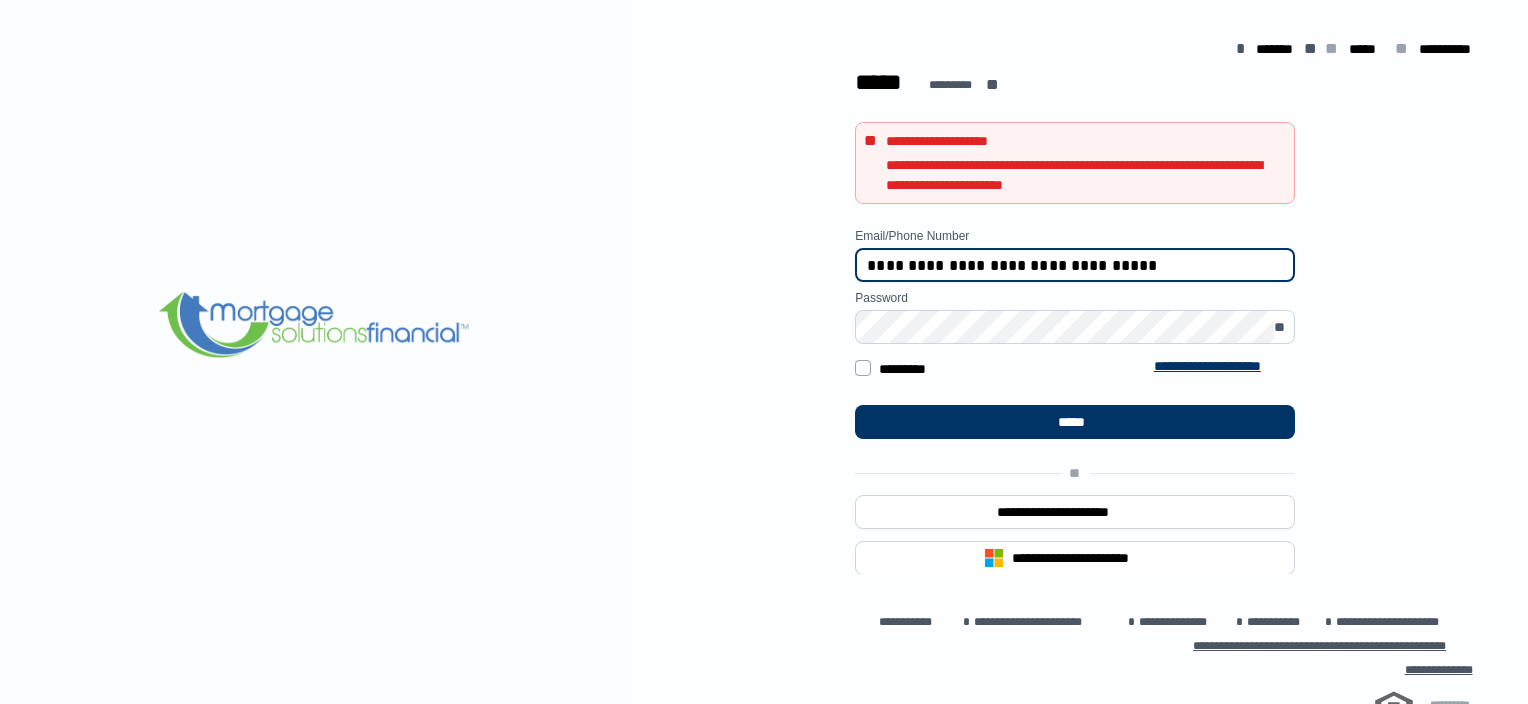 type on "**********" 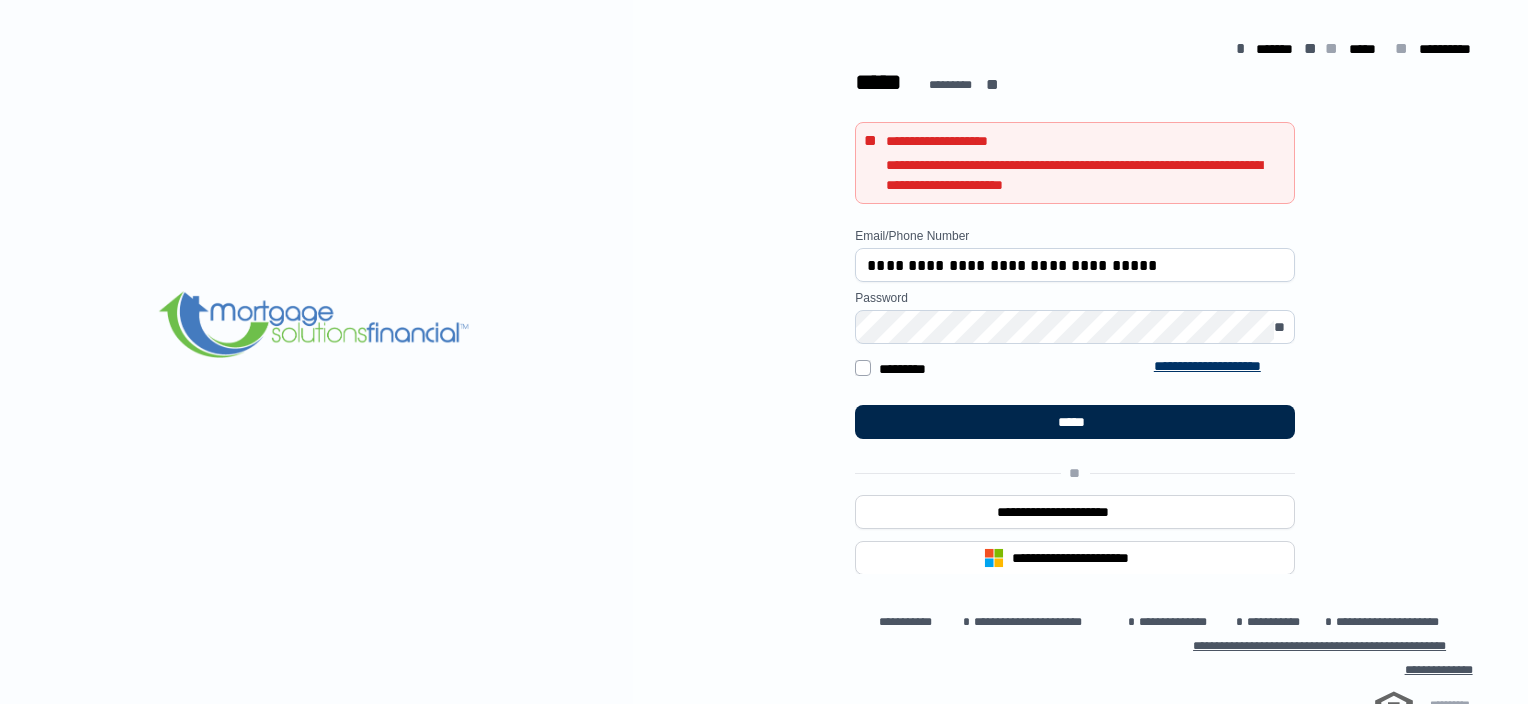 click on "*****" at bounding box center (1075, 422) 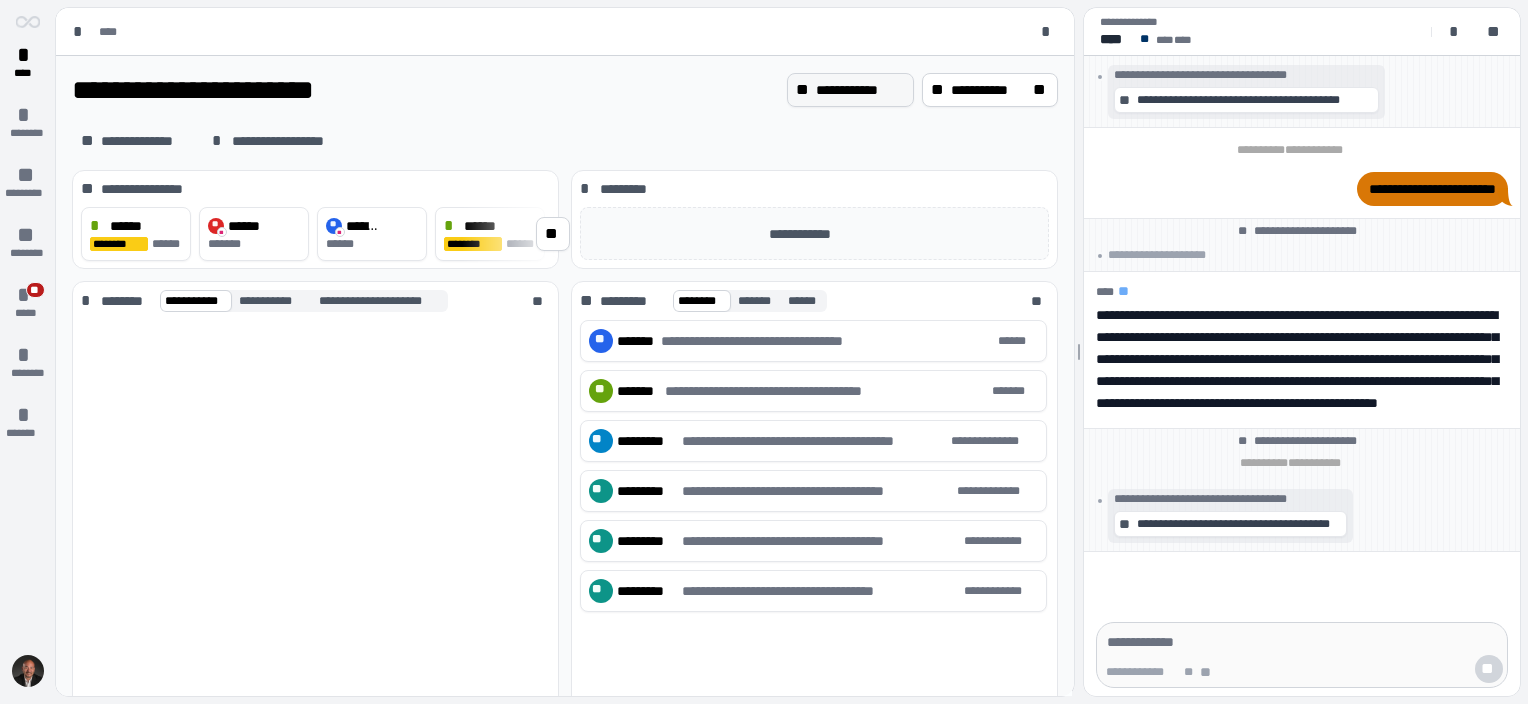 click on "**********" at bounding box center (860, 90) 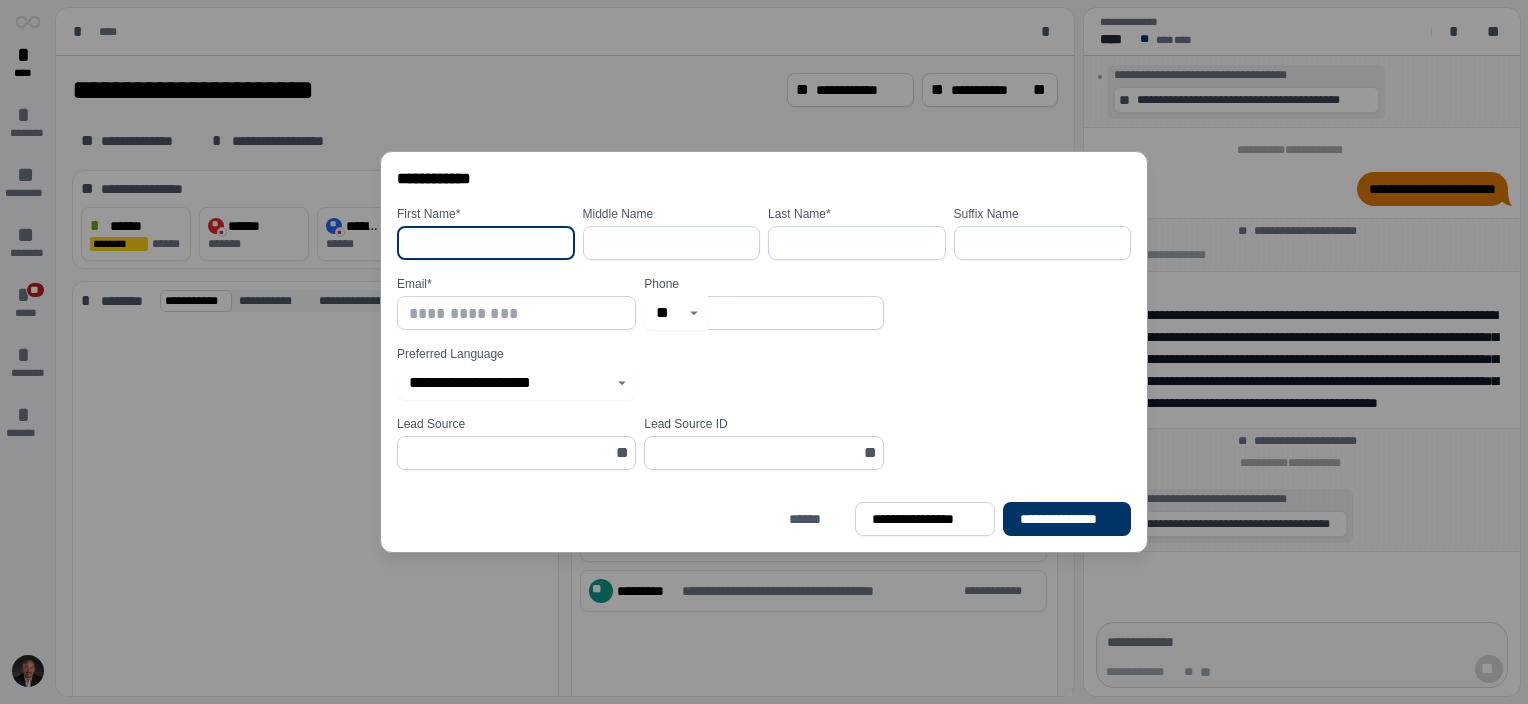 click at bounding box center [486, 243] 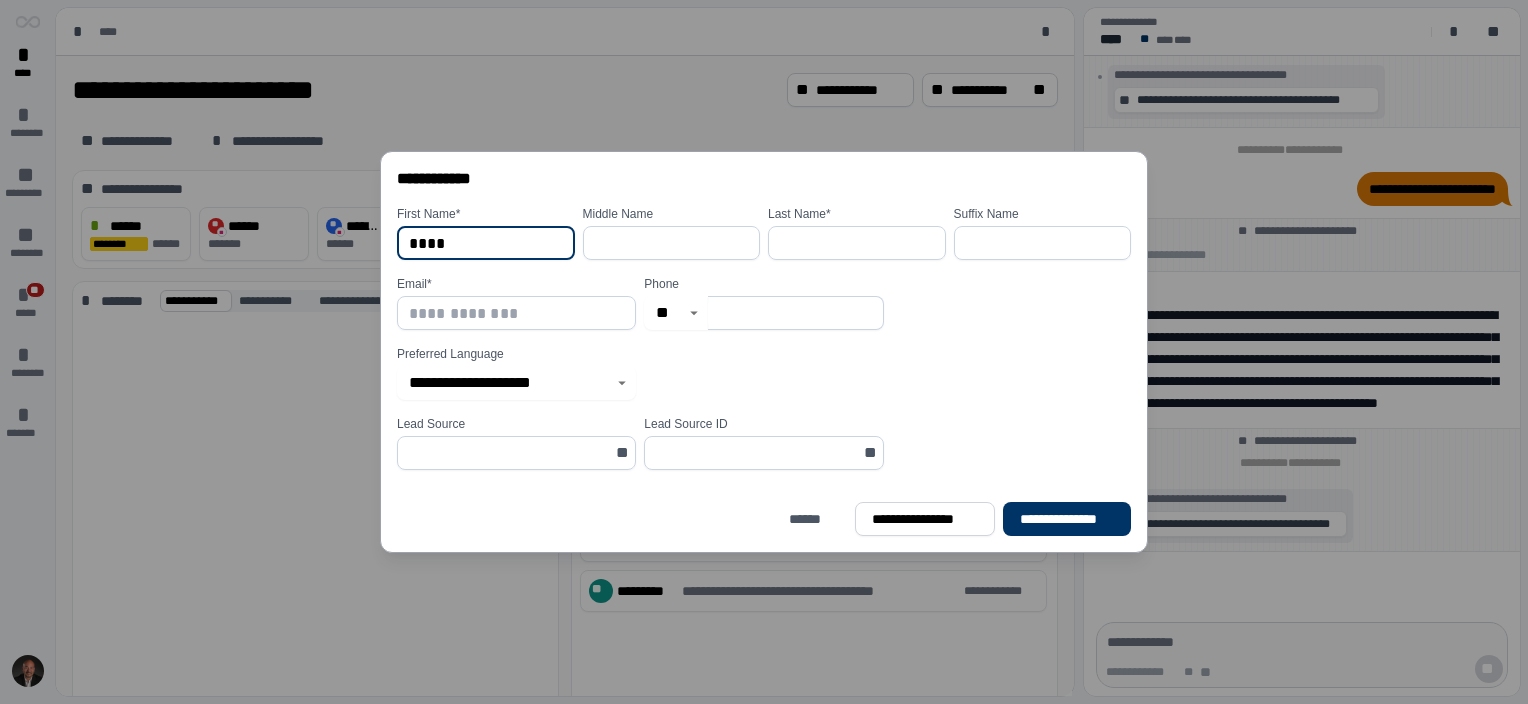 type on "****" 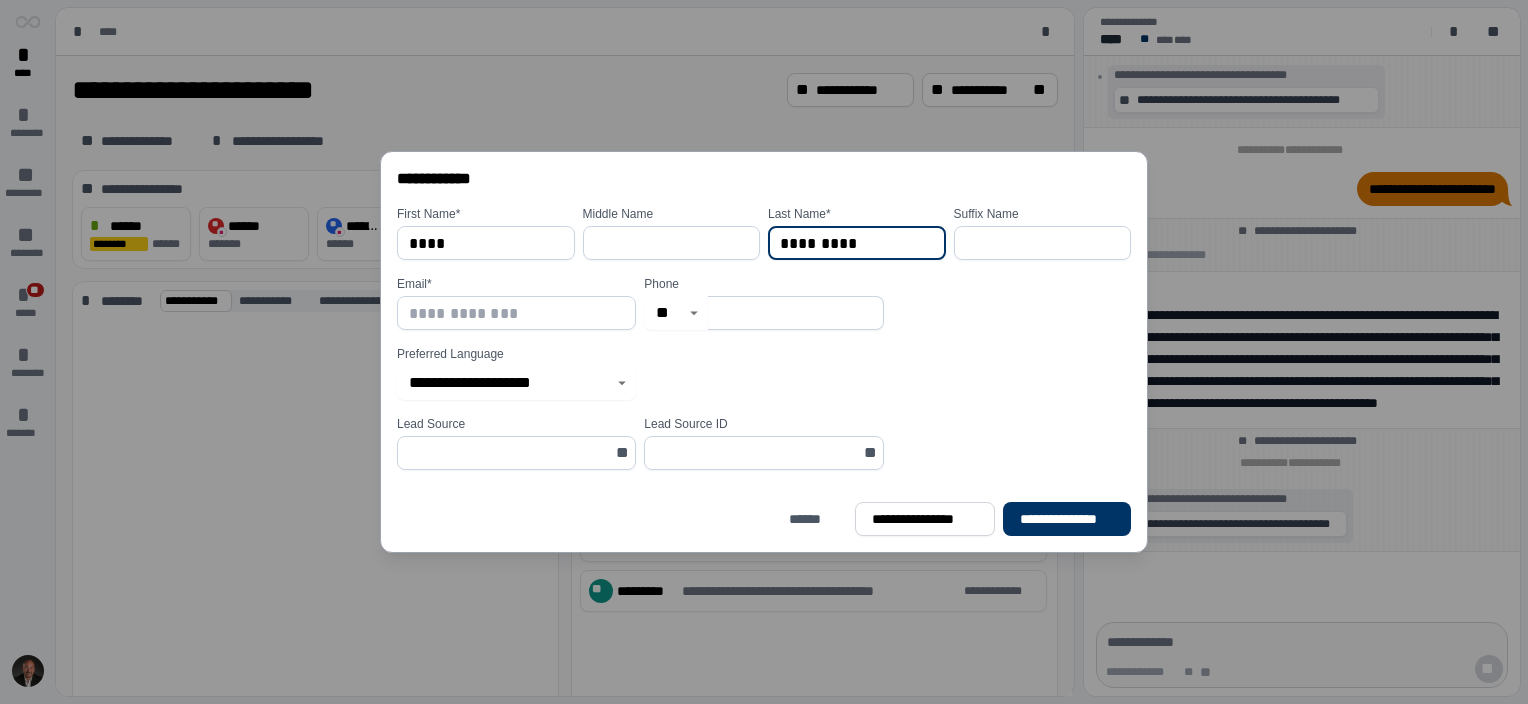 type on "*********" 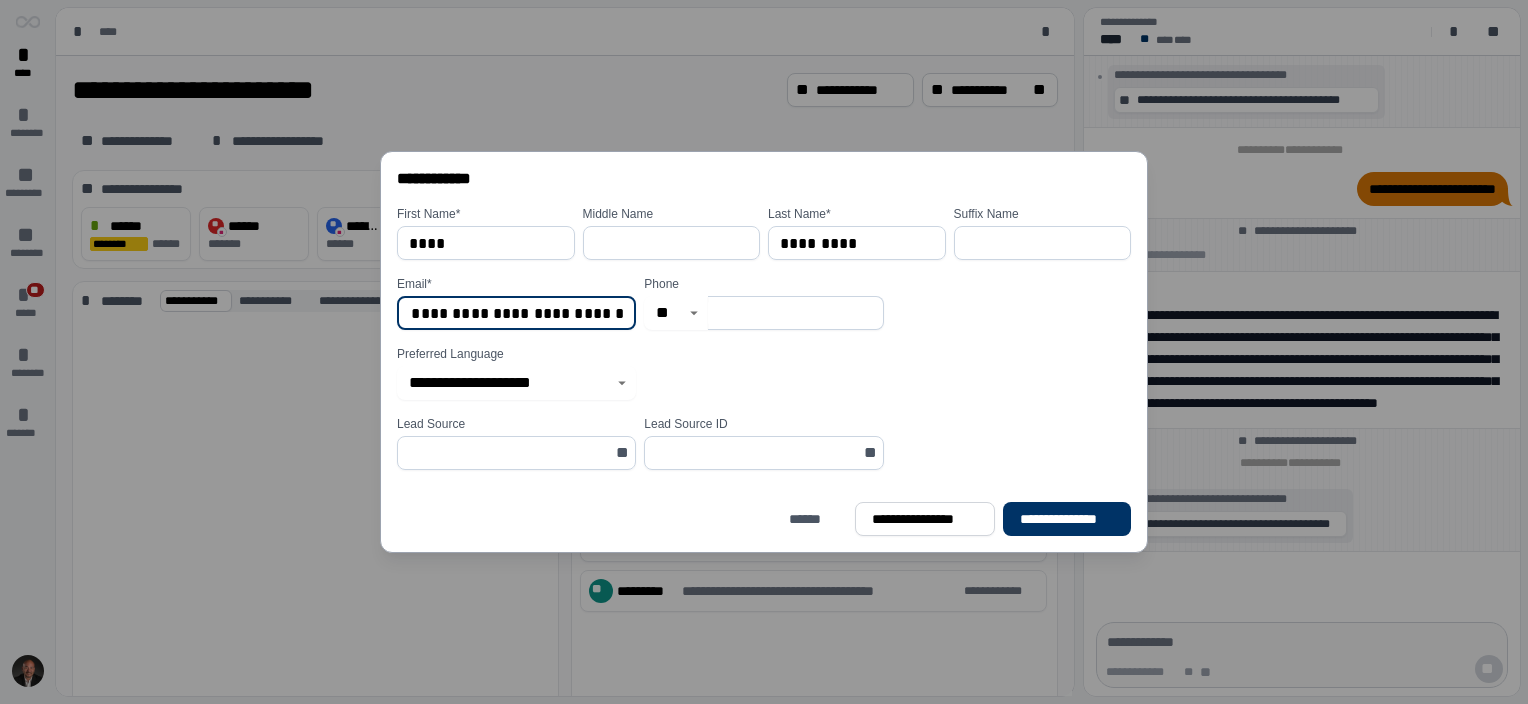scroll, scrollTop: 0, scrollLeft: 86, axis: horizontal 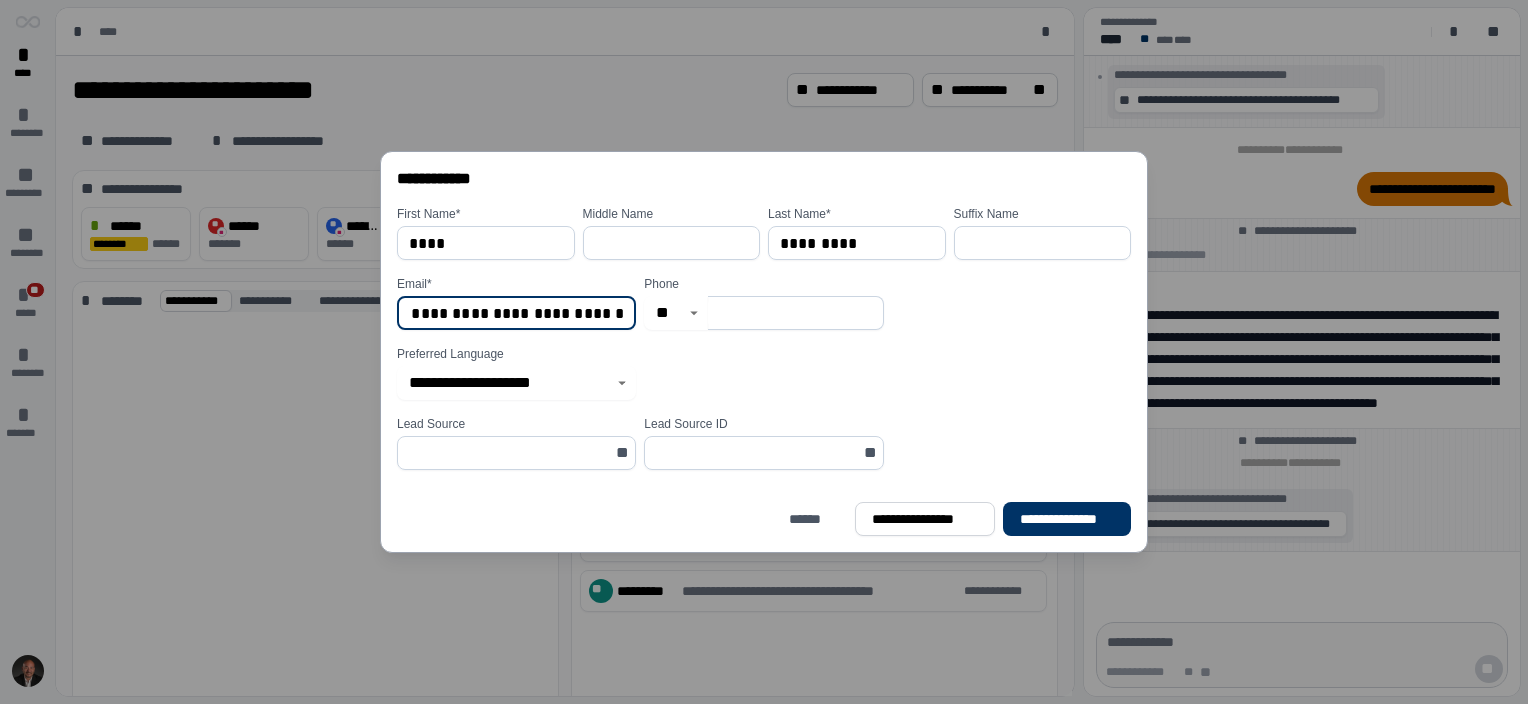 type on "**********" 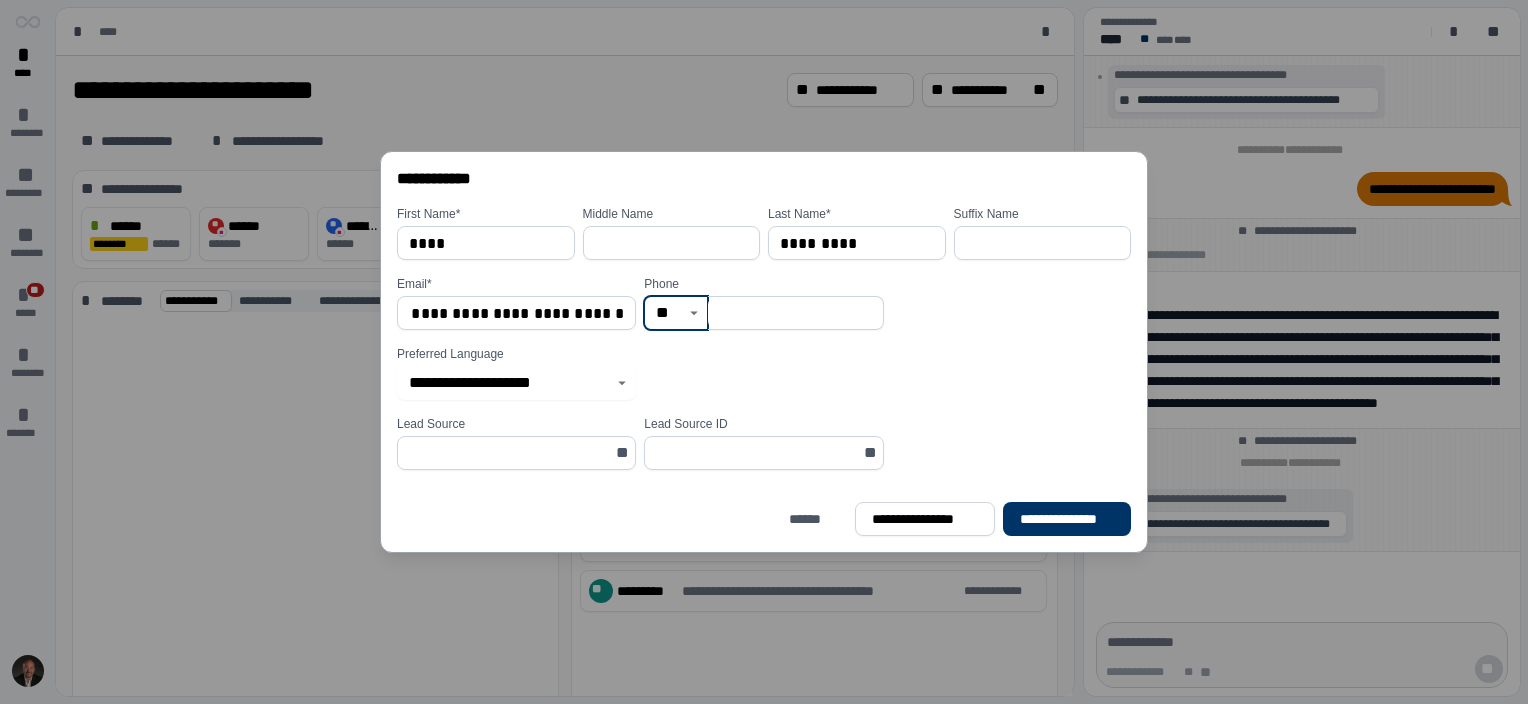 scroll, scrollTop: 0, scrollLeft: 0, axis: both 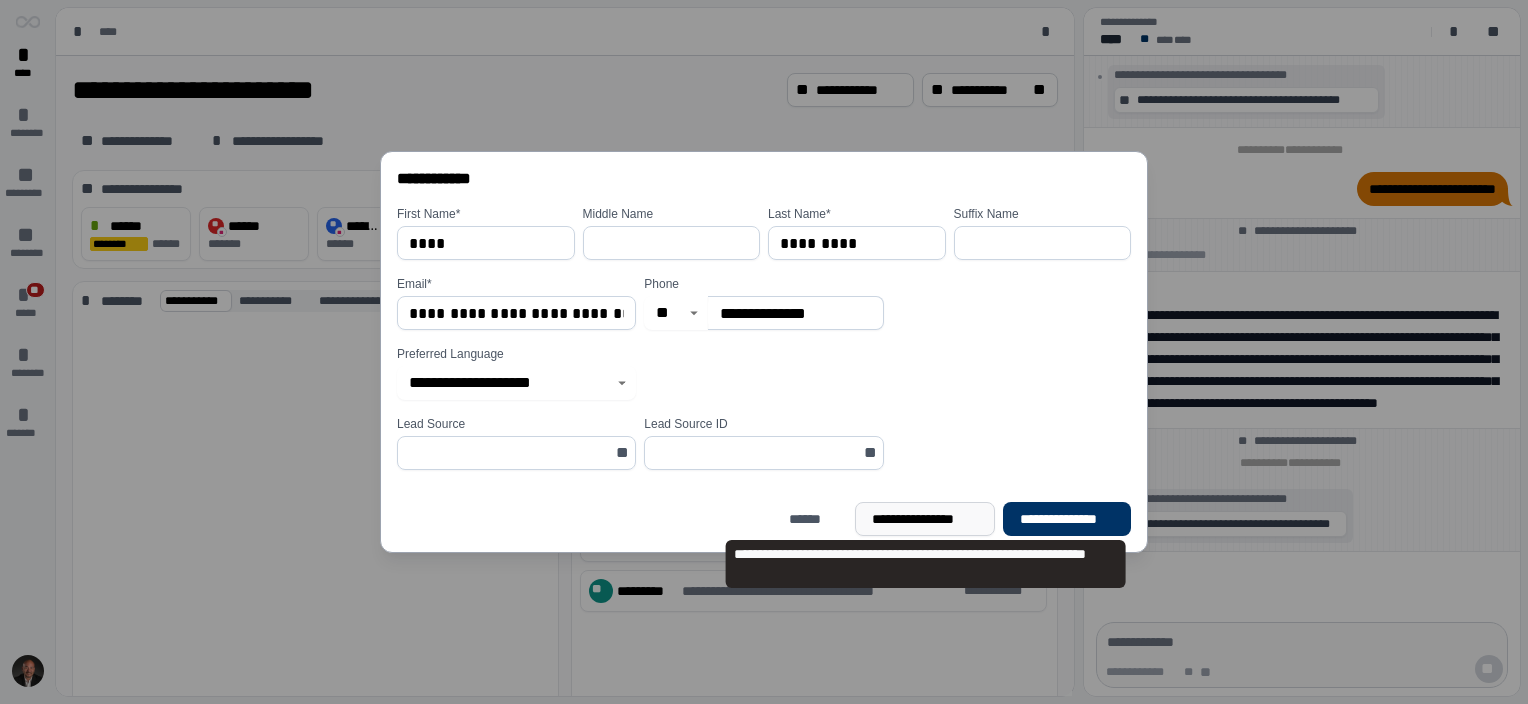 type on "**********" 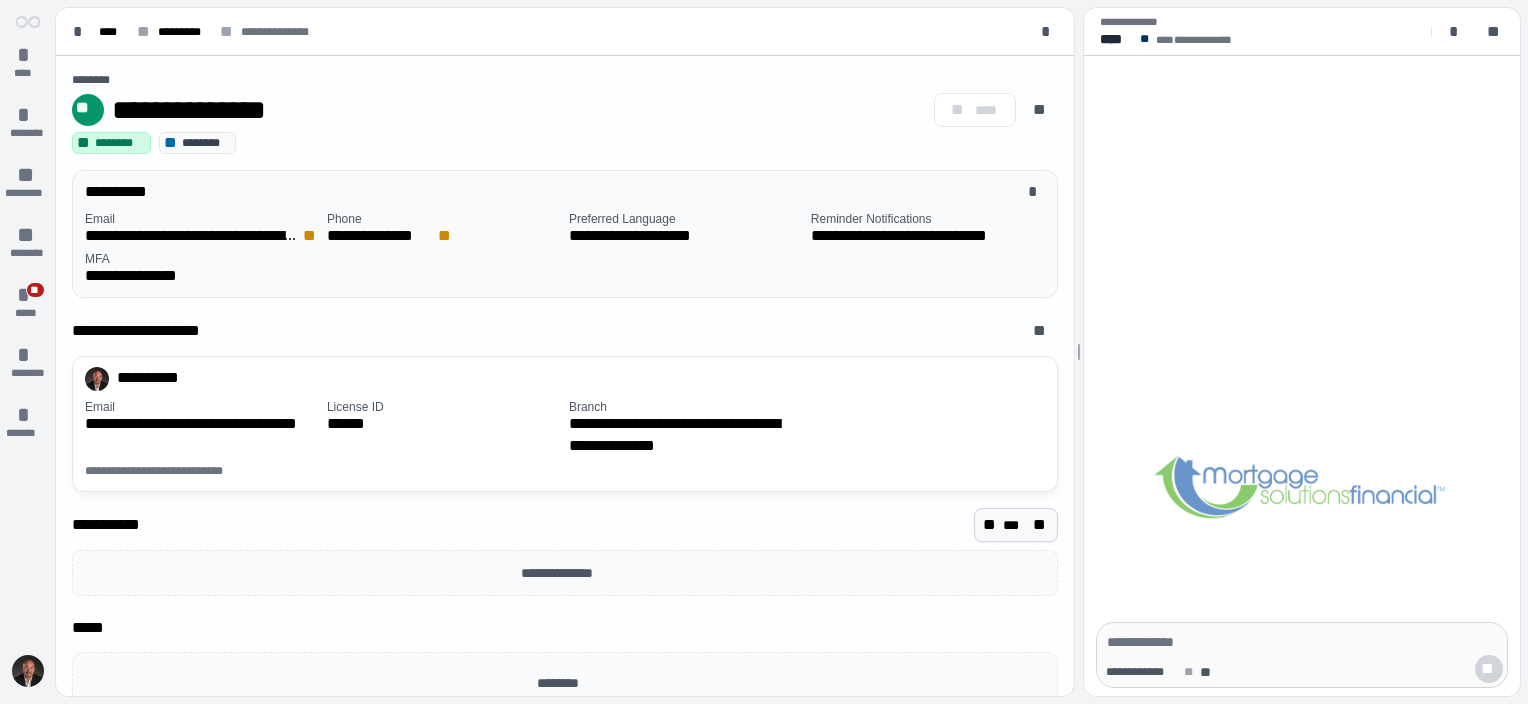 click on "***" at bounding box center [1016, 525] 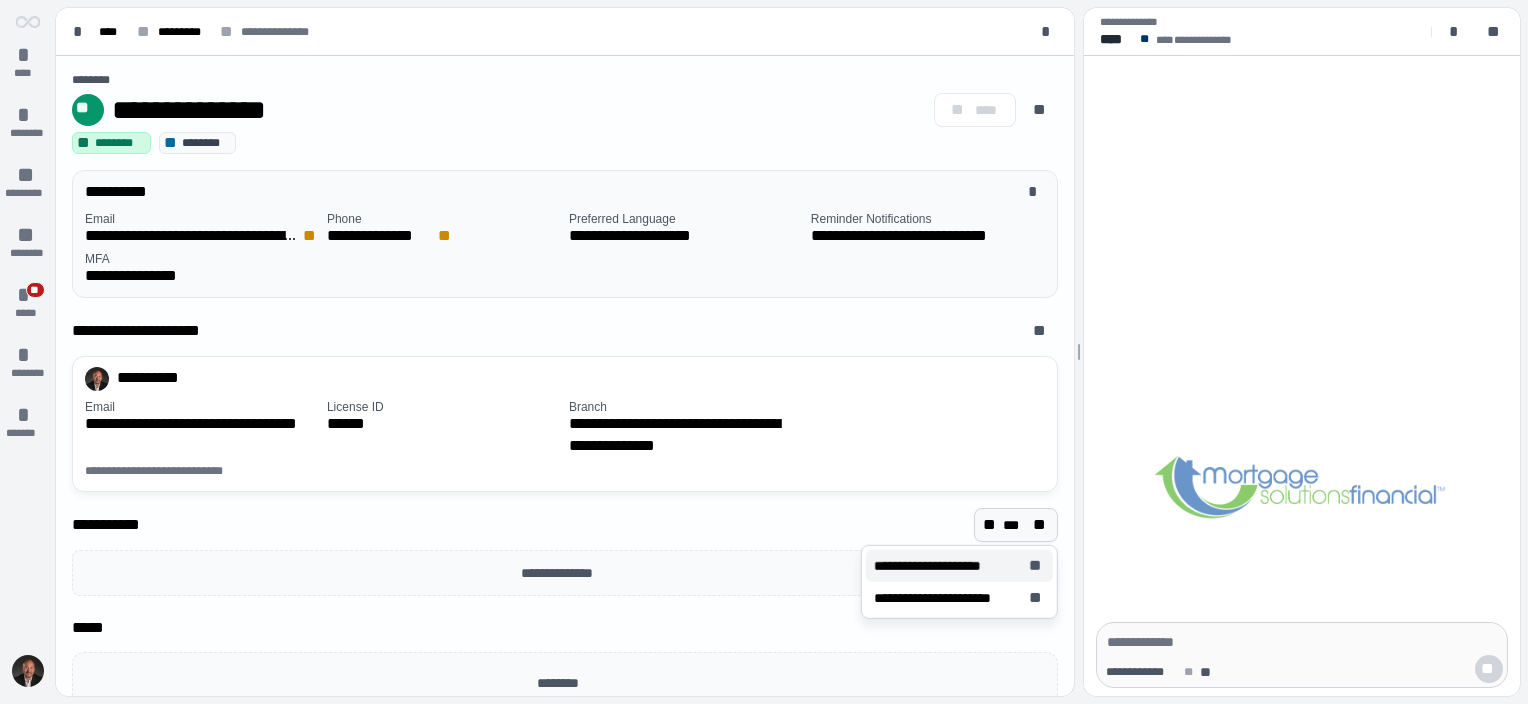 click on "**********" at bounding box center (937, 566) 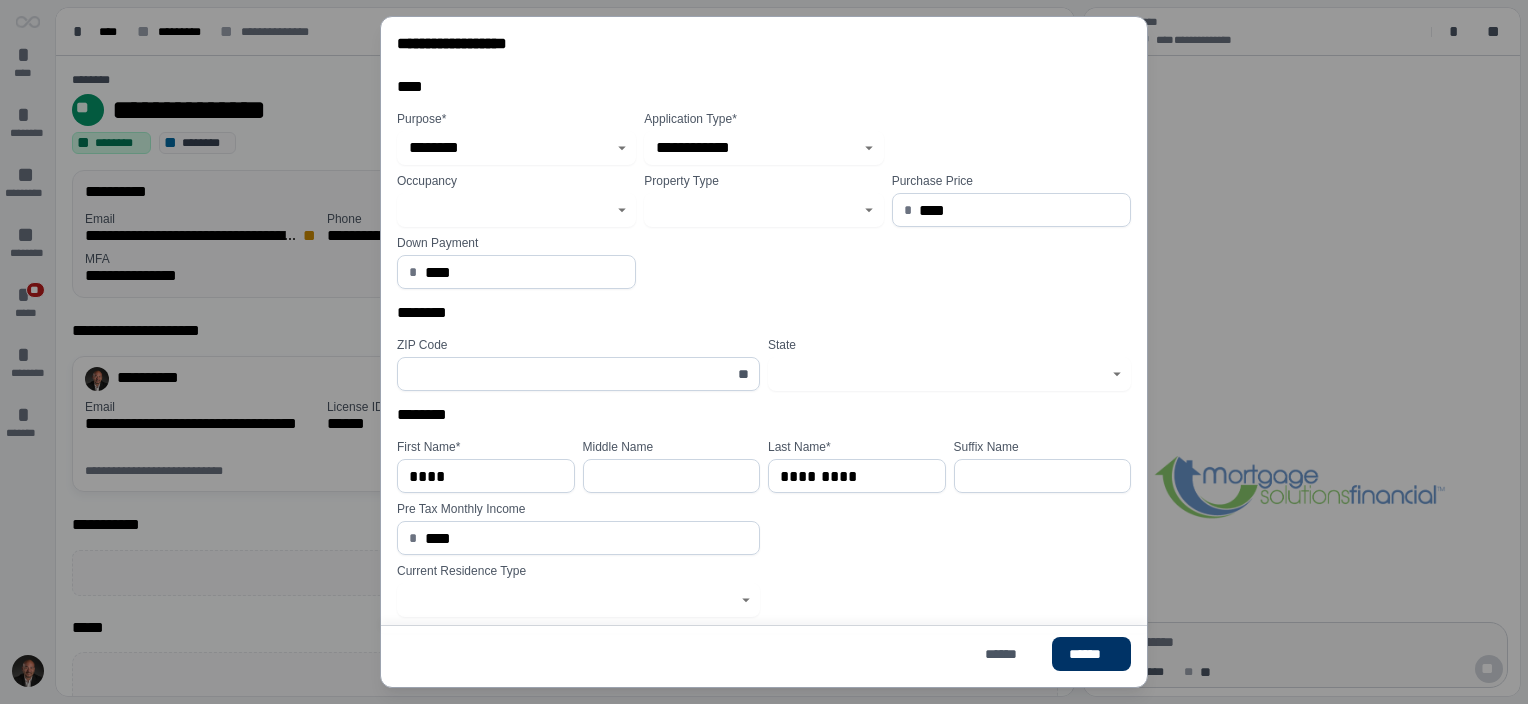 click 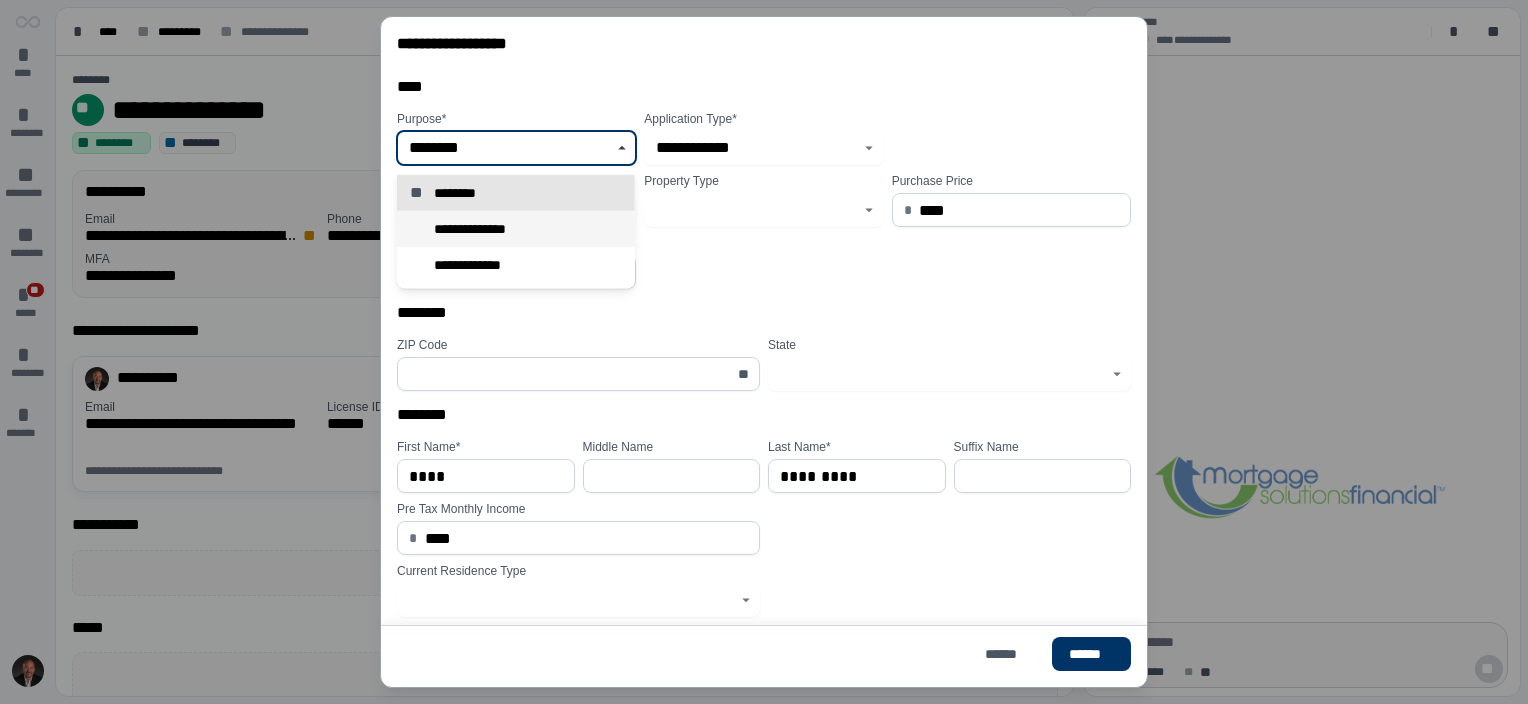 click on "**********" at bounding box center [516, 229] 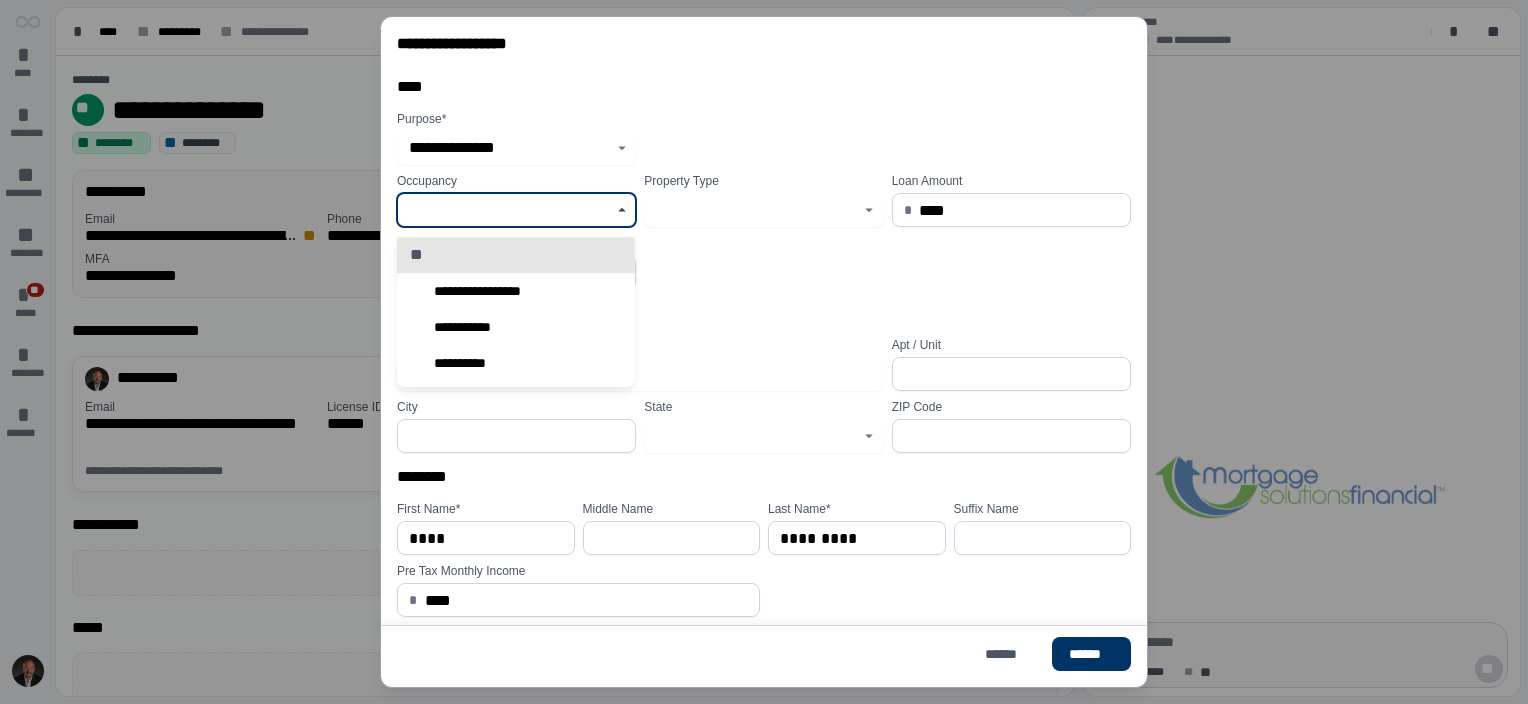 click at bounding box center (505, 210) 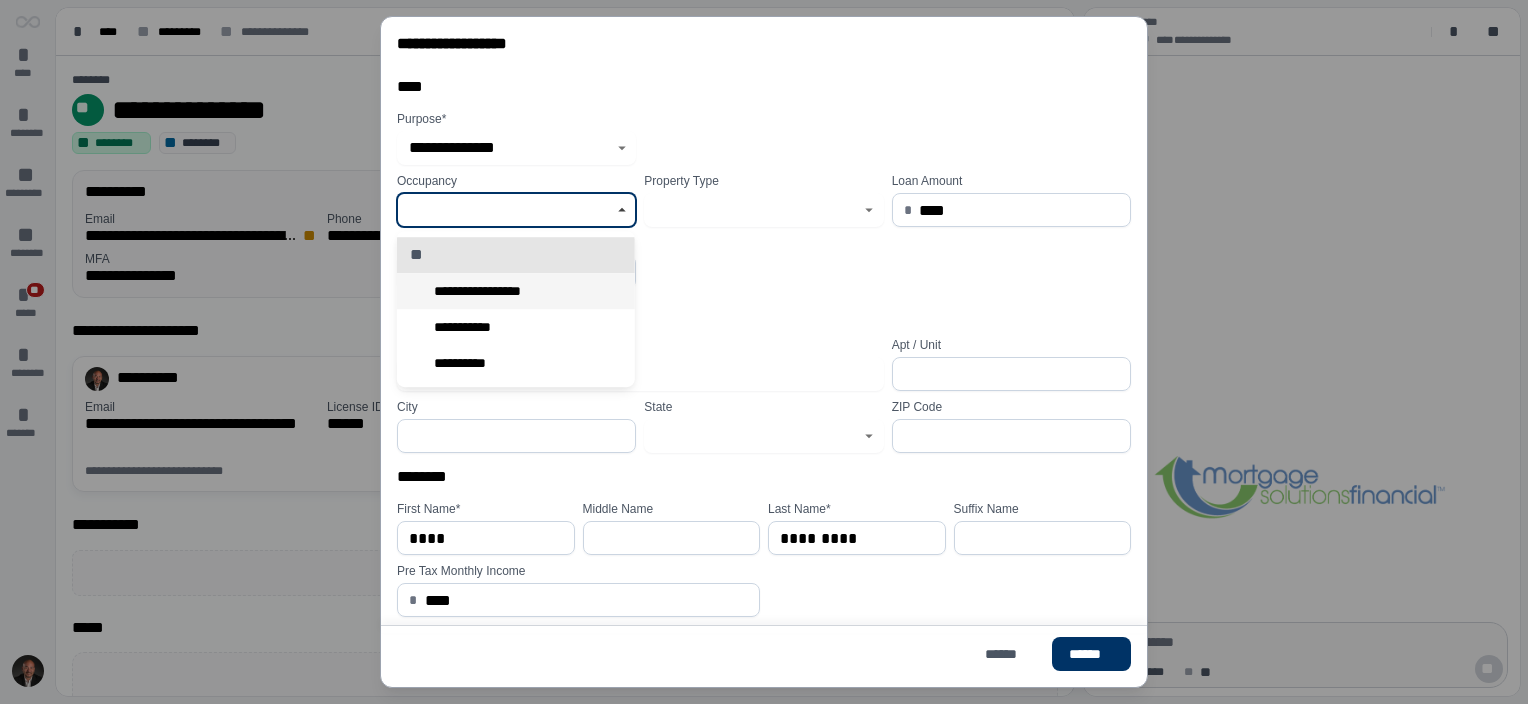 click on "**********" at bounding box center (516, 291) 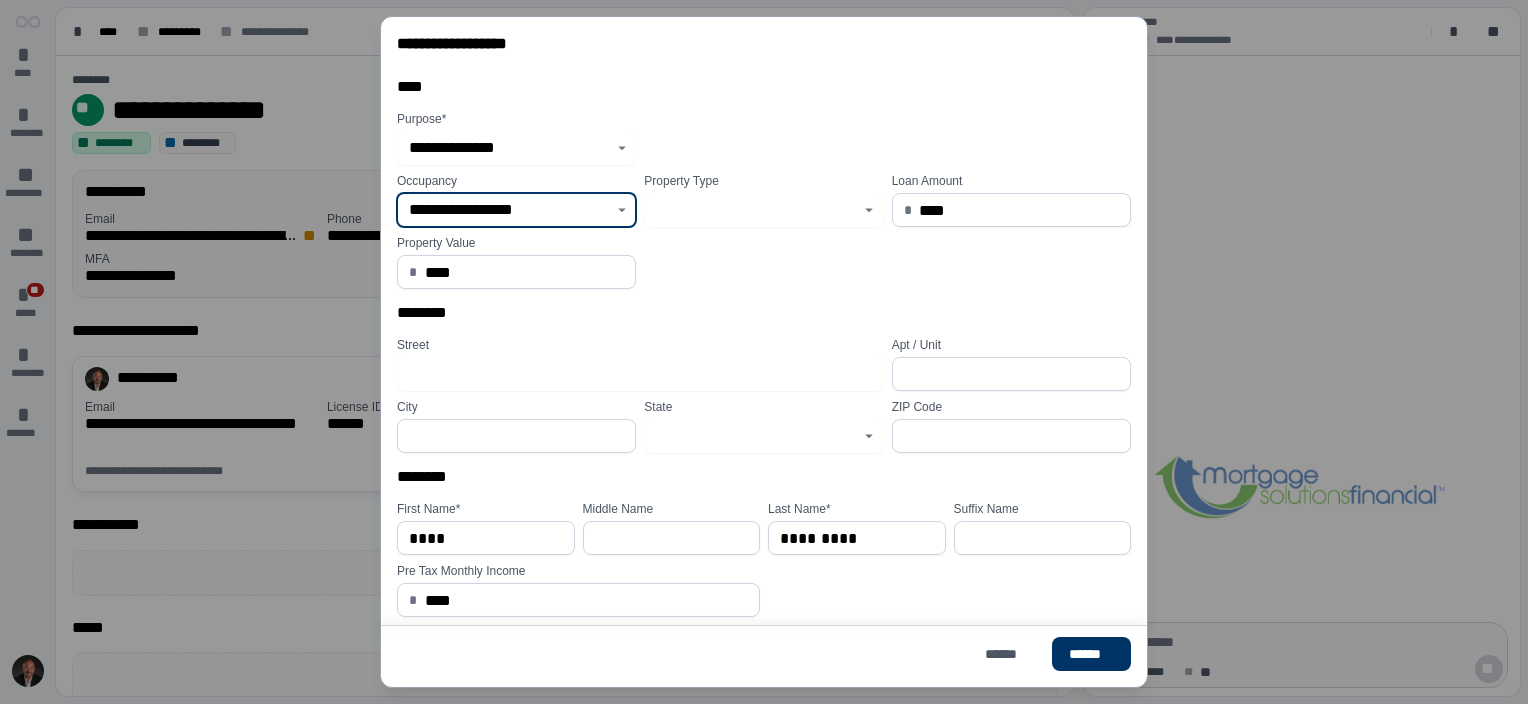 click 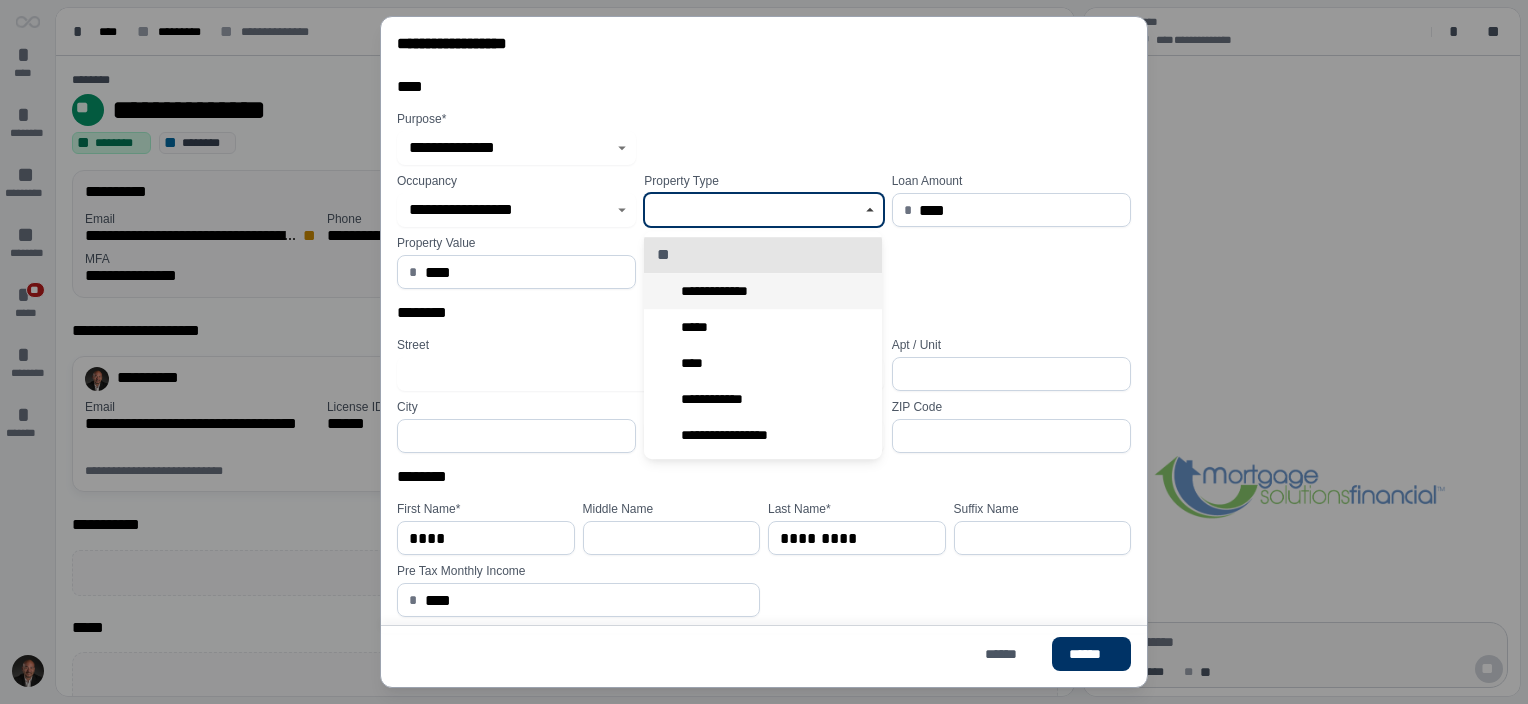 click on "**********" at bounding box center [763, 291] 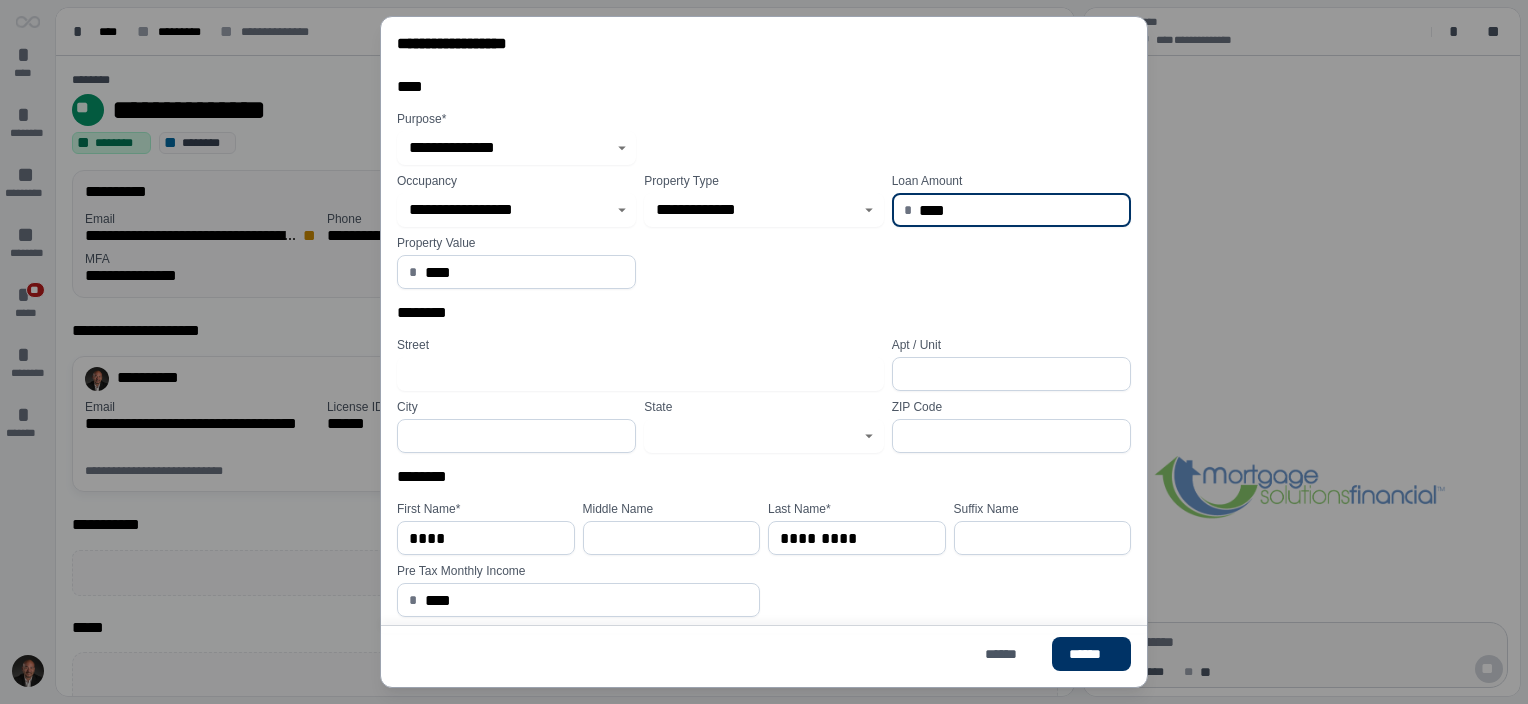 drag, startPoint x: 976, startPoint y: 203, endPoint x: 901, endPoint y: 205, distance: 75.026665 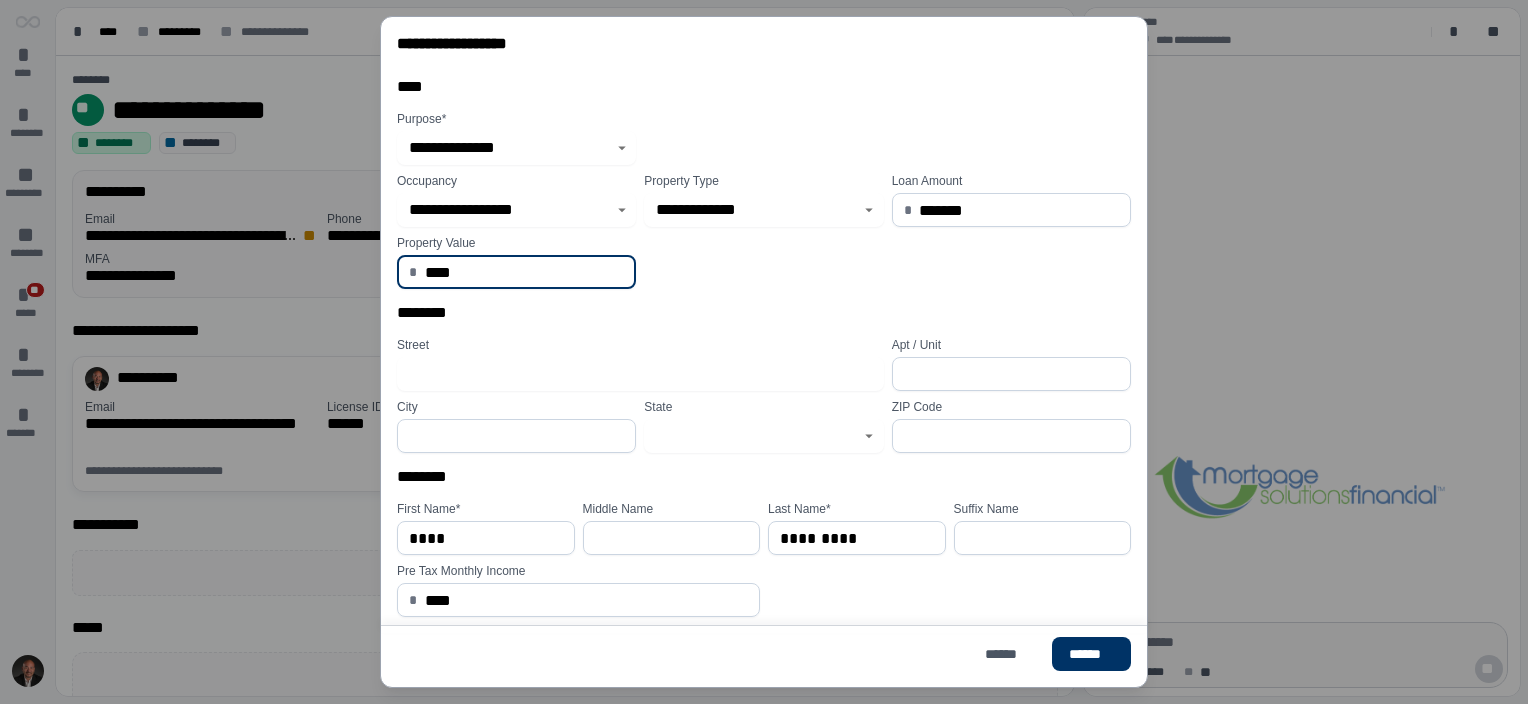 type on "**********" 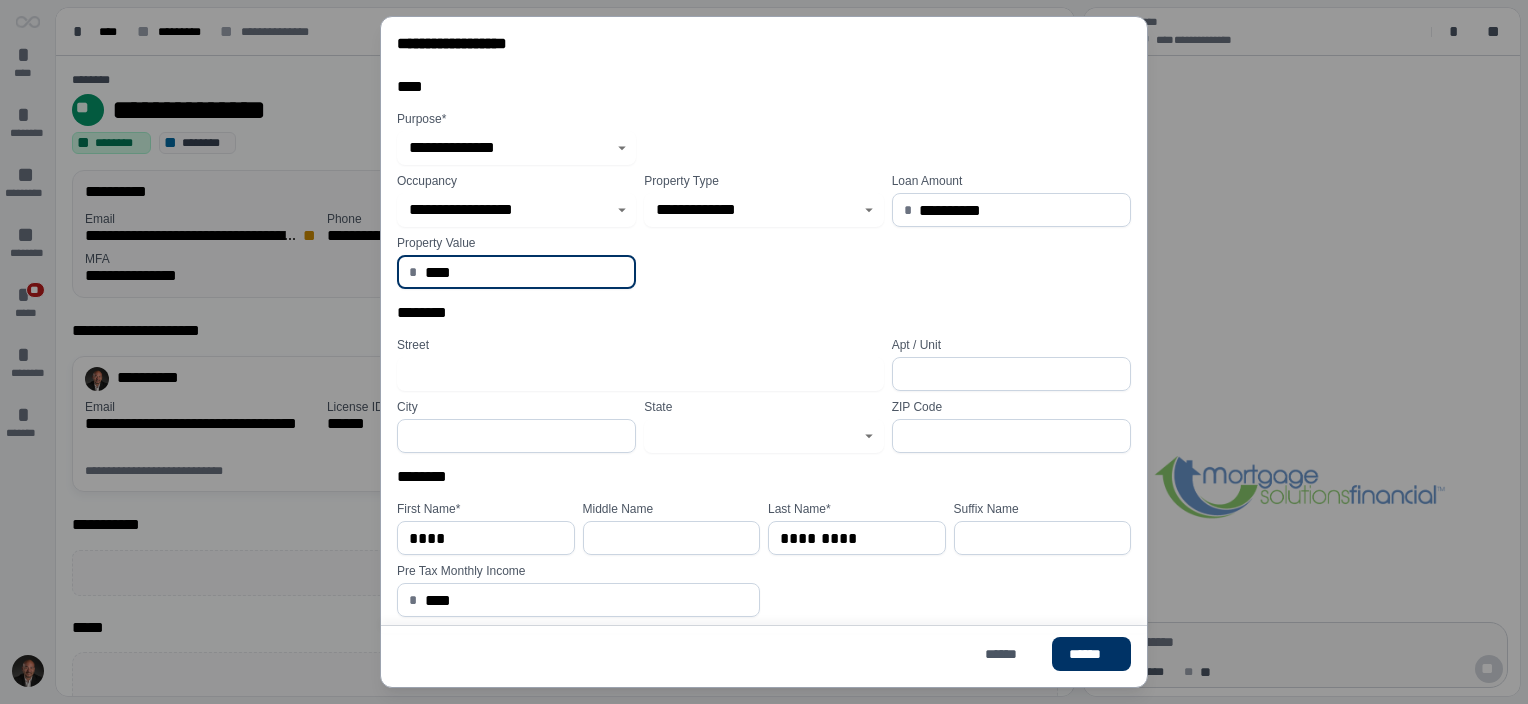 drag, startPoint x: 468, startPoint y: 277, endPoint x: 403, endPoint y: 280, distance: 65.06919 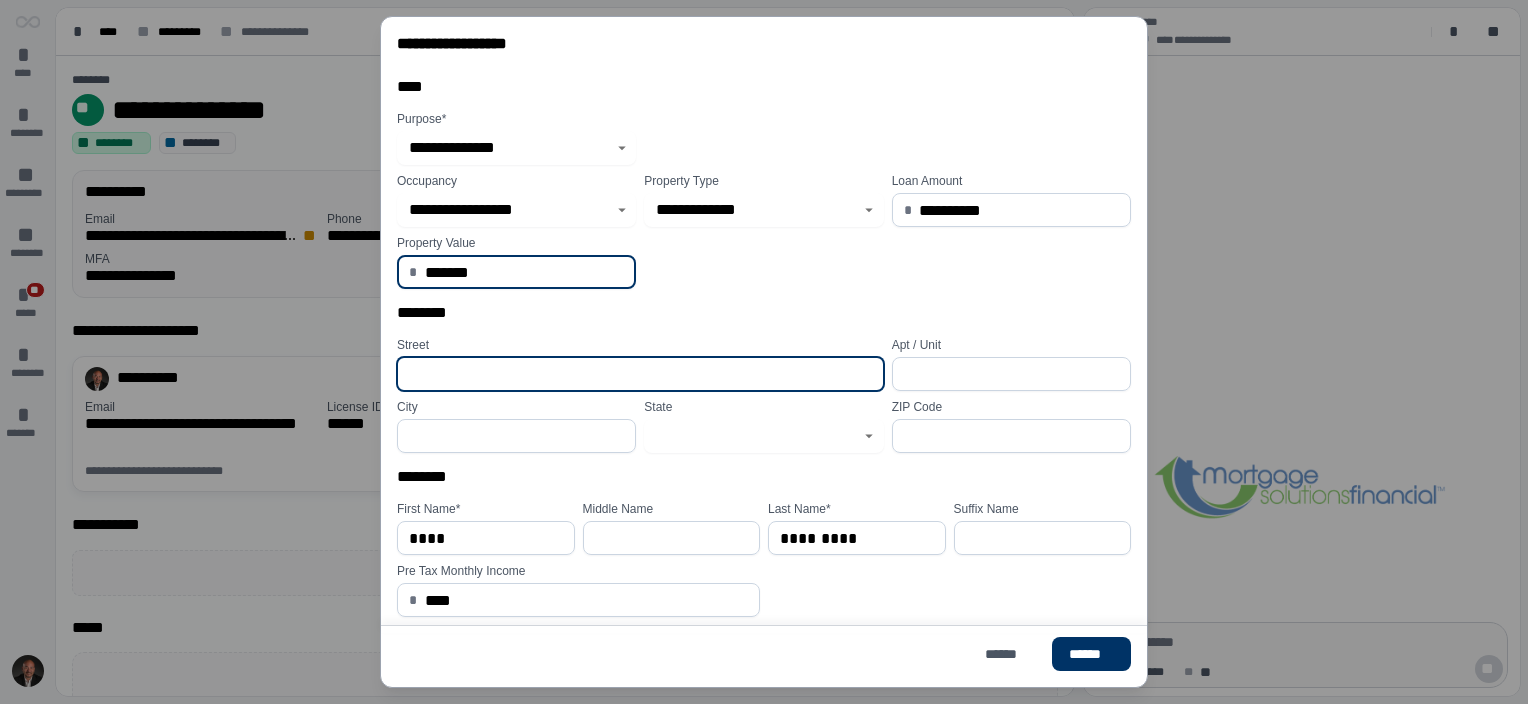type on "**********" 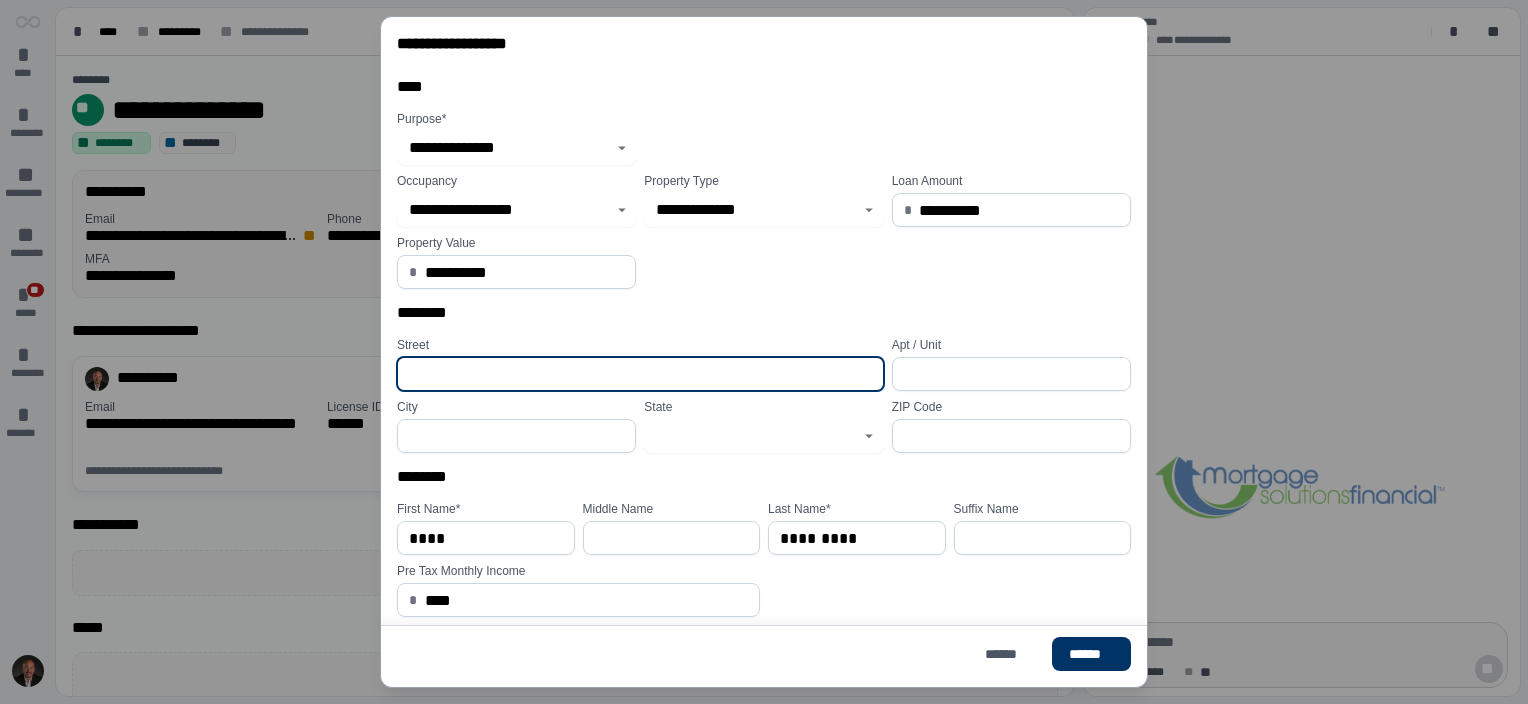 click at bounding box center (640, 374) 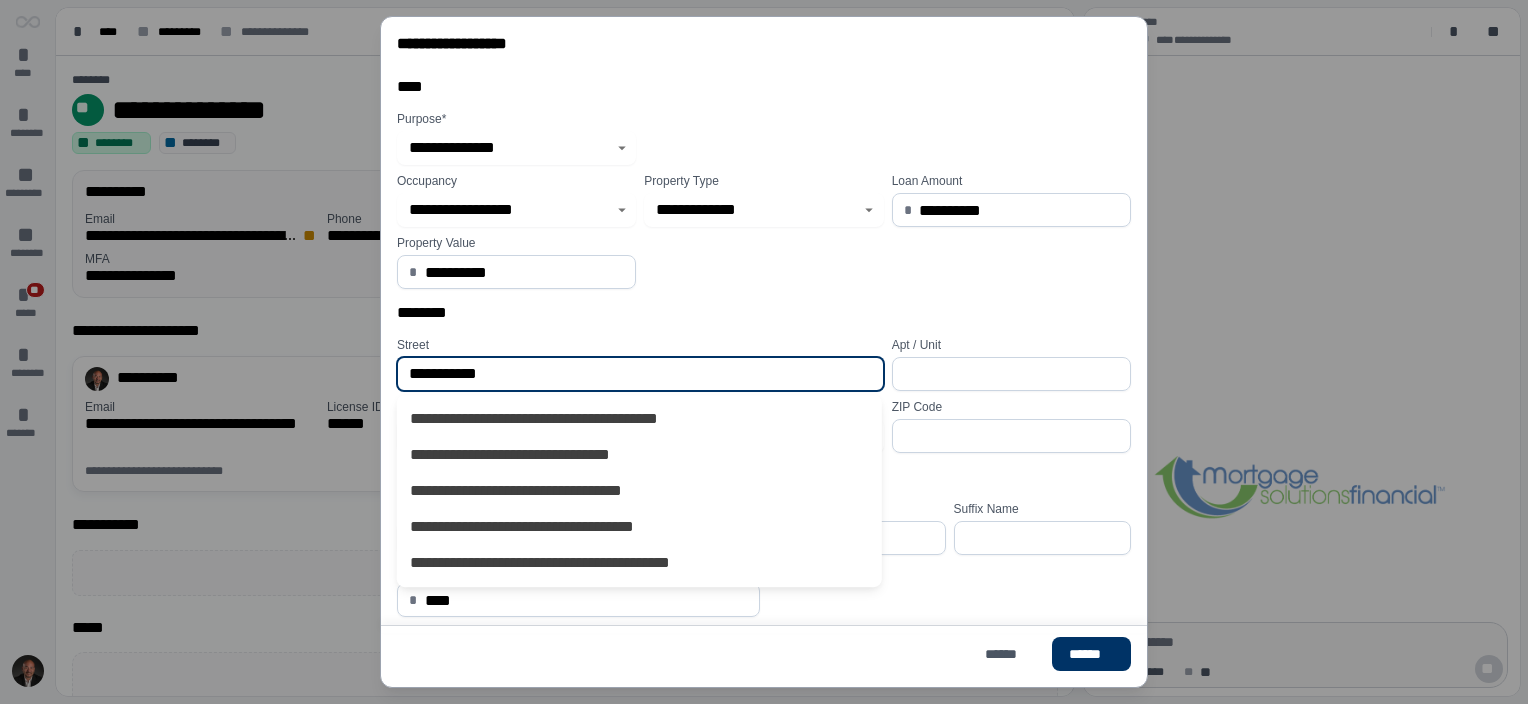 type on "**********" 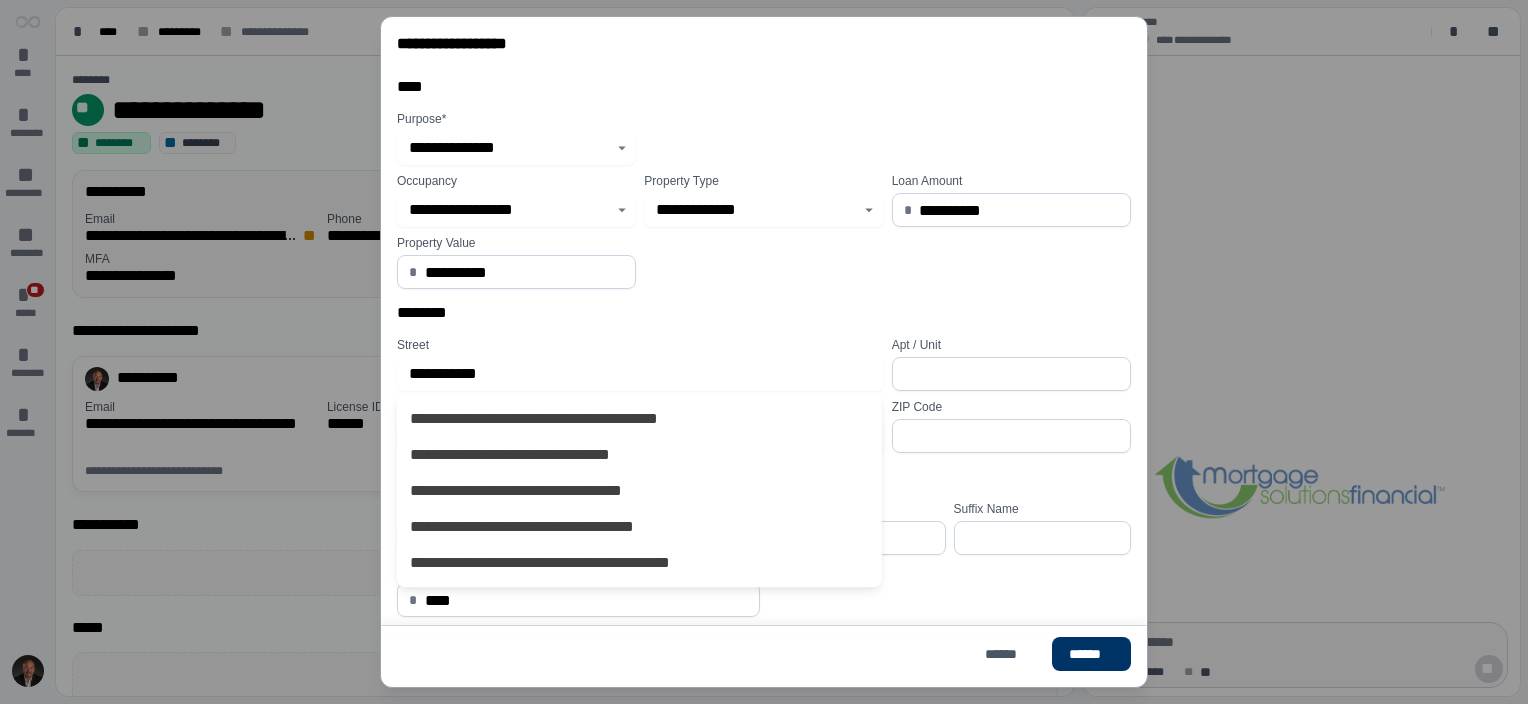 click on "ZIP Code" at bounding box center [1011, 426] 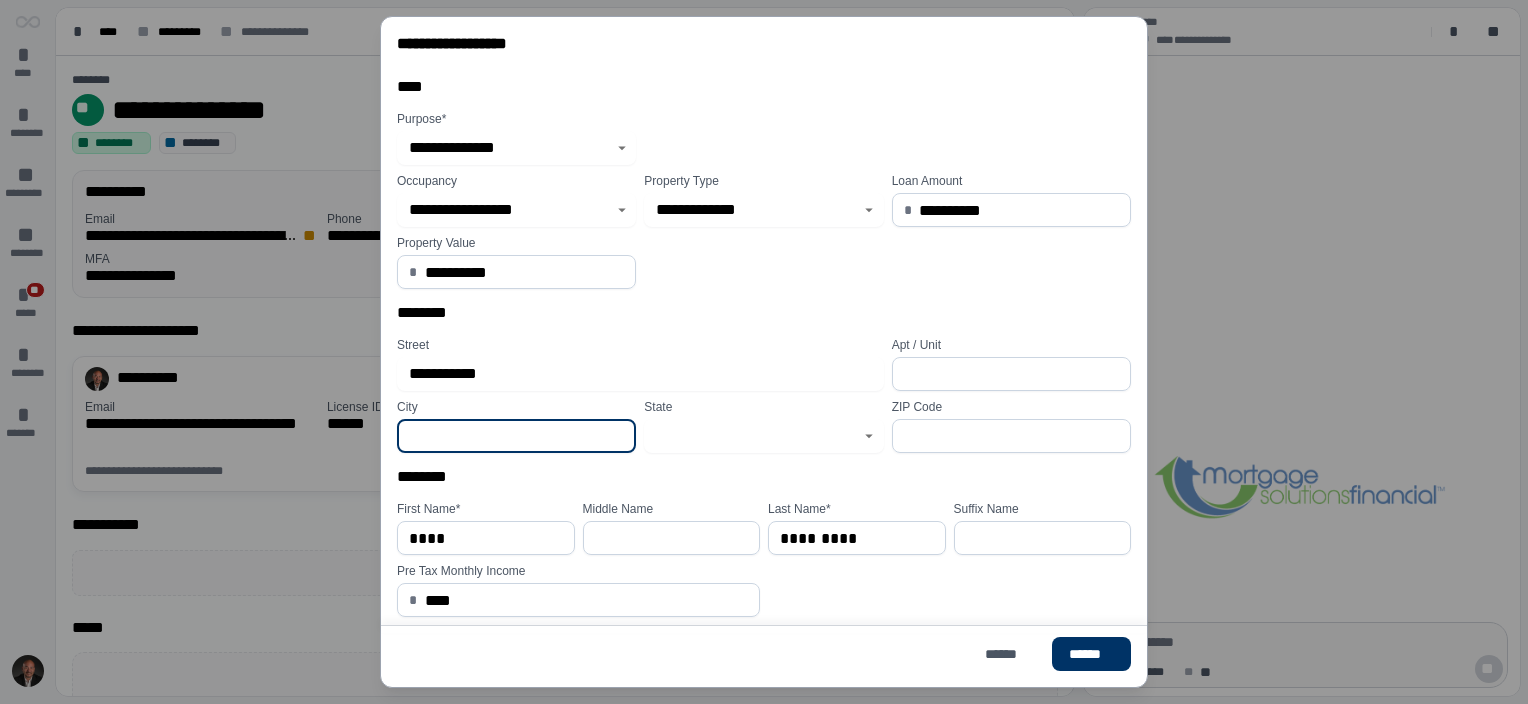 click at bounding box center [516, 436] 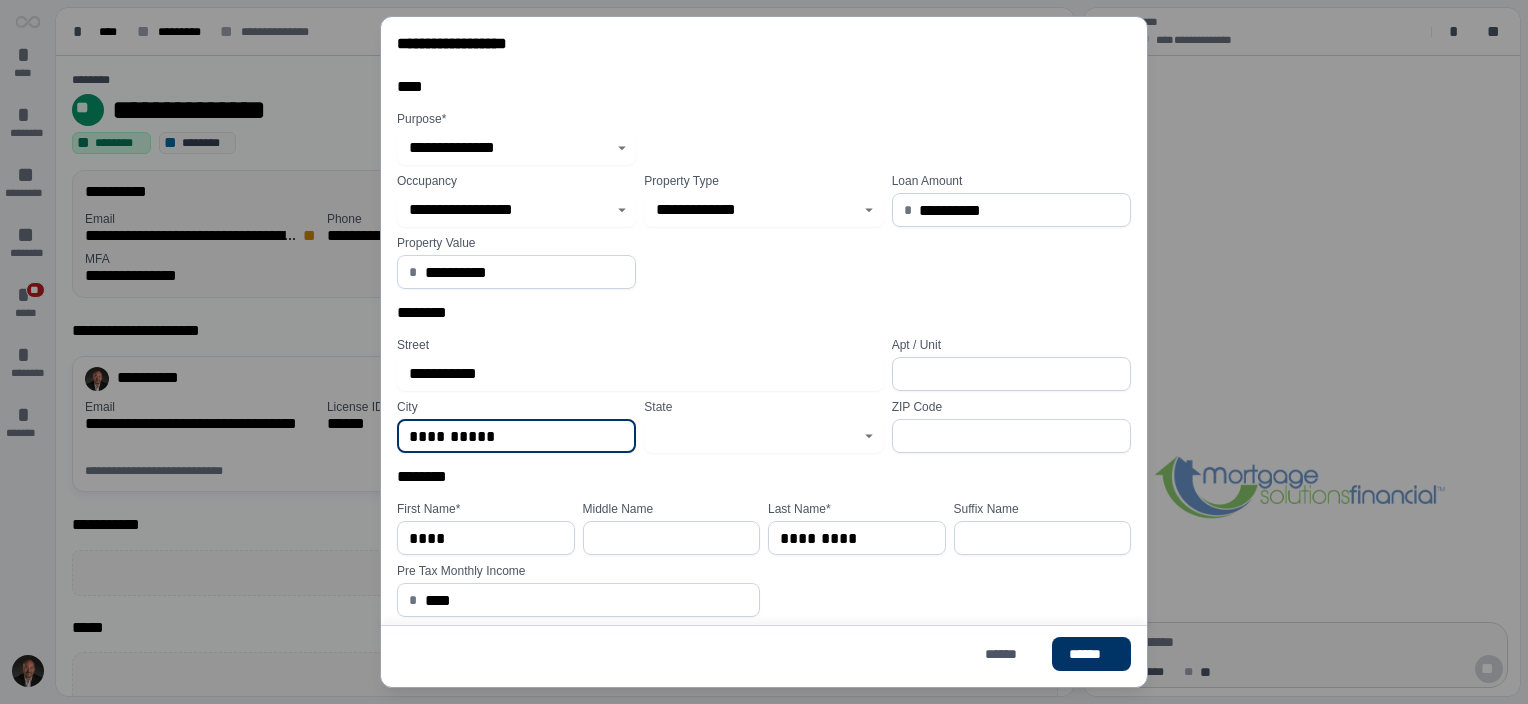 type on "**********" 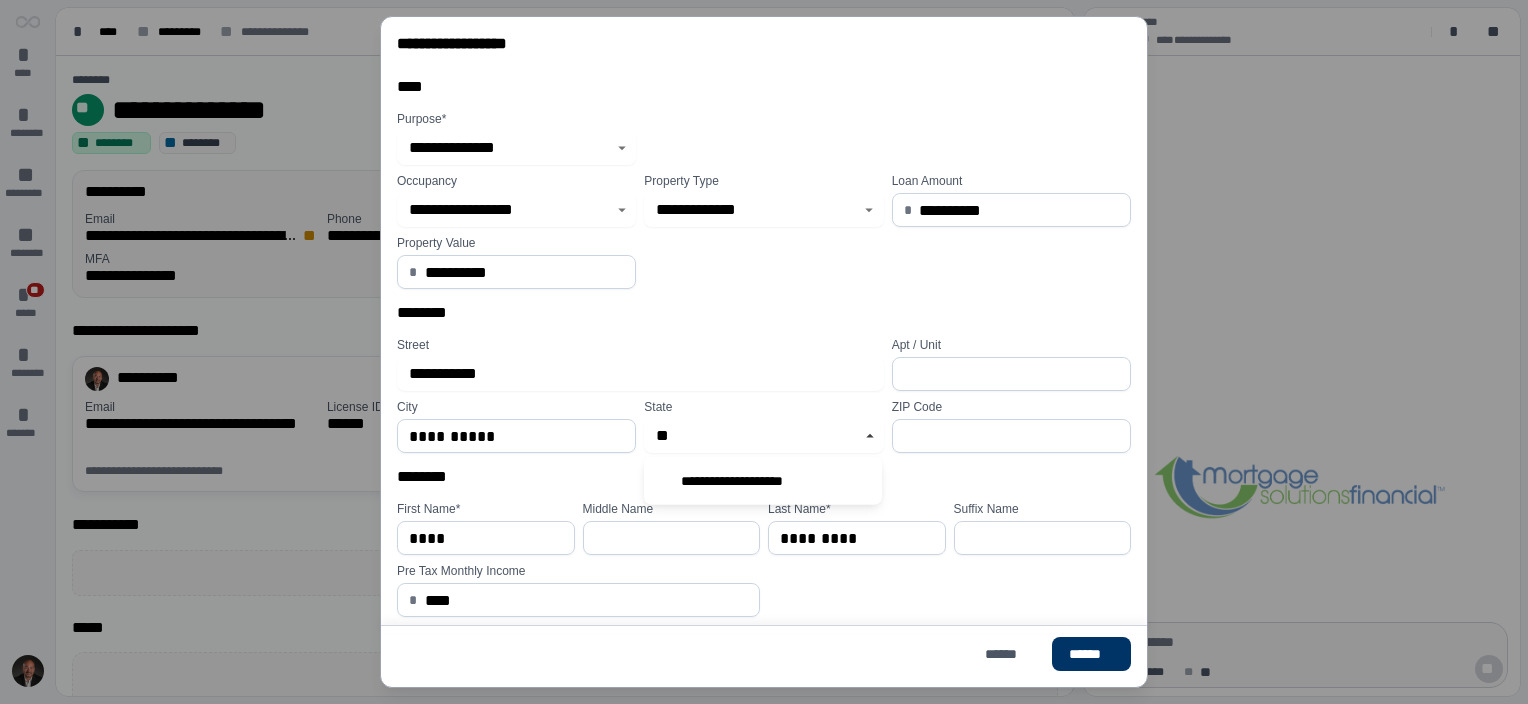 type on "**********" 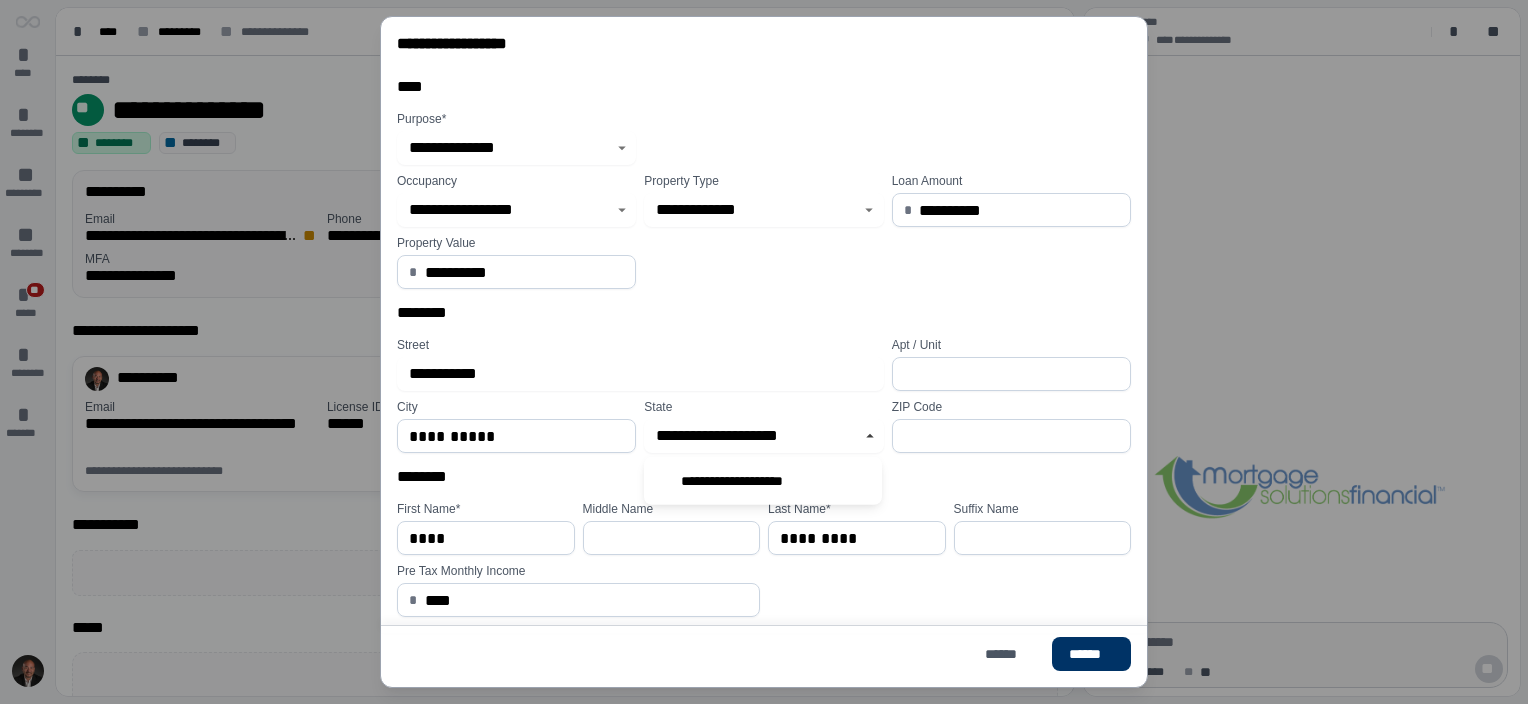 click at bounding box center [1011, 436] 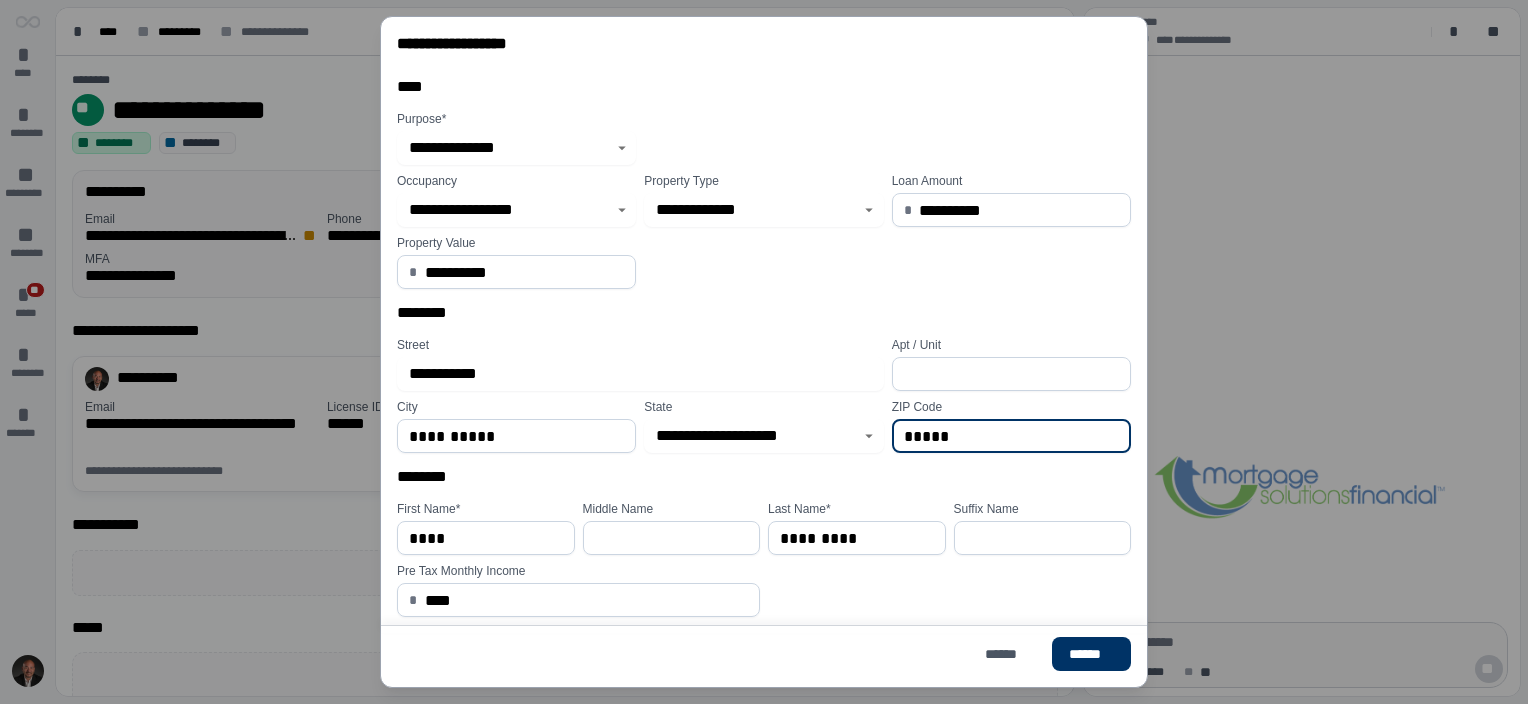 type on "*****" 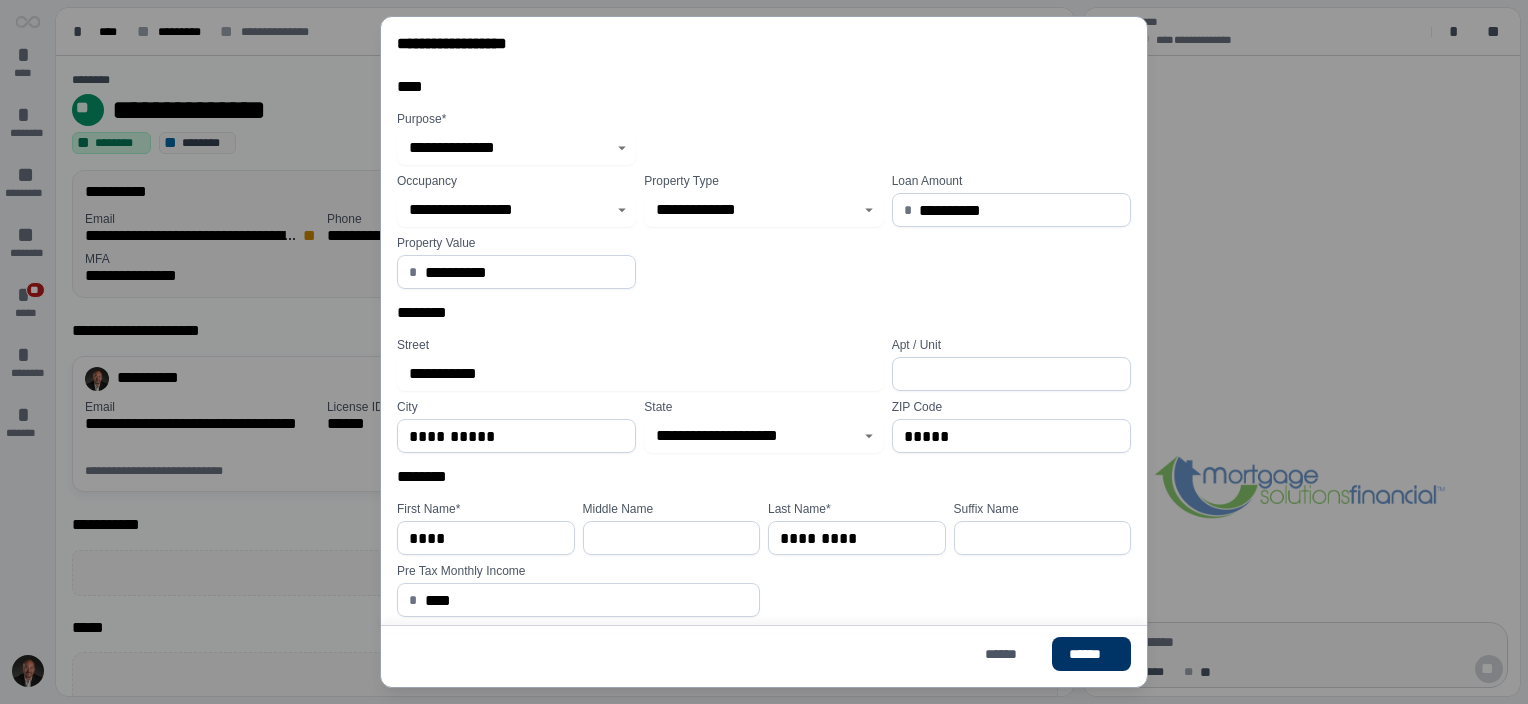 scroll, scrollTop: 89, scrollLeft: 0, axis: vertical 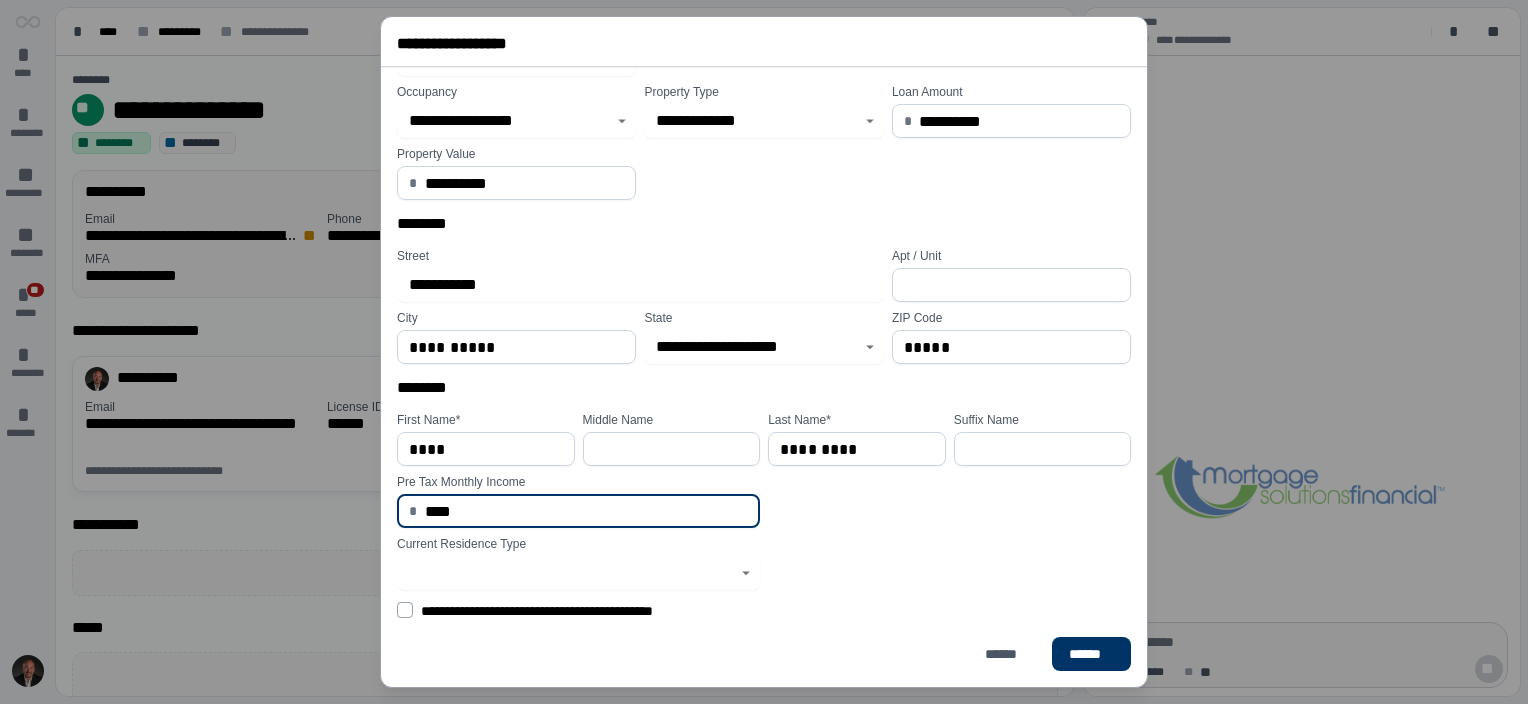 drag, startPoint x: 482, startPoint y: 502, endPoint x: 373, endPoint y: 488, distance: 109.89541 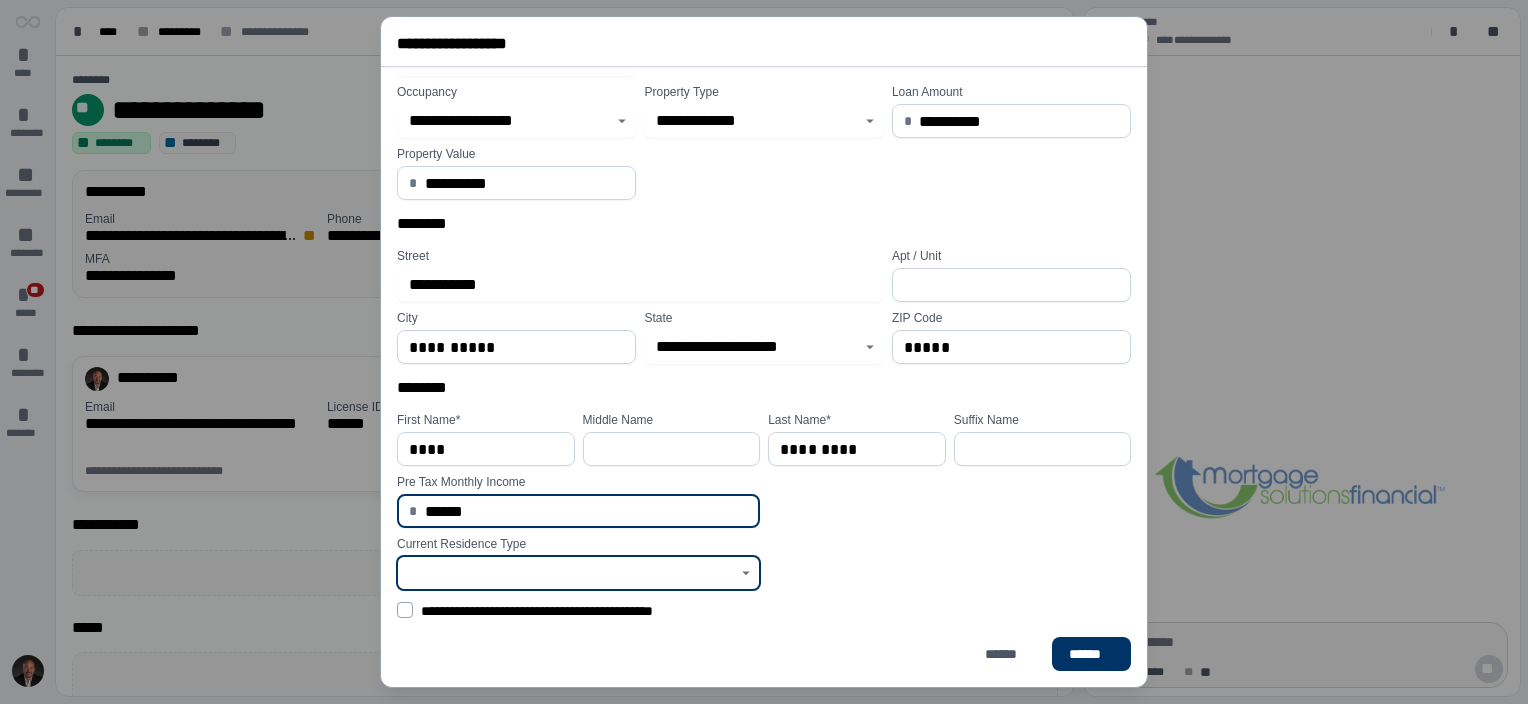 type on "*********" 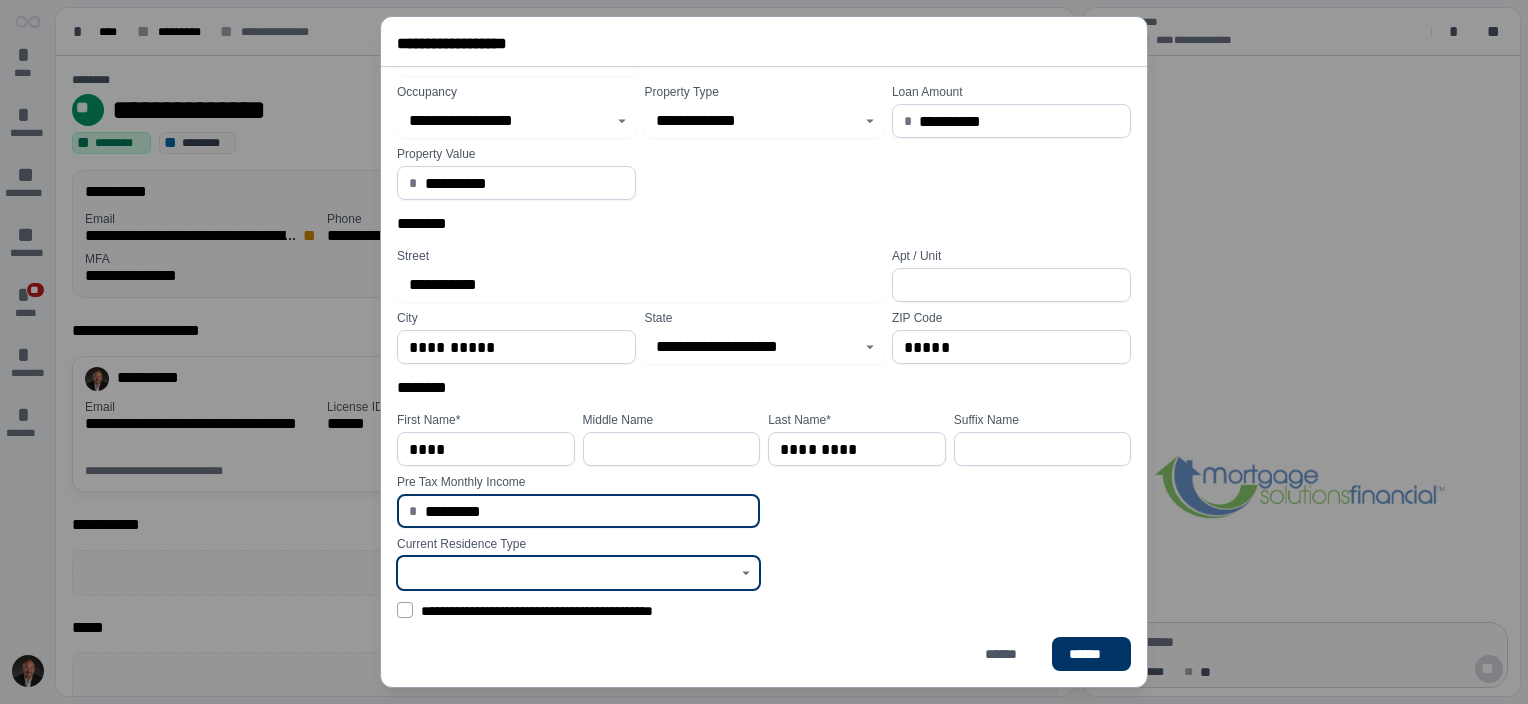 click at bounding box center (567, 573) 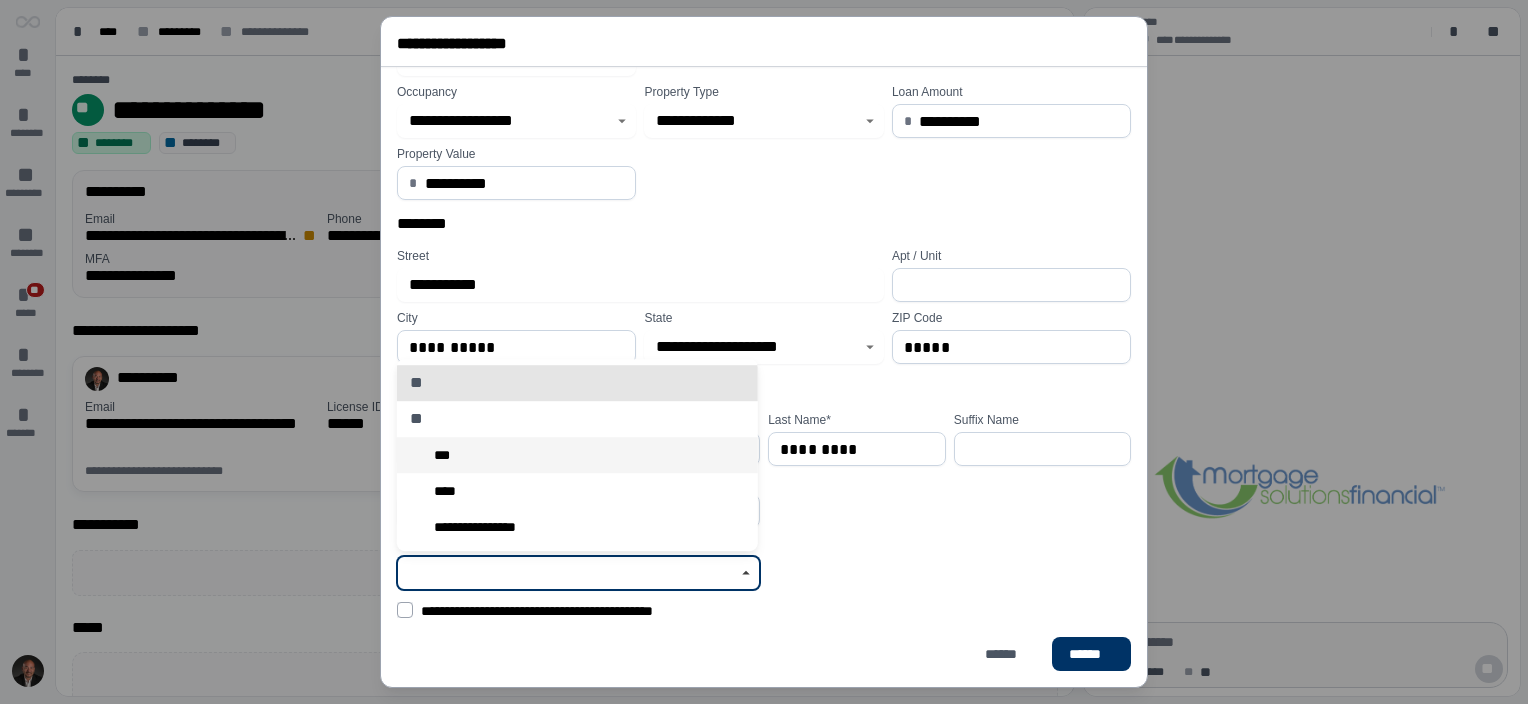 click on "***" at bounding box center (577, 455) 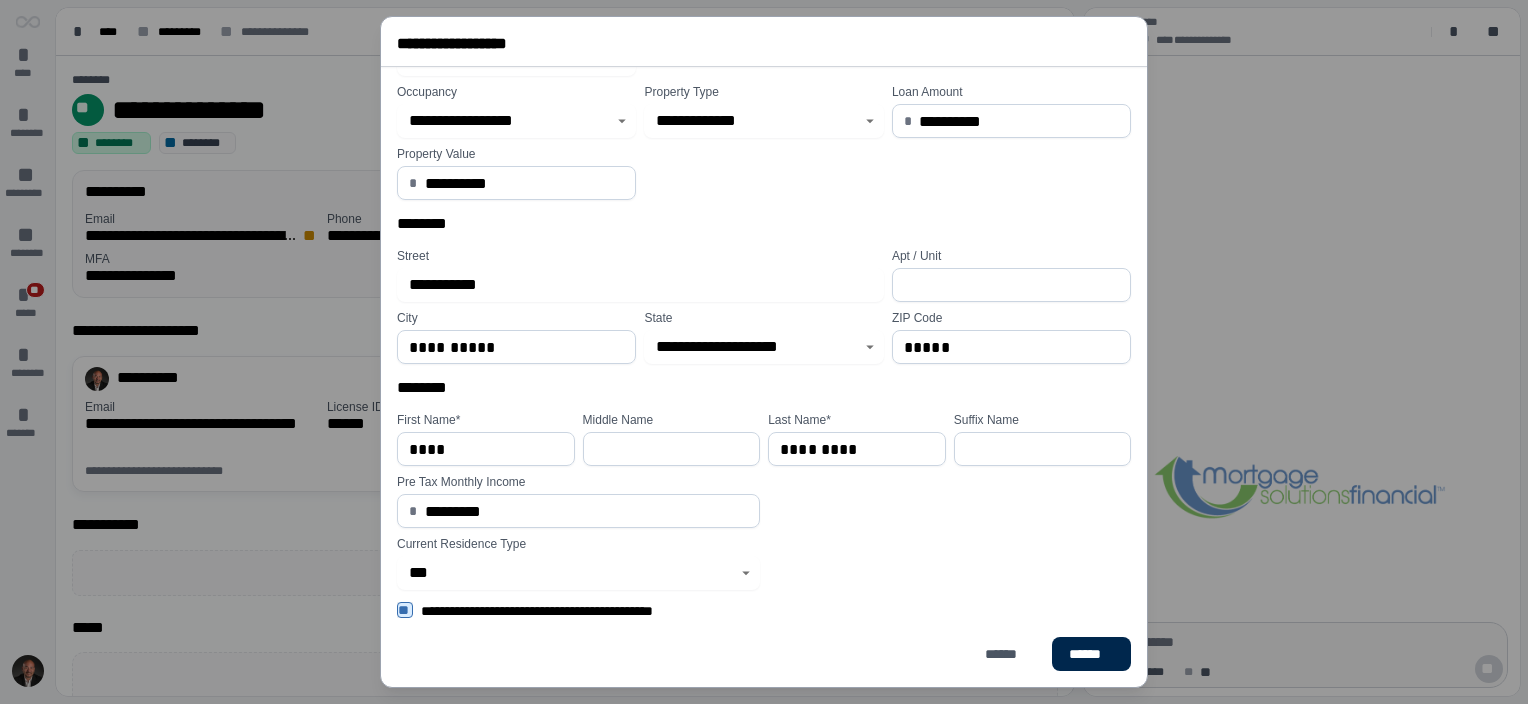 click on "******" at bounding box center [1091, 654] 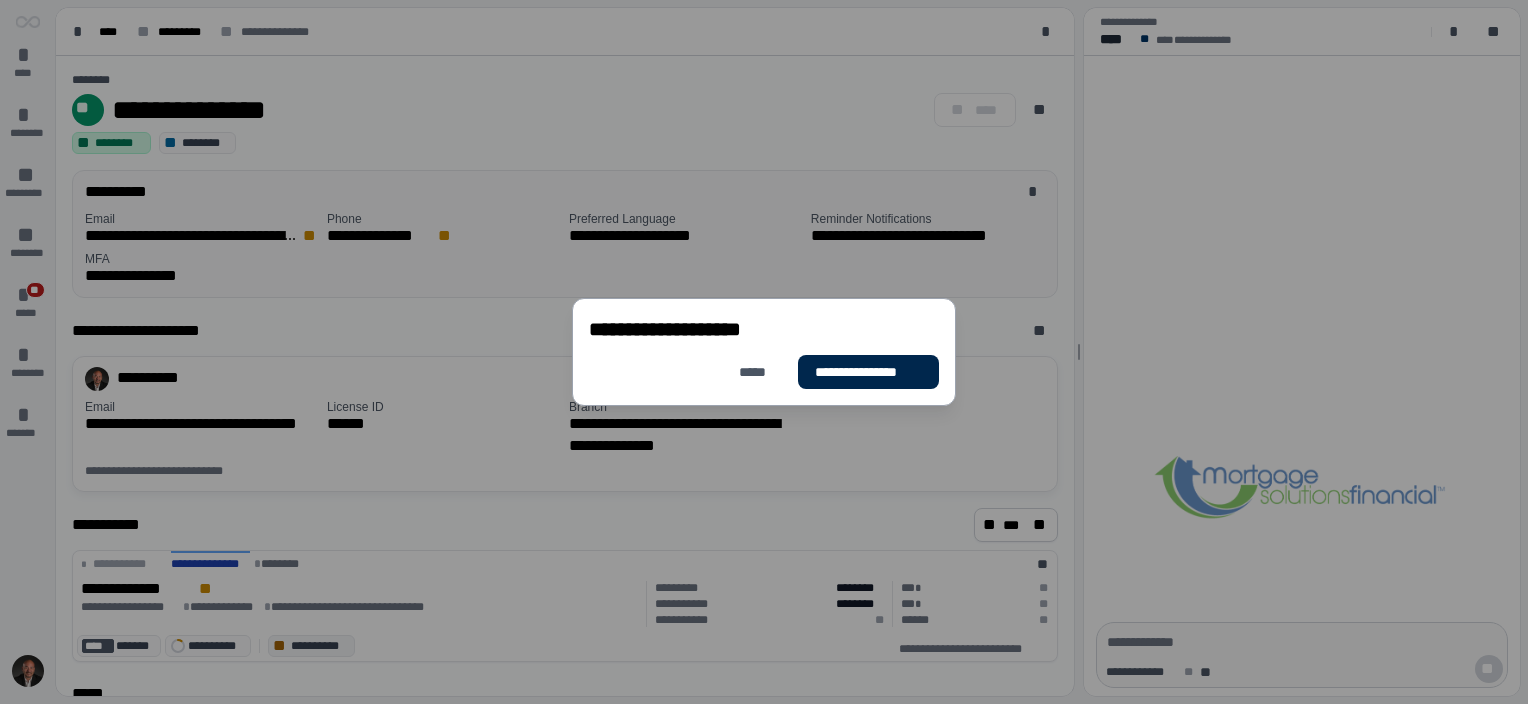 click on "**********" at bounding box center (868, 372) 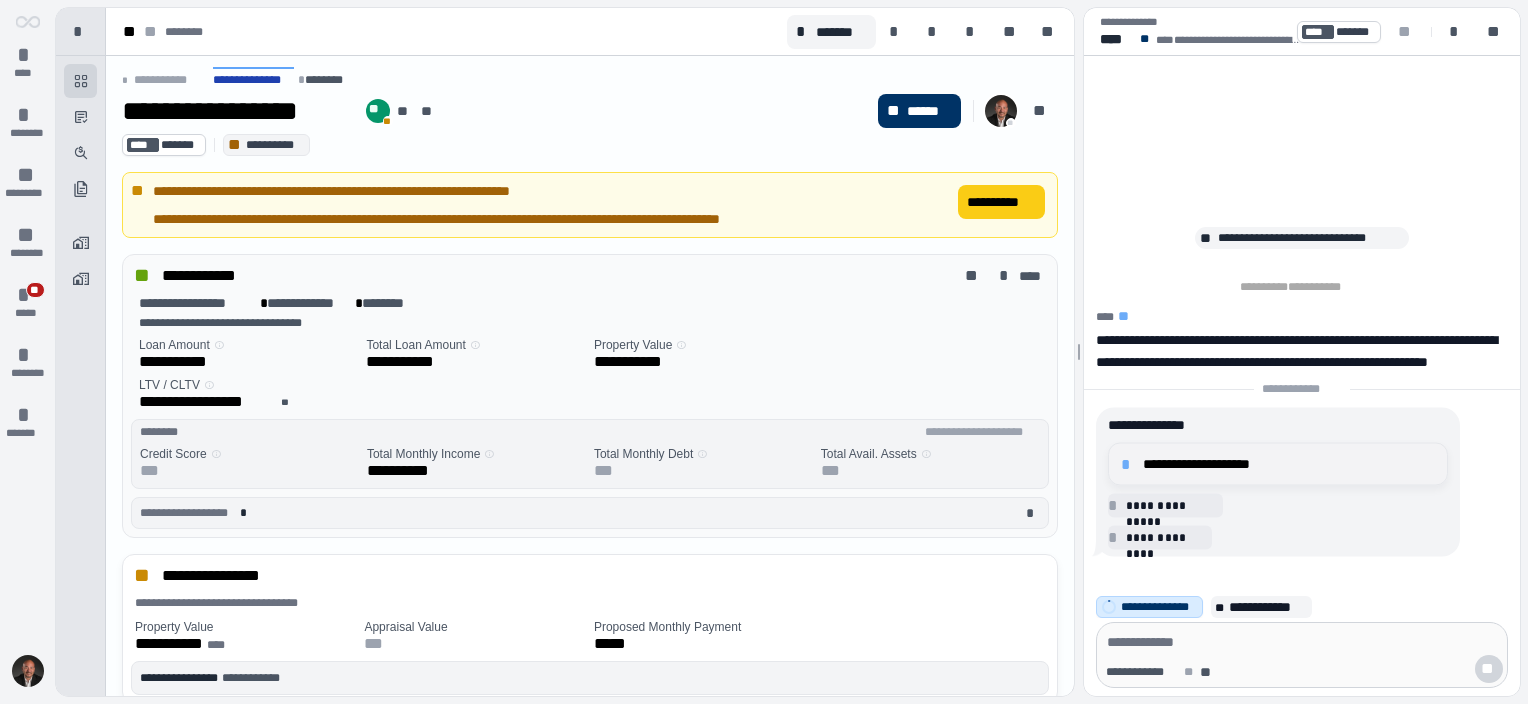 click on "*" at bounding box center [1129, 464] 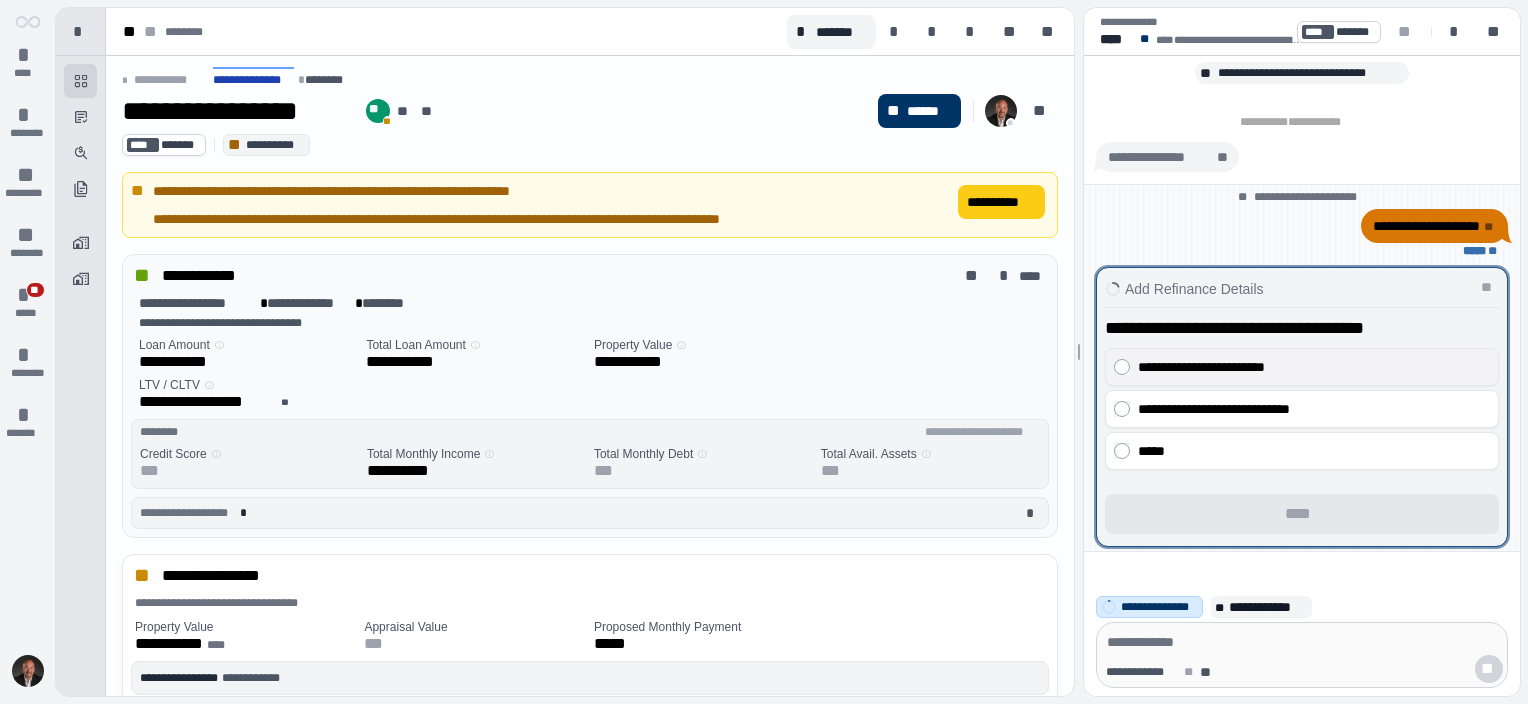 click on "**********" at bounding box center [1309, 367] 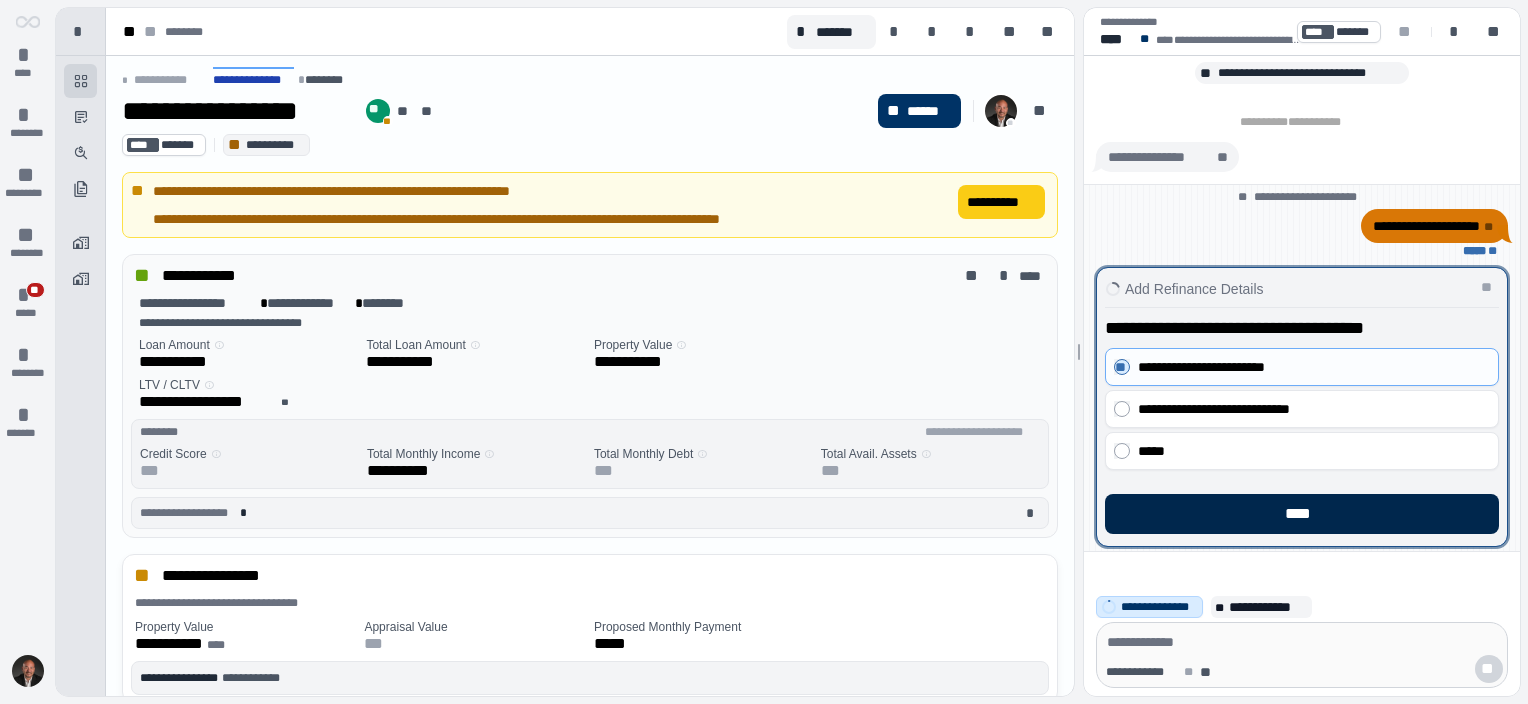 click on "****" at bounding box center [1302, 514] 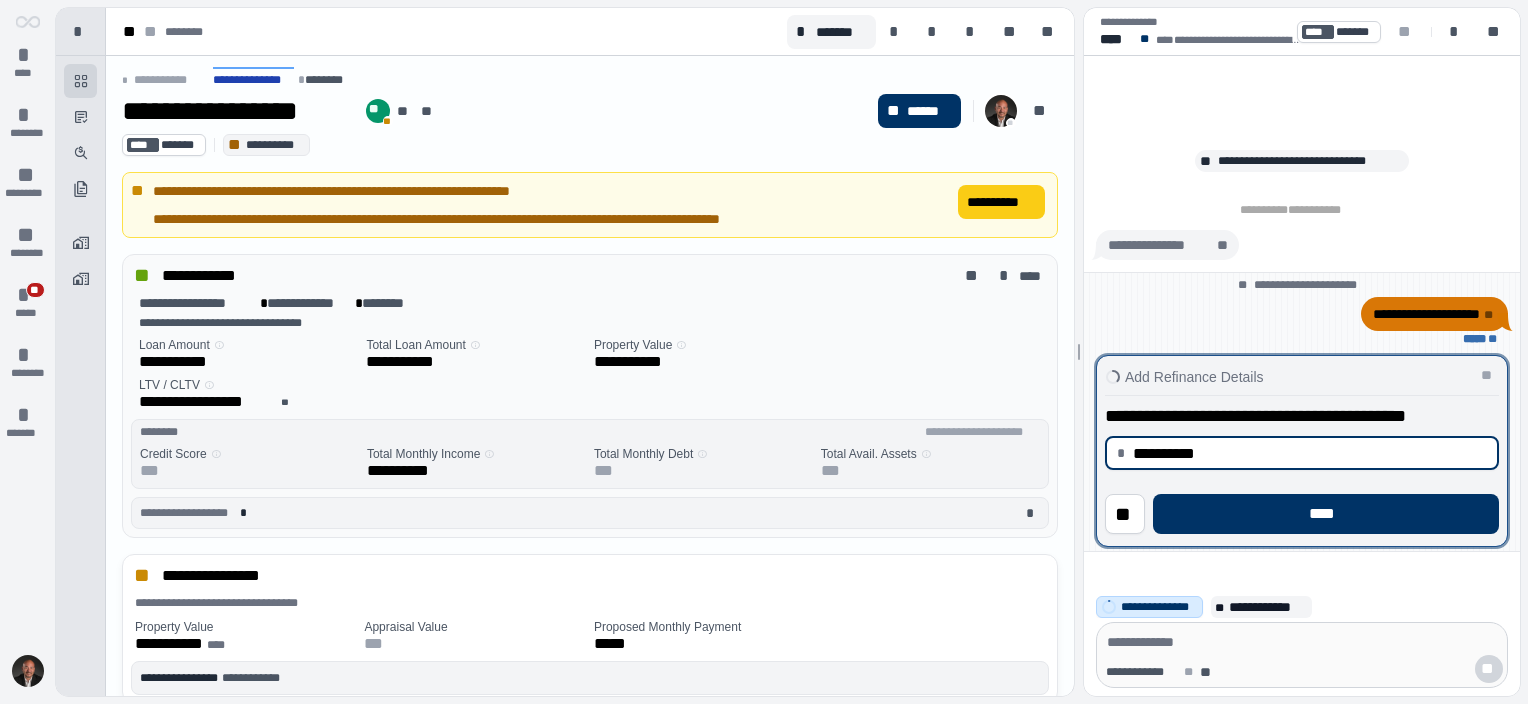 click on "****" at bounding box center [1326, 514] 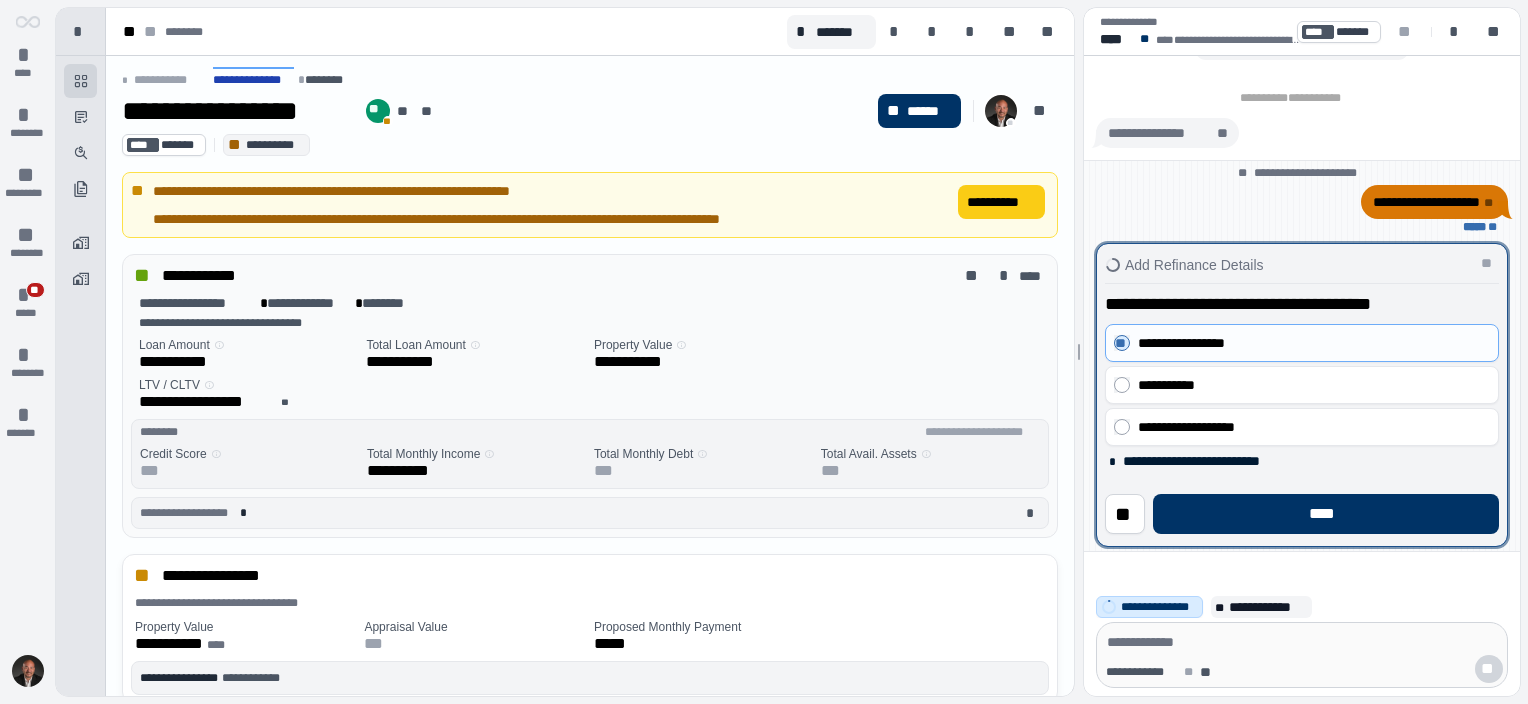 click on "****" at bounding box center [1326, 514] 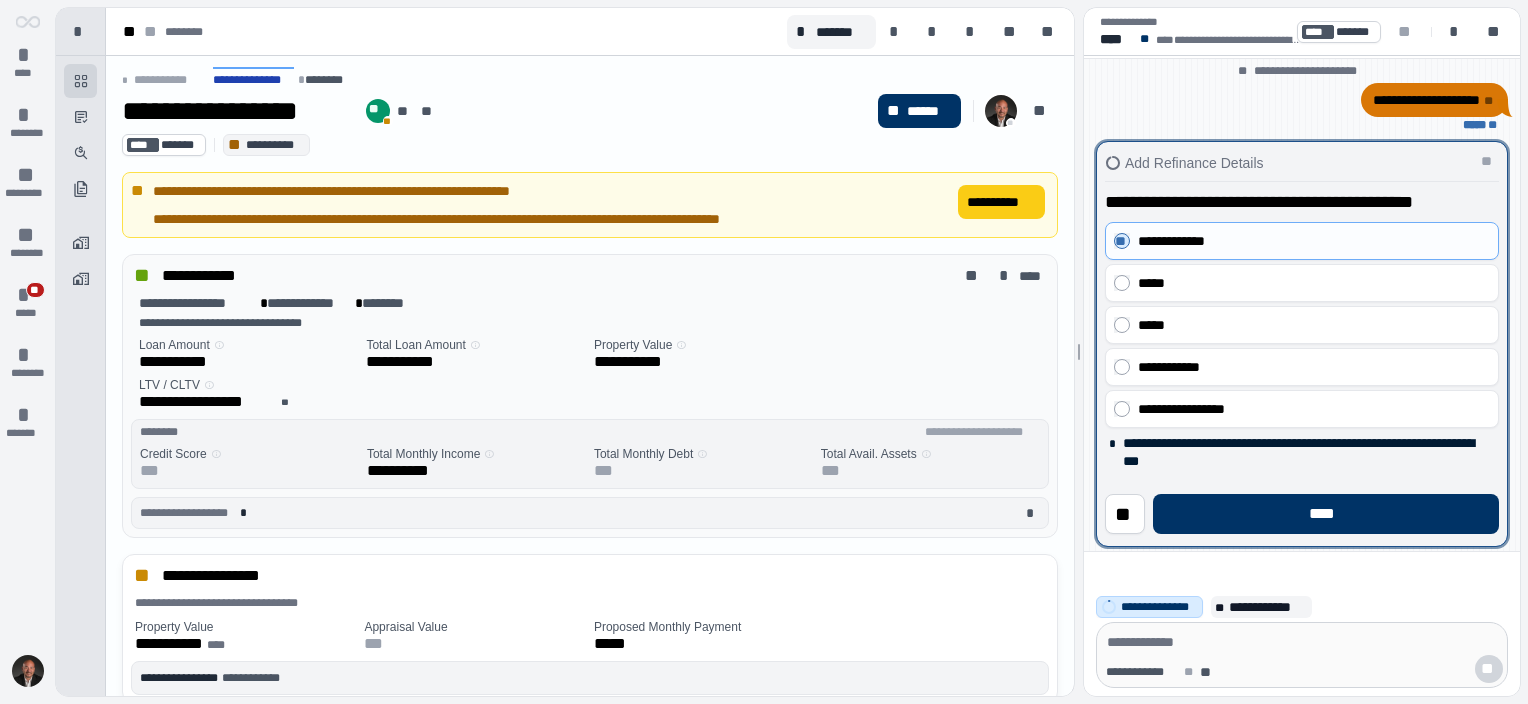click on "****" at bounding box center [1326, 514] 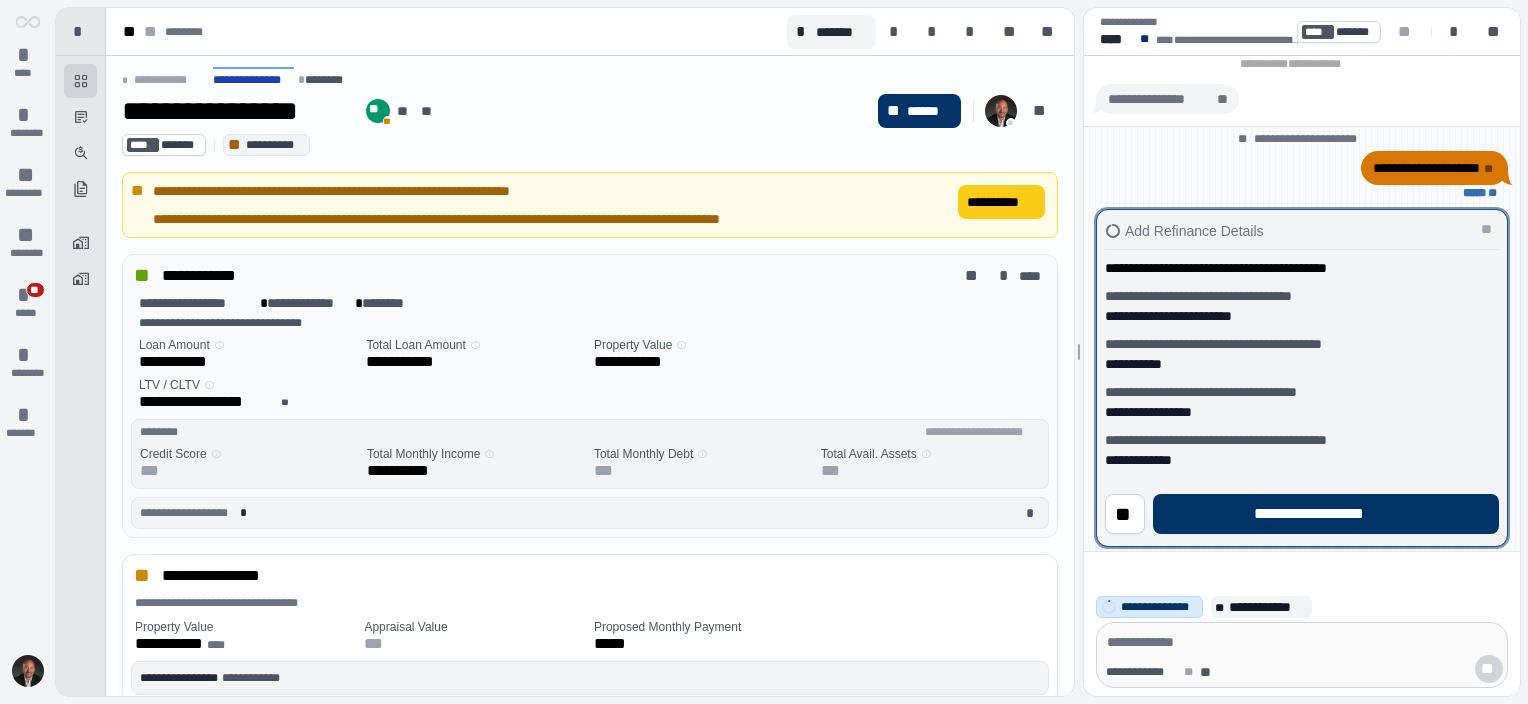 click on "**********" at bounding box center [1326, 514] 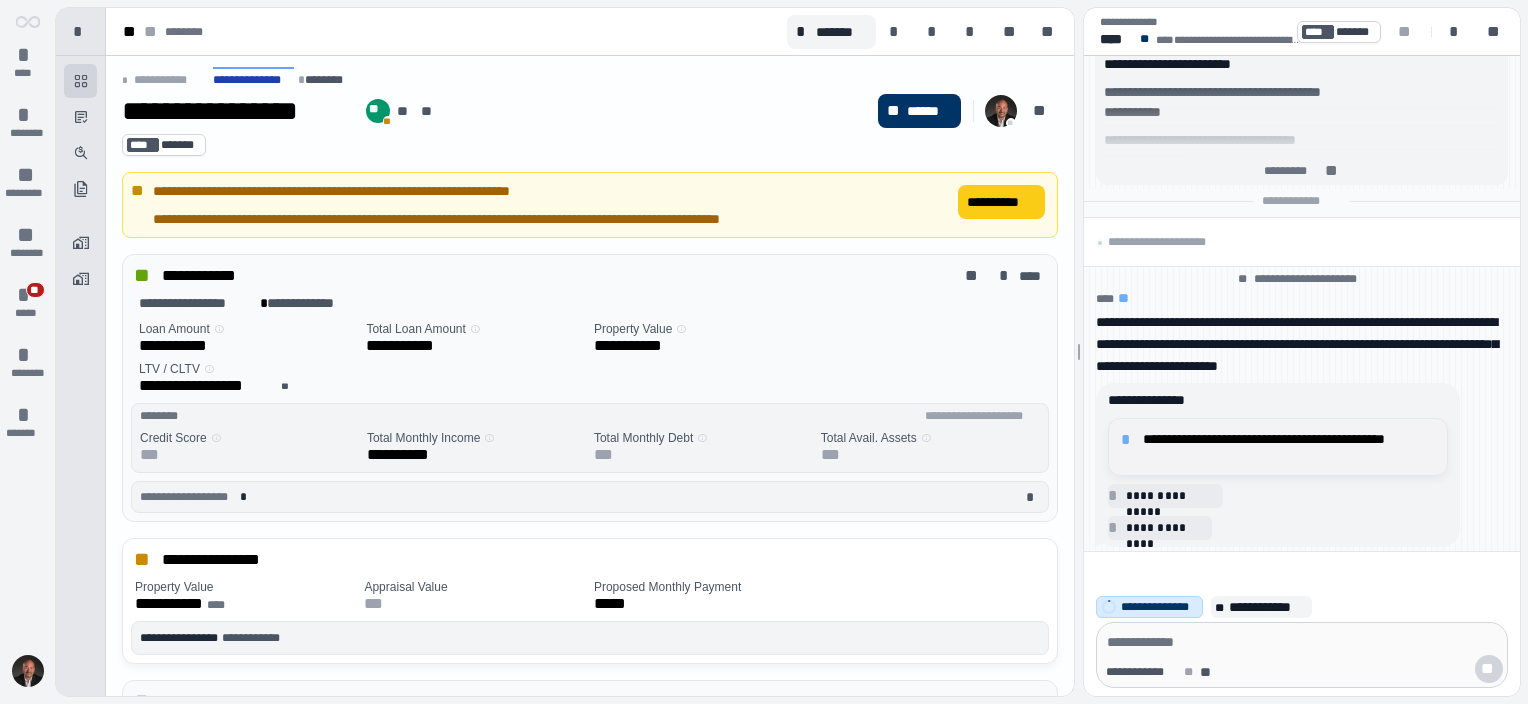 click on "*" at bounding box center [1129, 440] 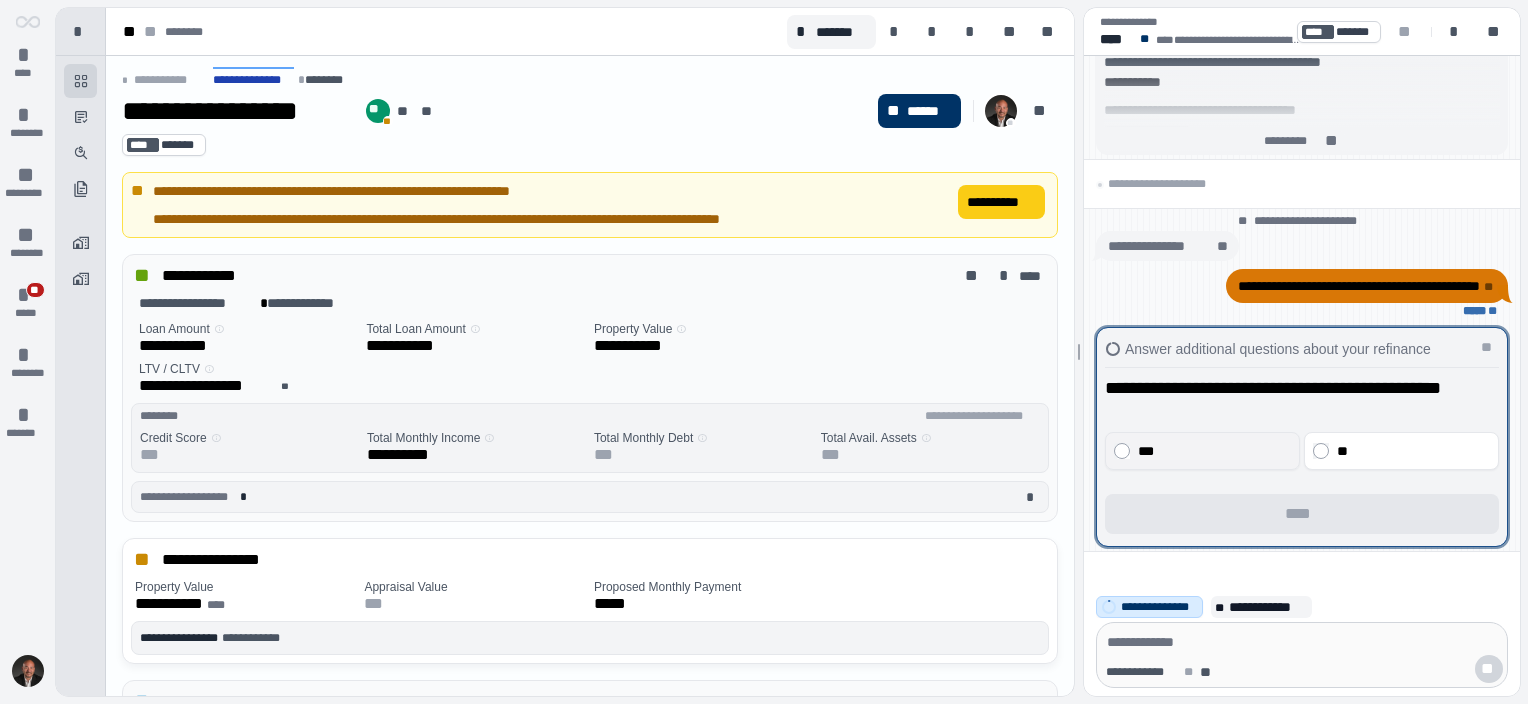click on "***" at bounding box center [1212, 451] 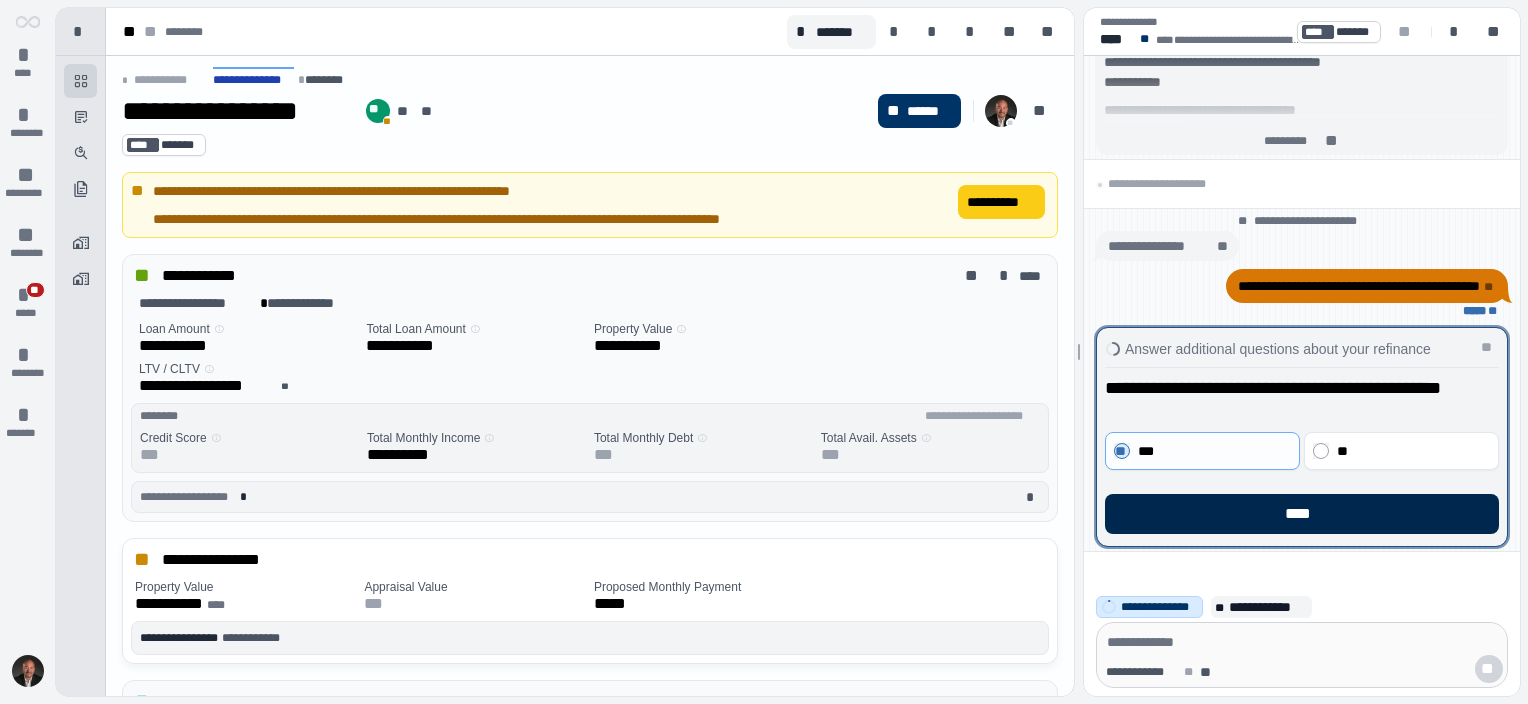 click on "****" at bounding box center (1302, 514) 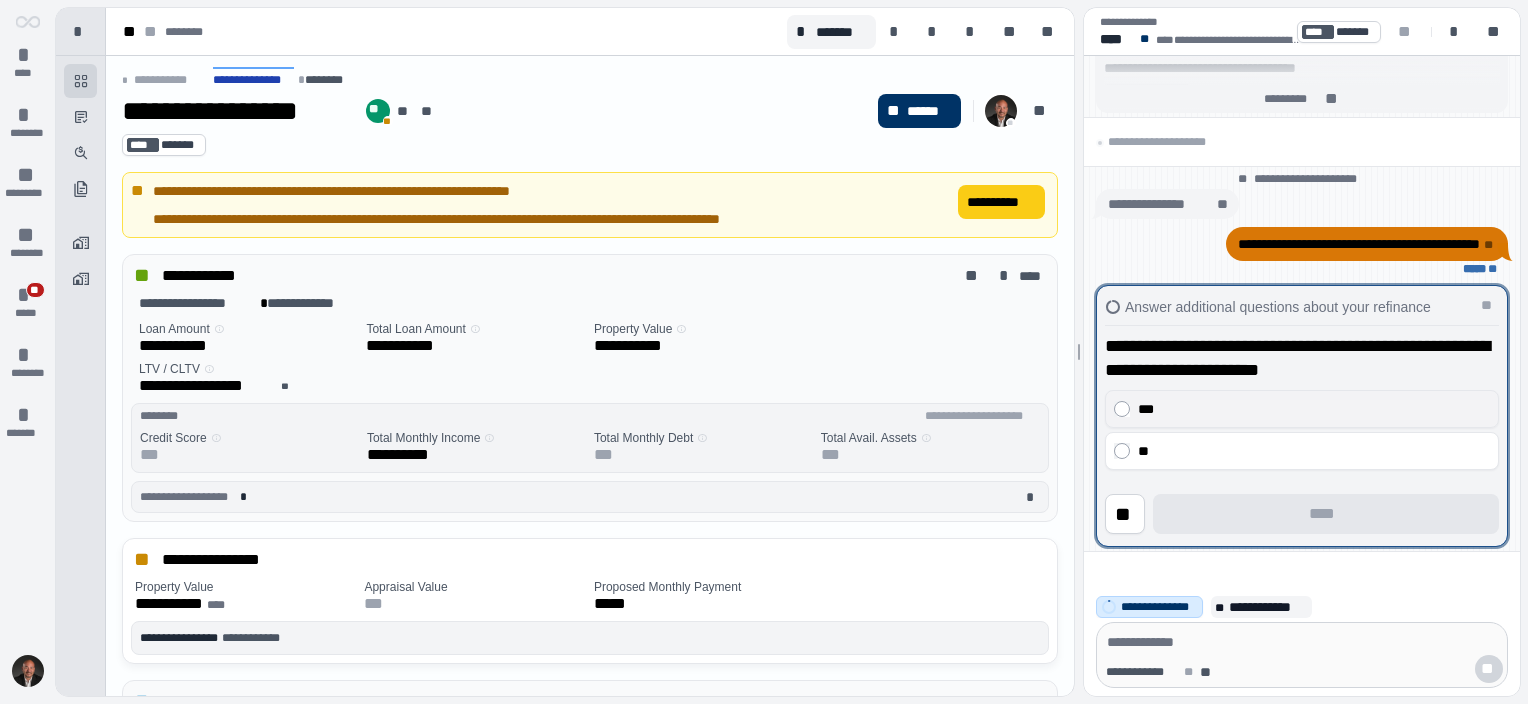 click on "***" at bounding box center (1302, 409) 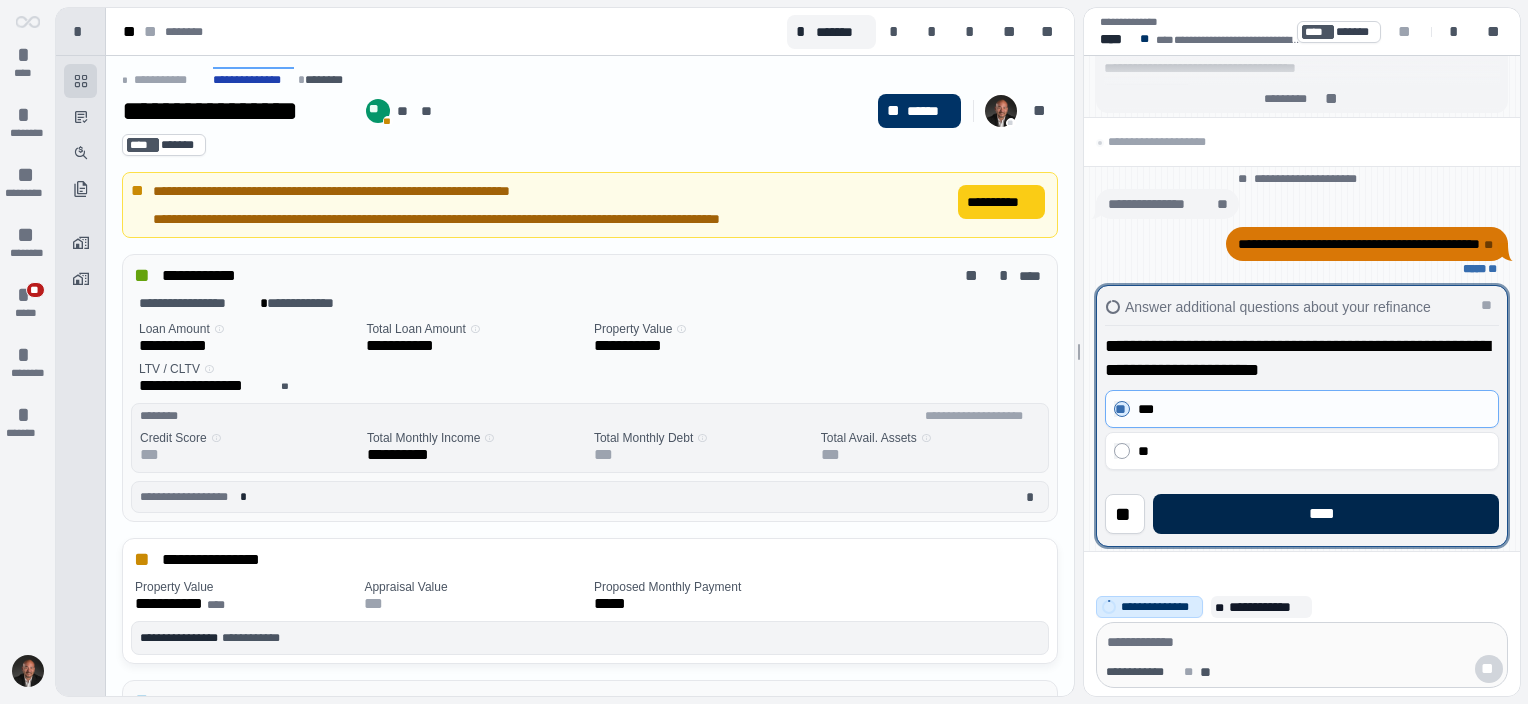 click on "****" at bounding box center [1326, 514] 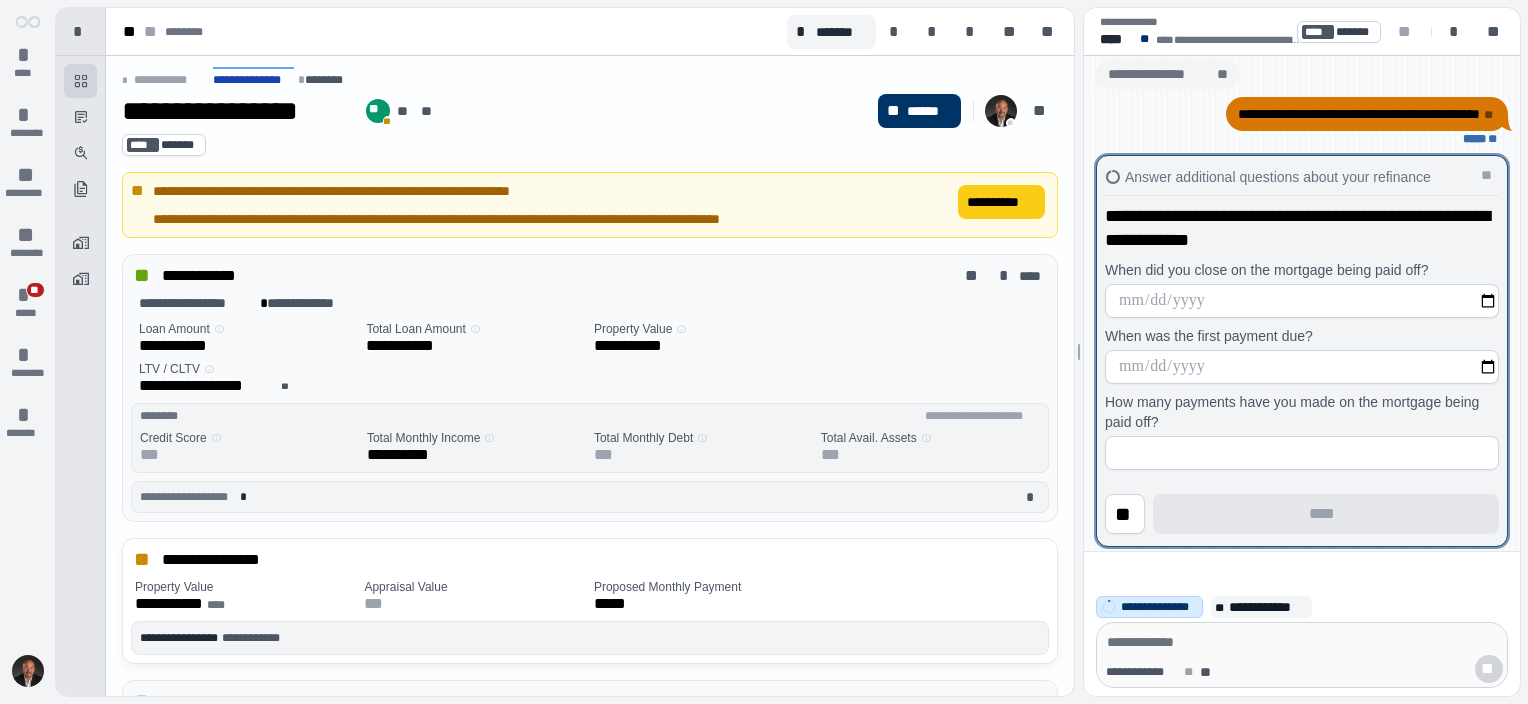 click at bounding box center [1302, 301] 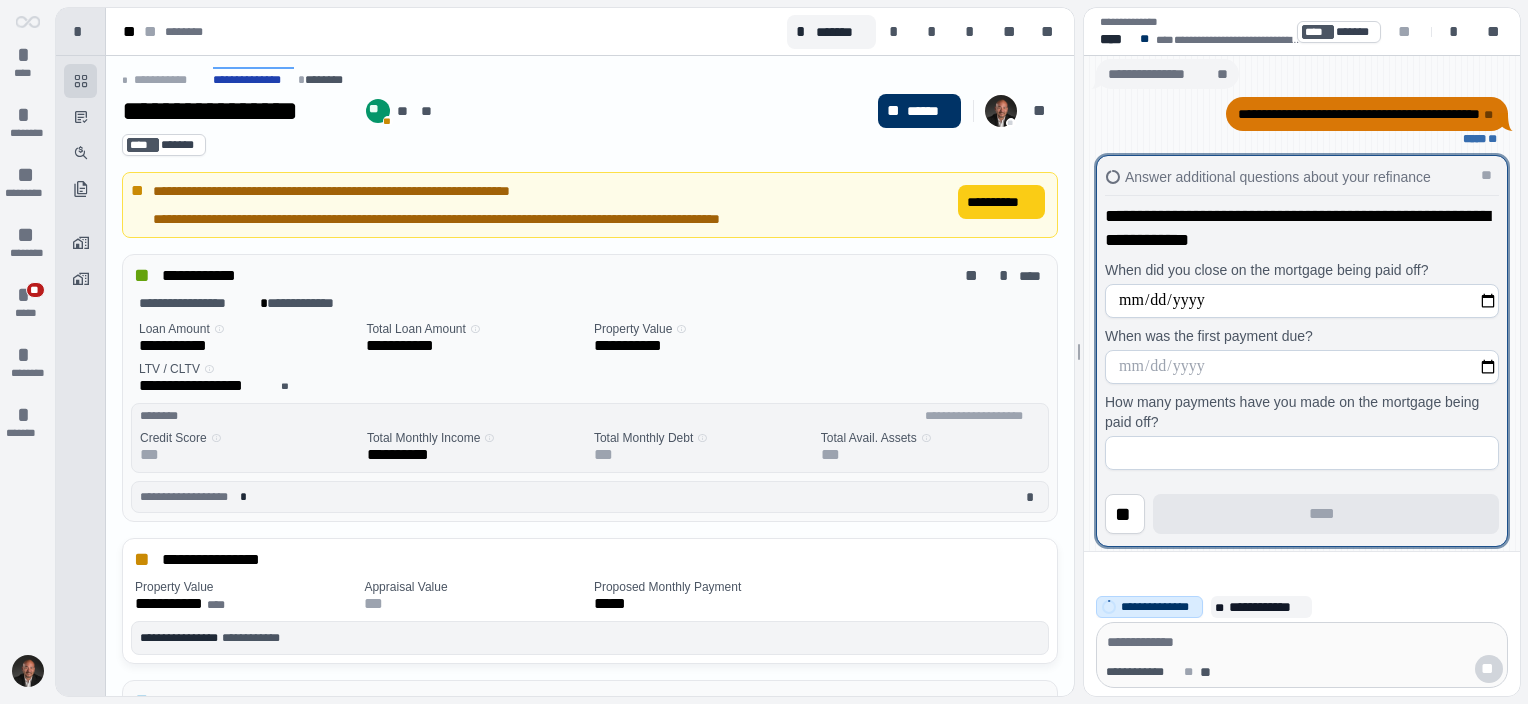 type on "**********" 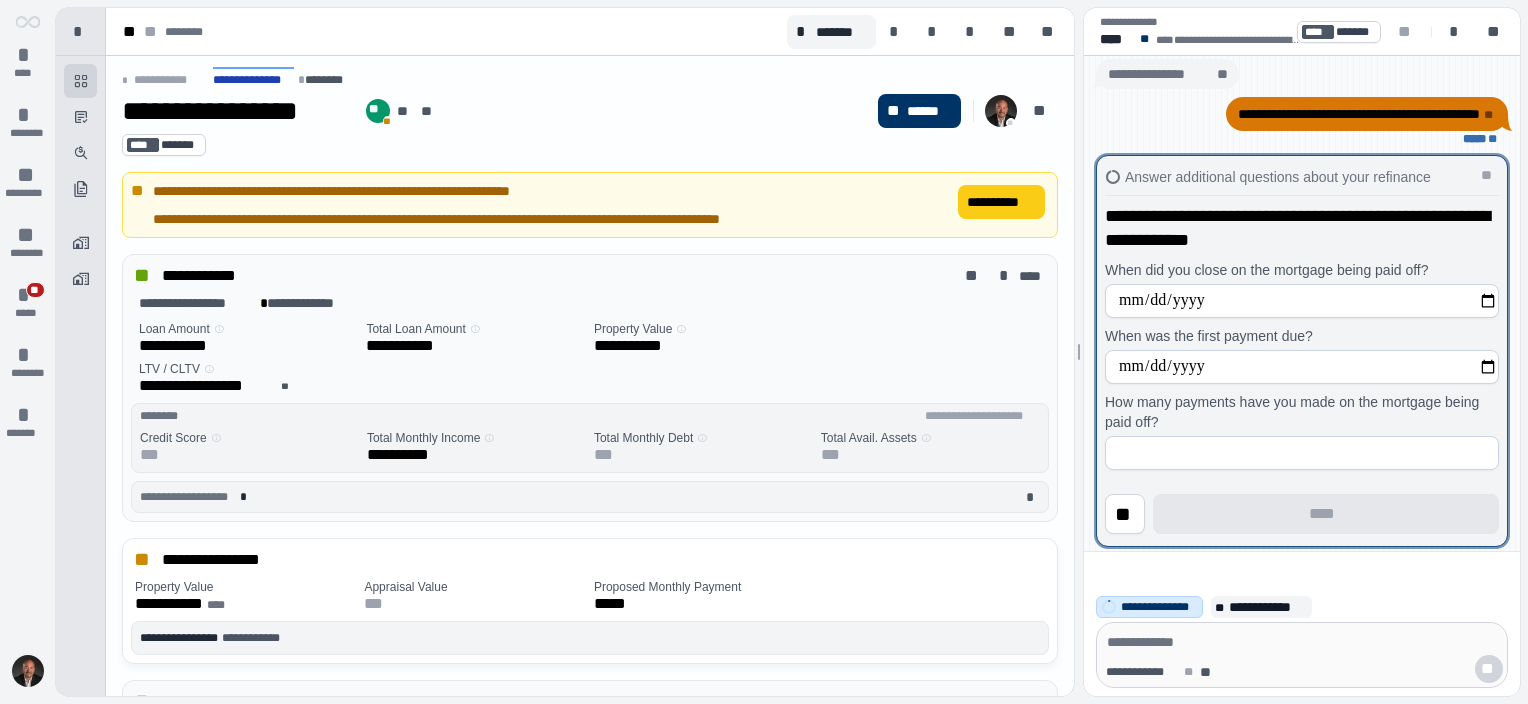 type on "**********" 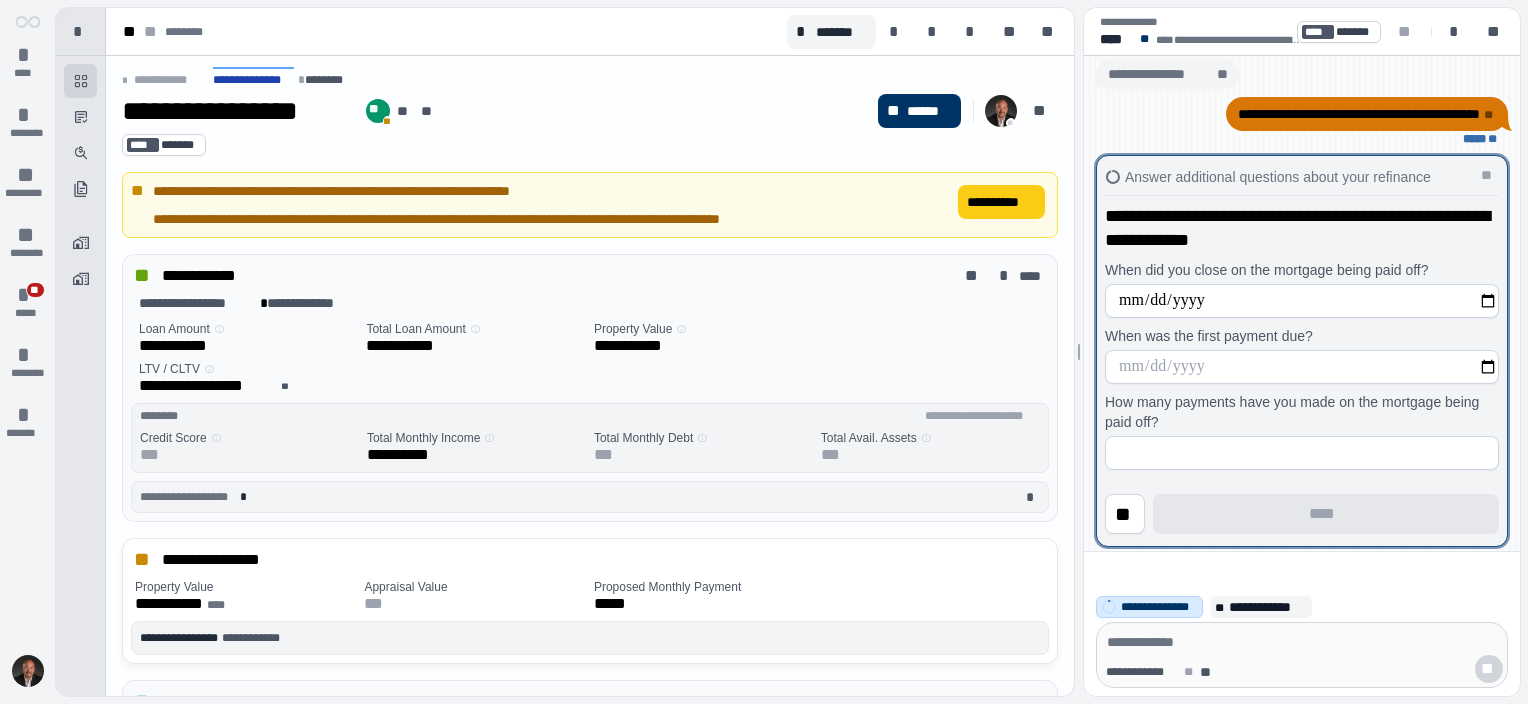 click at bounding box center (1302, 367) 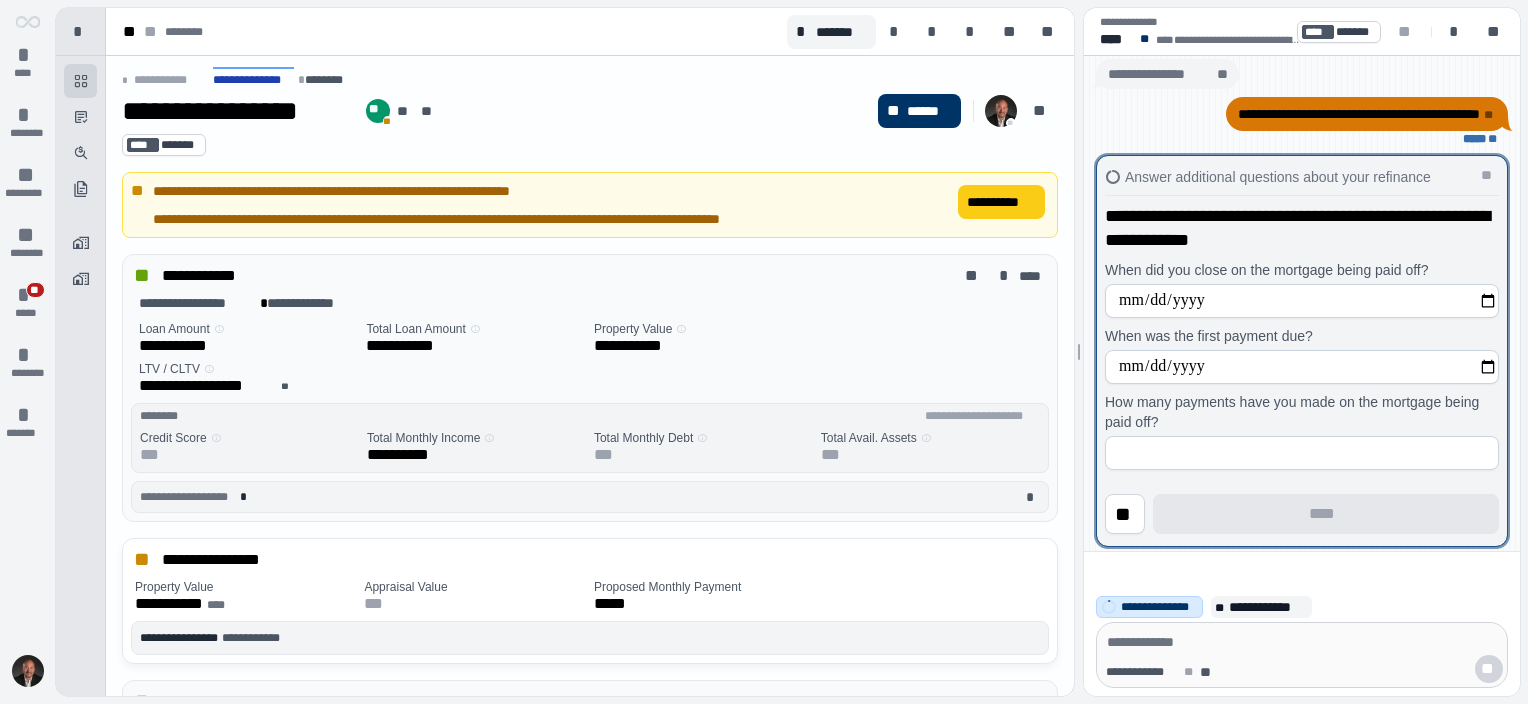 type on "**********" 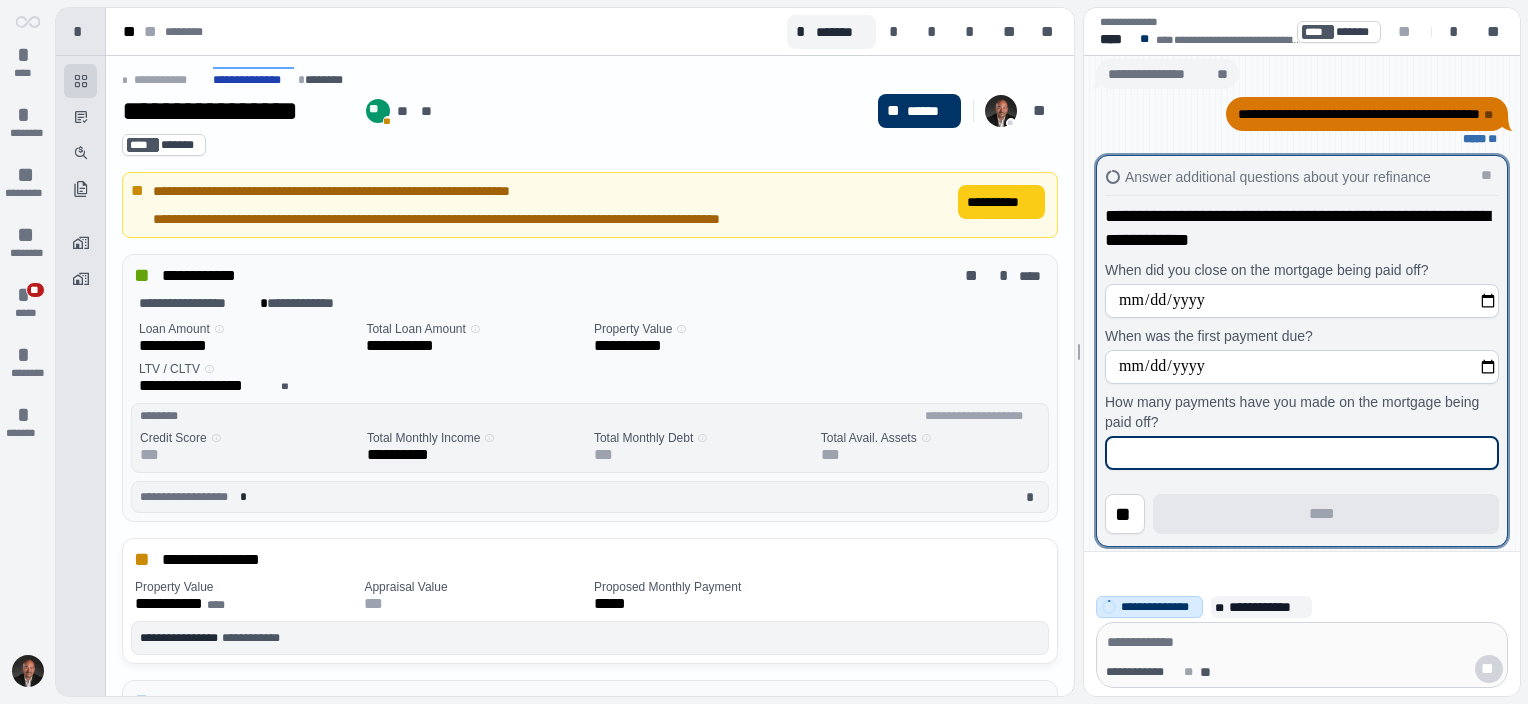 click at bounding box center [1302, 453] 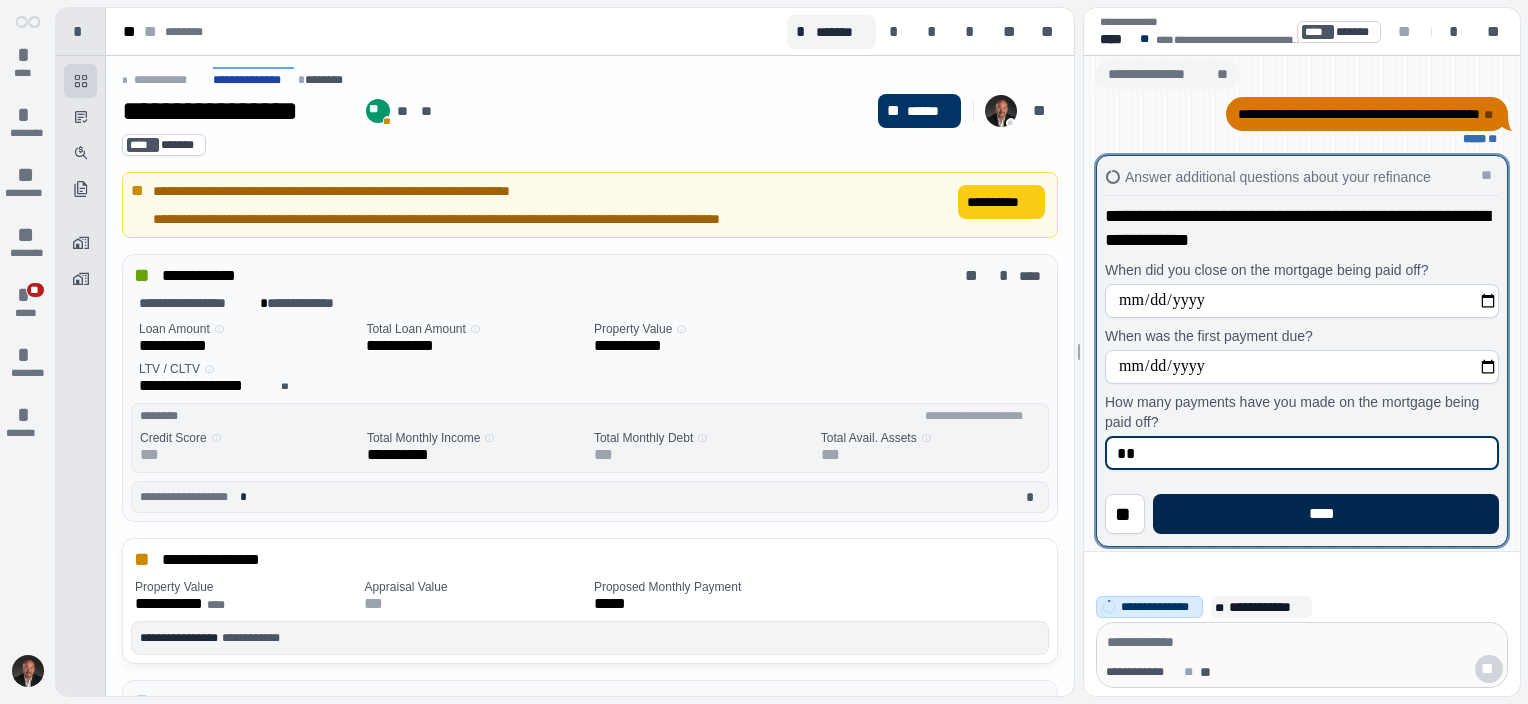 type on "**" 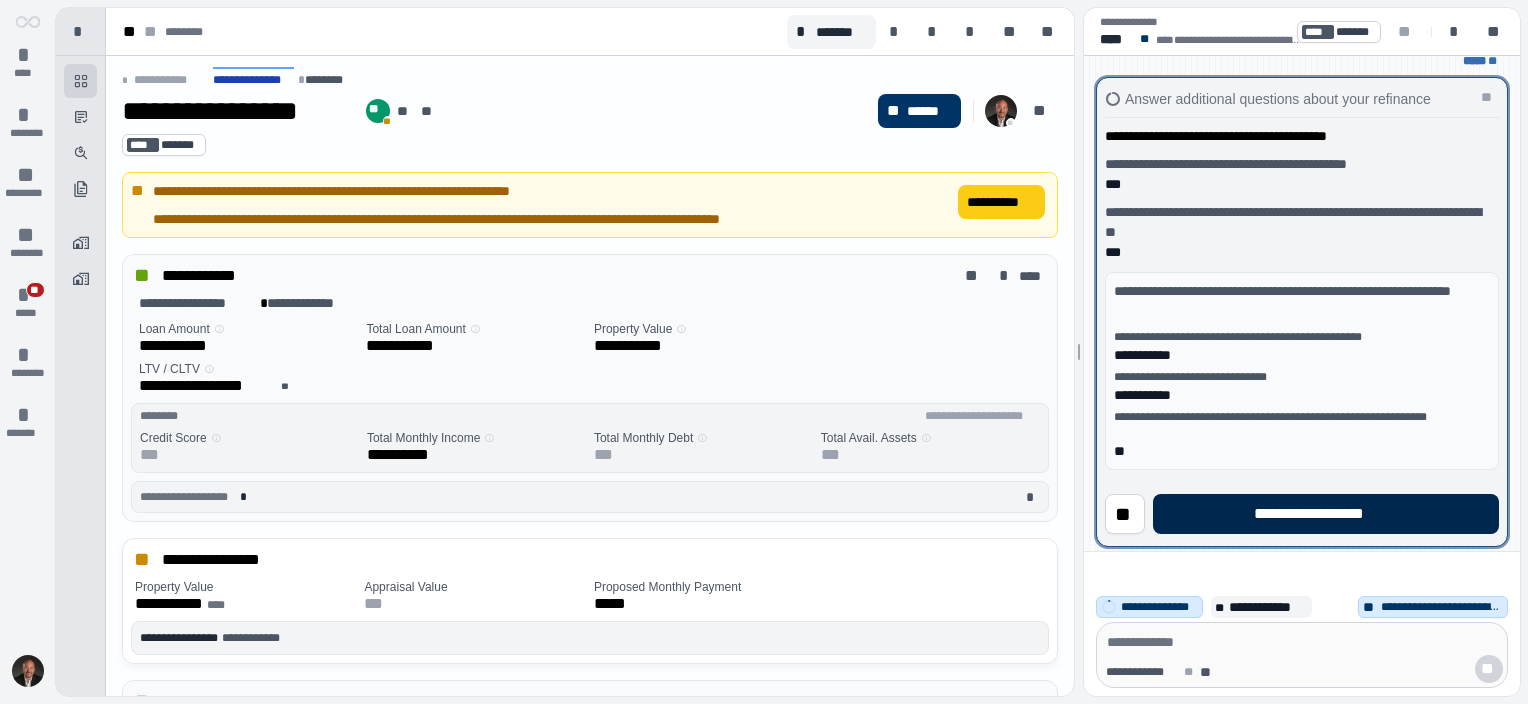 click on "**********" at bounding box center (1325, 514) 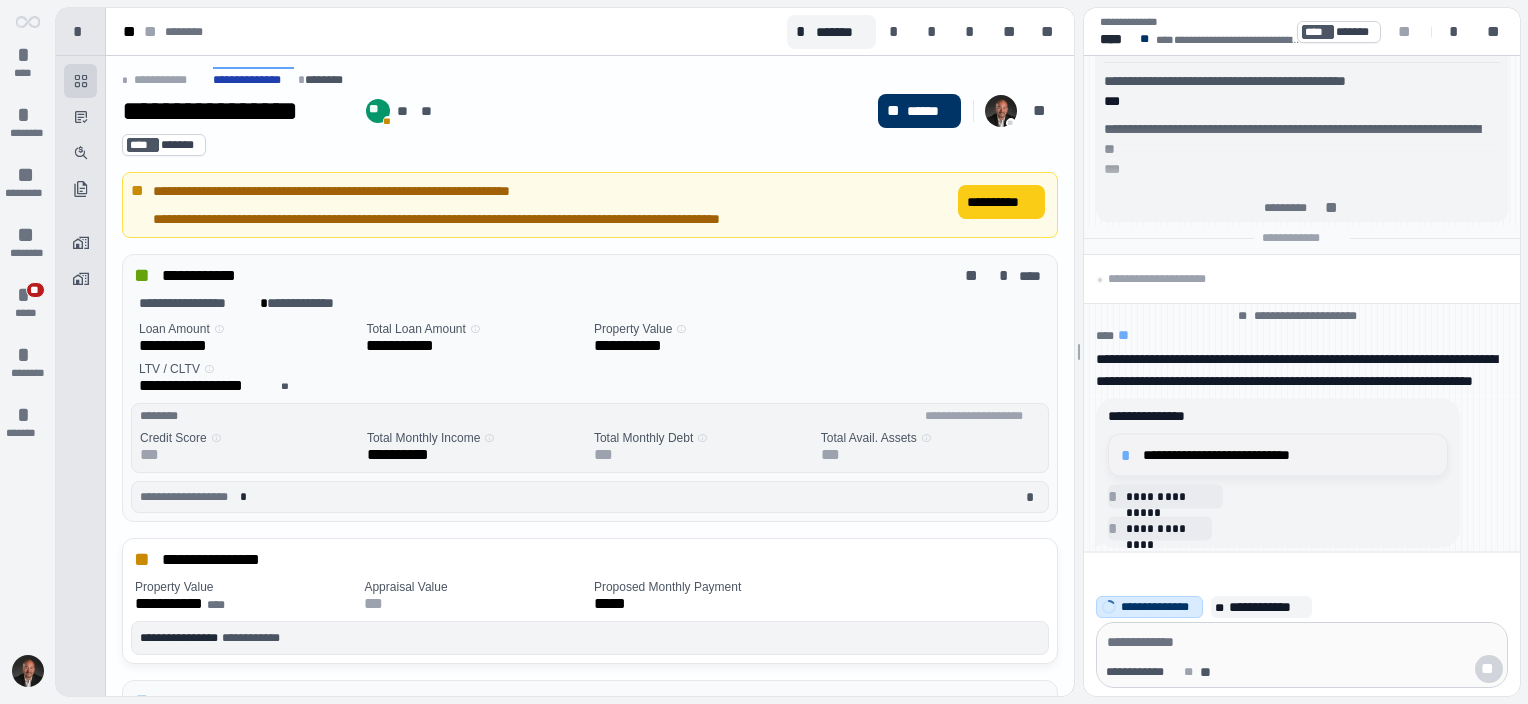 click on "*" at bounding box center (1129, 455) 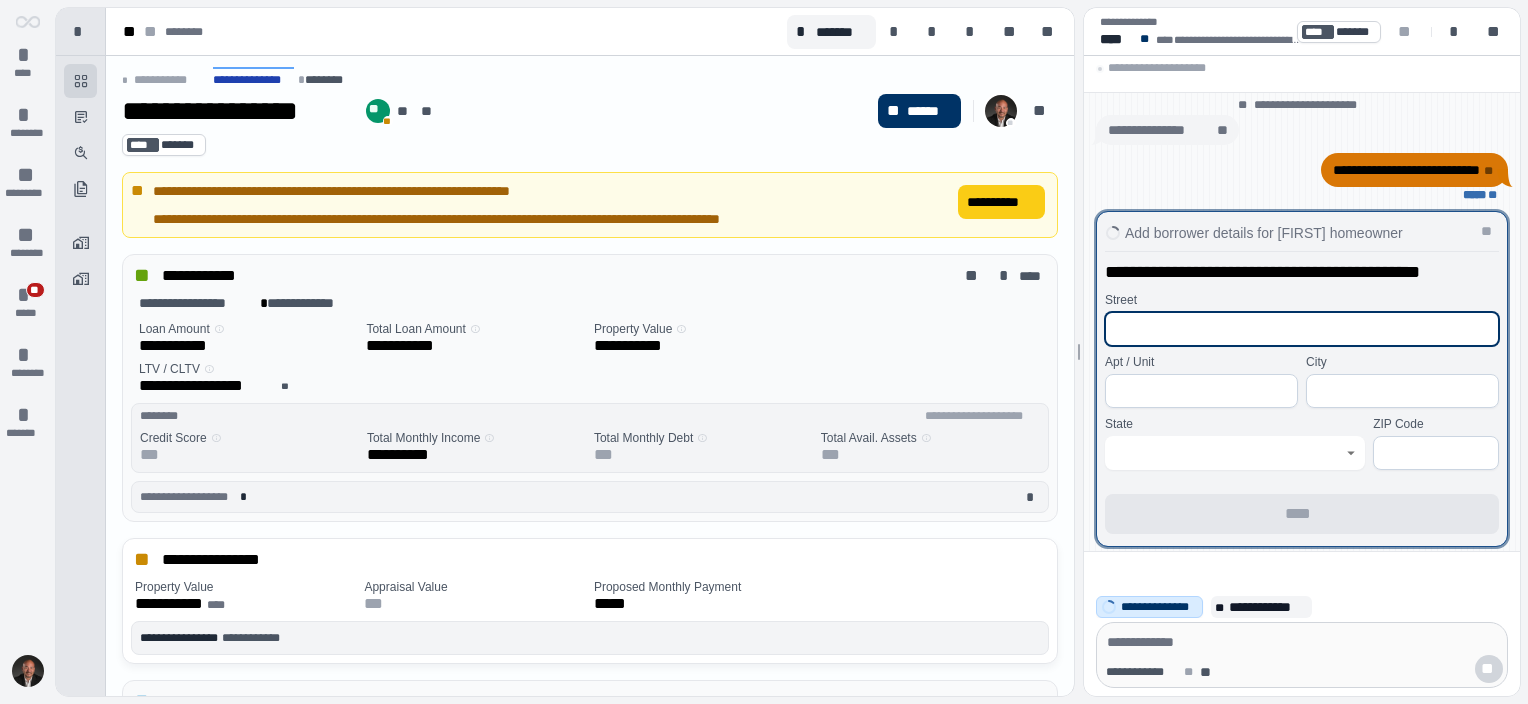 click at bounding box center [1302, 329] 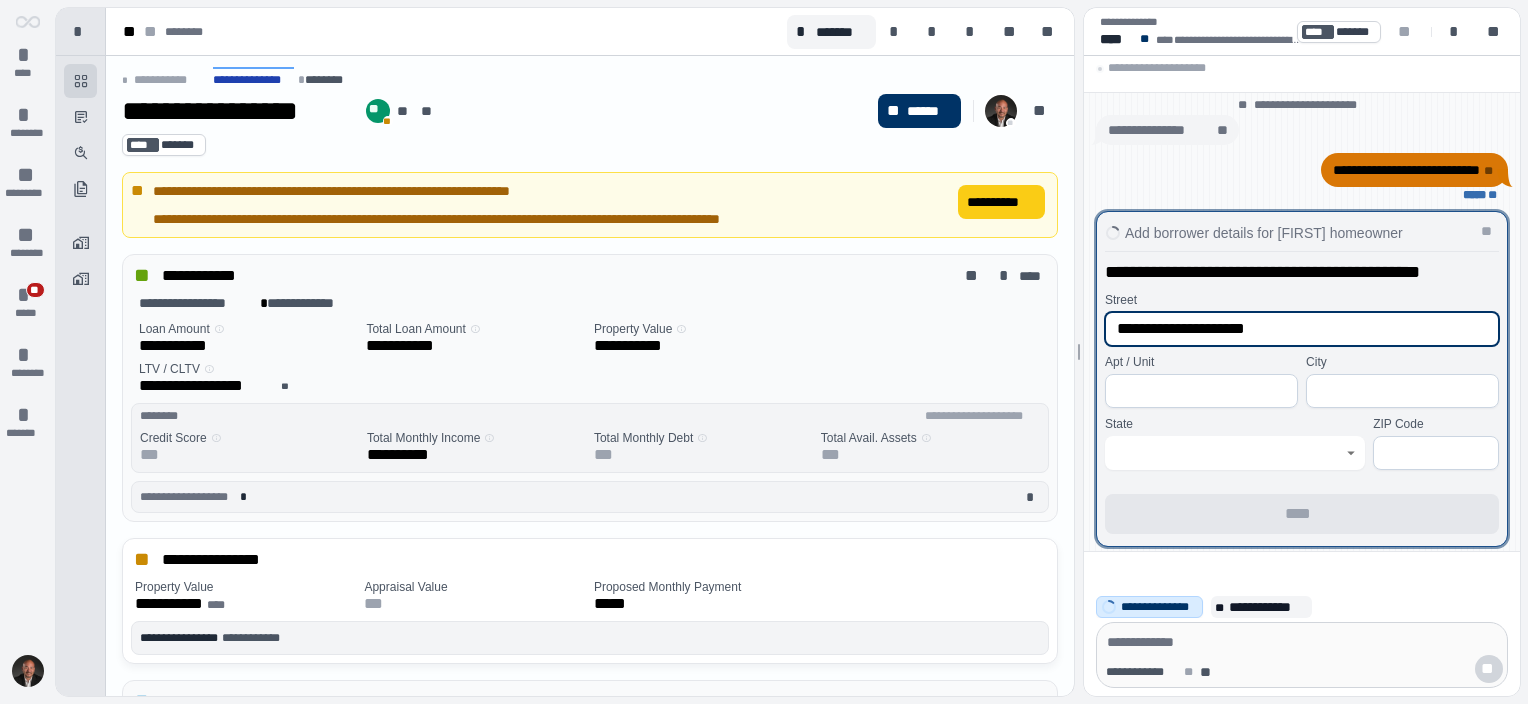 drag, startPoint x: 1308, startPoint y: 334, endPoint x: 1199, endPoint y: 334, distance: 109 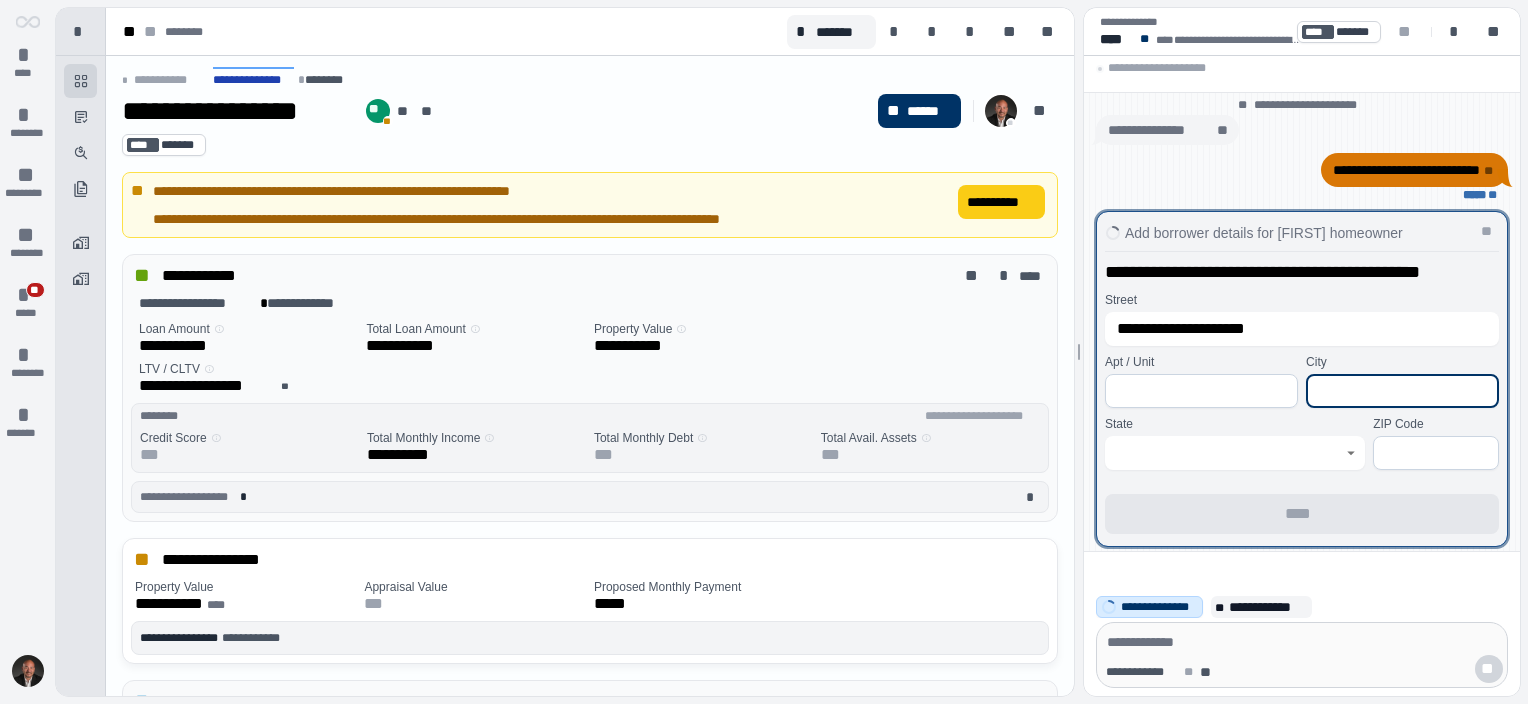 click at bounding box center (1402, 391) 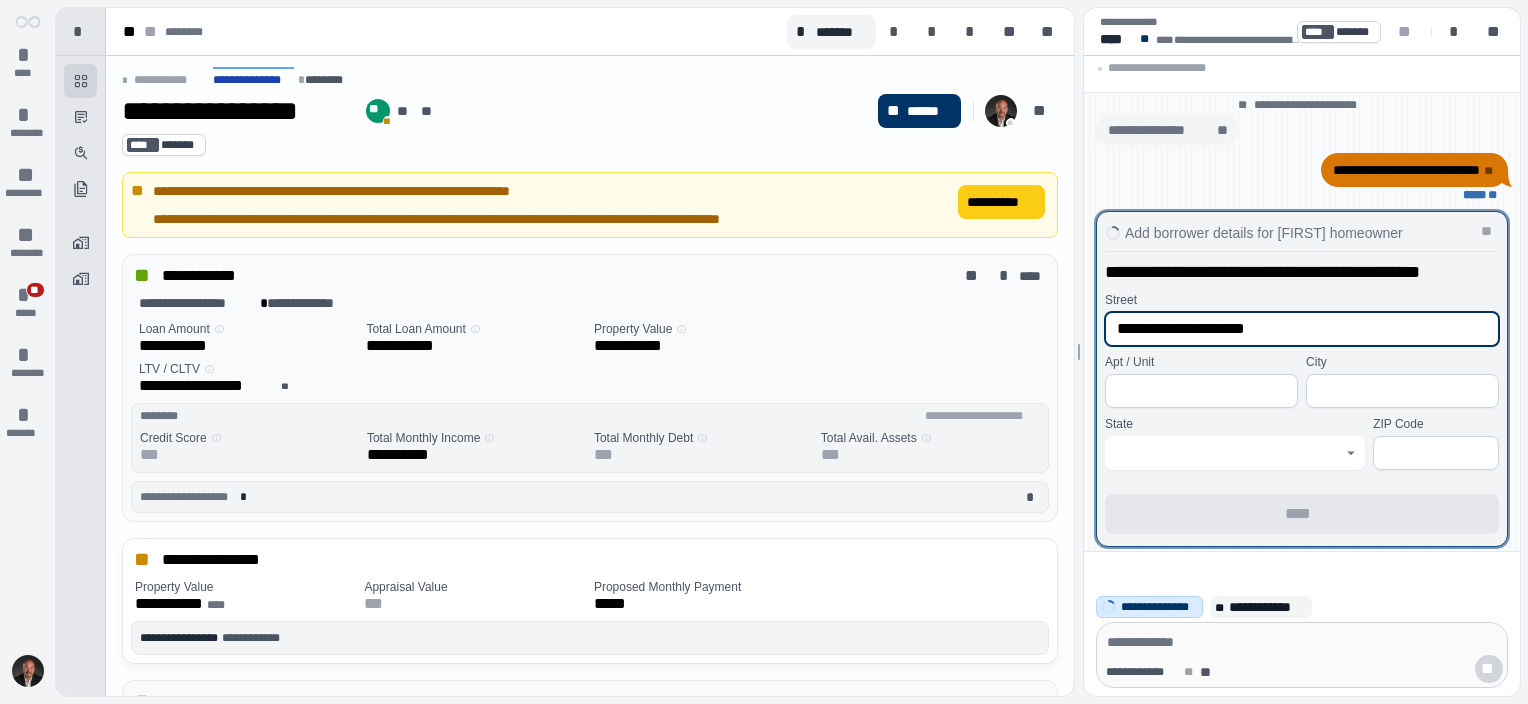 drag, startPoint x: 1299, startPoint y: 330, endPoint x: 1205, endPoint y: 331, distance: 94.00532 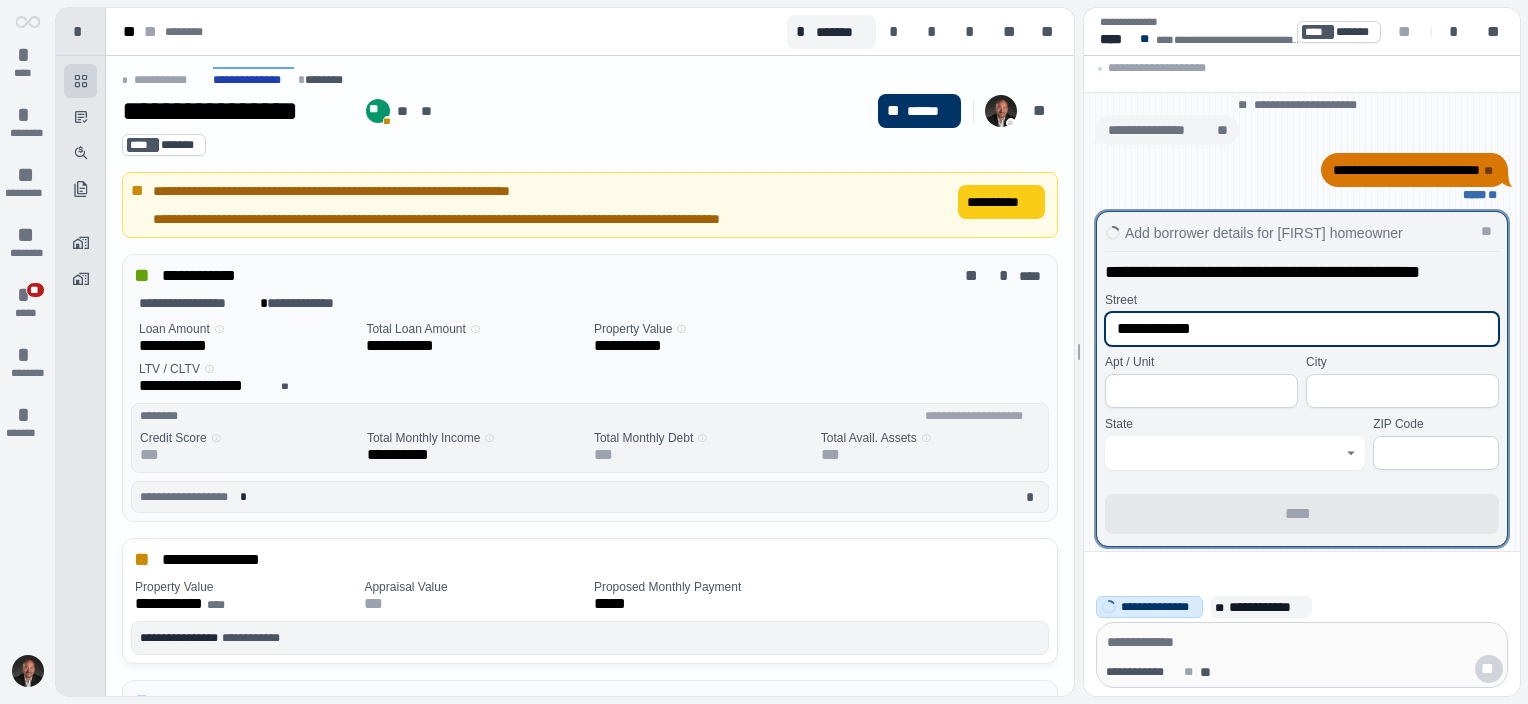 type on "**********" 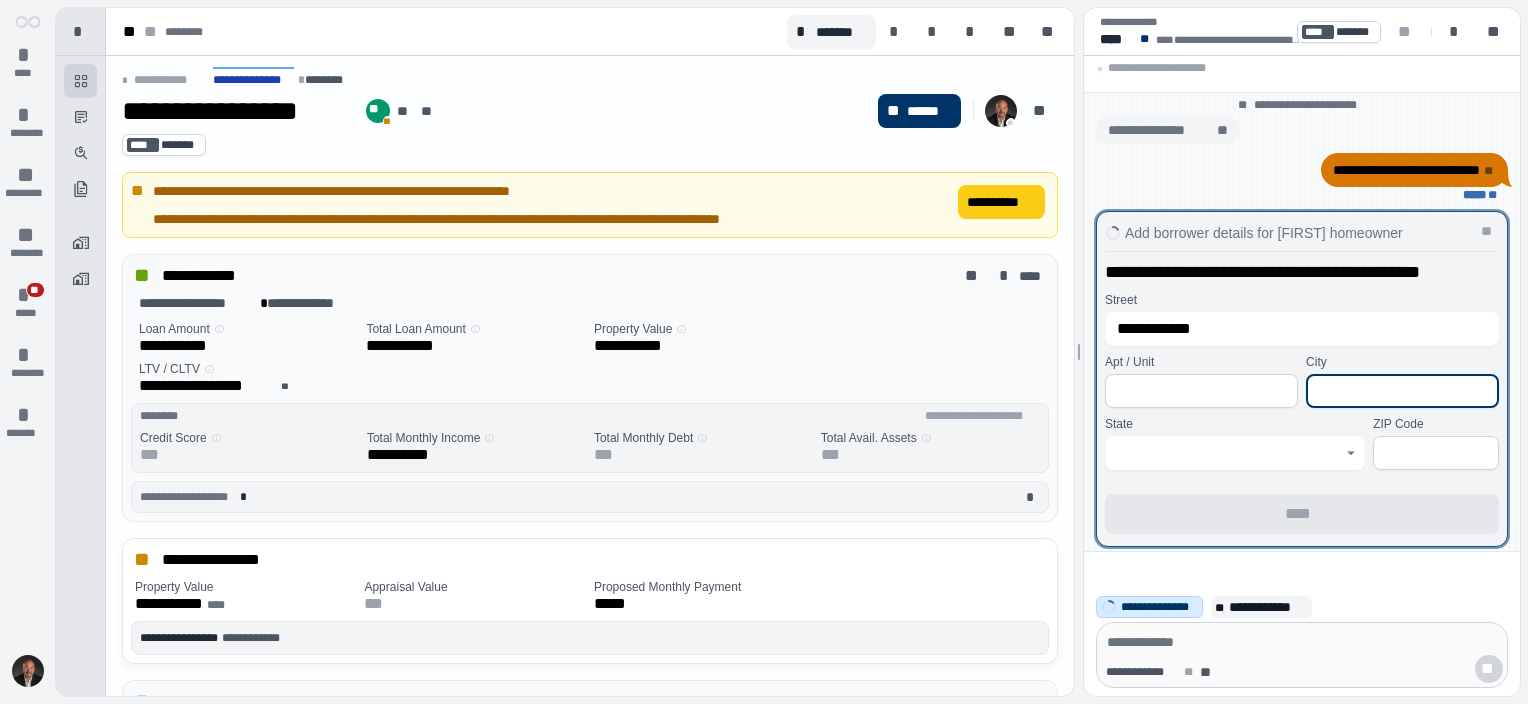 click at bounding box center [1402, 391] 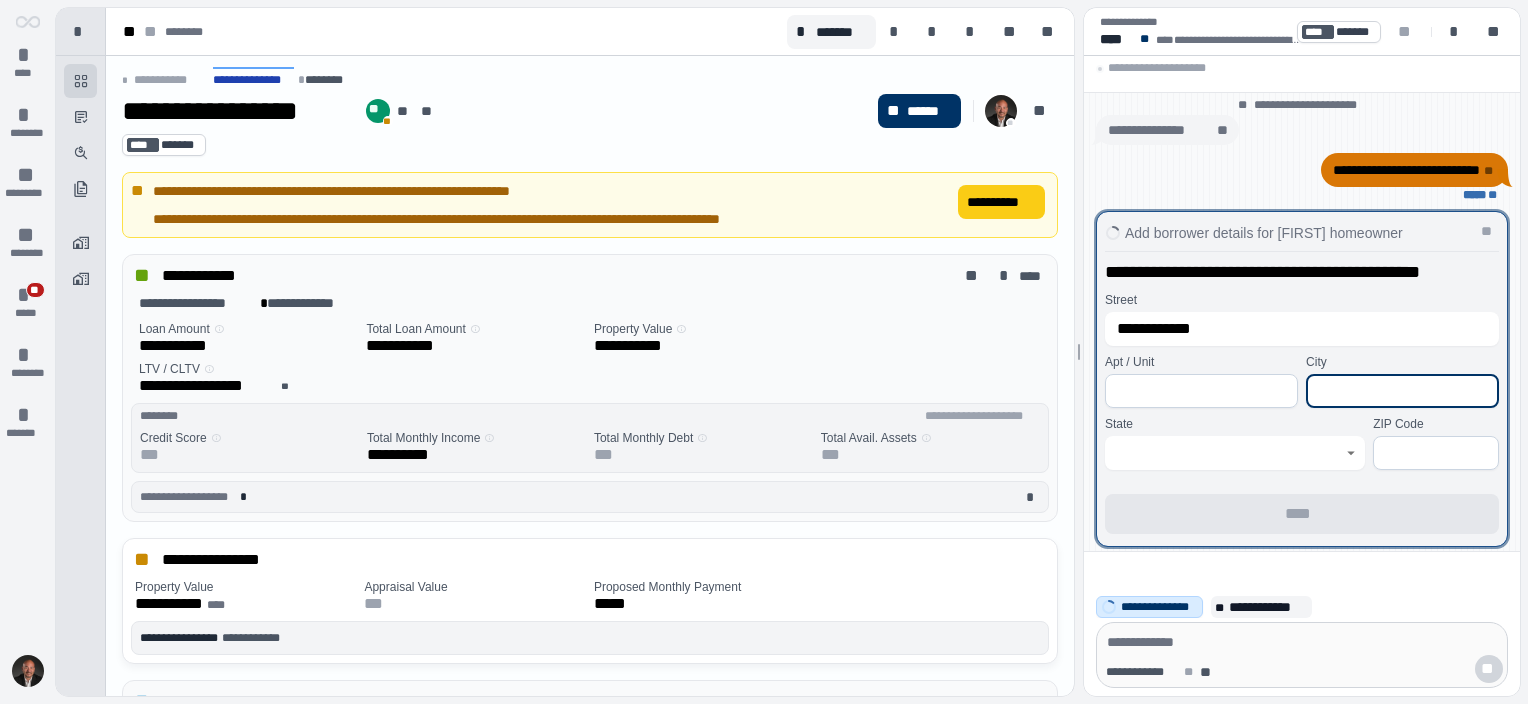 paste on "*********" 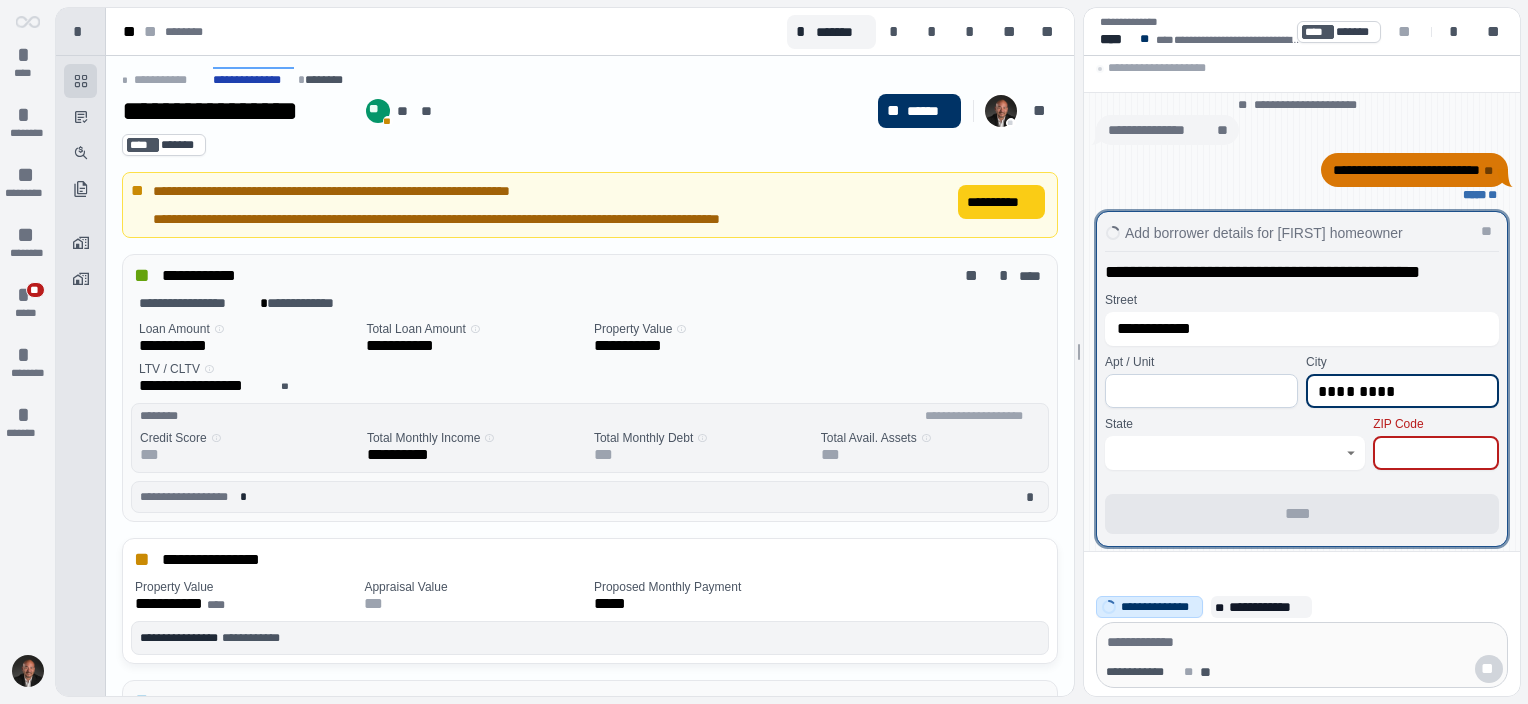 type on "*********" 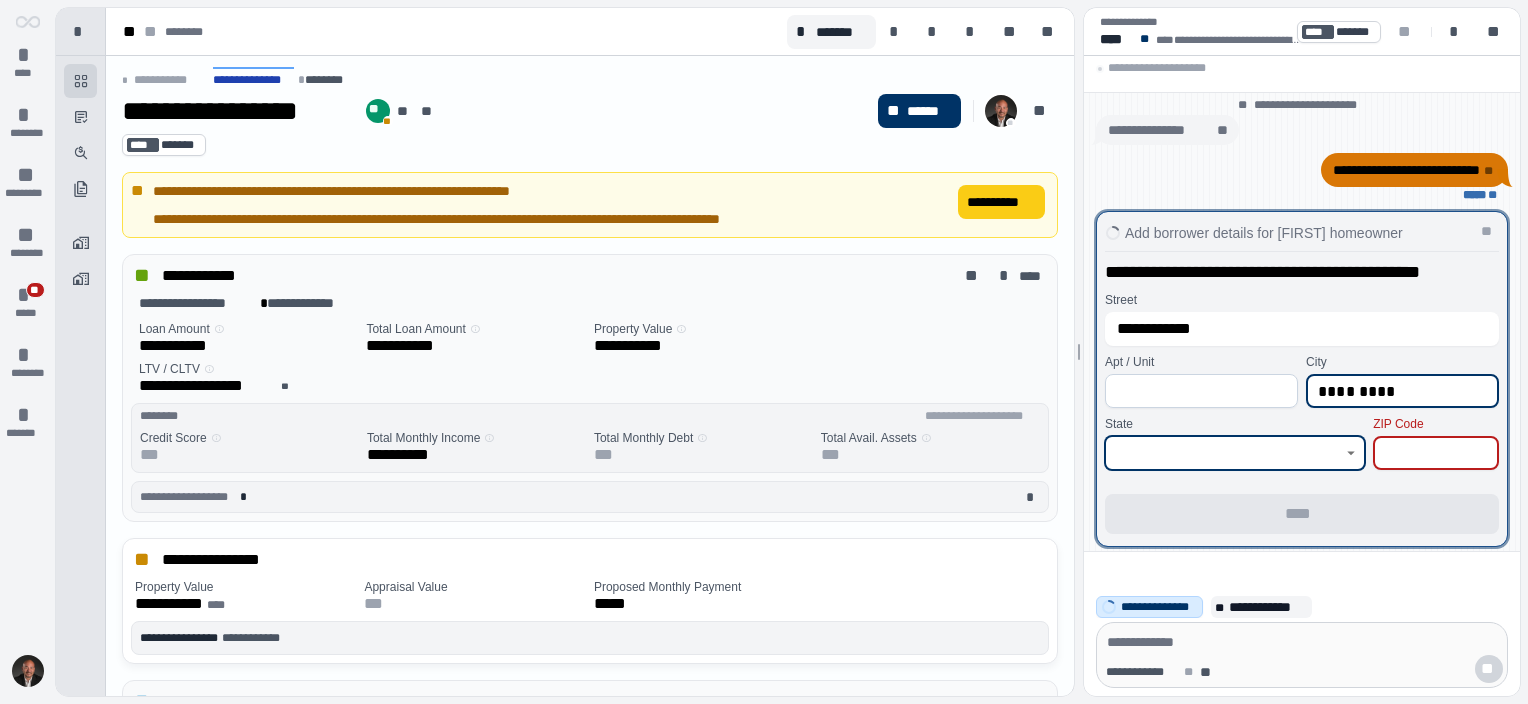 click at bounding box center [1224, 453] 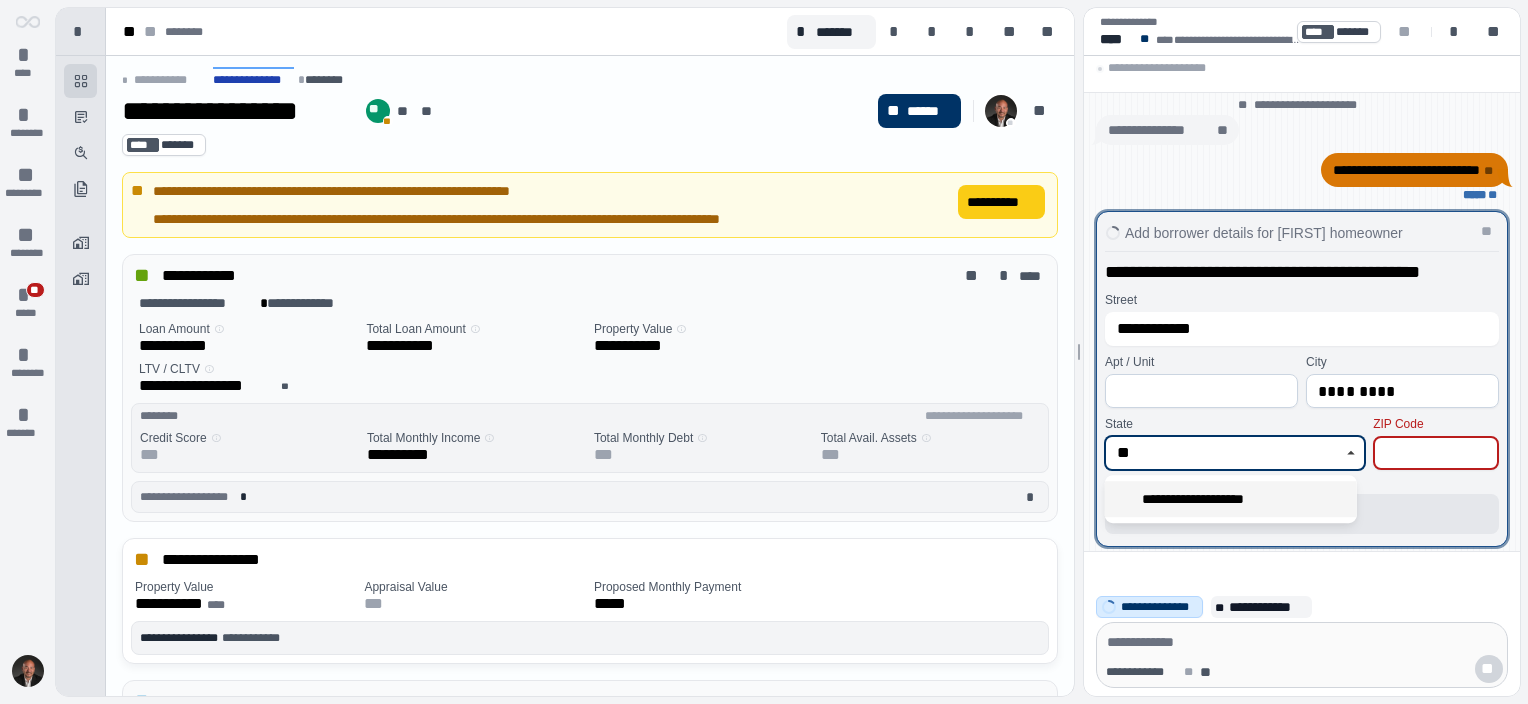click on "**********" at bounding box center (1231, 499) 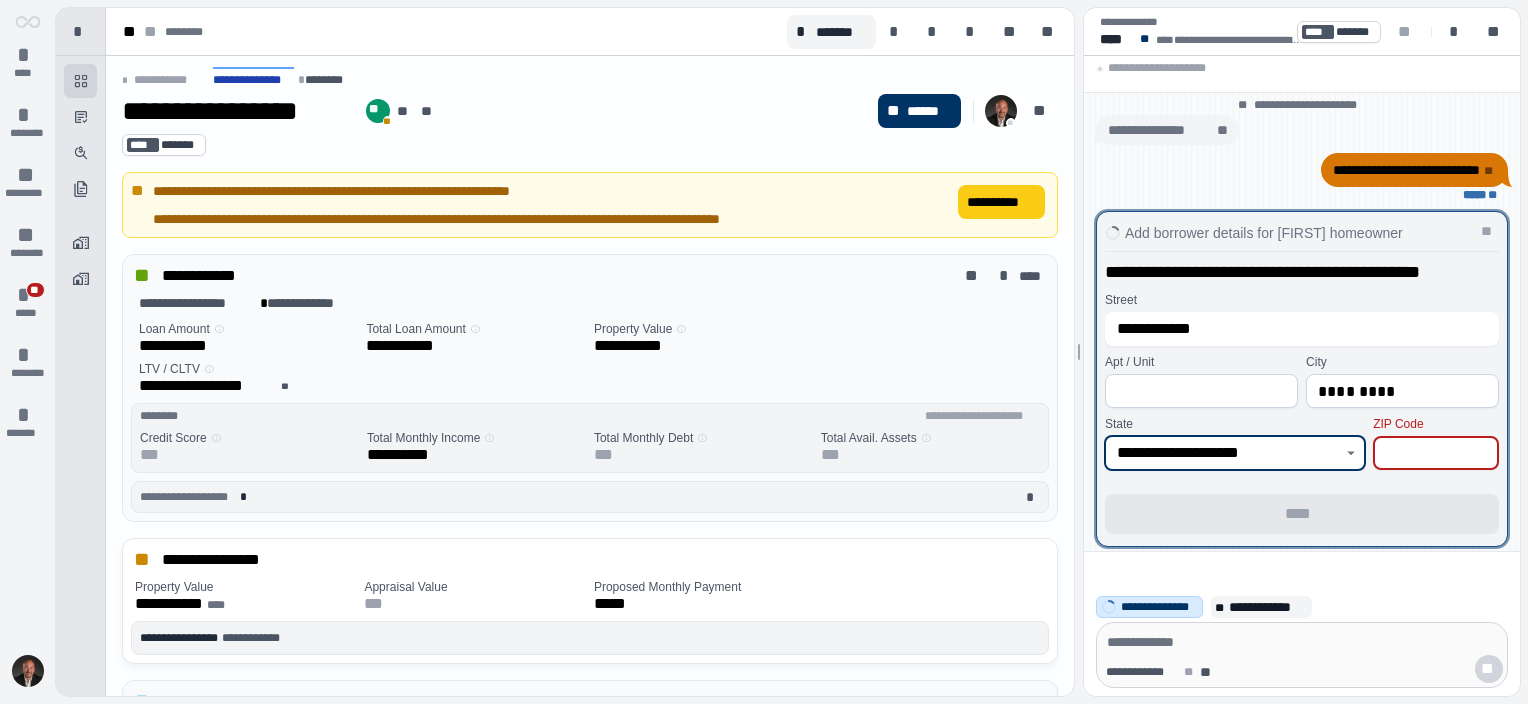 type on "**********" 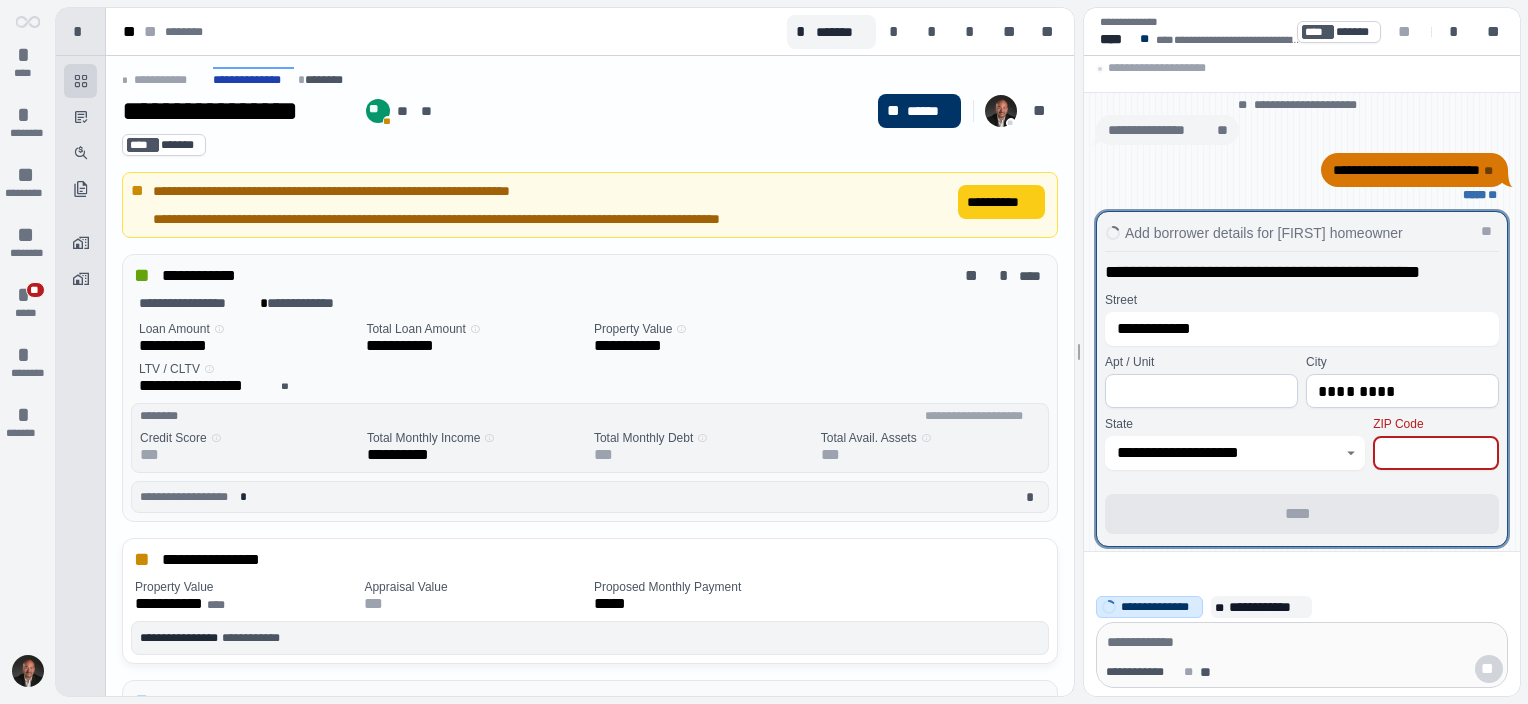 click at bounding box center (1436, 453) 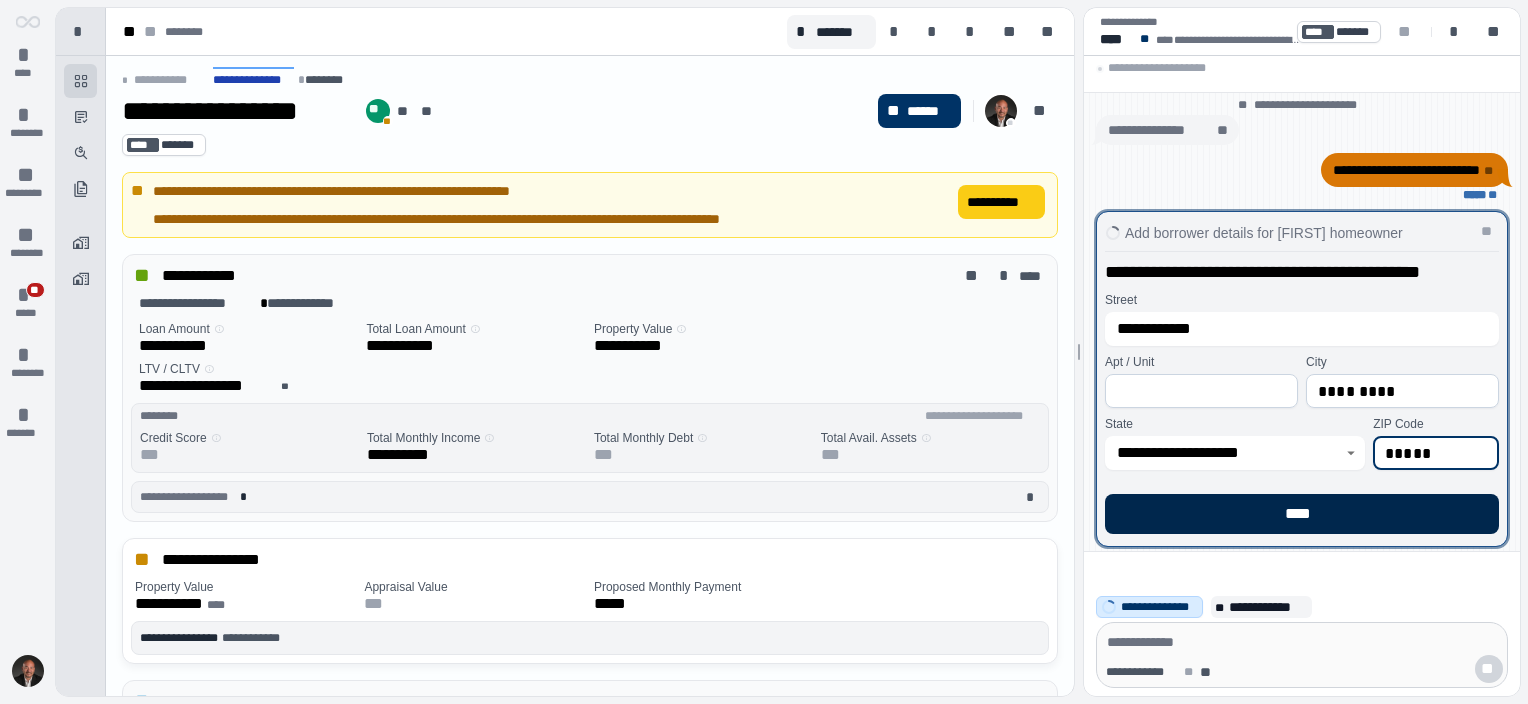 type on "*****" 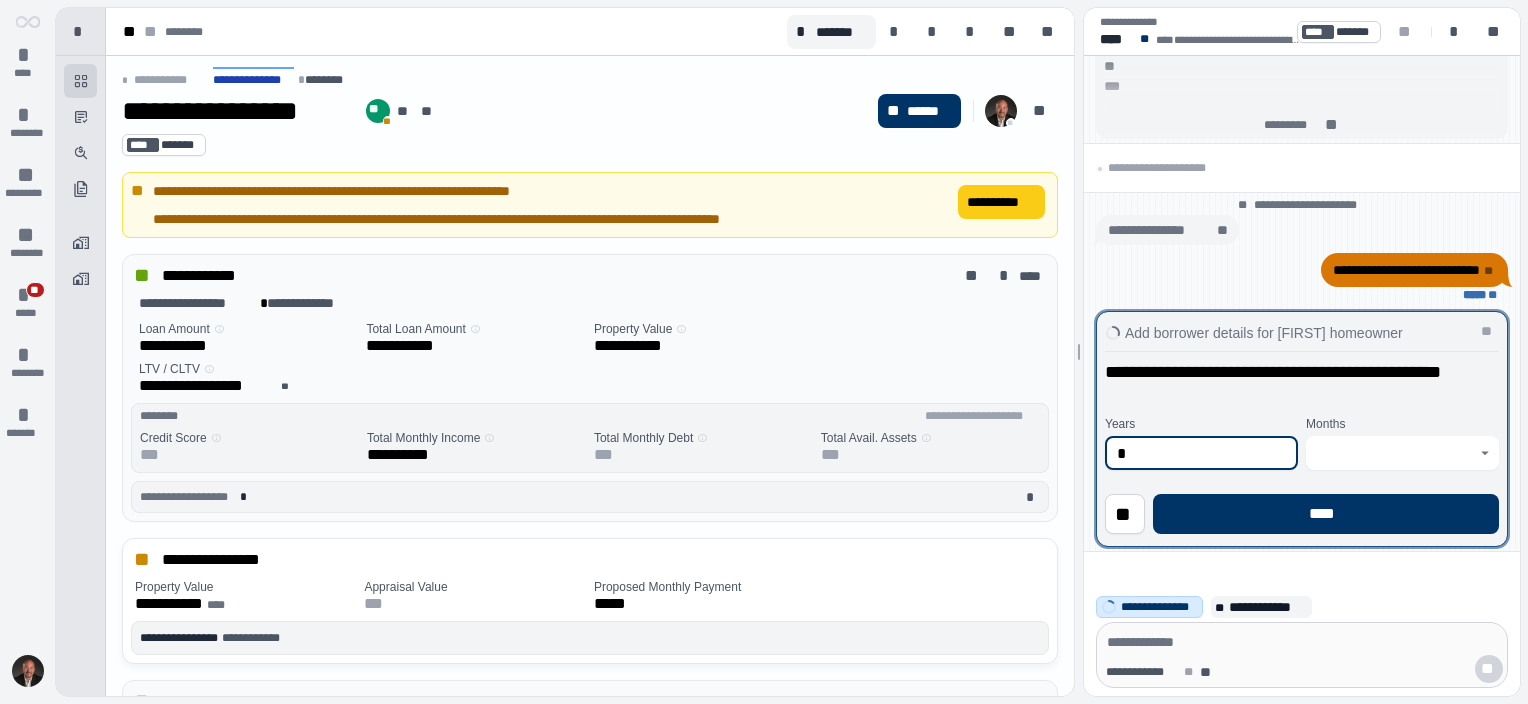 type on "*" 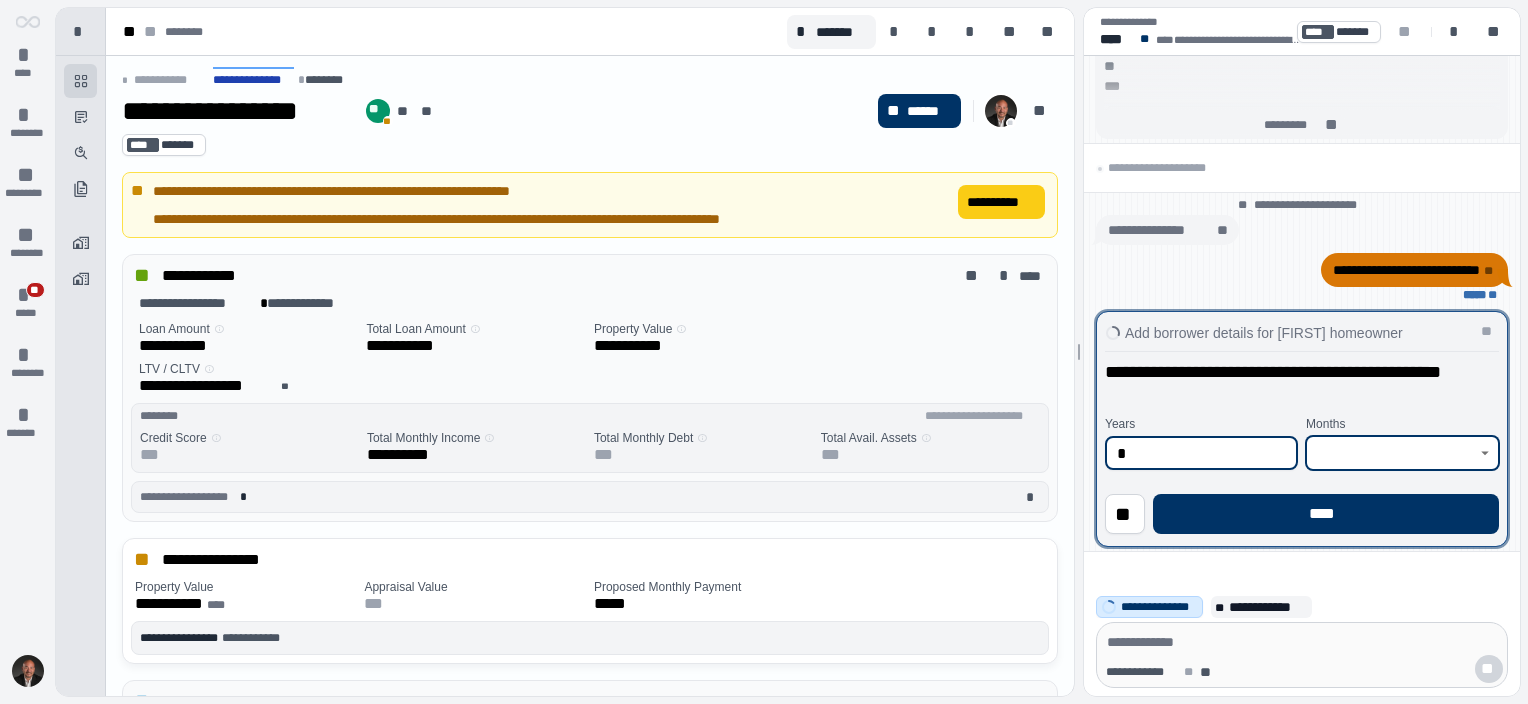 click at bounding box center [1391, 453] 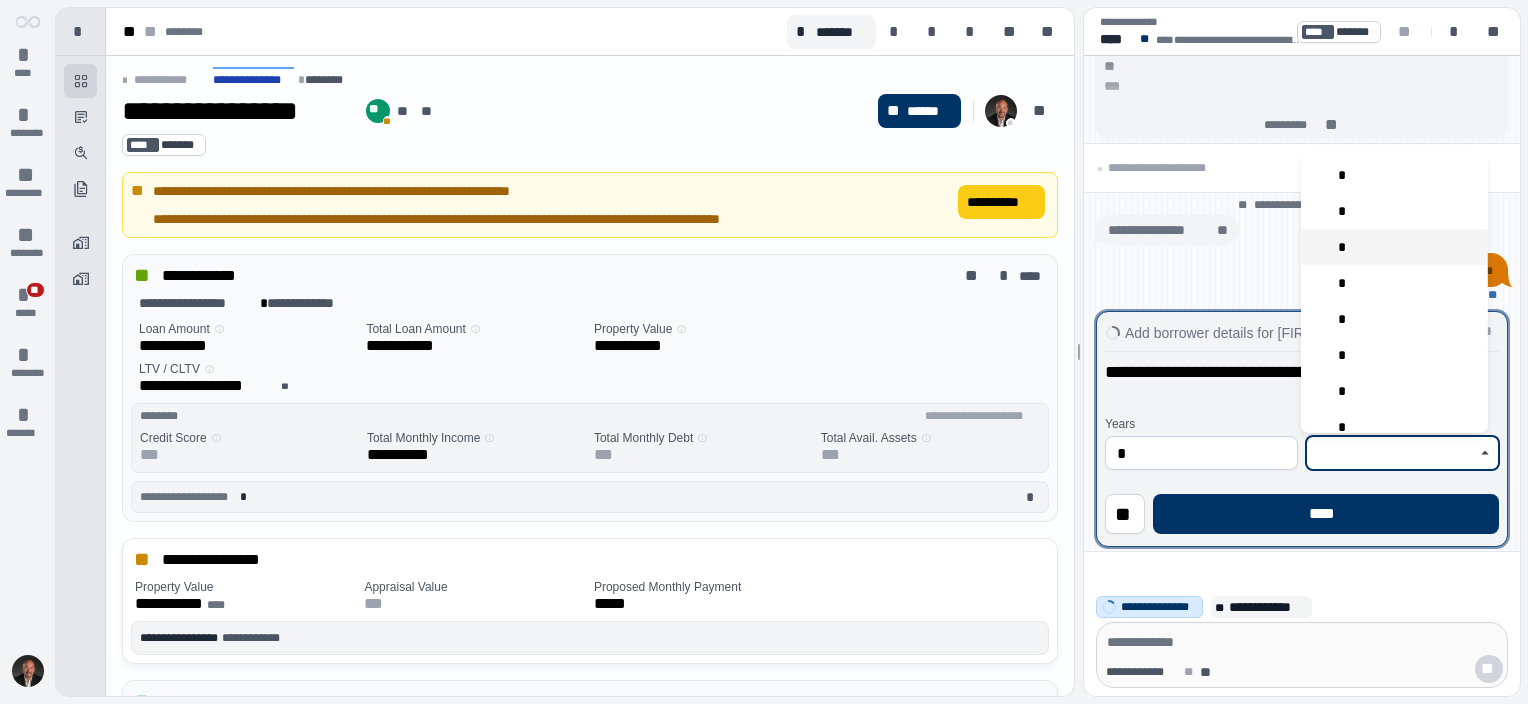 click on "*" at bounding box center [1394, 247] 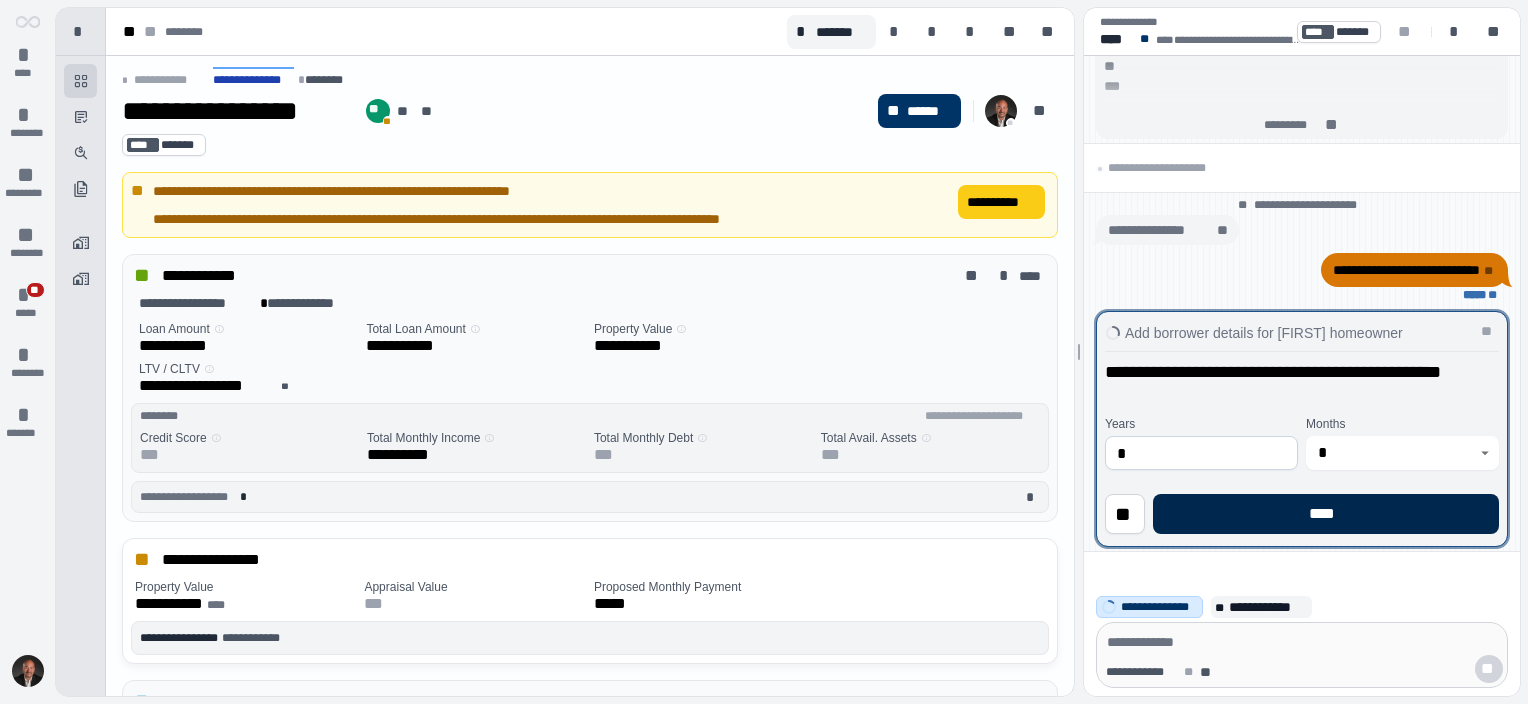 click on "****" at bounding box center [1326, 514] 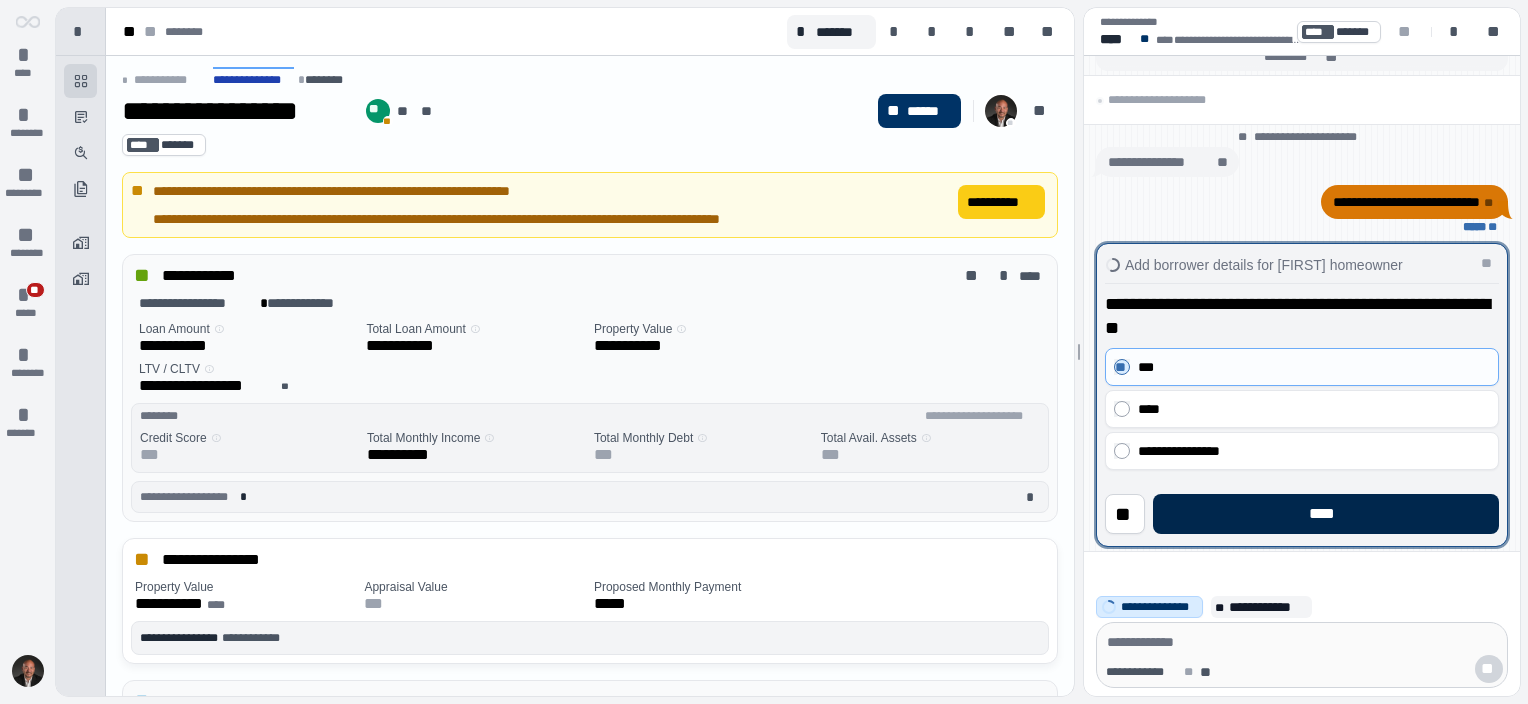 click on "****" at bounding box center (1326, 514) 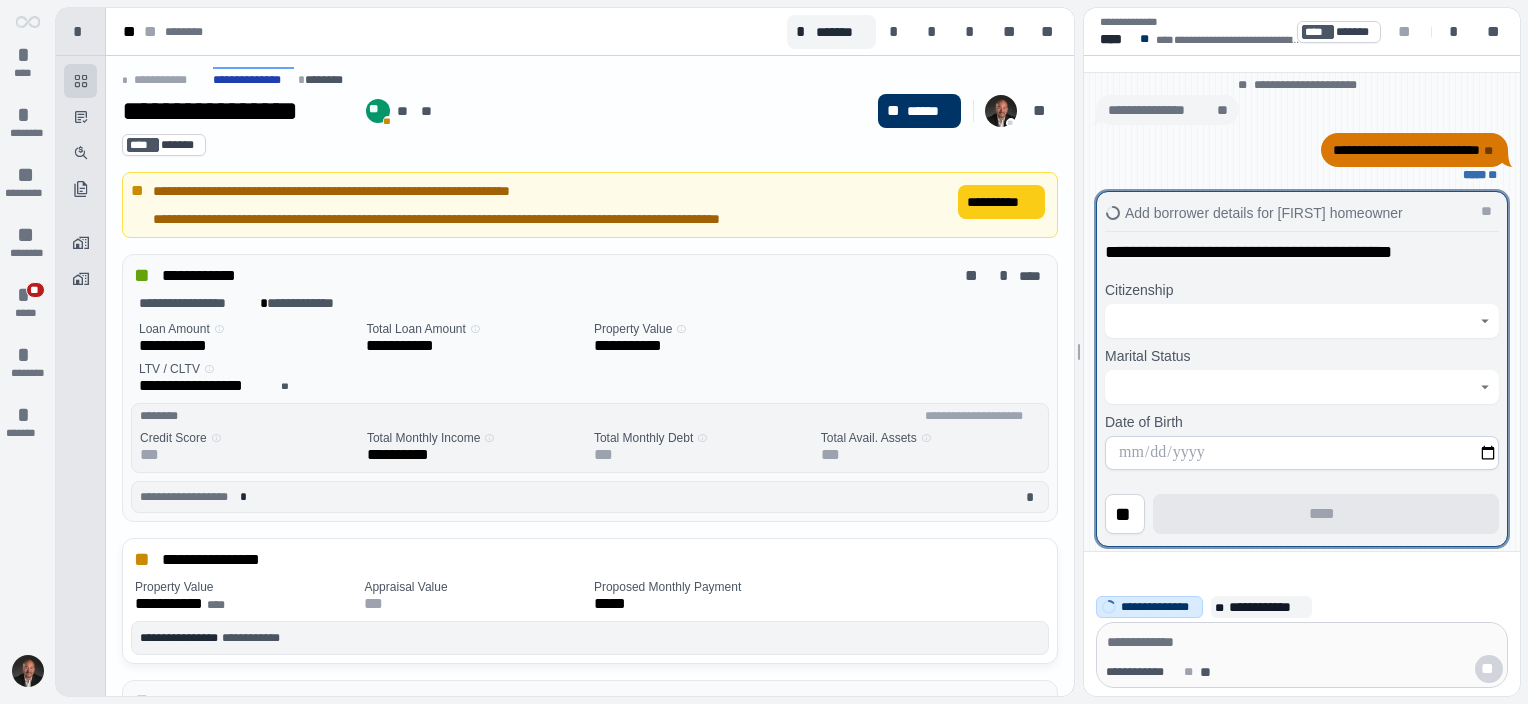 click 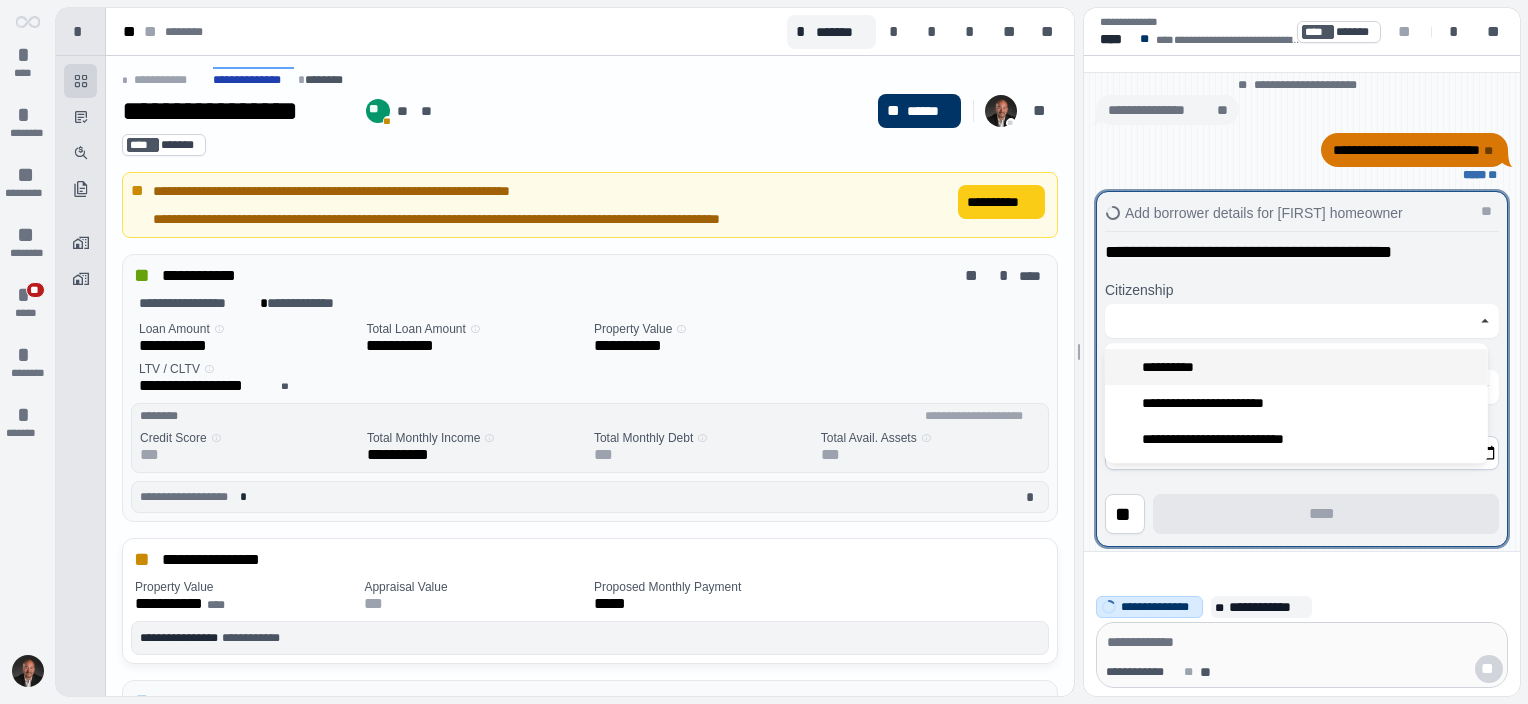 click on "**********" at bounding box center [1296, 367] 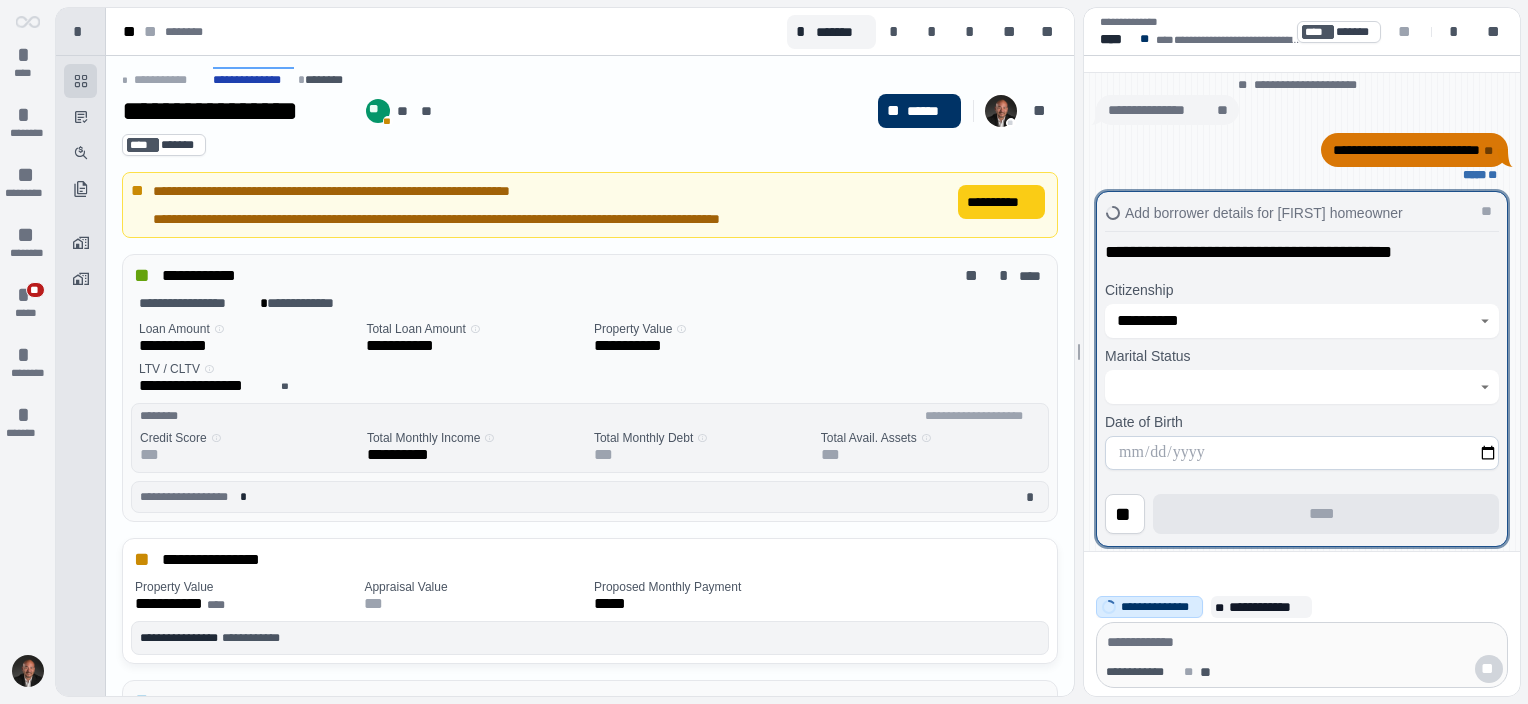 type on "**********" 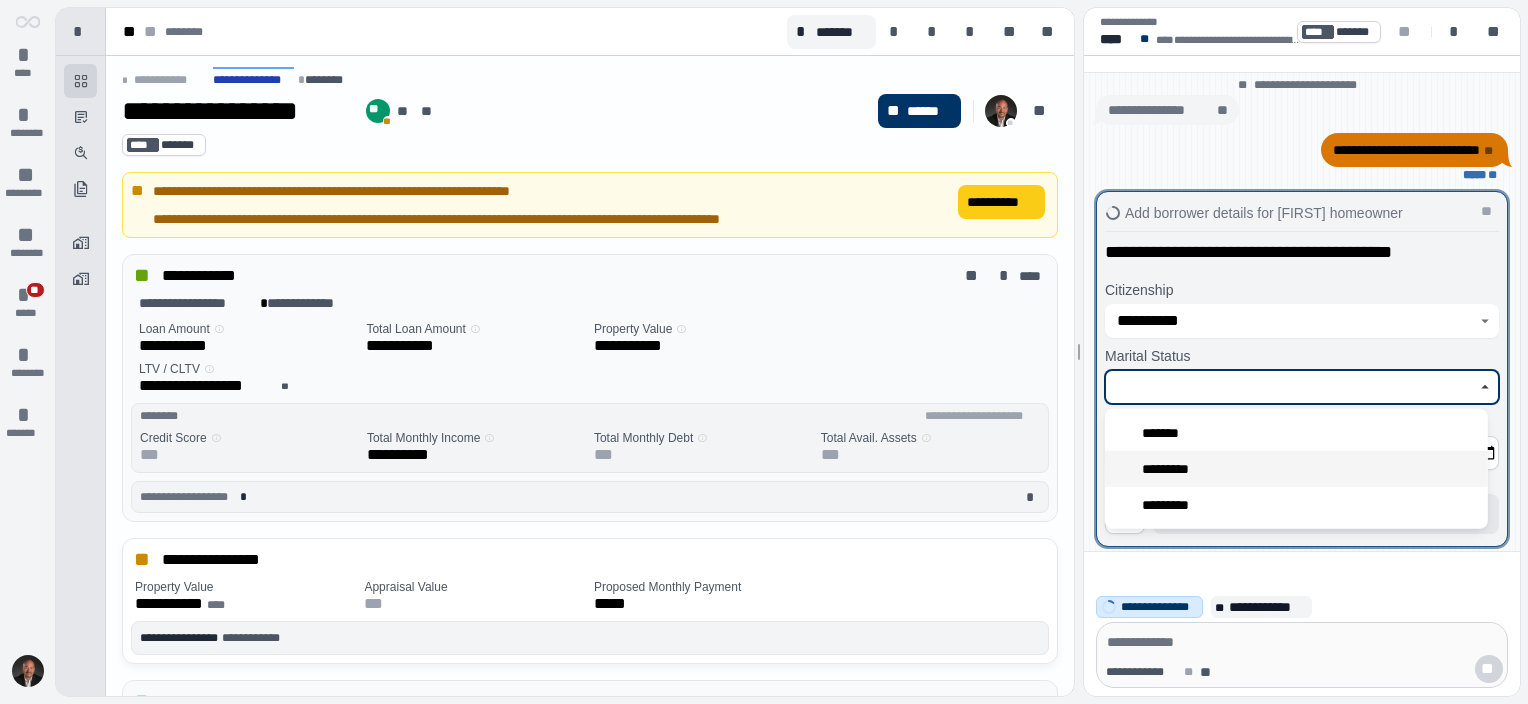 click on "*********" at bounding box center (1296, 469) 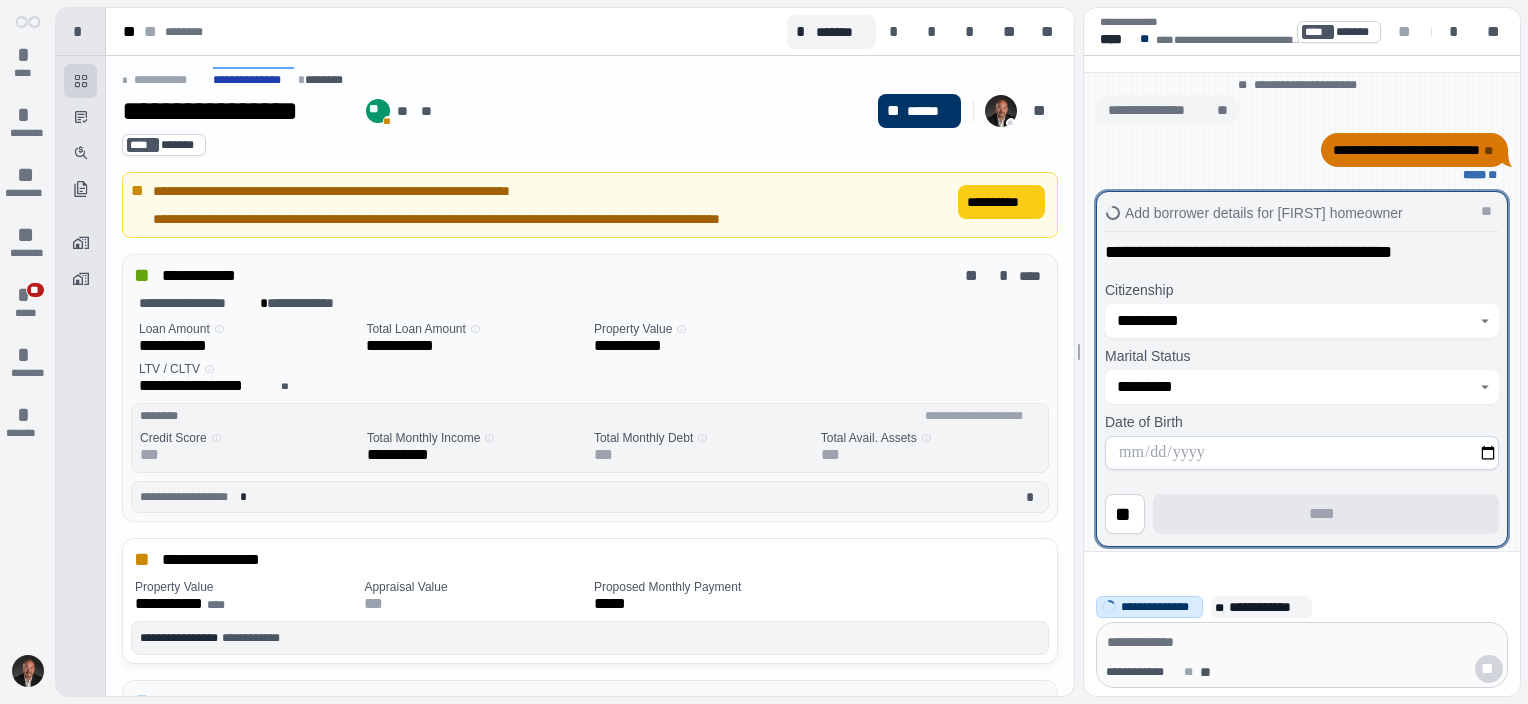 click at bounding box center (1302, 453) 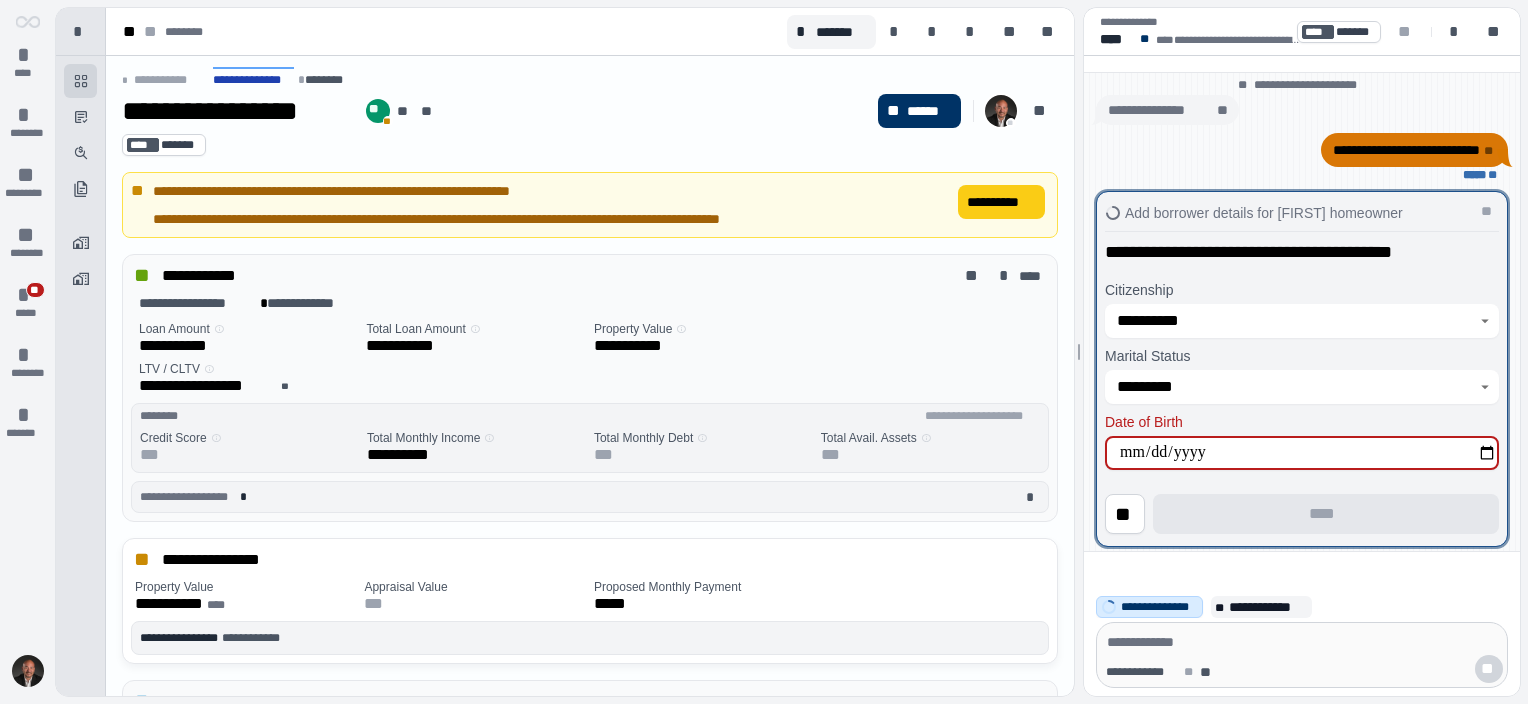 type on "**********" 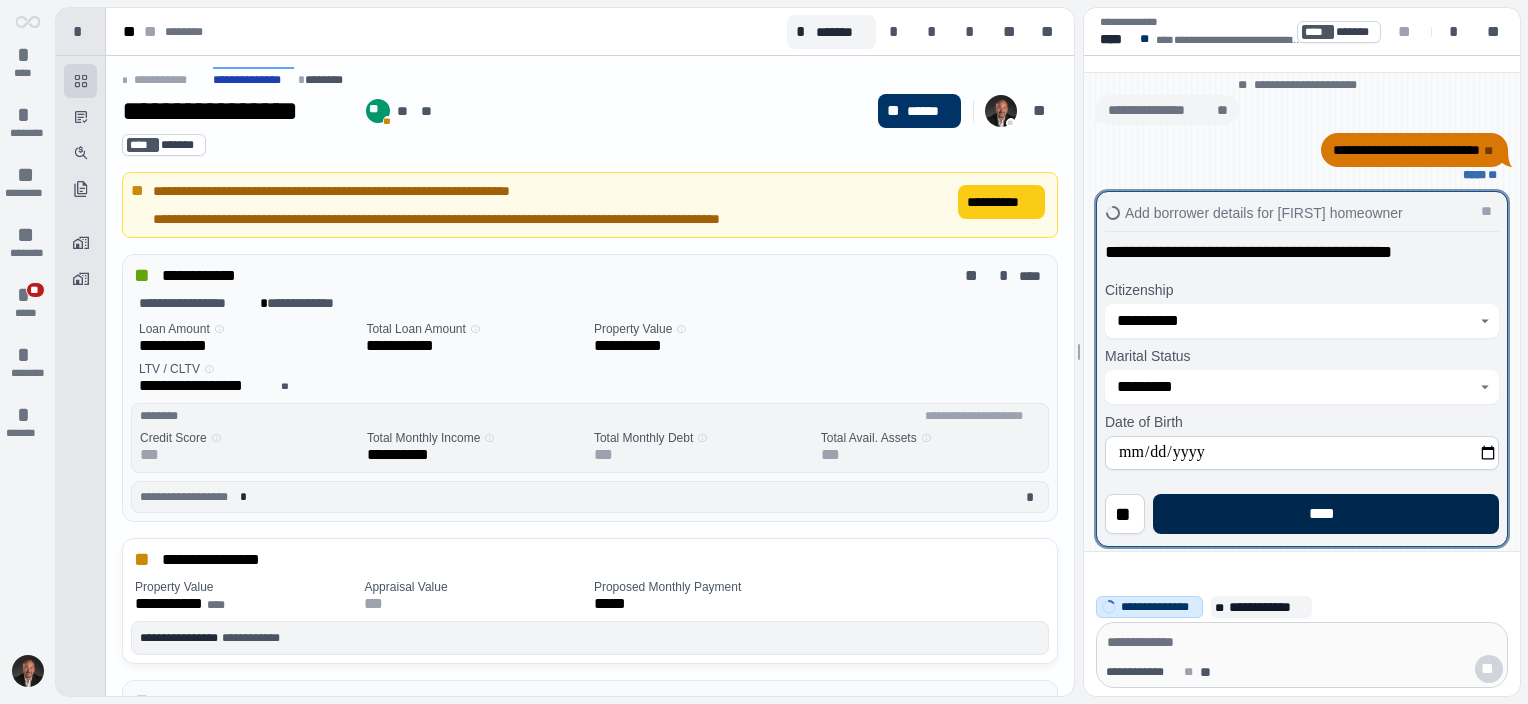 click on "****" at bounding box center (1326, 514) 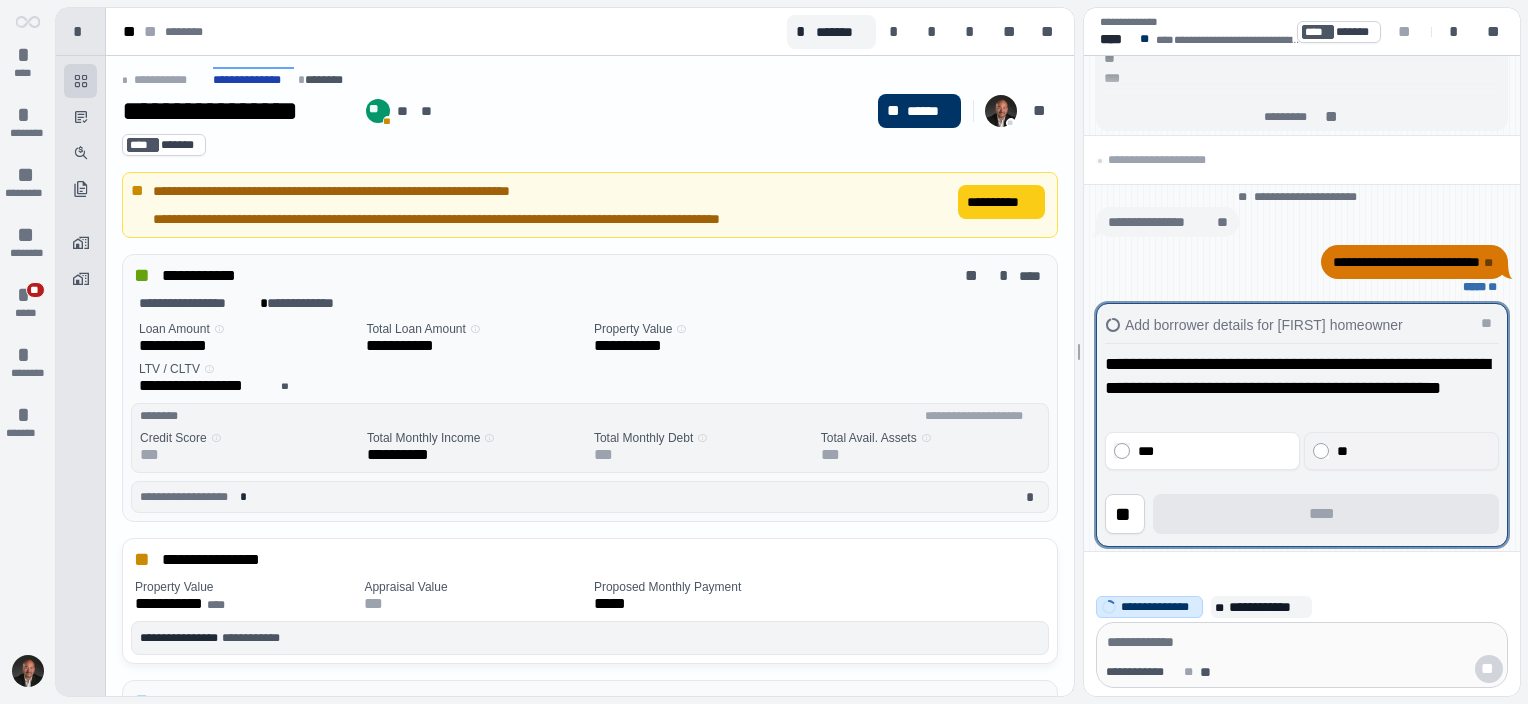 click on "**" at bounding box center [1411, 451] 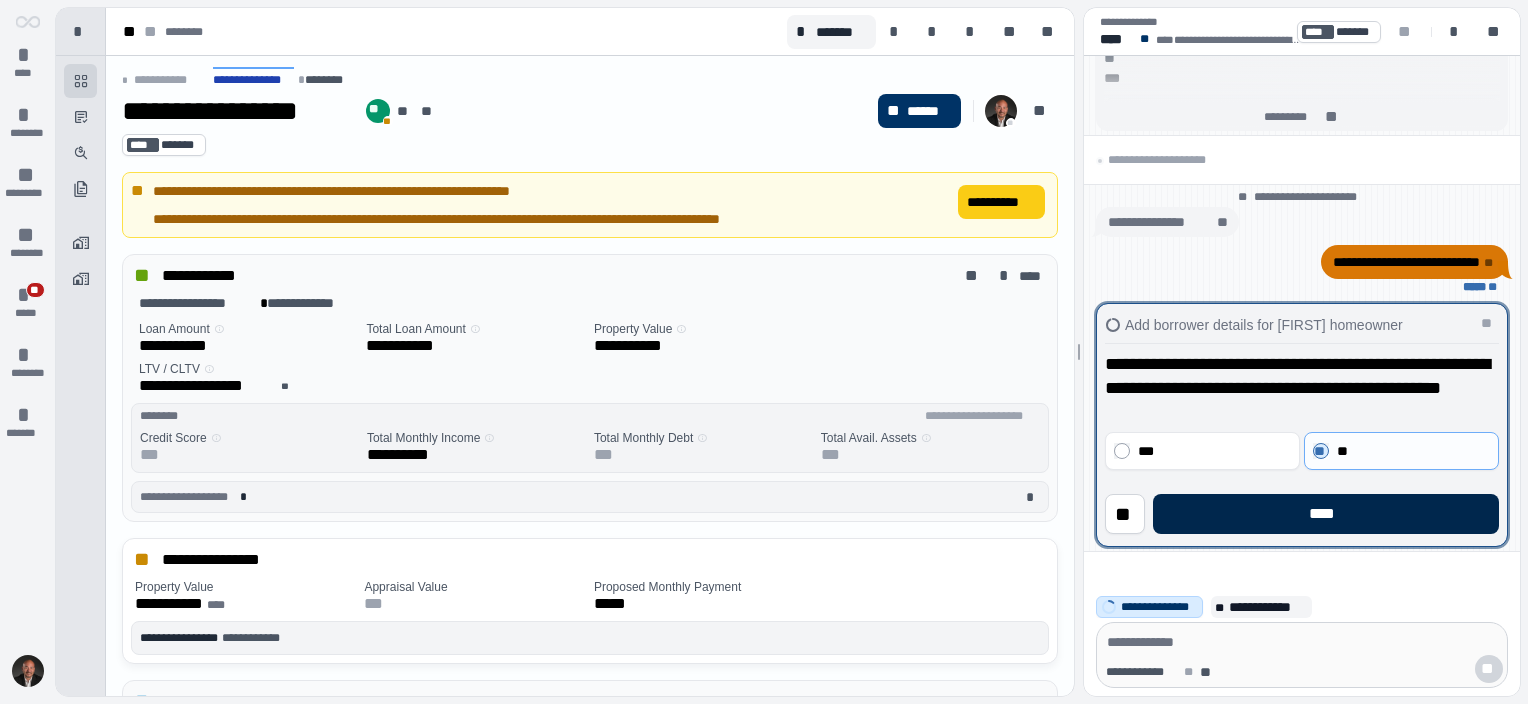 click on "****" at bounding box center (1326, 514) 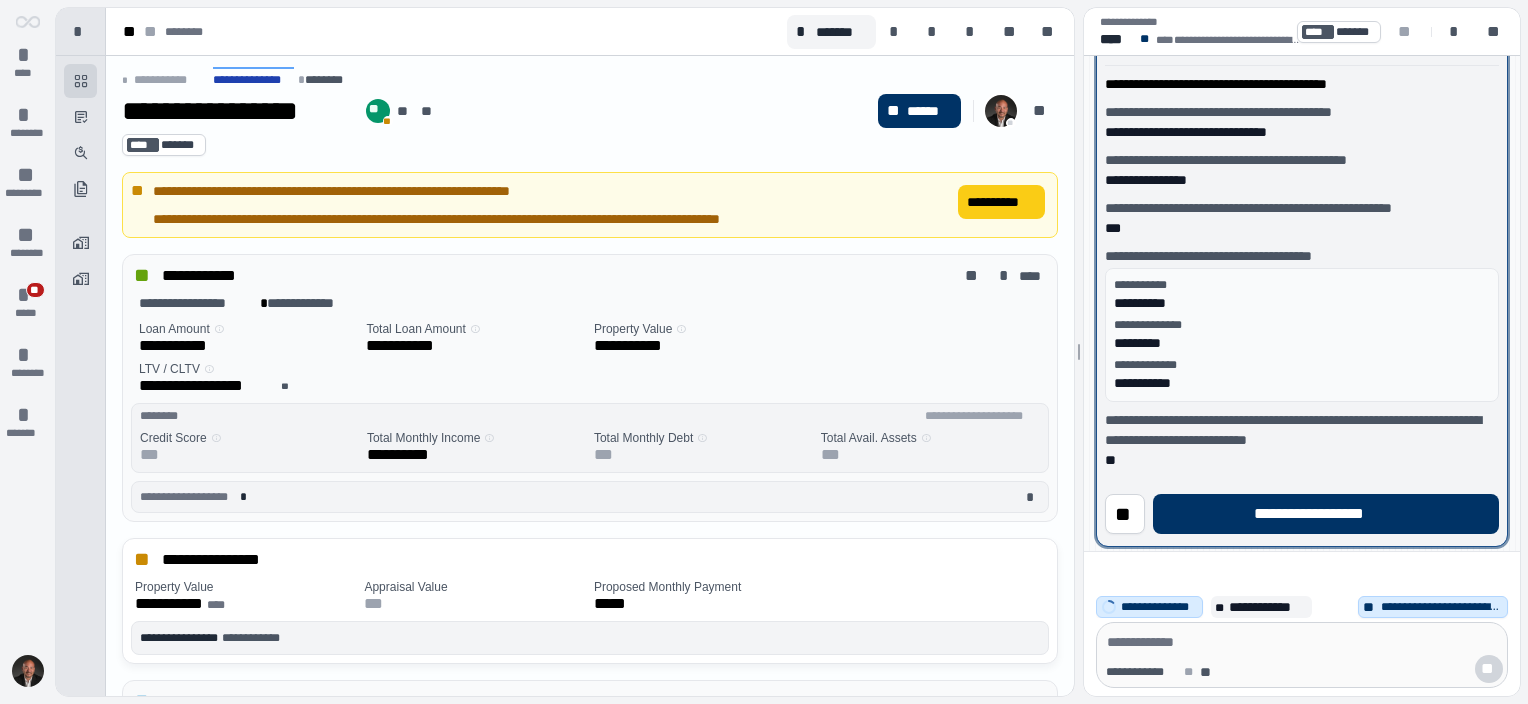 click on "**********" at bounding box center (1325, 514) 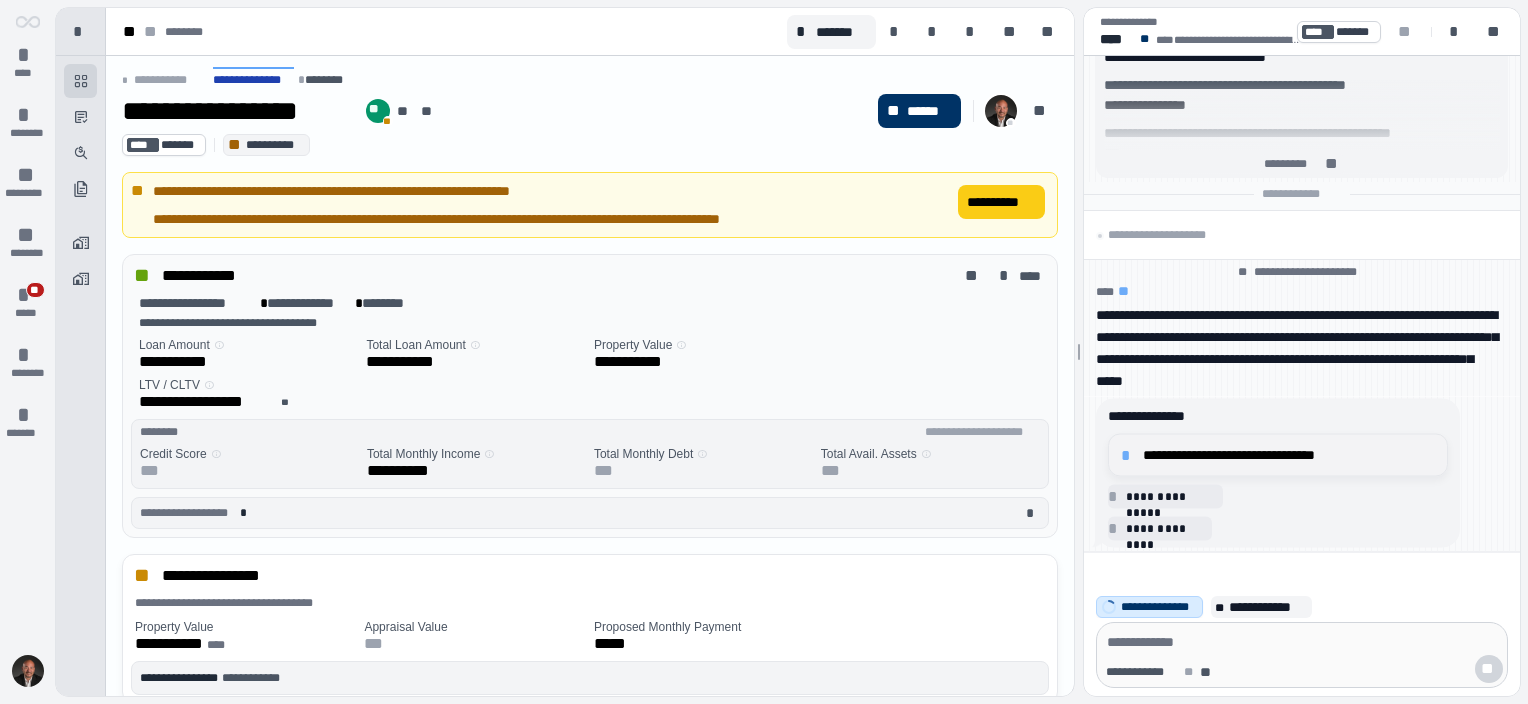 click on "*" at bounding box center (1129, 455) 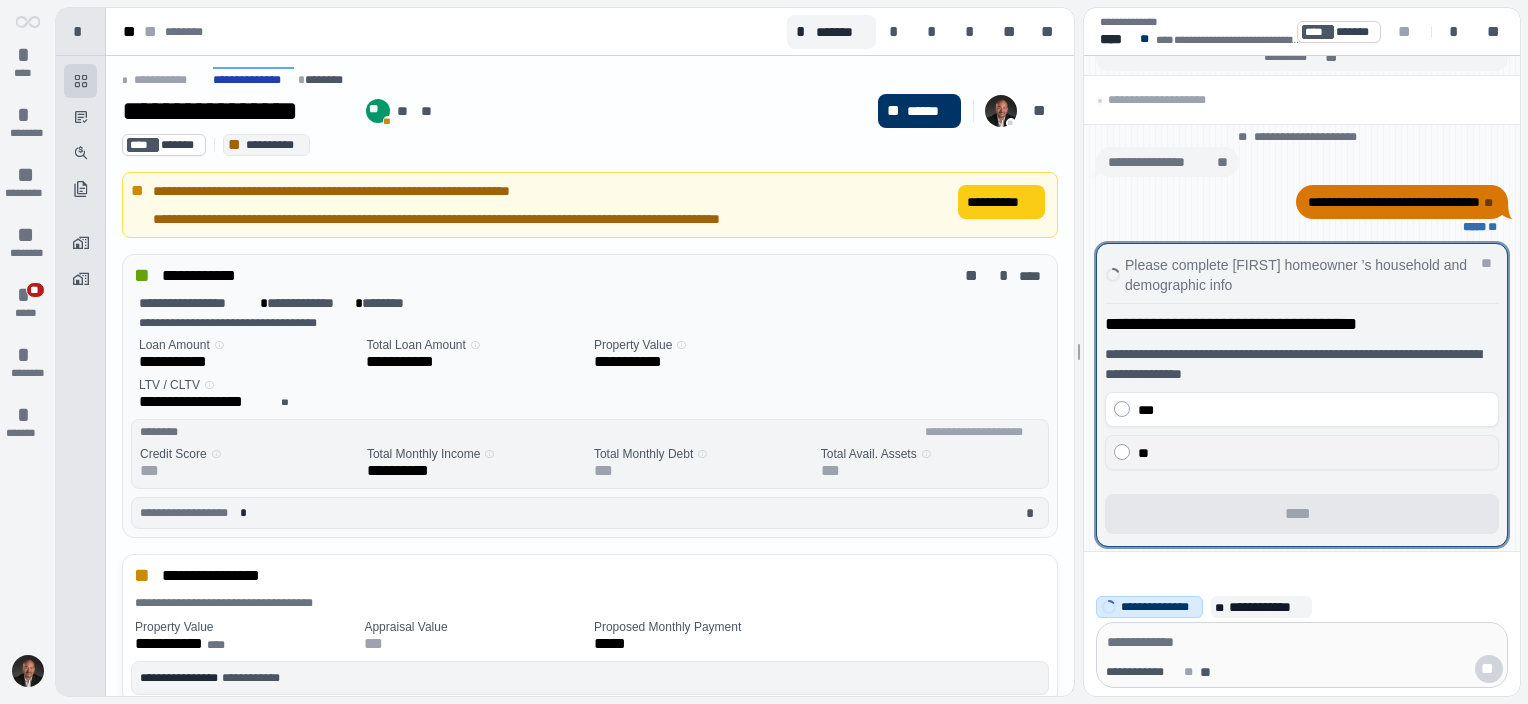 click on "**" at bounding box center (1314, 453) 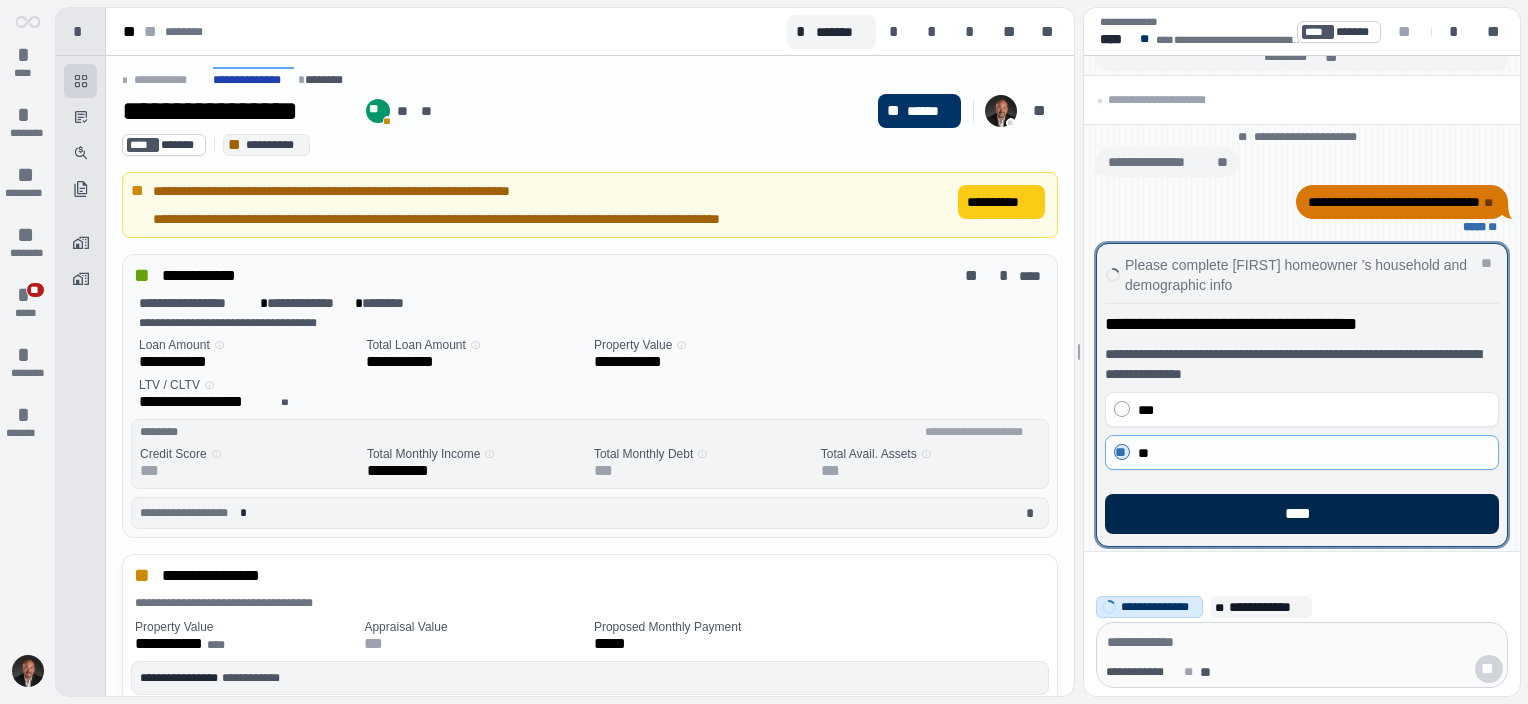 click on "****" at bounding box center (1302, 514) 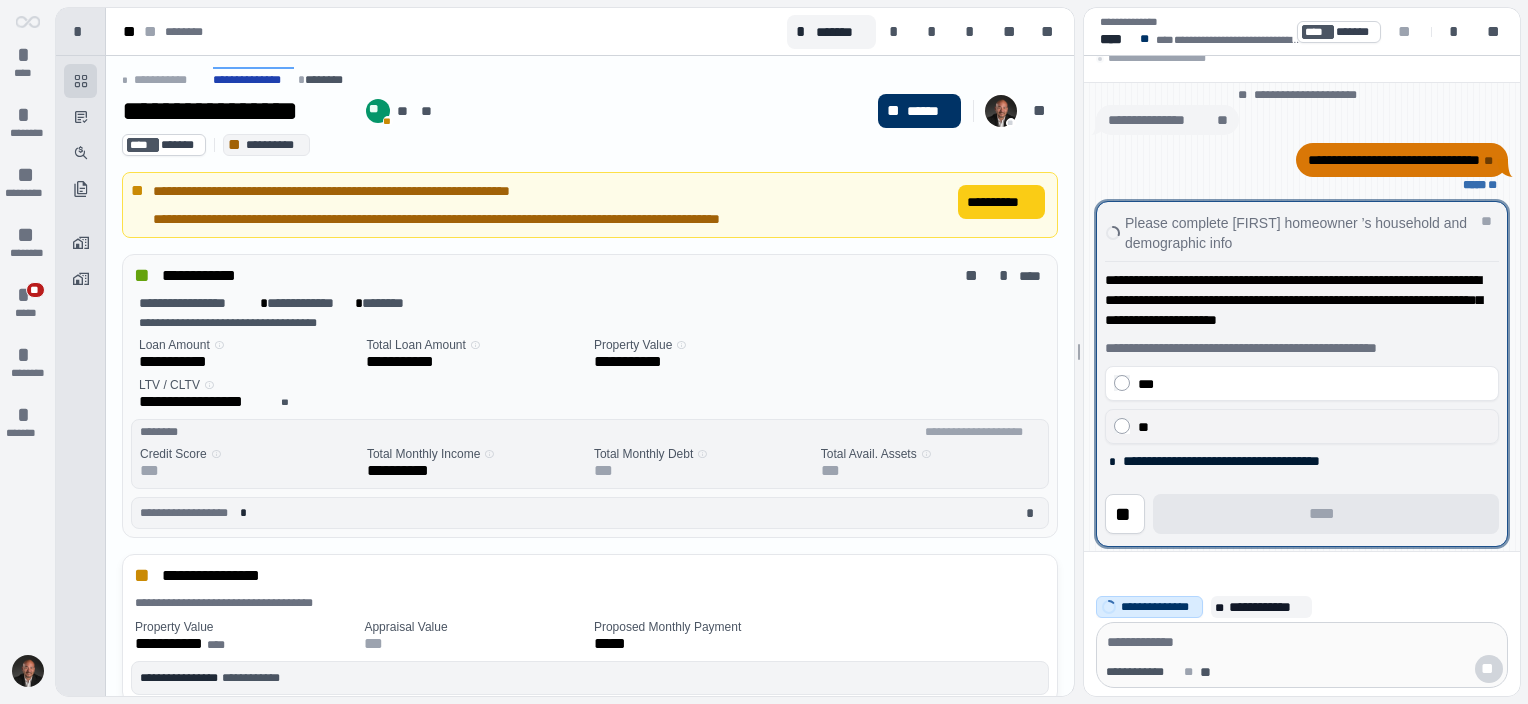 click on "**" at bounding box center [1314, 427] 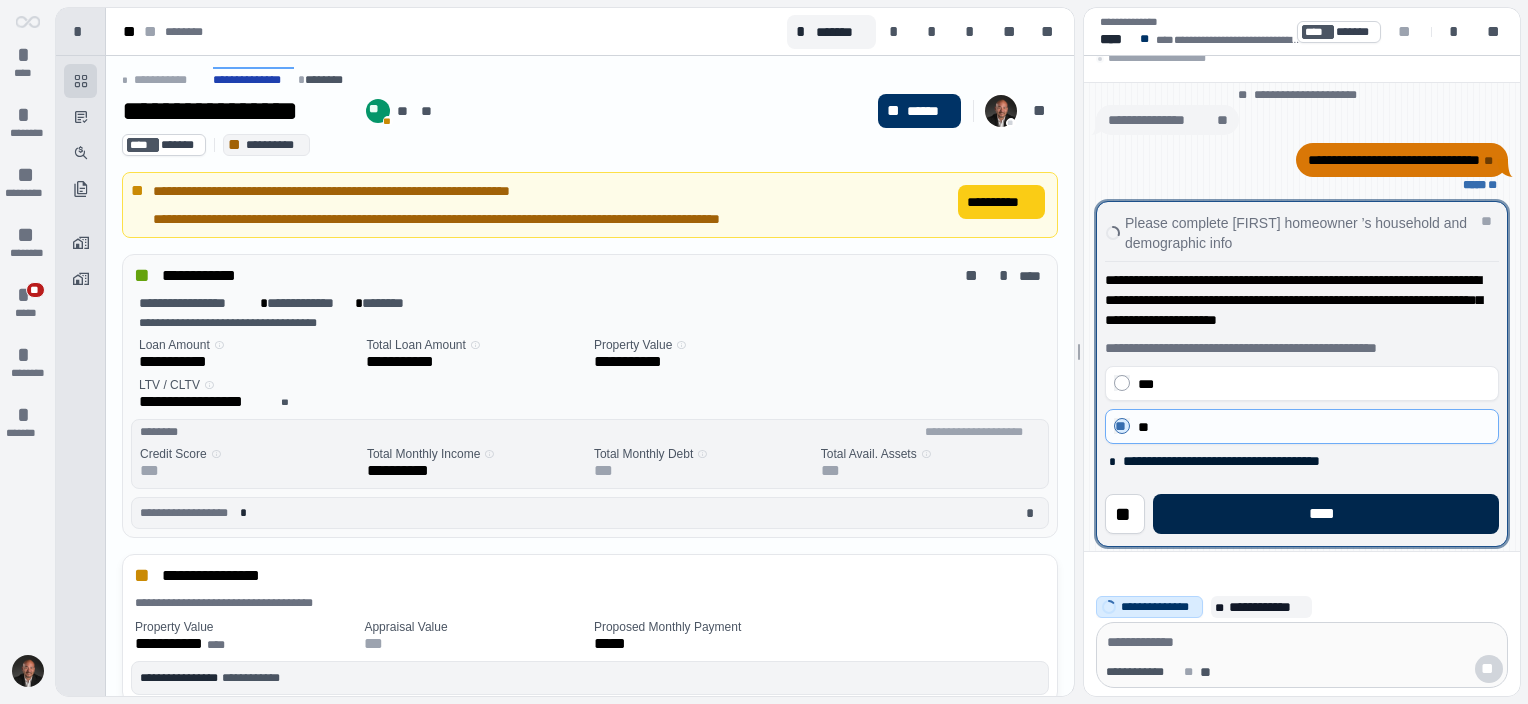 click on "****" at bounding box center (1326, 514) 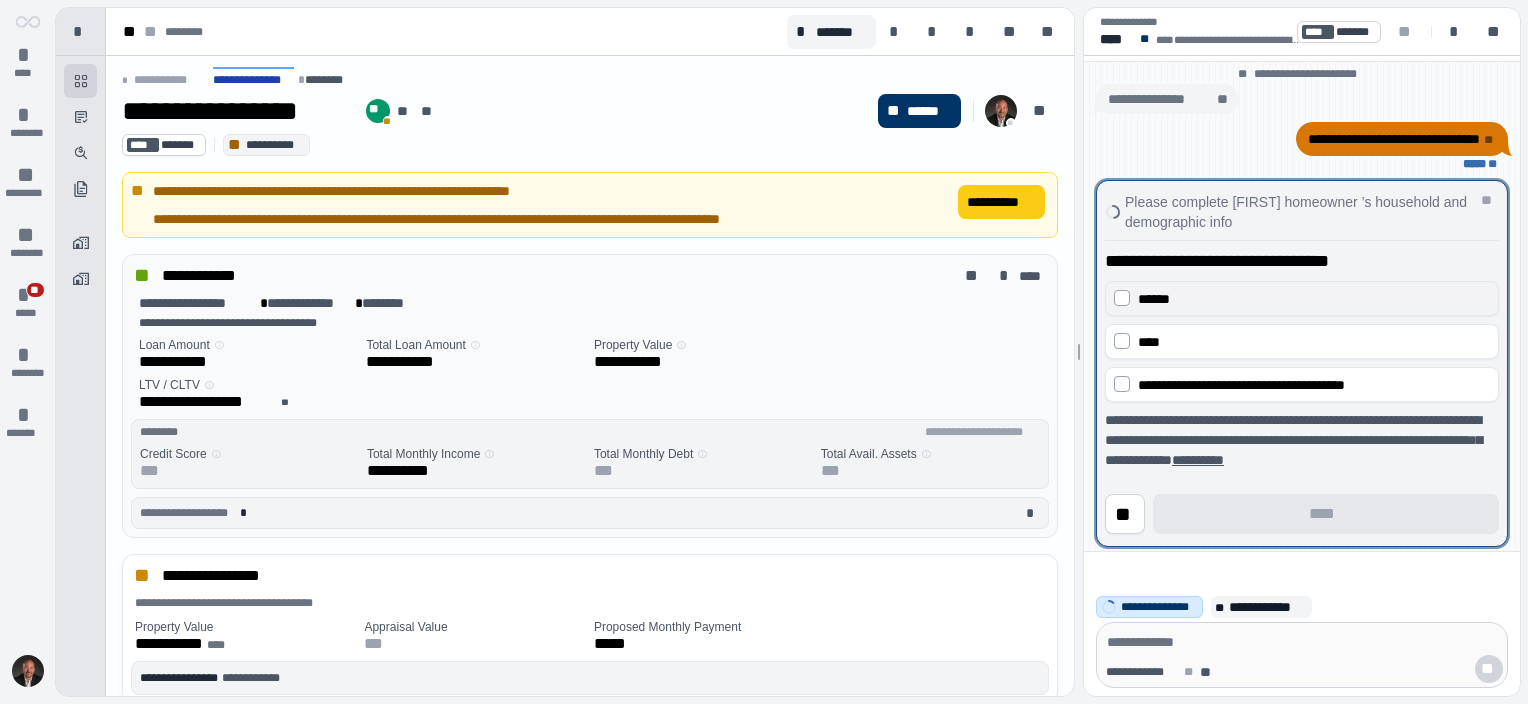 click on "******" at bounding box center (1314, 299) 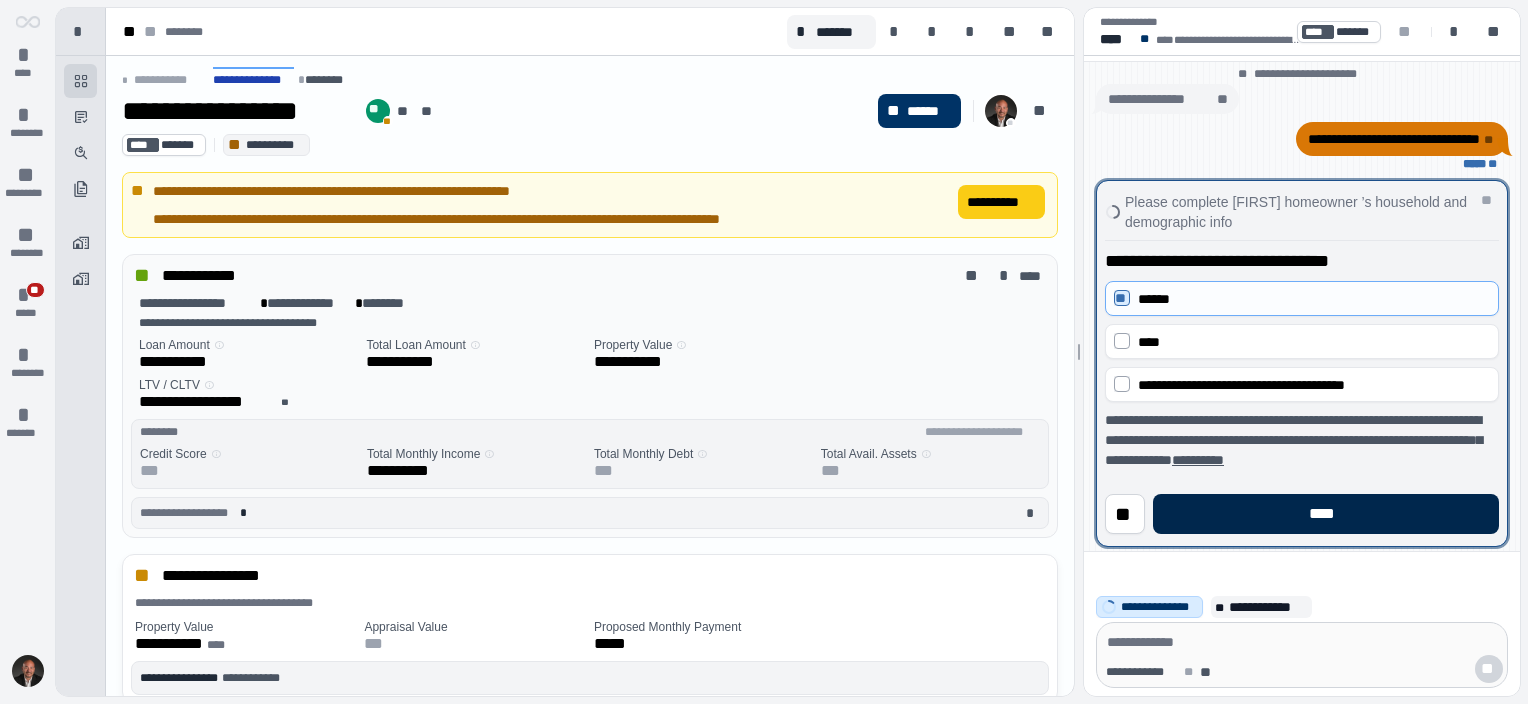 click on "****" at bounding box center (1326, 514) 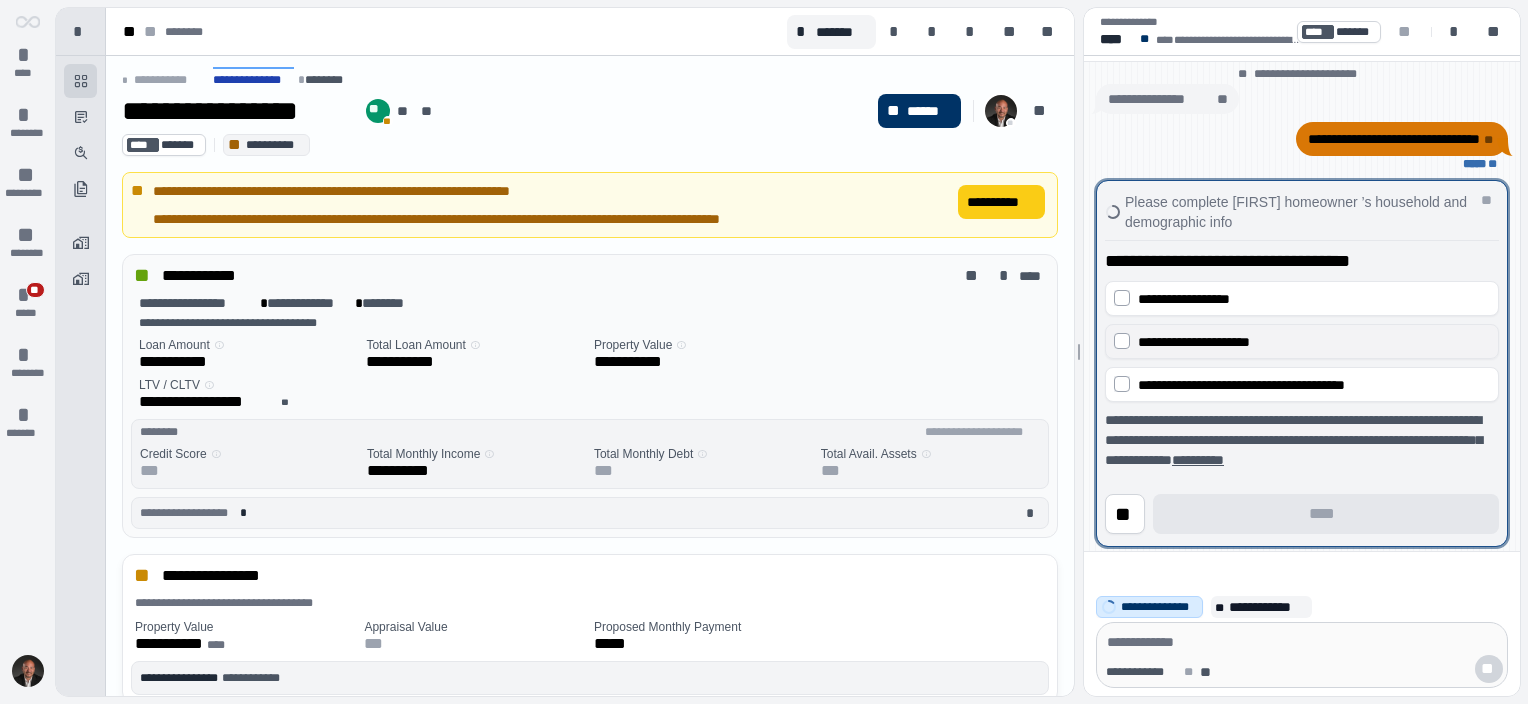 click on "**********" at bounding box center (1194, 342) 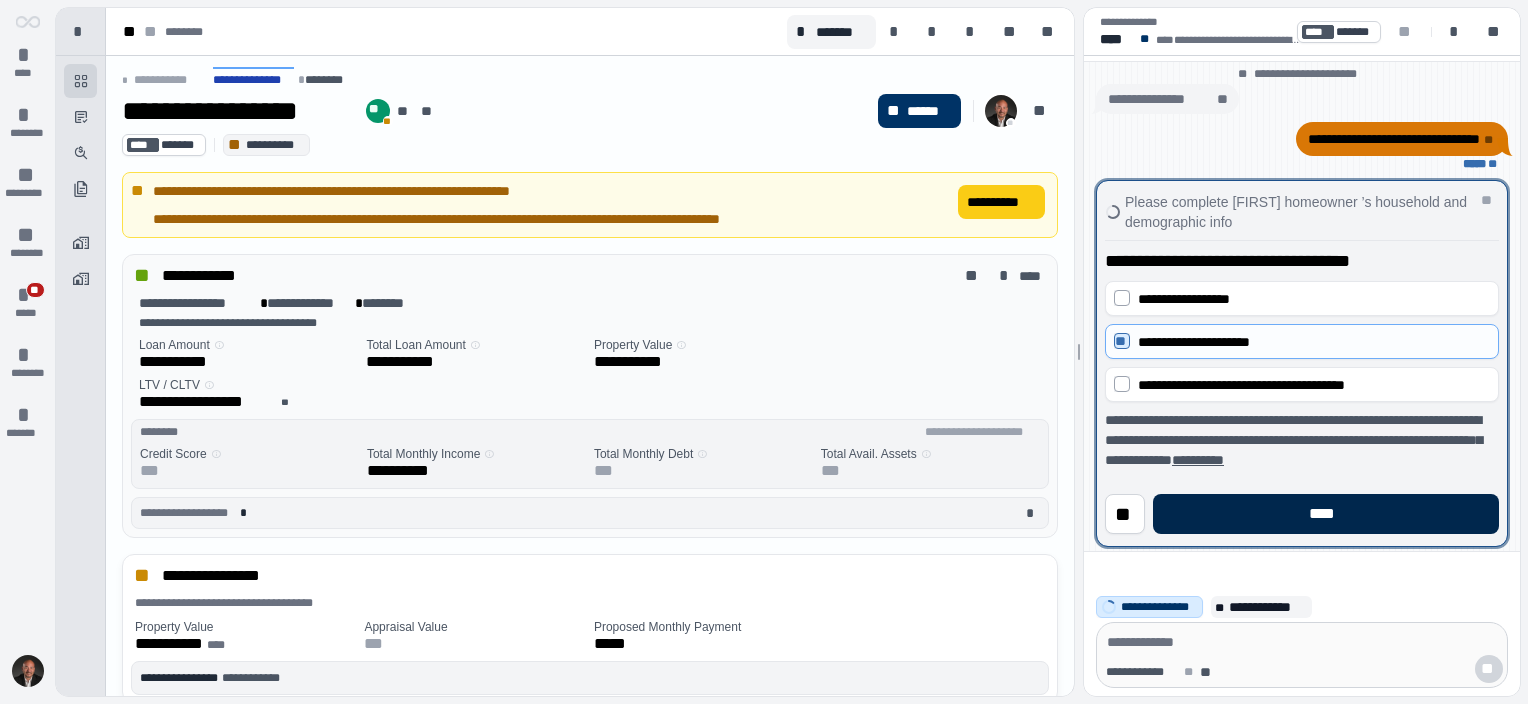 click on "****" at bounding box center (1326, 514) 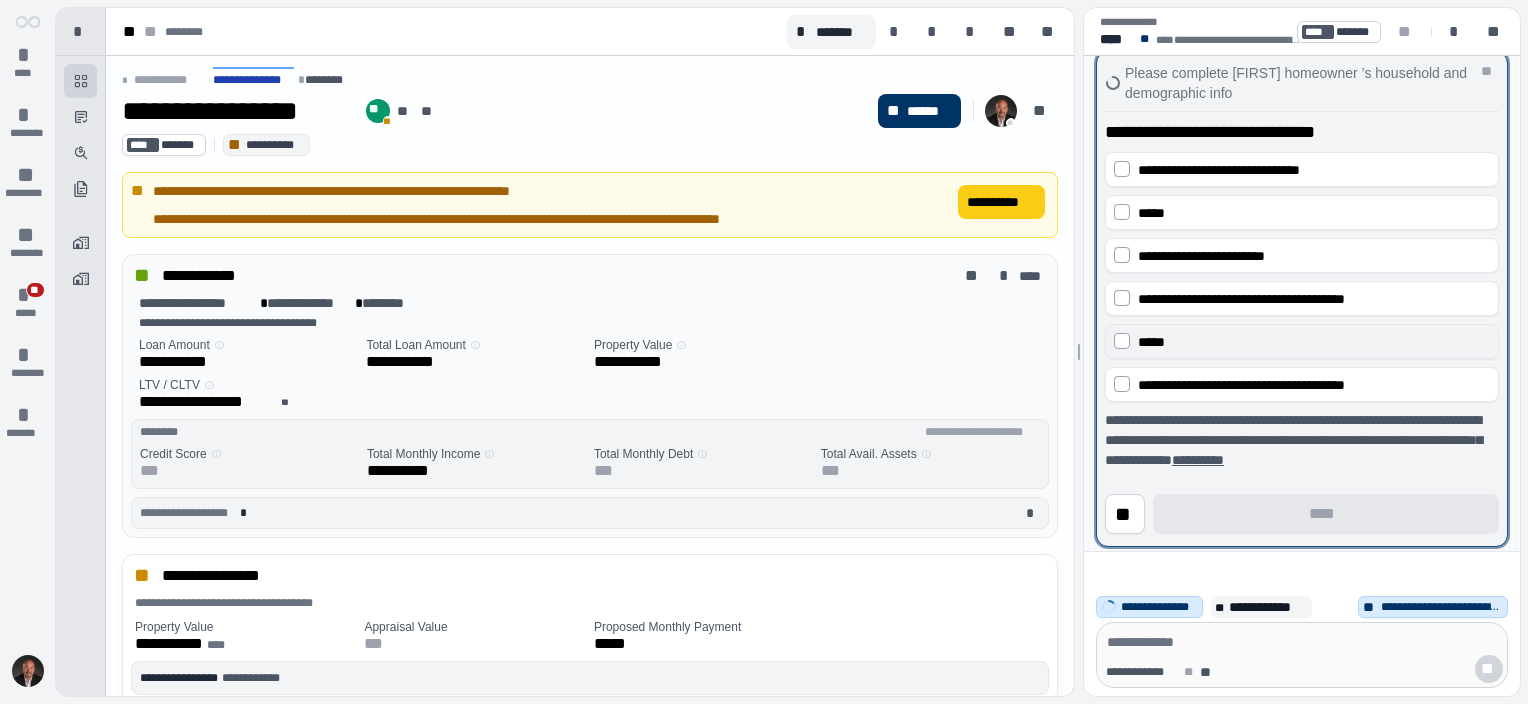 click on "*****" at bounding box center (1151, 342) 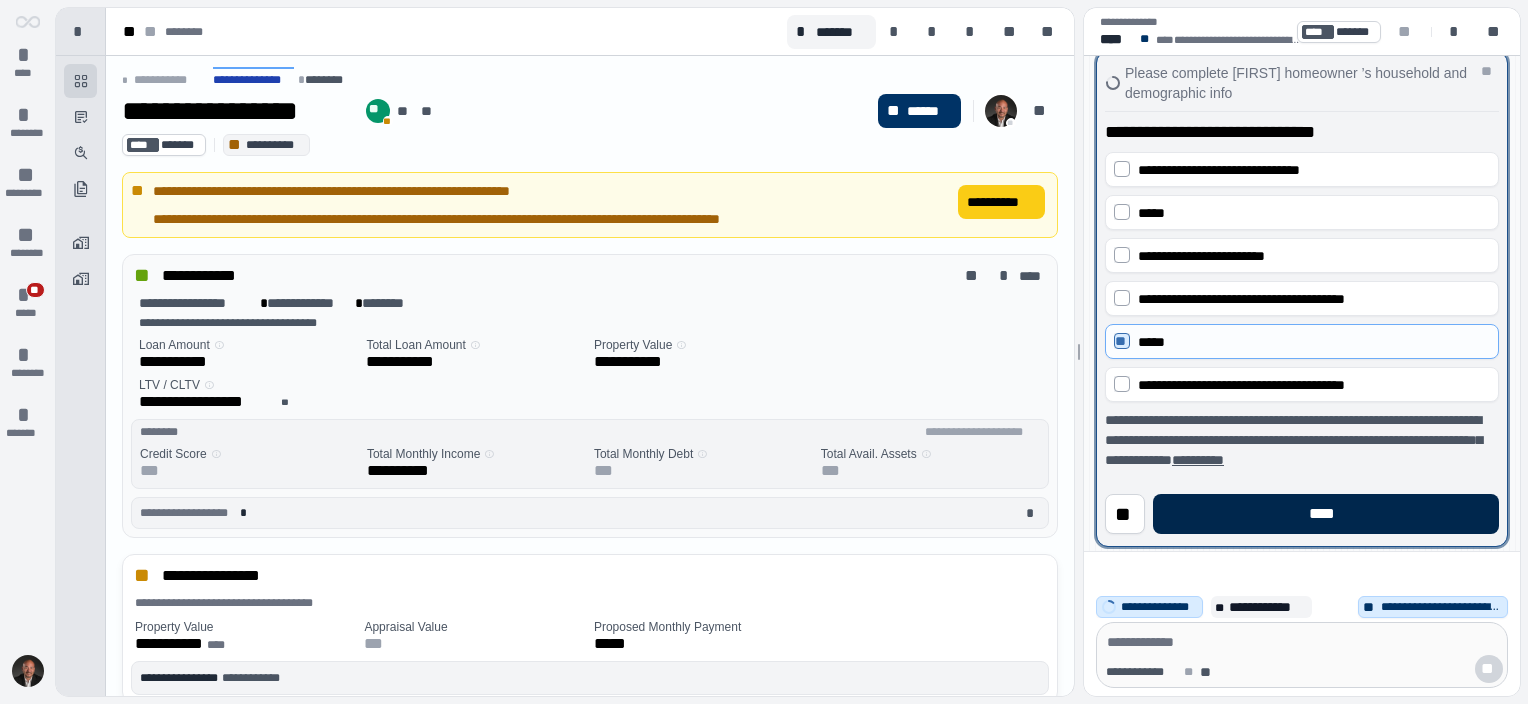click on "****" at bounding box center [1326, 514] 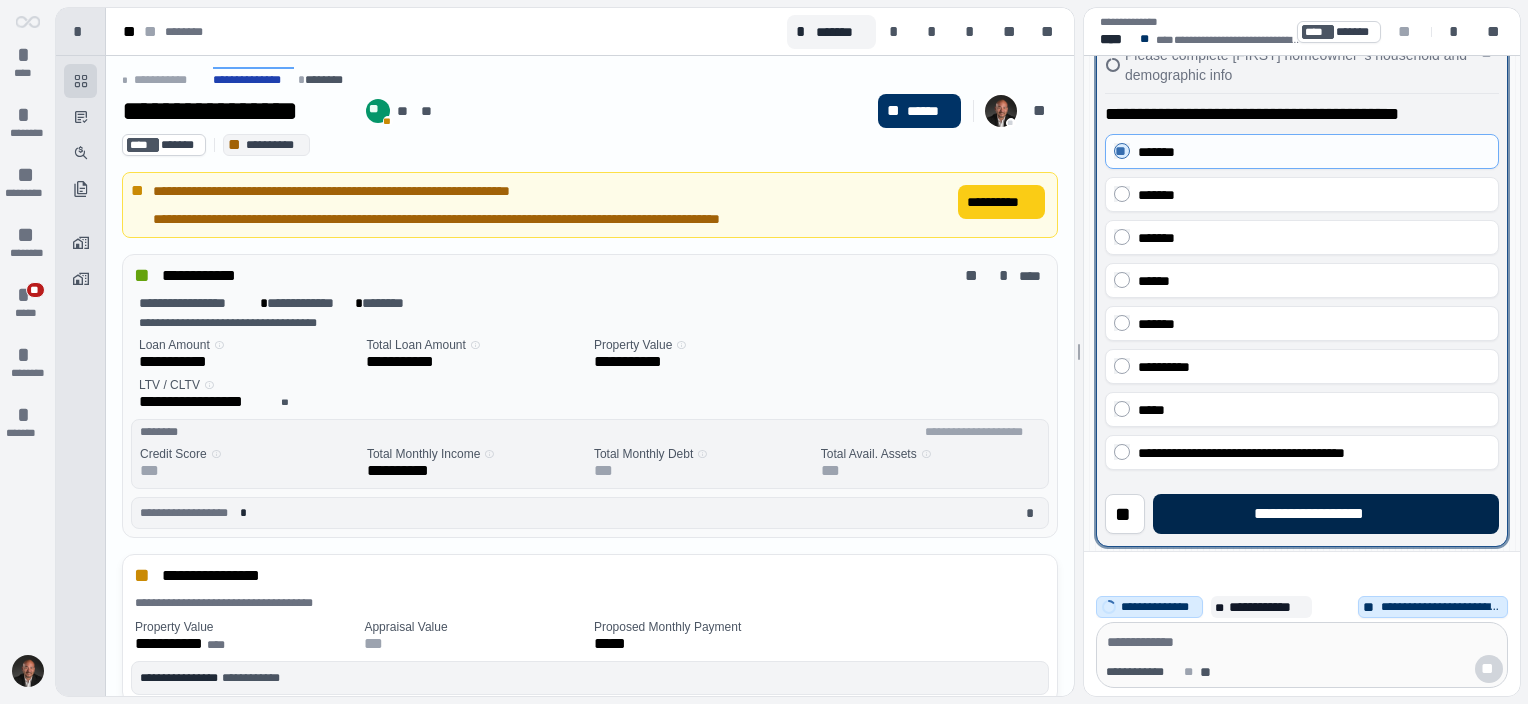 click on "**********" at bounding box center [1325, 514] 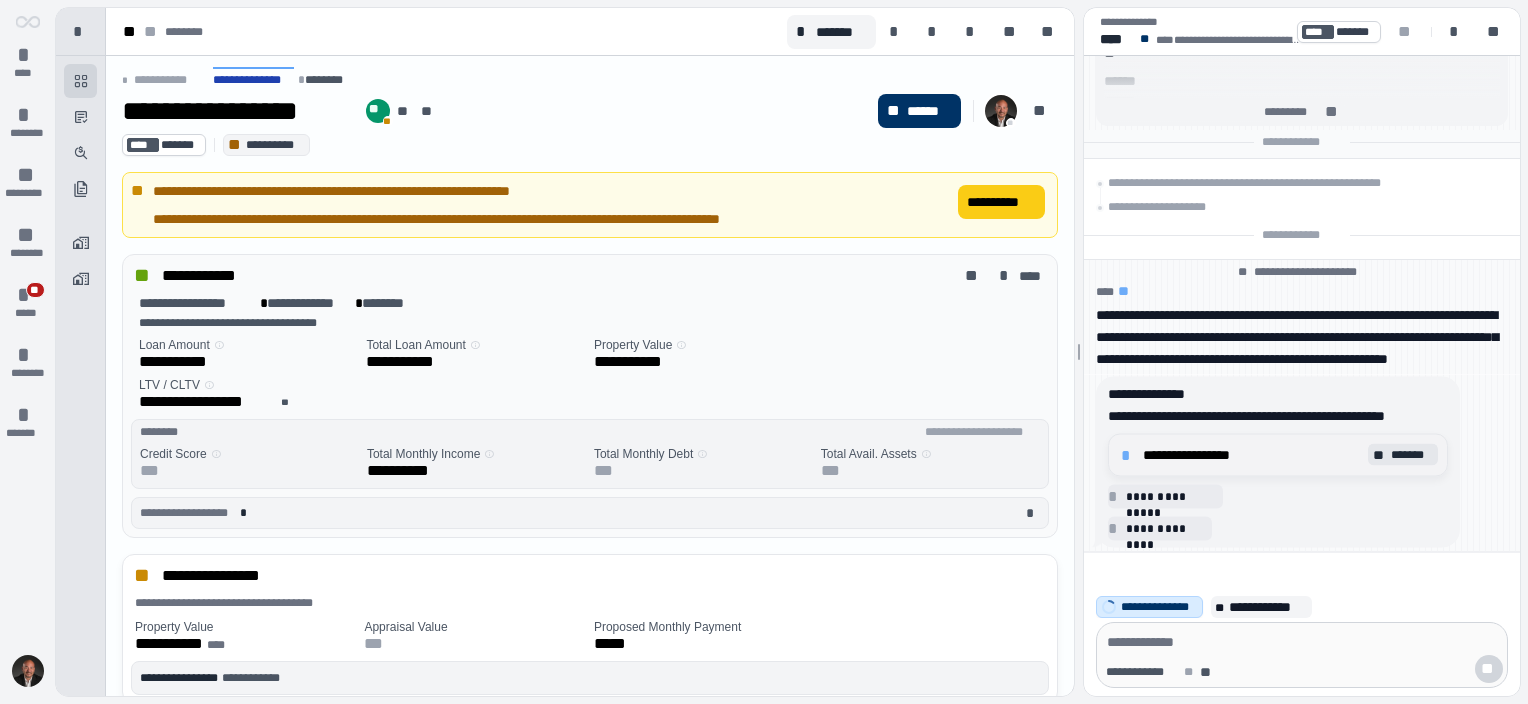 click on "*" at bounding box center (1129, 455) 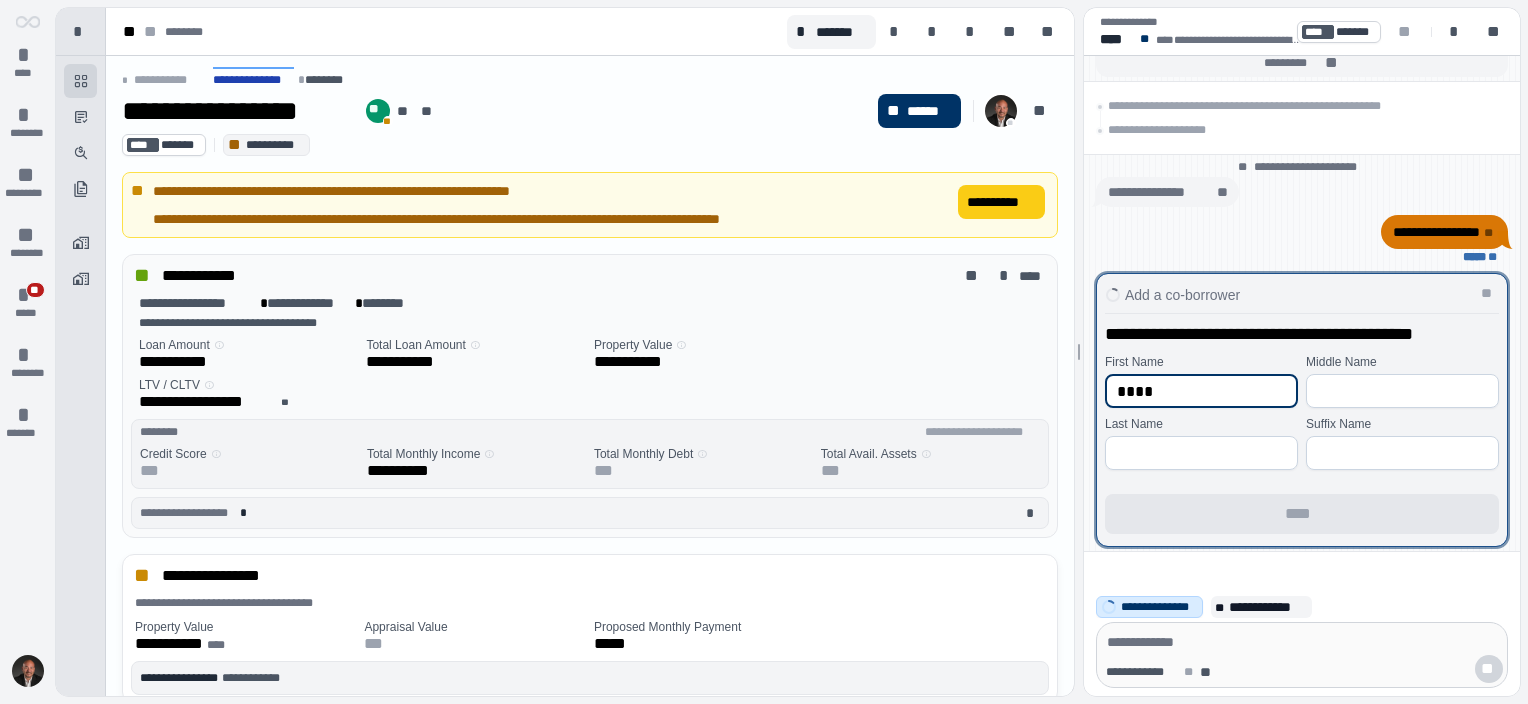type on "****" 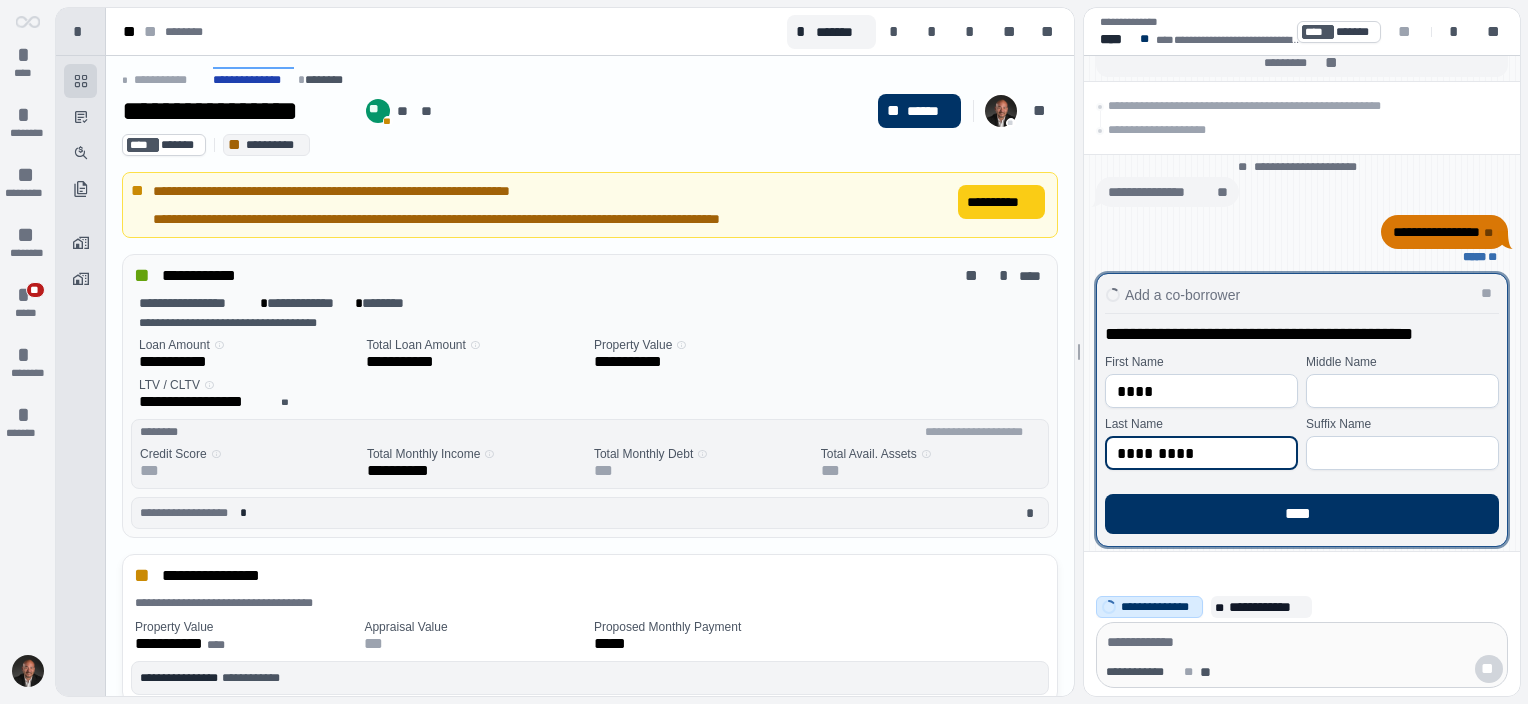 type on "*********" 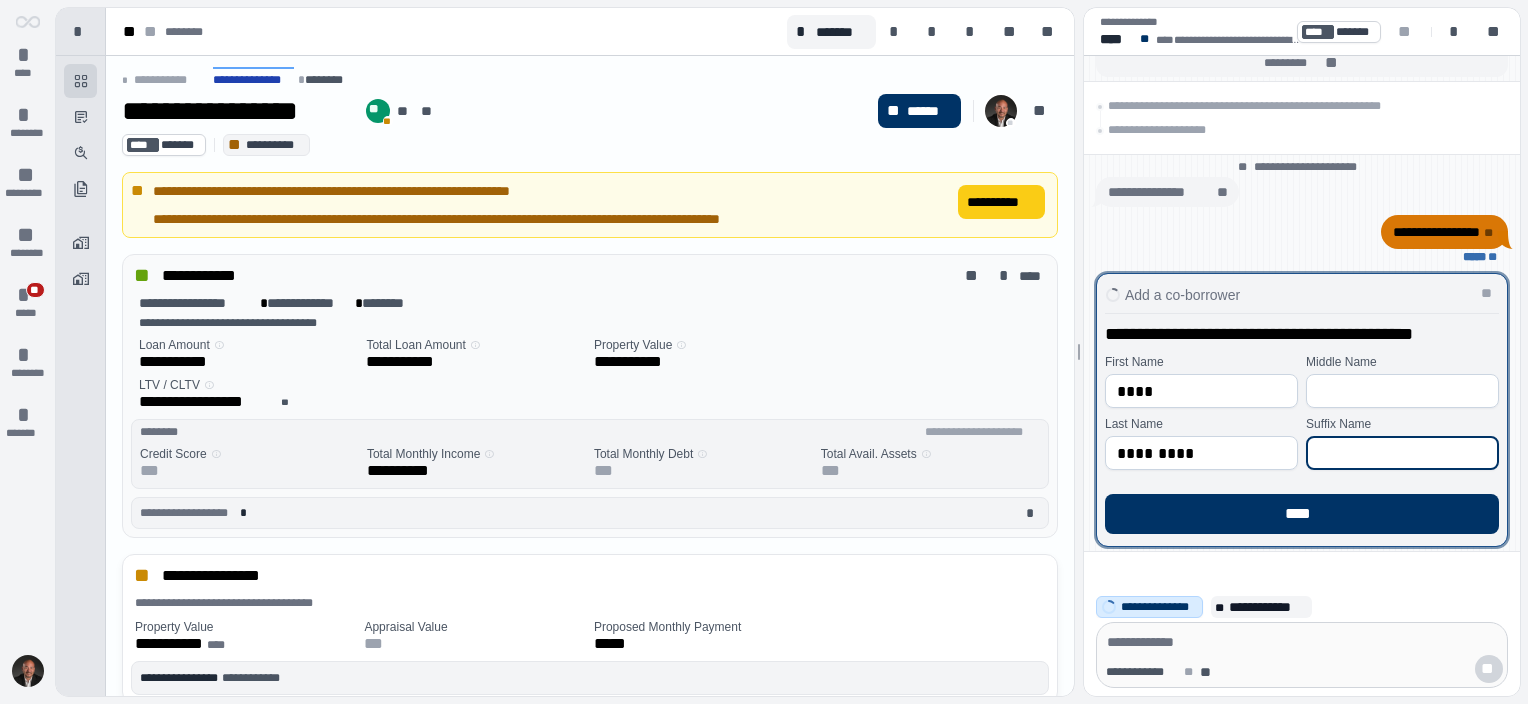 type 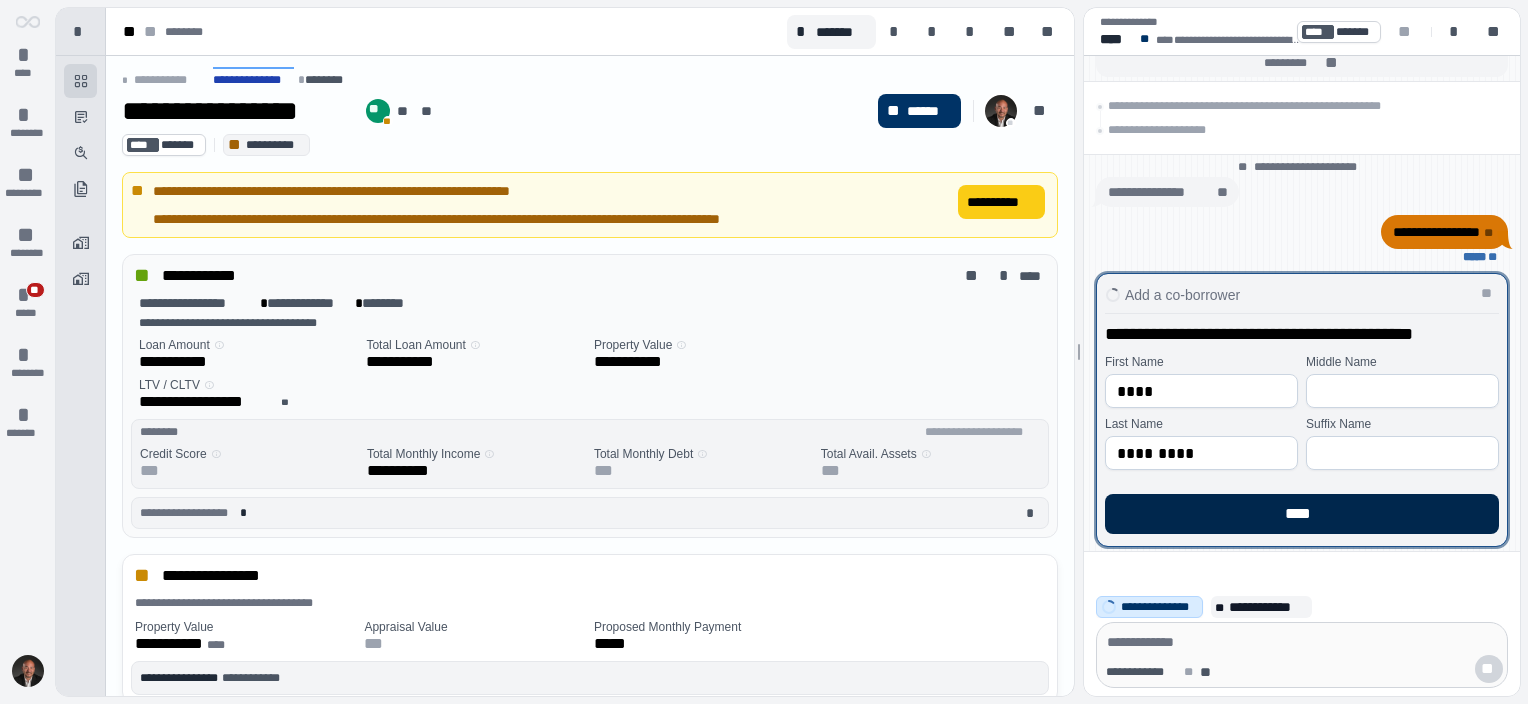 click on "****" at bounding box center (1302, 514) 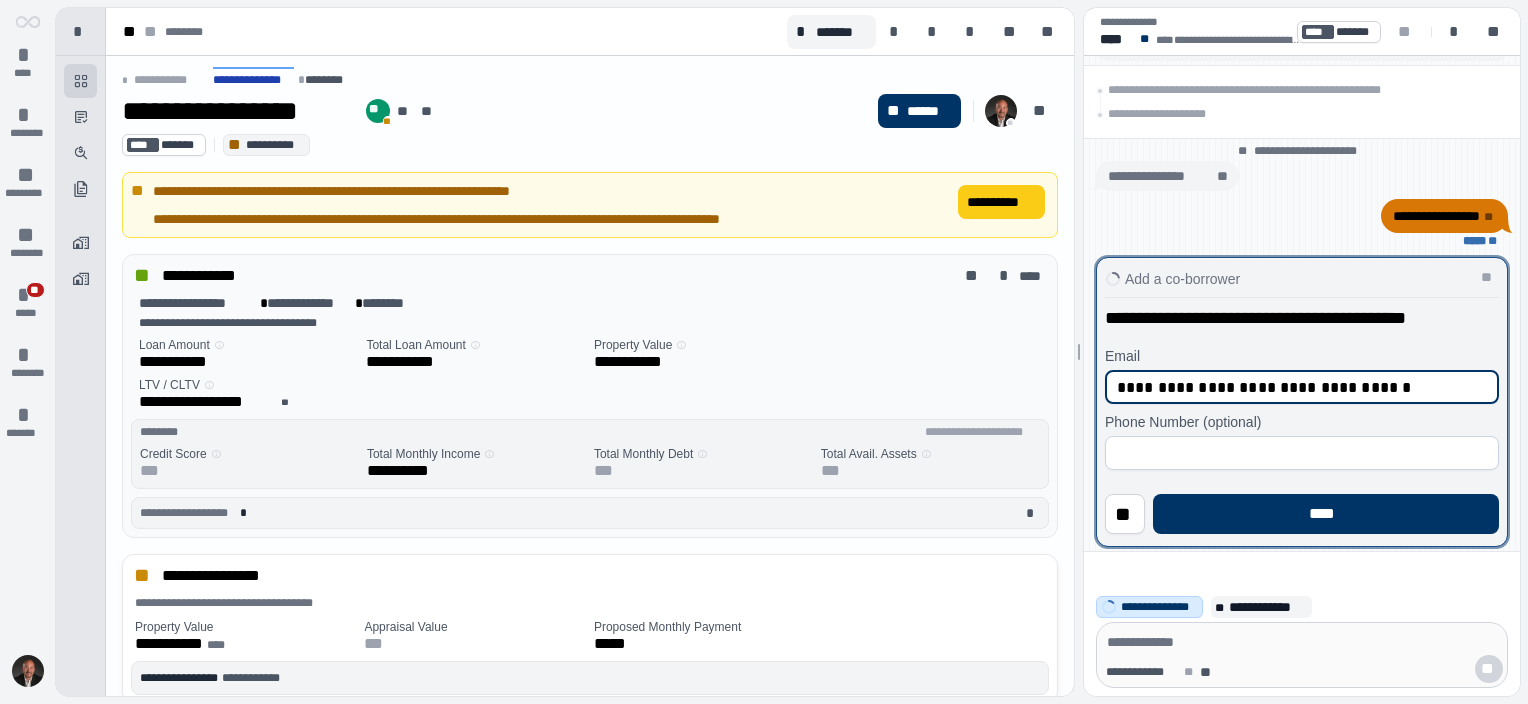 type on "**********" 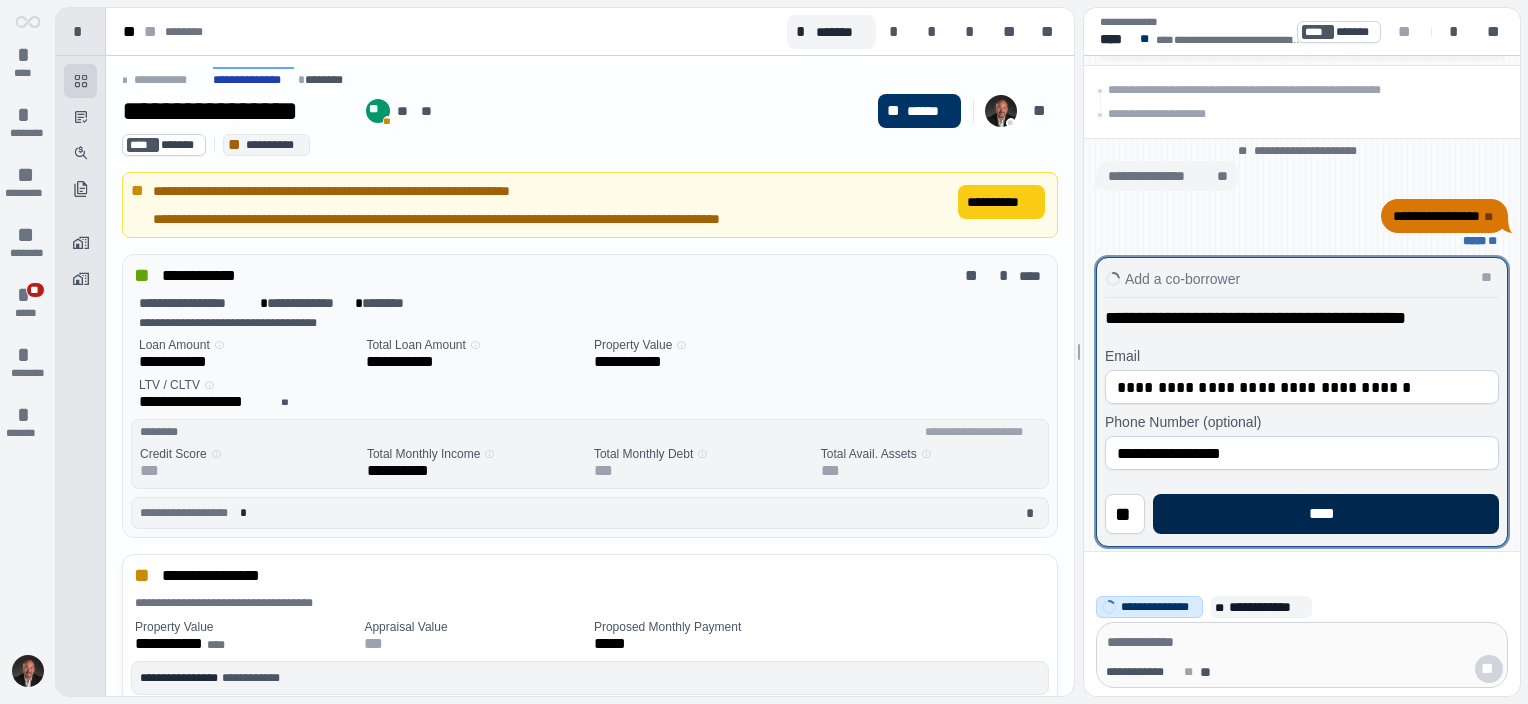 type on "**********" 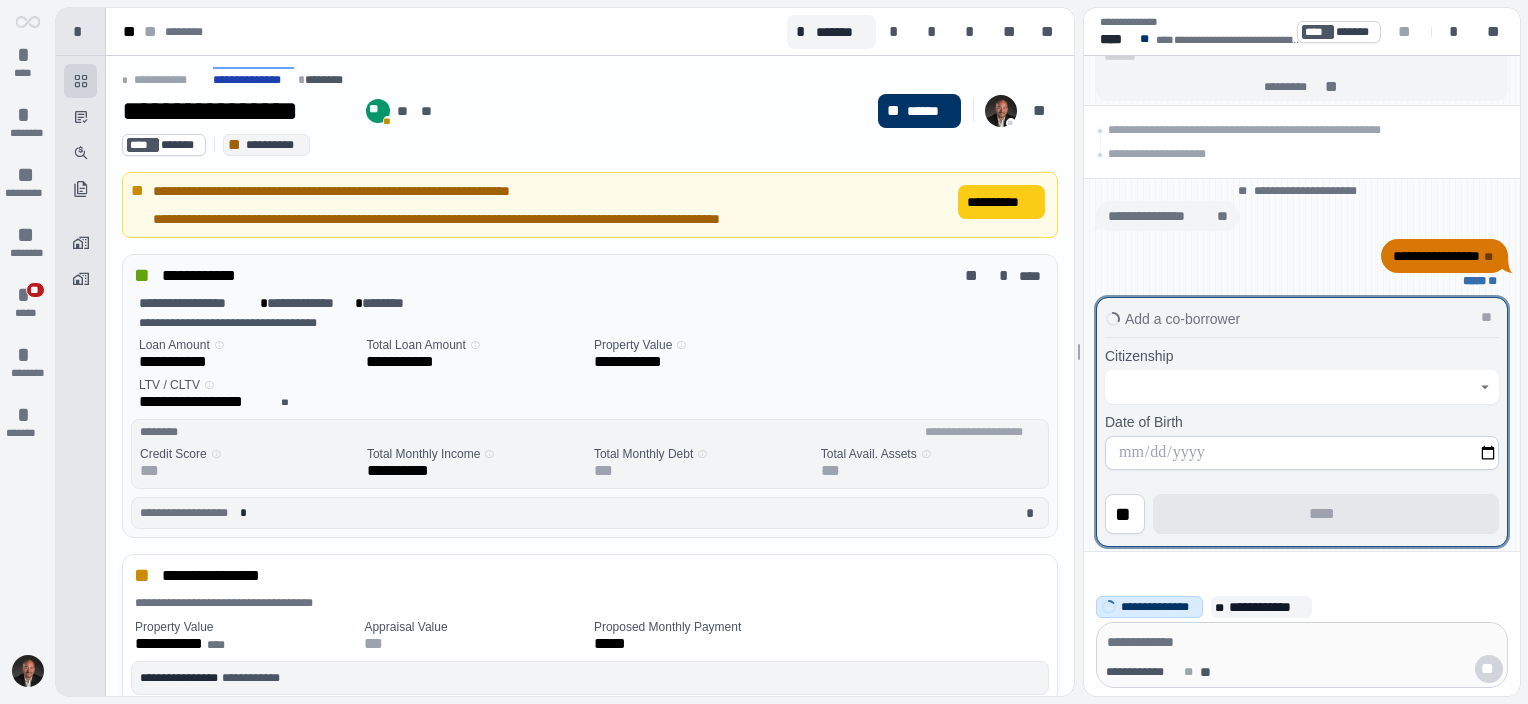 click 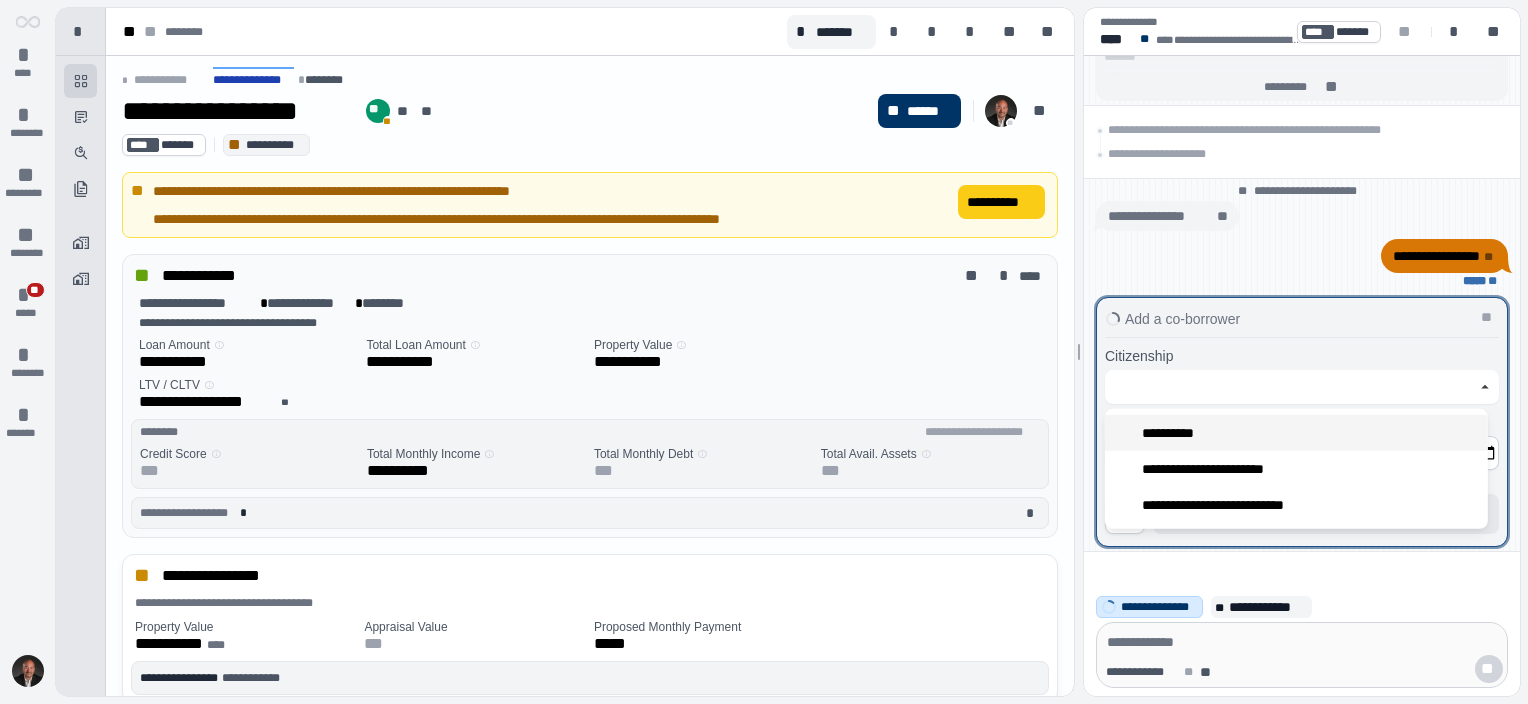 click on "**********" at bounding box center (1296, 433) 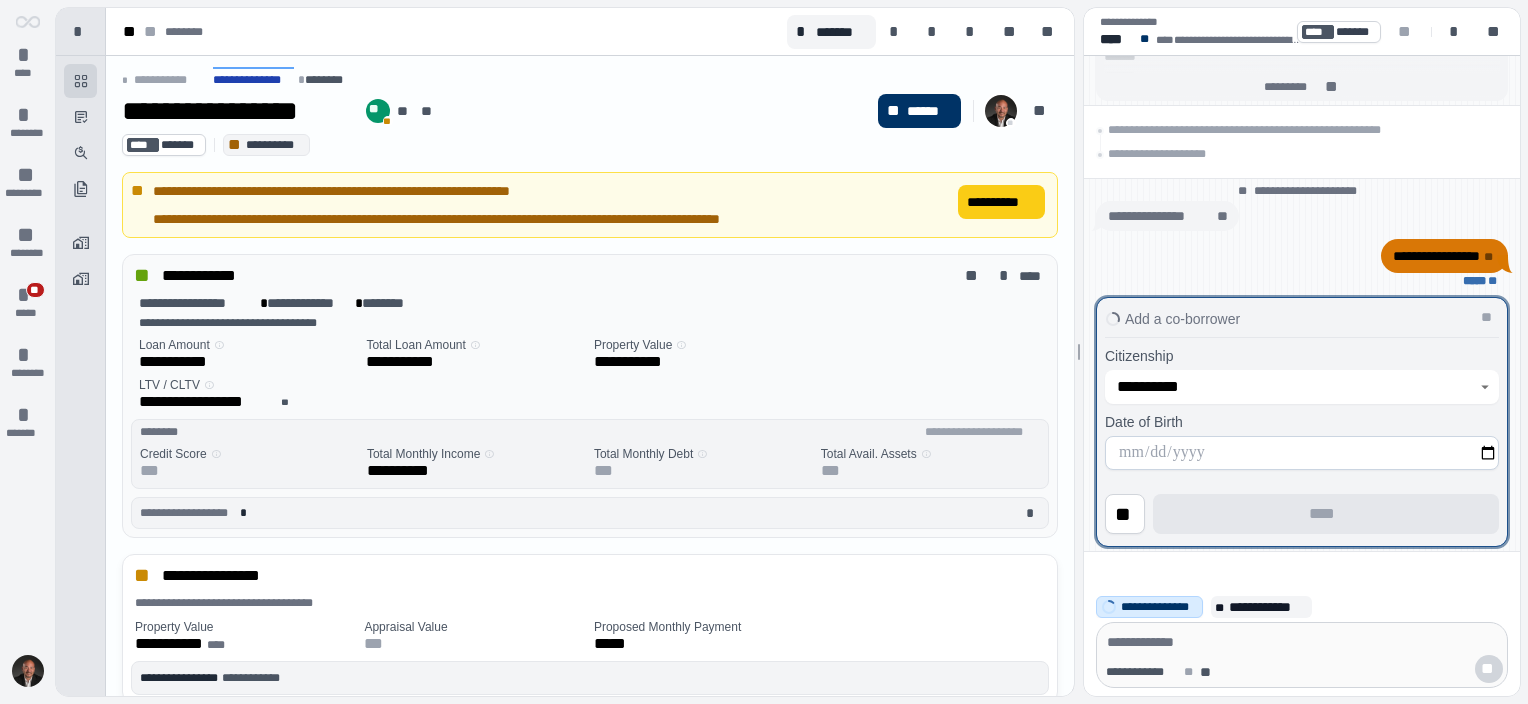 click at bounding box center [1302, 453] 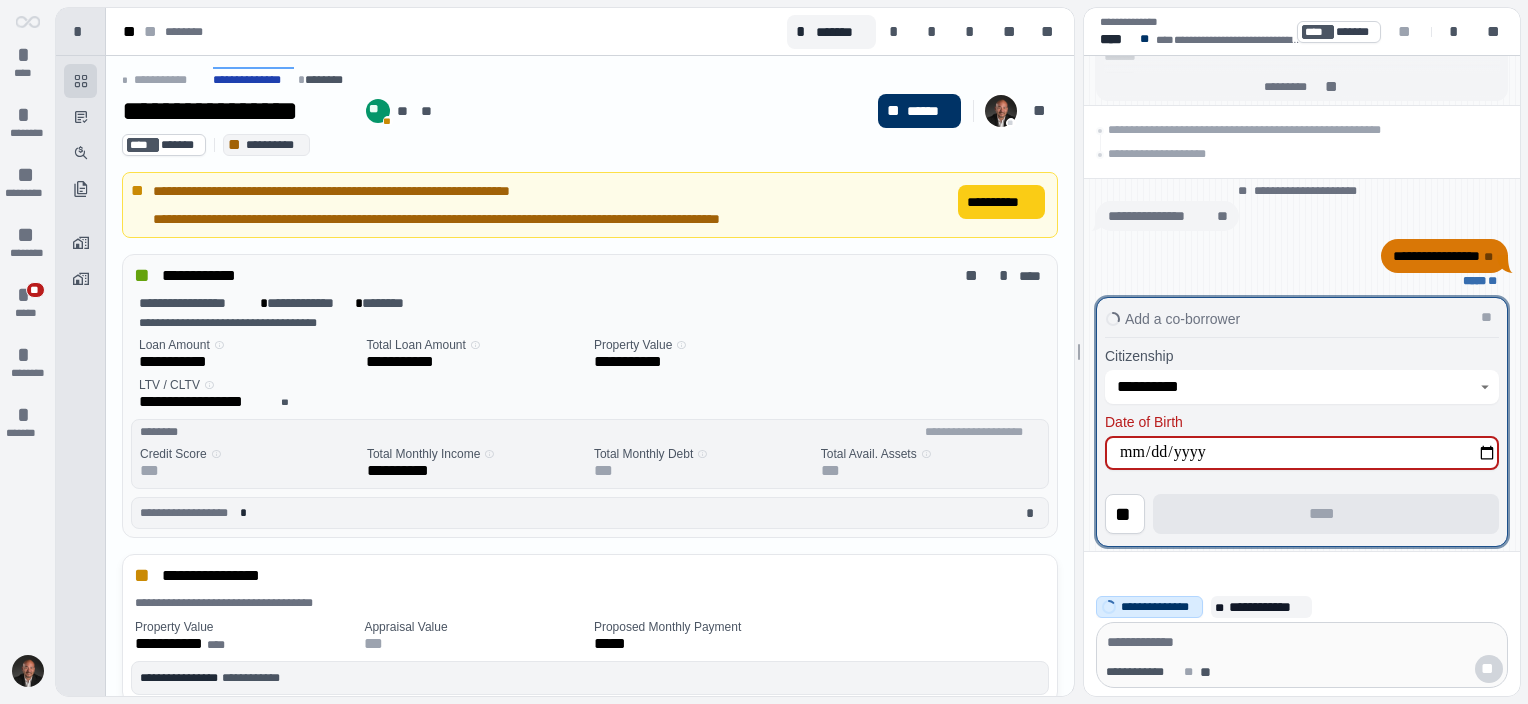 type on "**********" 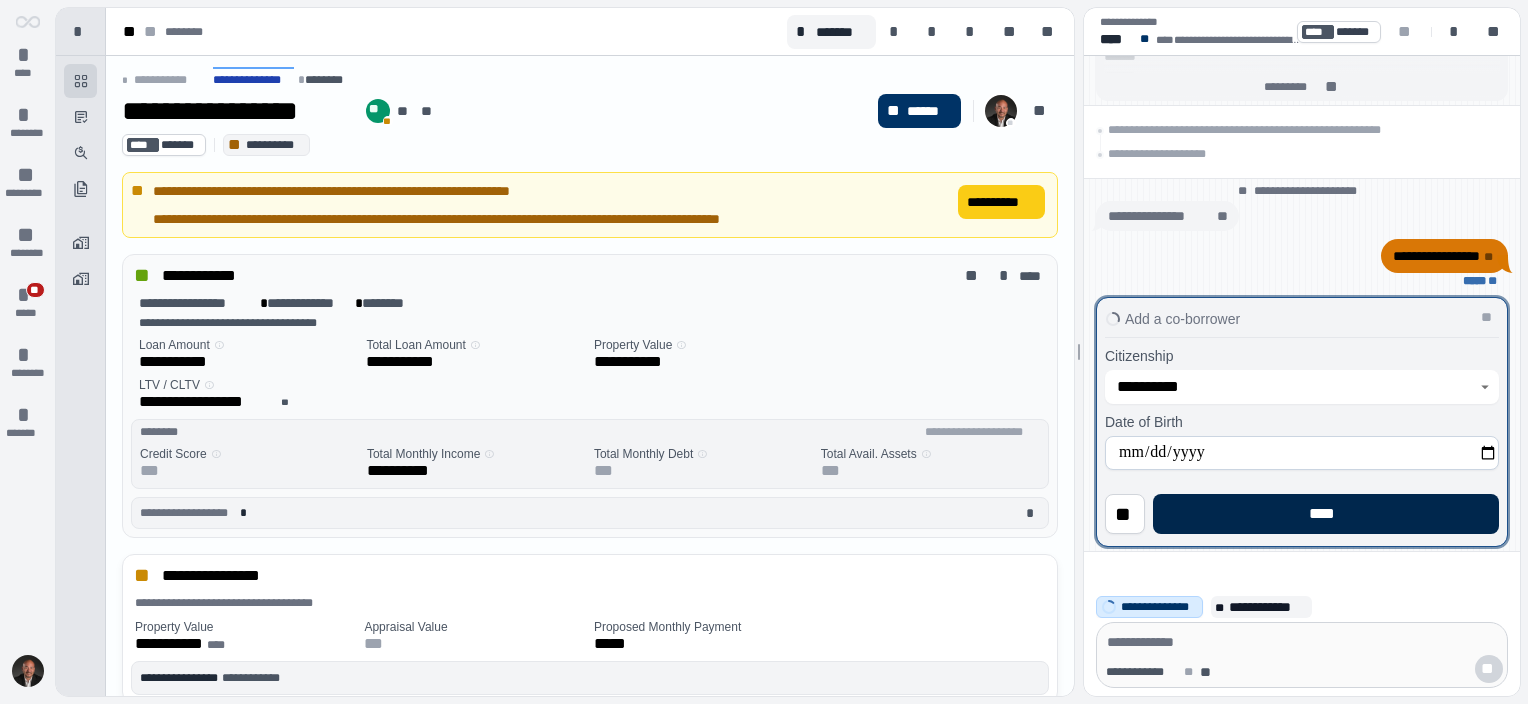 click on "****" at bounding box center [1326, 514] 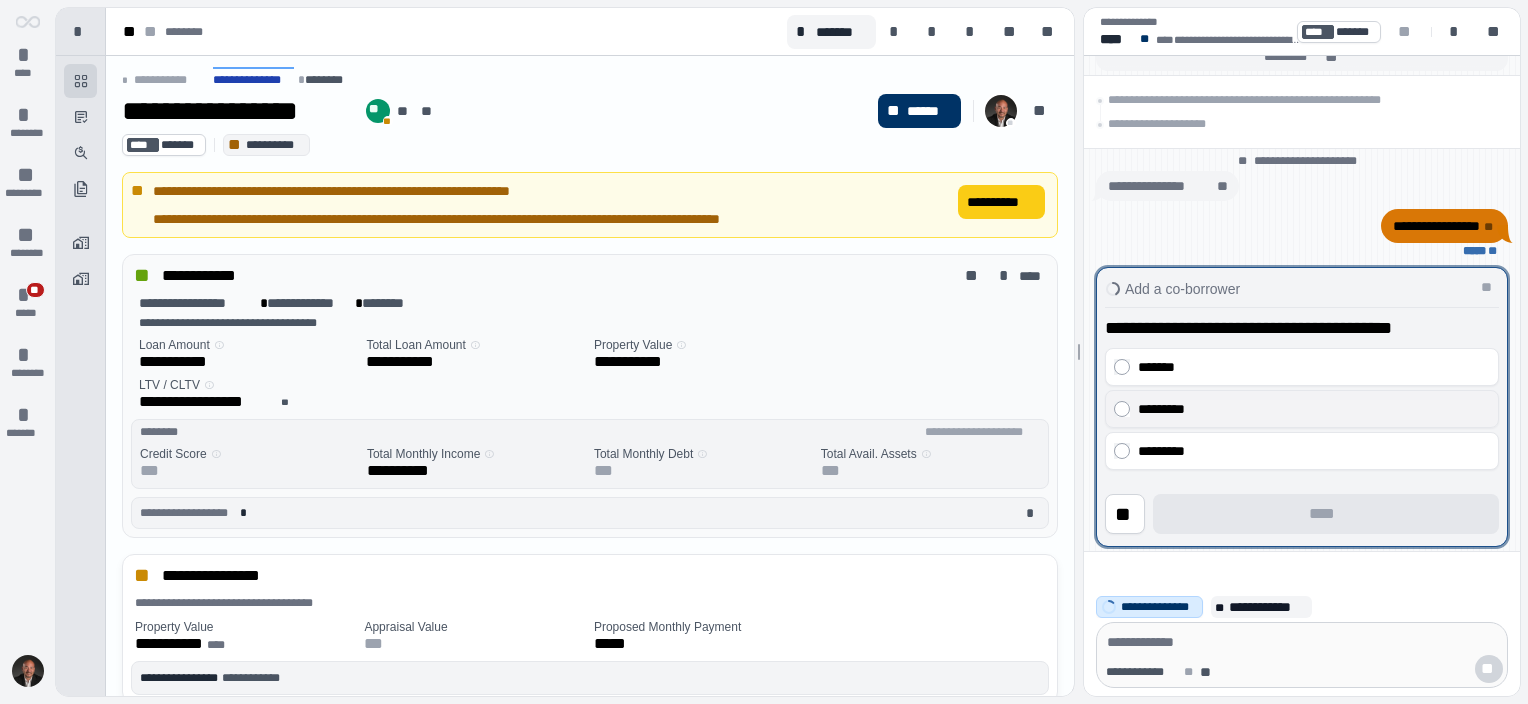 click on "*********" at bounding box center (1309, 409) 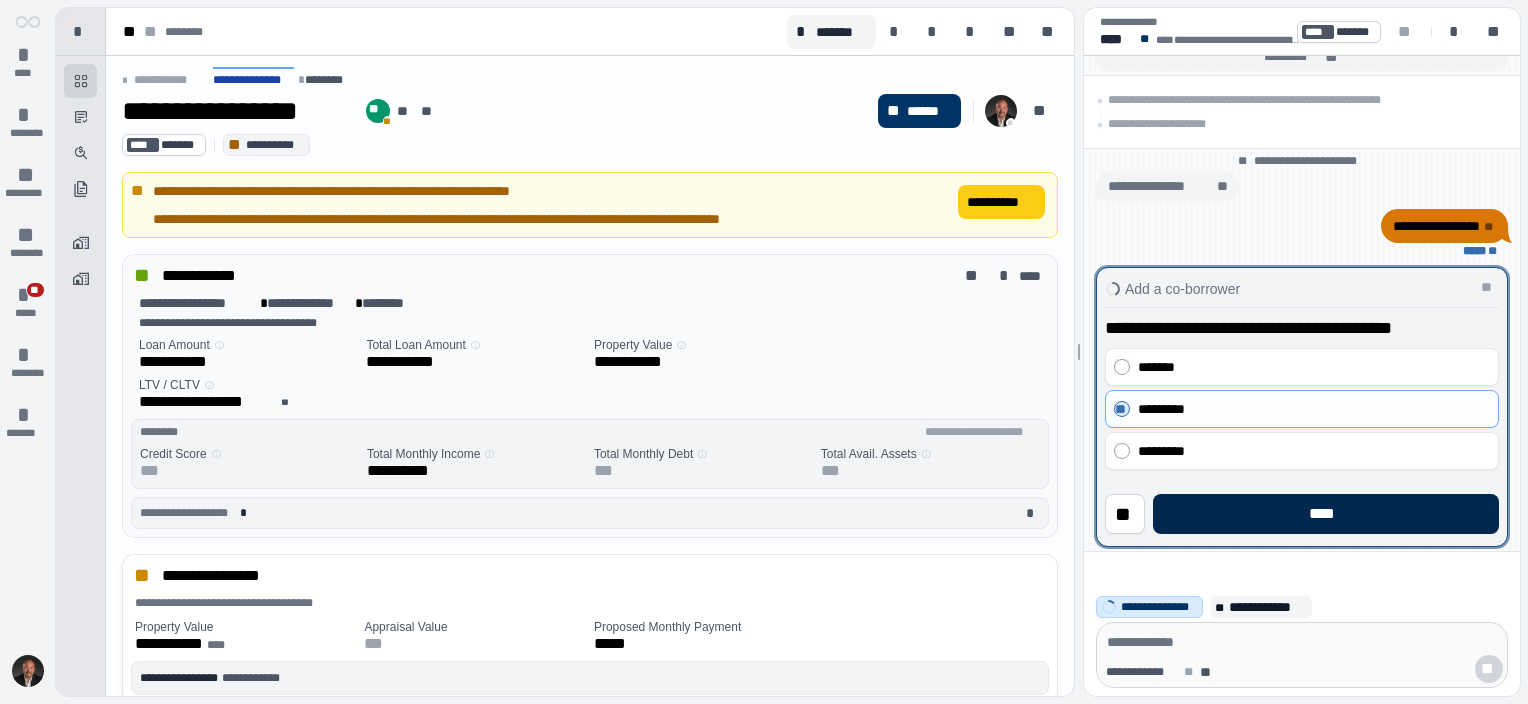 click on "****" at bounding box center [1326, 514] 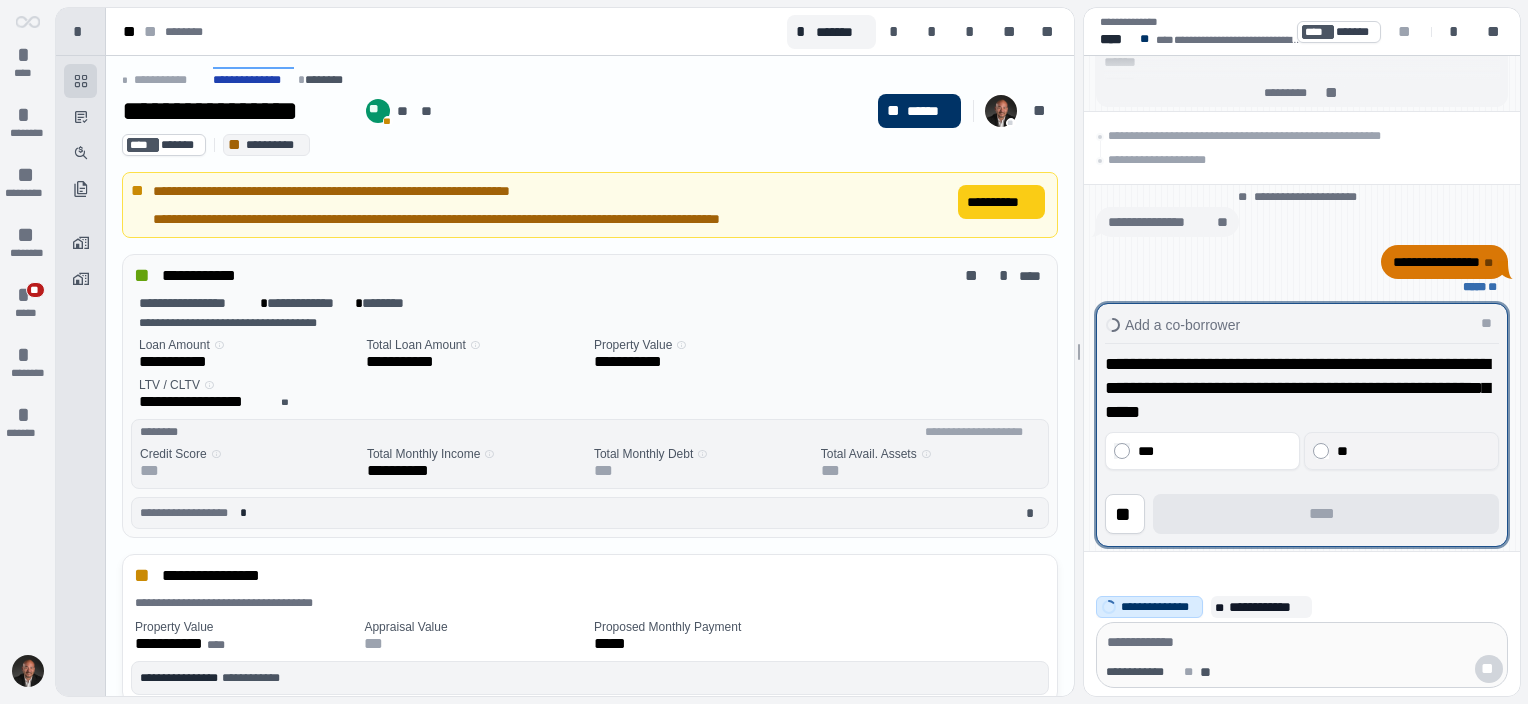 click on "**" at bounding box center [1411, 451] 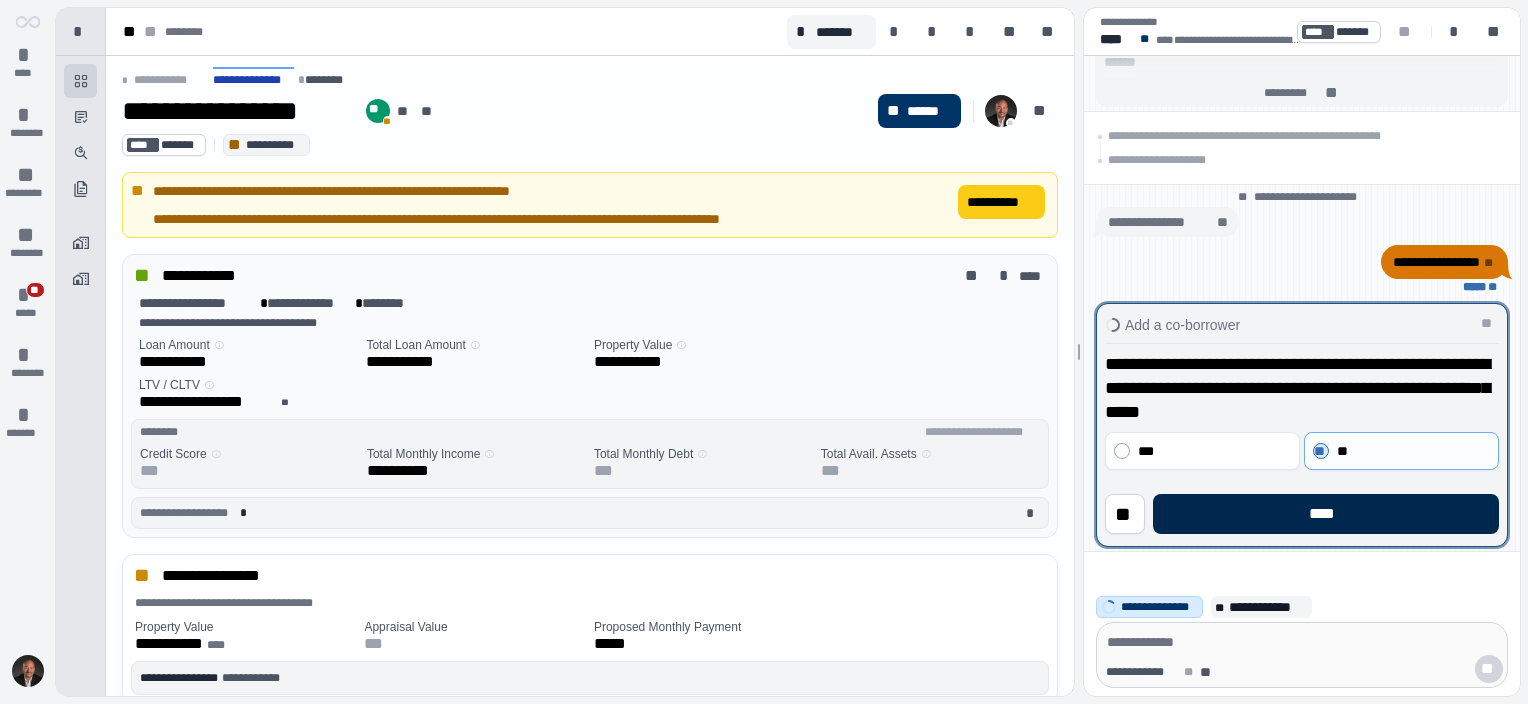 click on "****" at bounding box center [1326, 514] 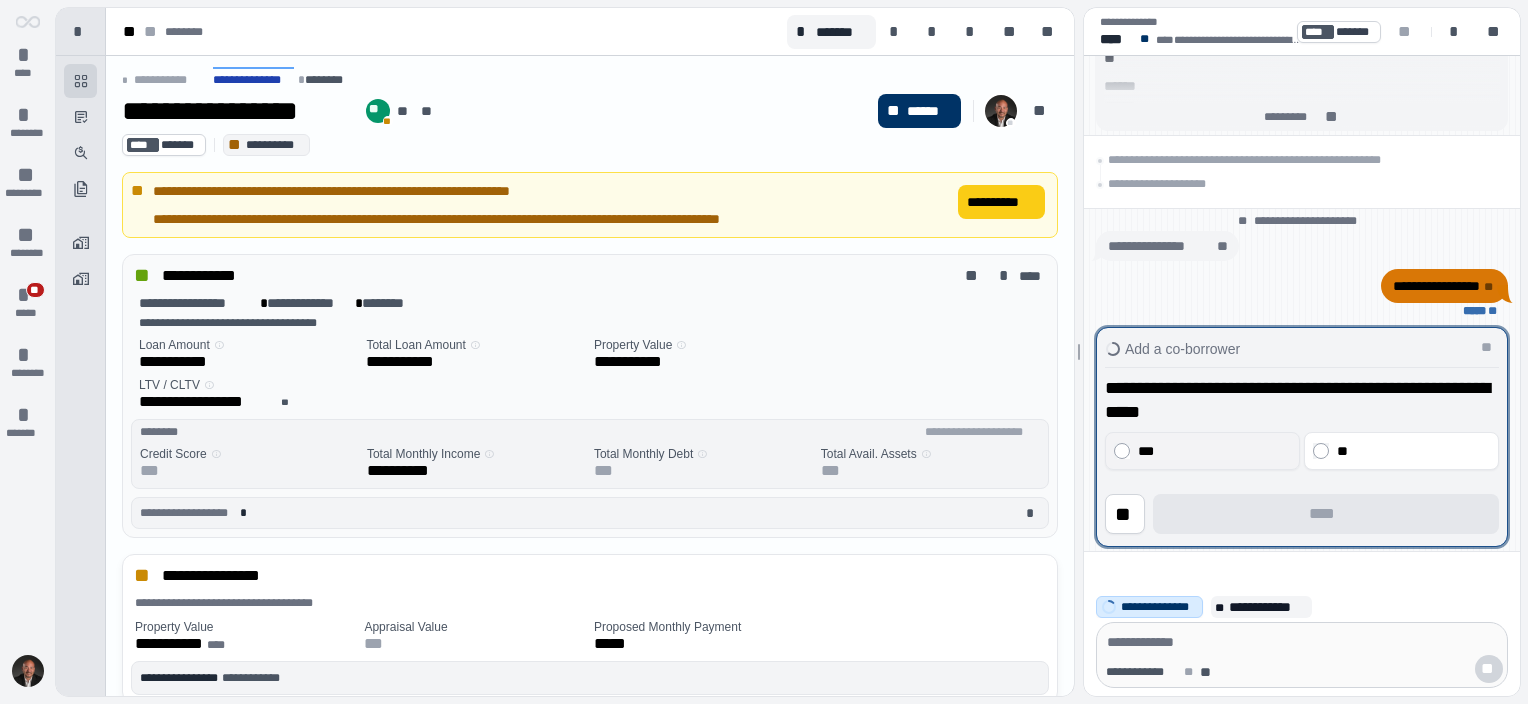 click on "***" at bounding box center (1212, 451) 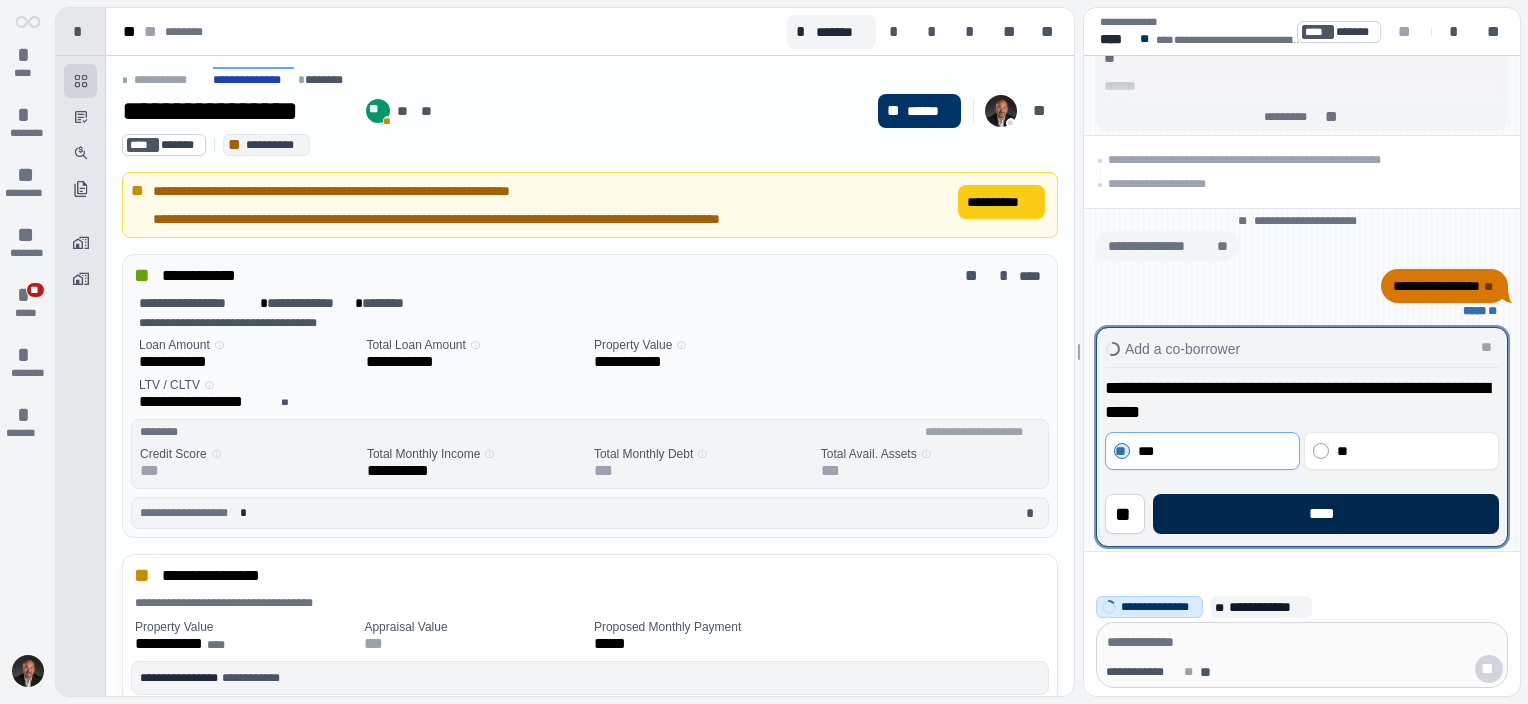 click on "****" at bounding box center (1326, 514) 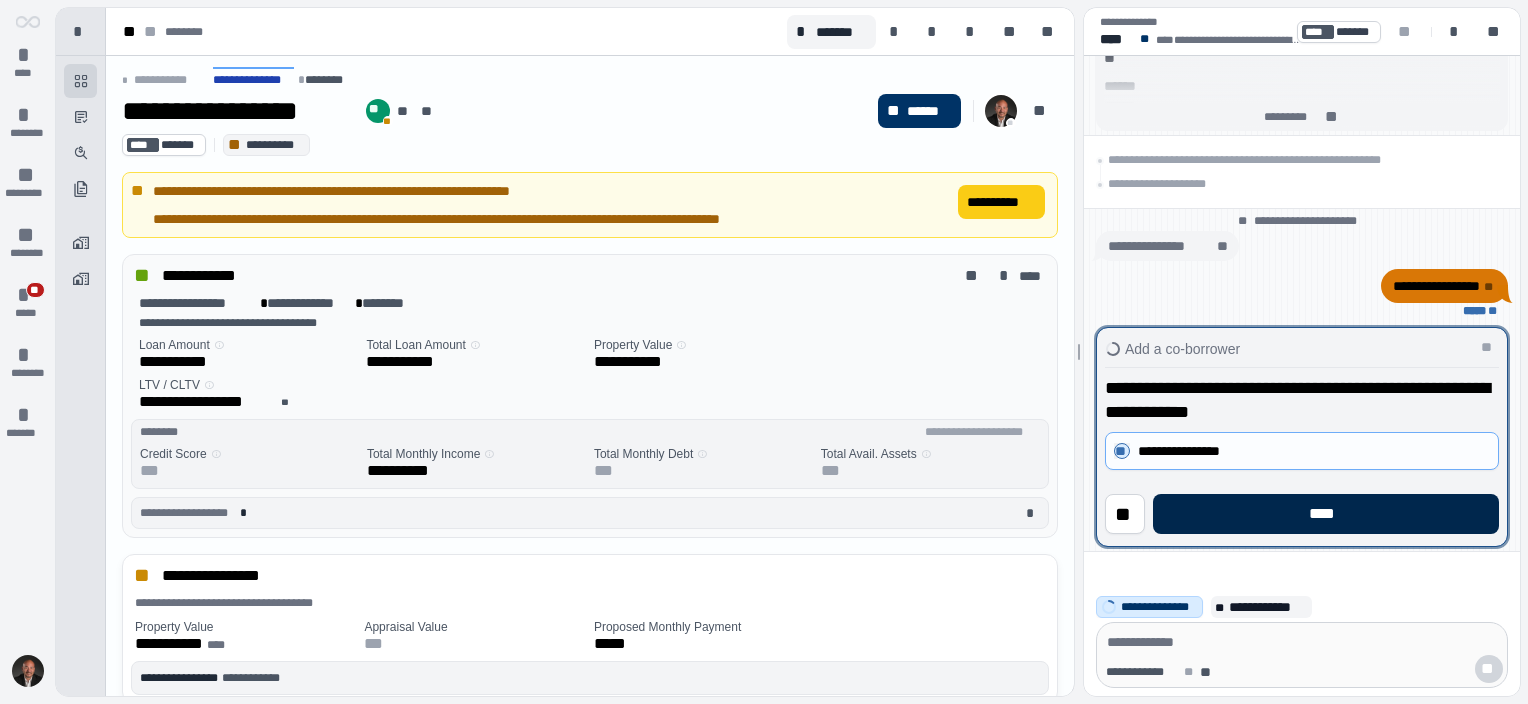 click on "****" at bounding box center (1326, 514) 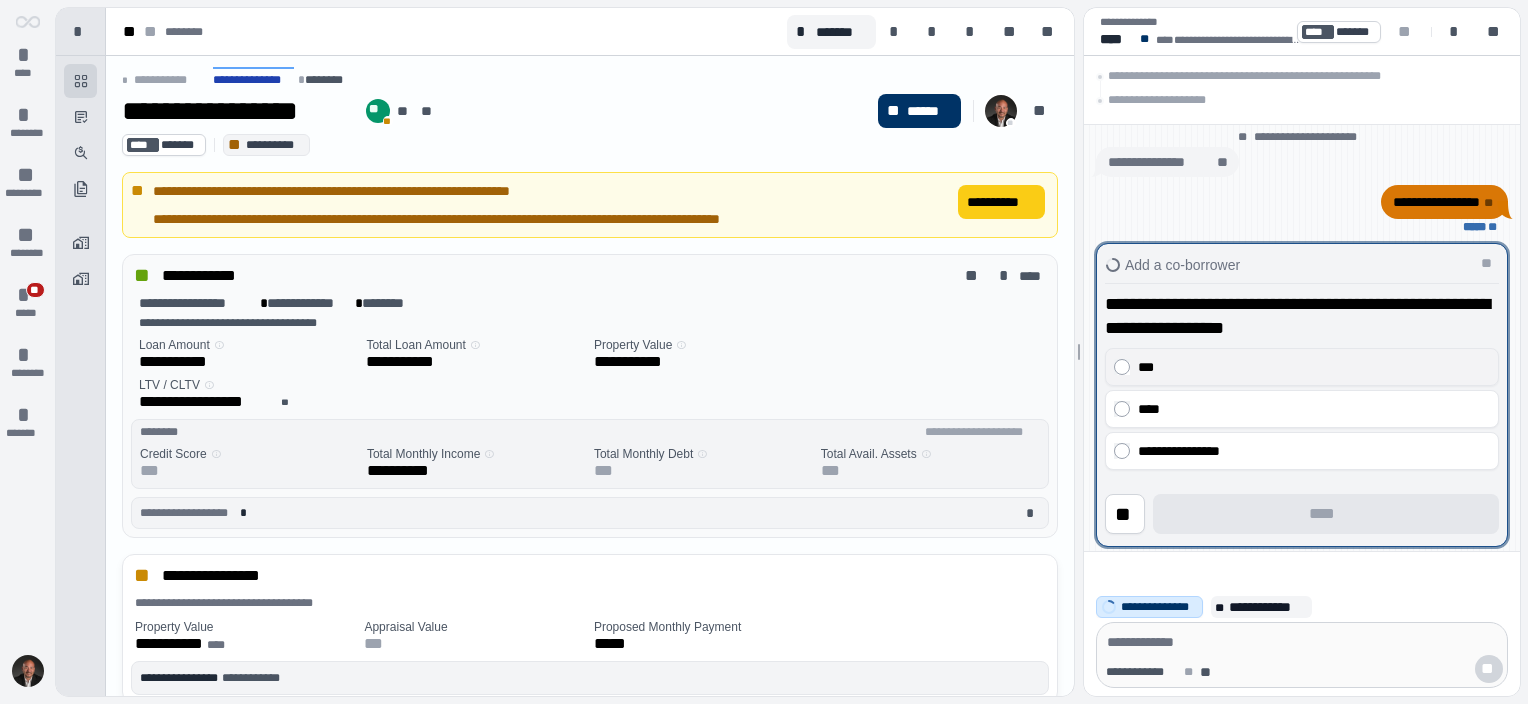 click on "***" at bounding box center [1309, 367] 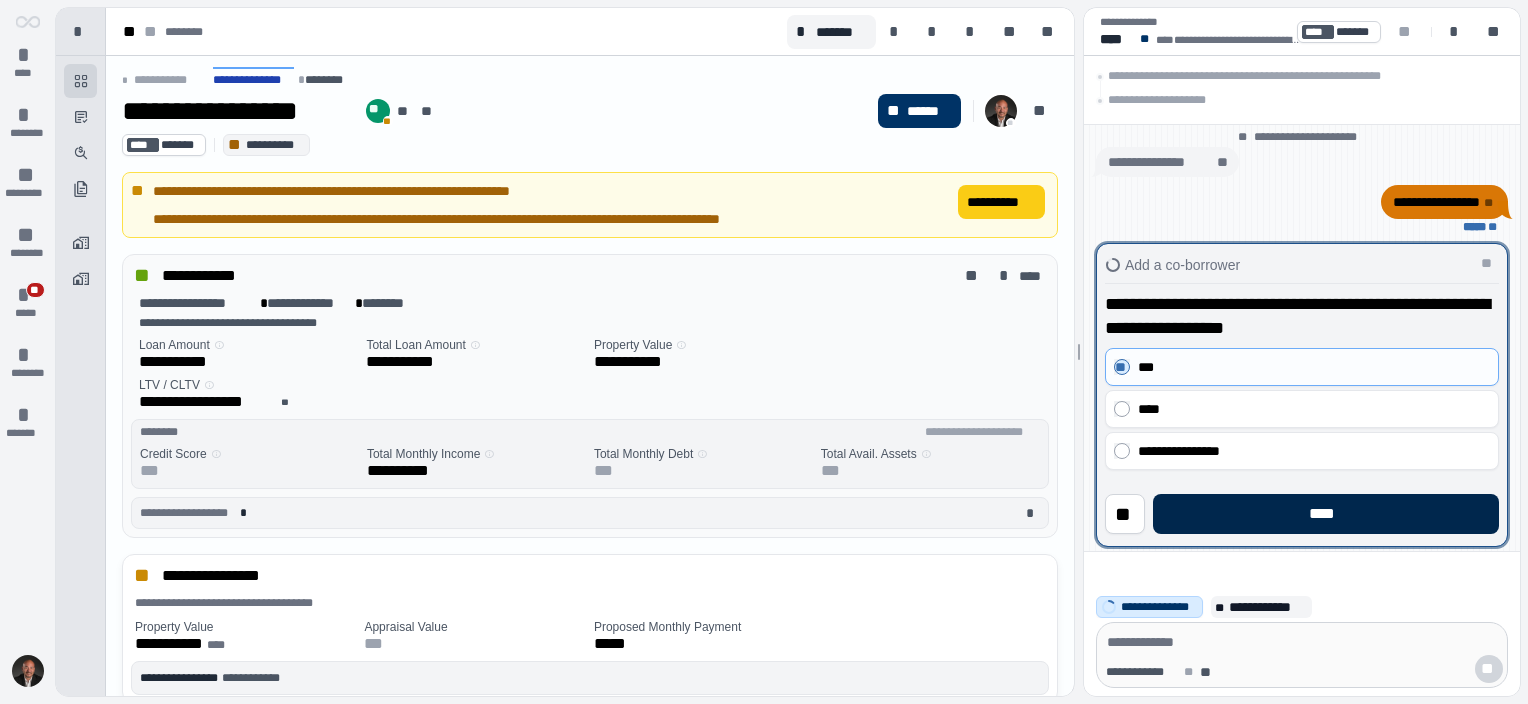 click on "****" at bounding box center (1326, 514) 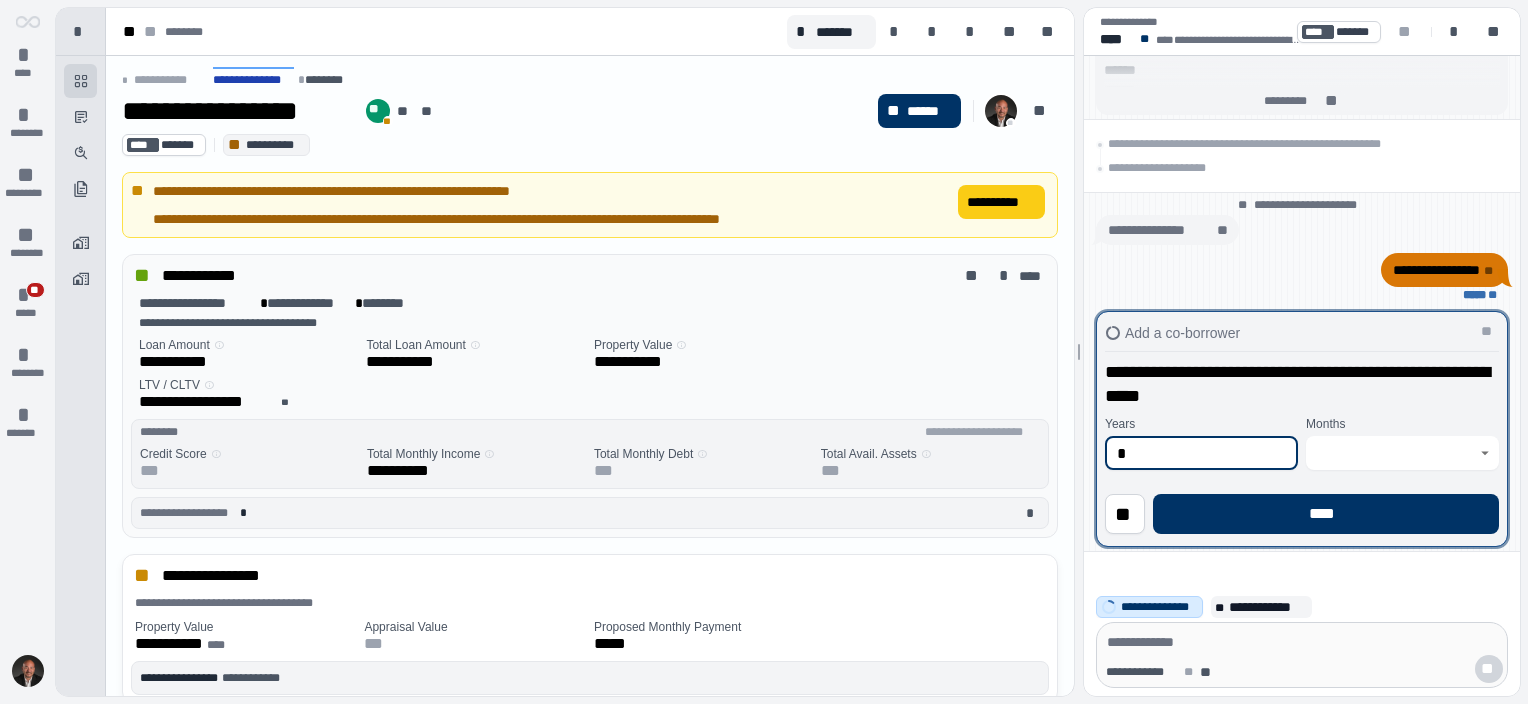 type on "*" 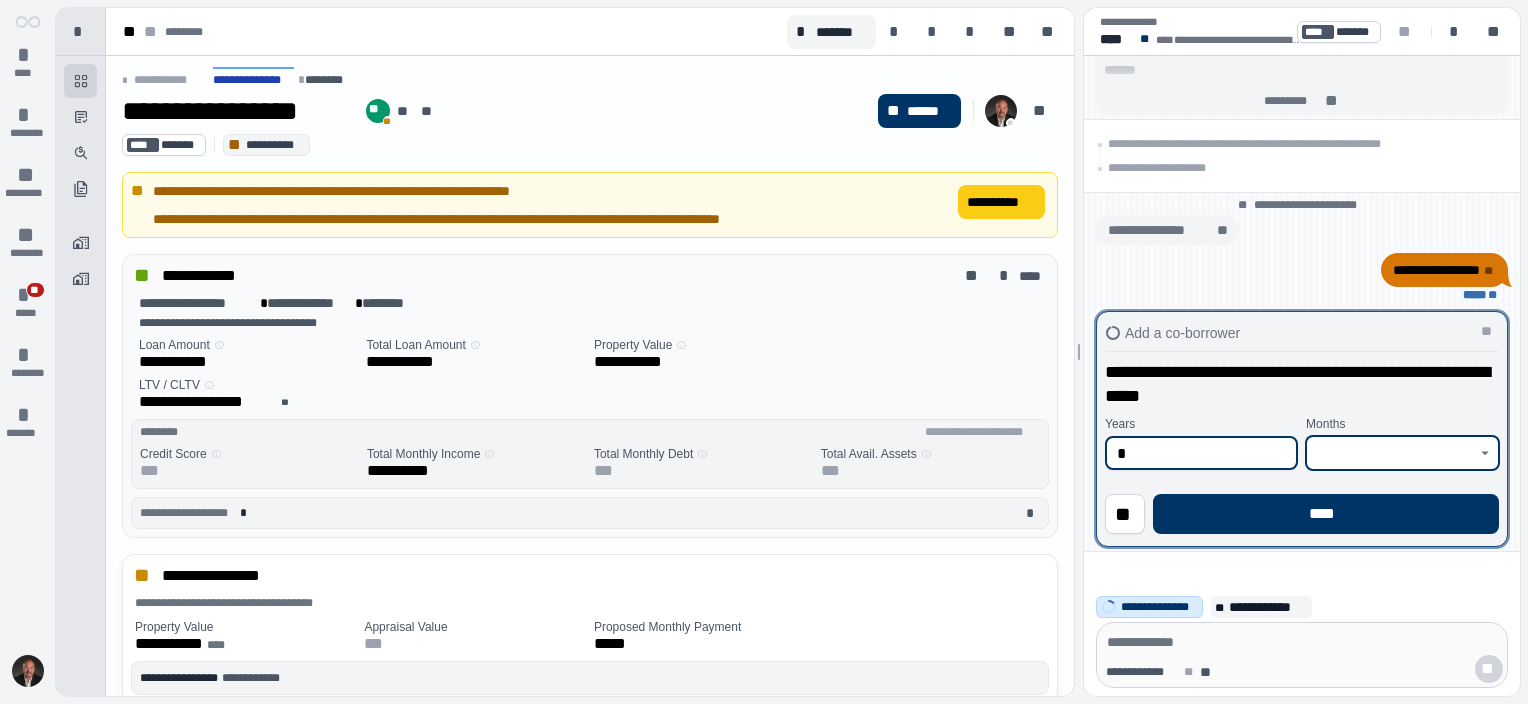 click at bounding box center [1391, 453] 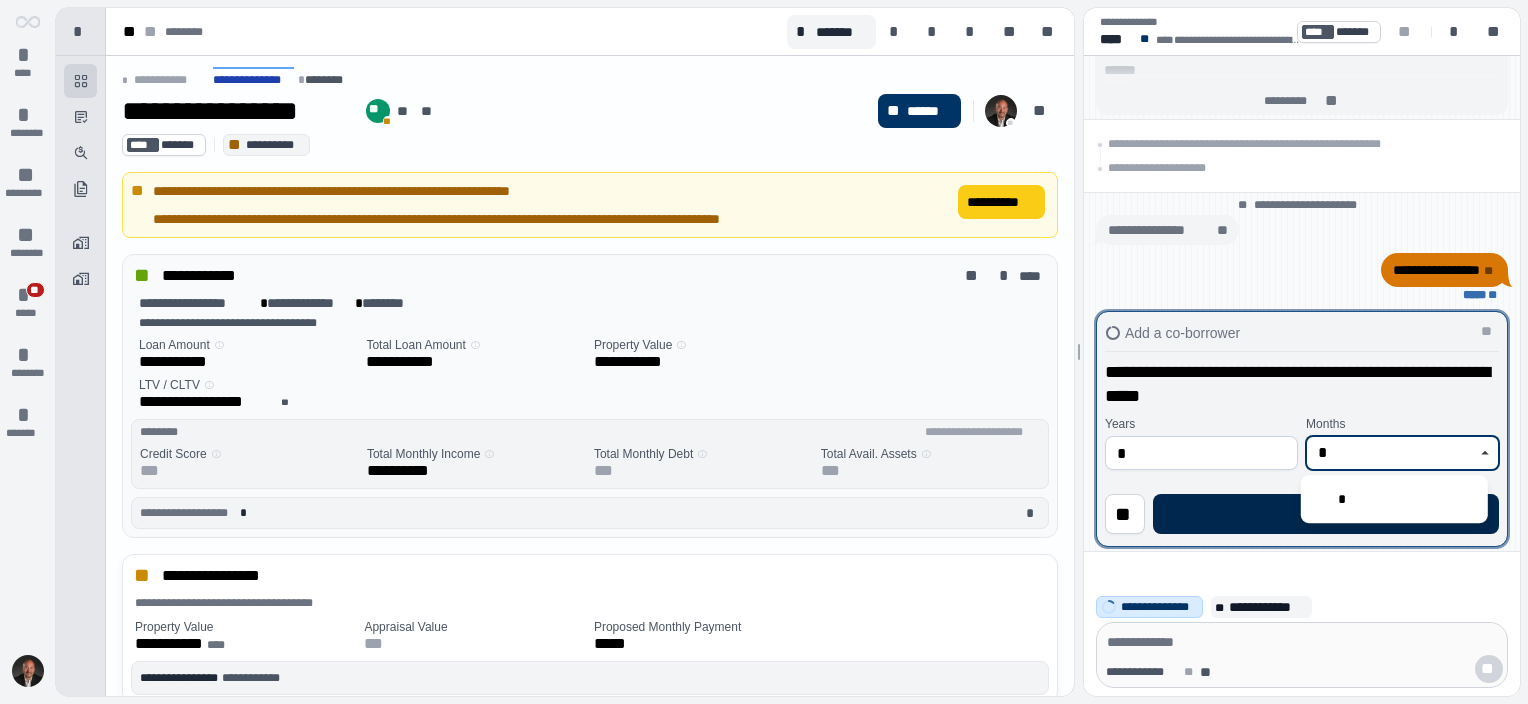 type on "*" 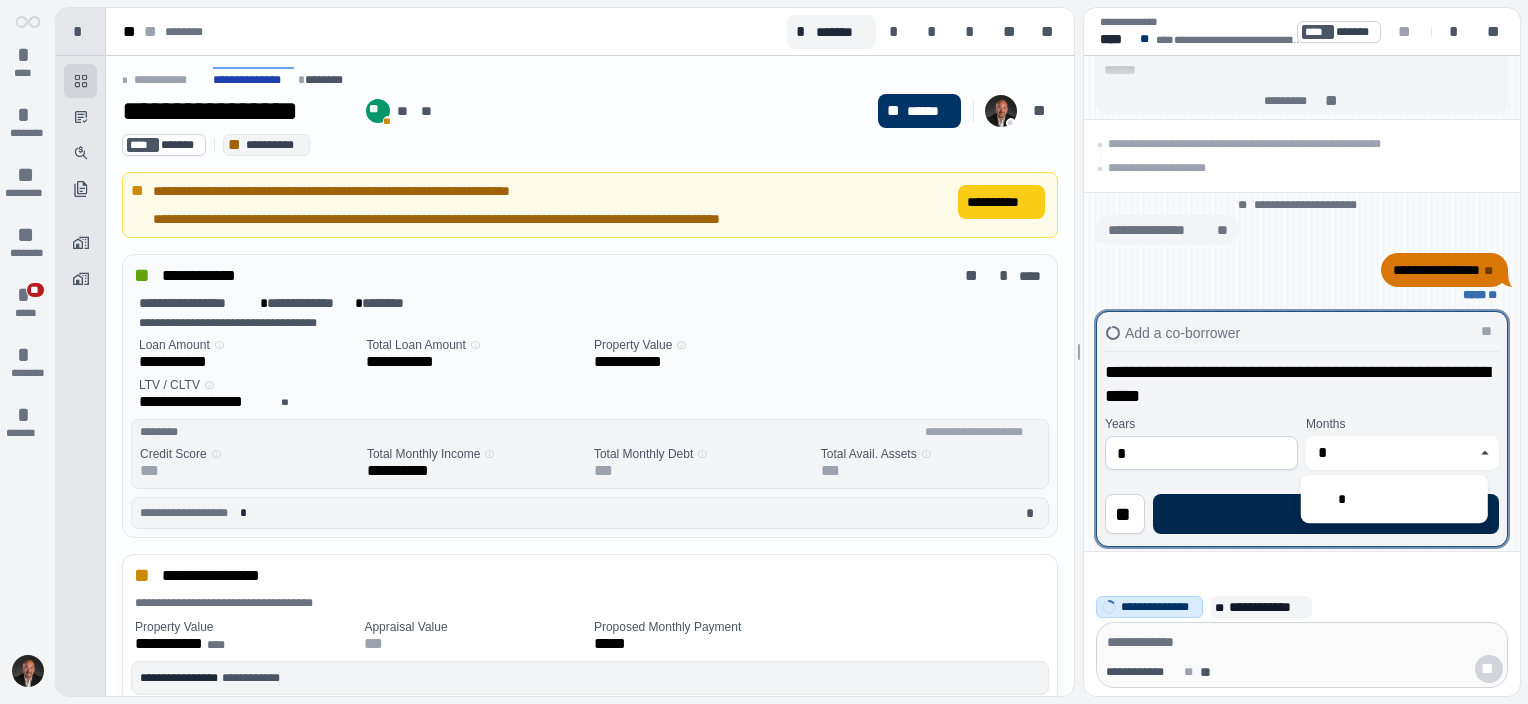 click on "****" at bounding box center (1326, 514) 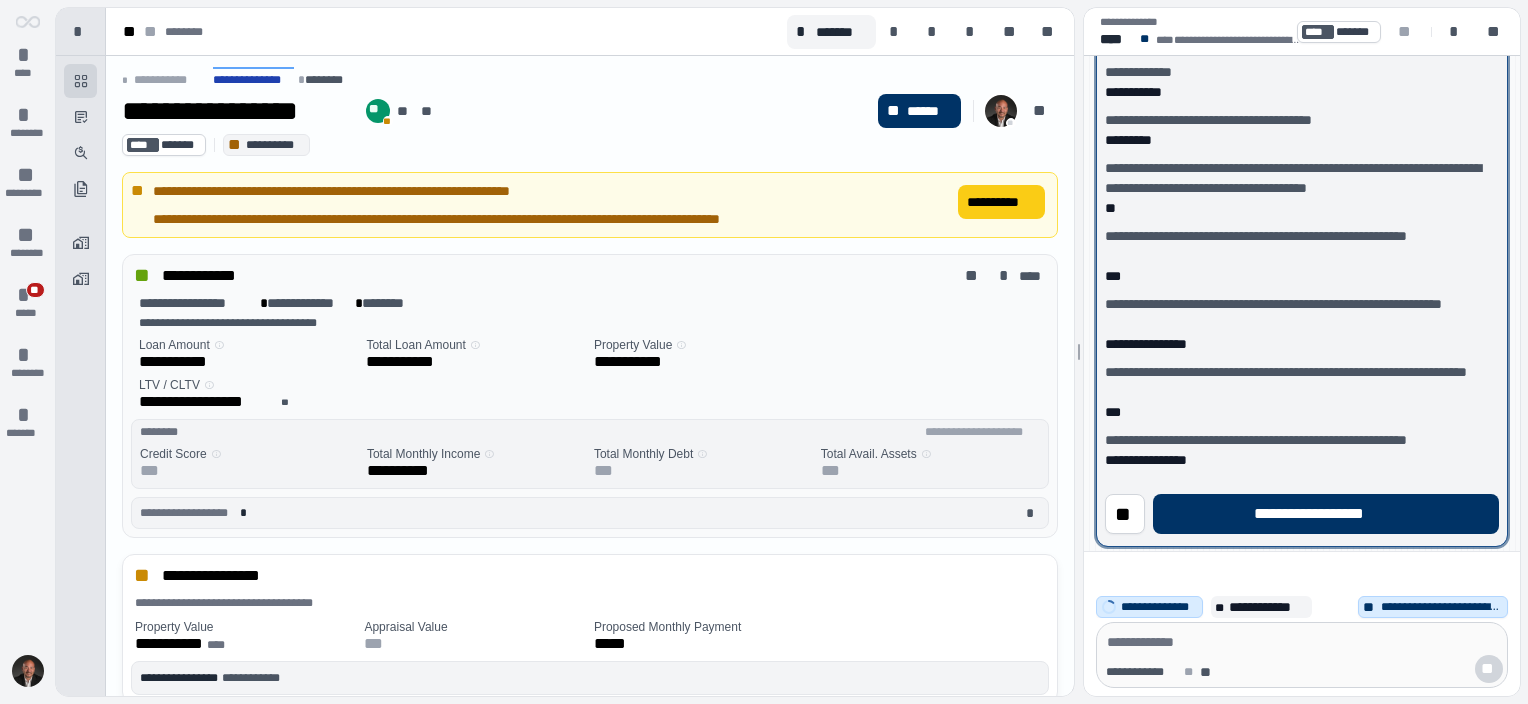 click on "**********" at bounding box center [1326, 514] 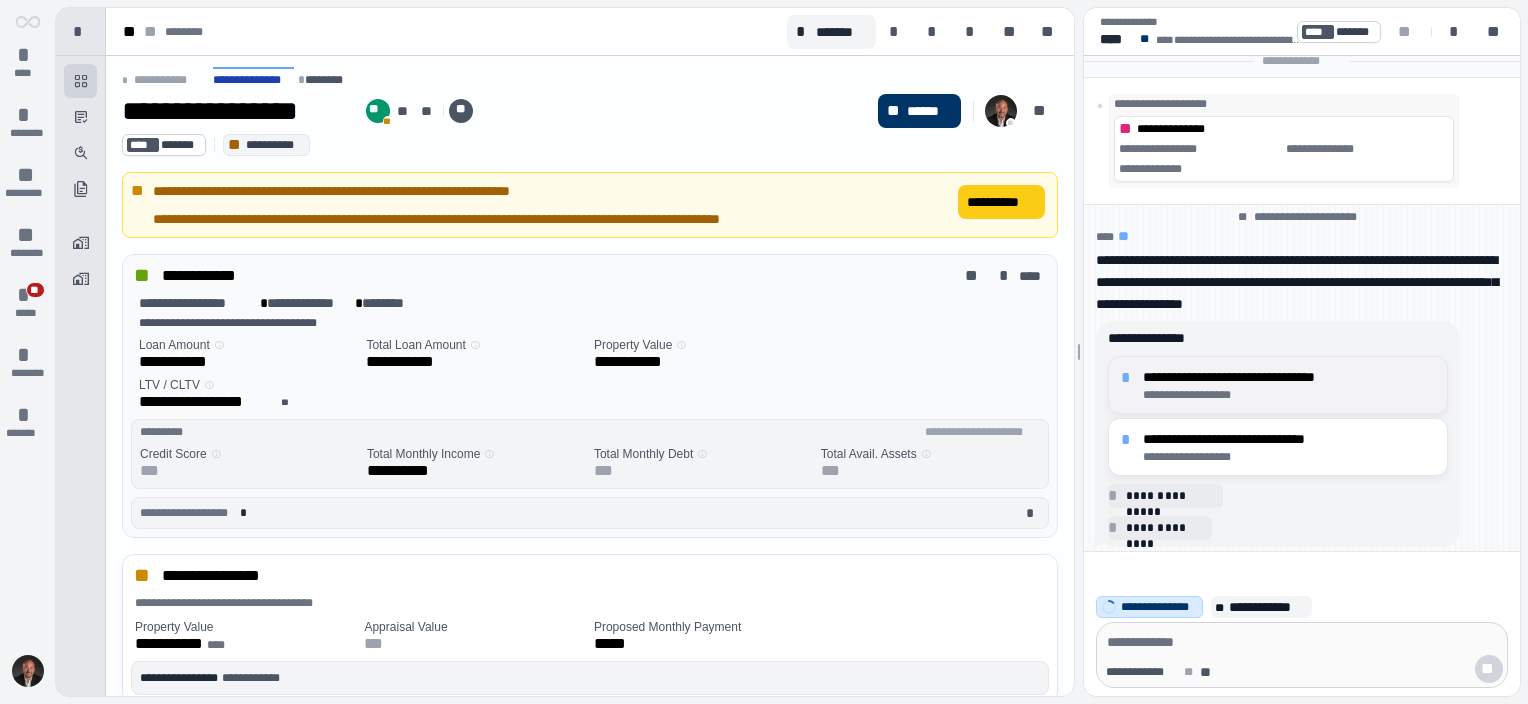 click on "*" at bounding box center [1129, 378] 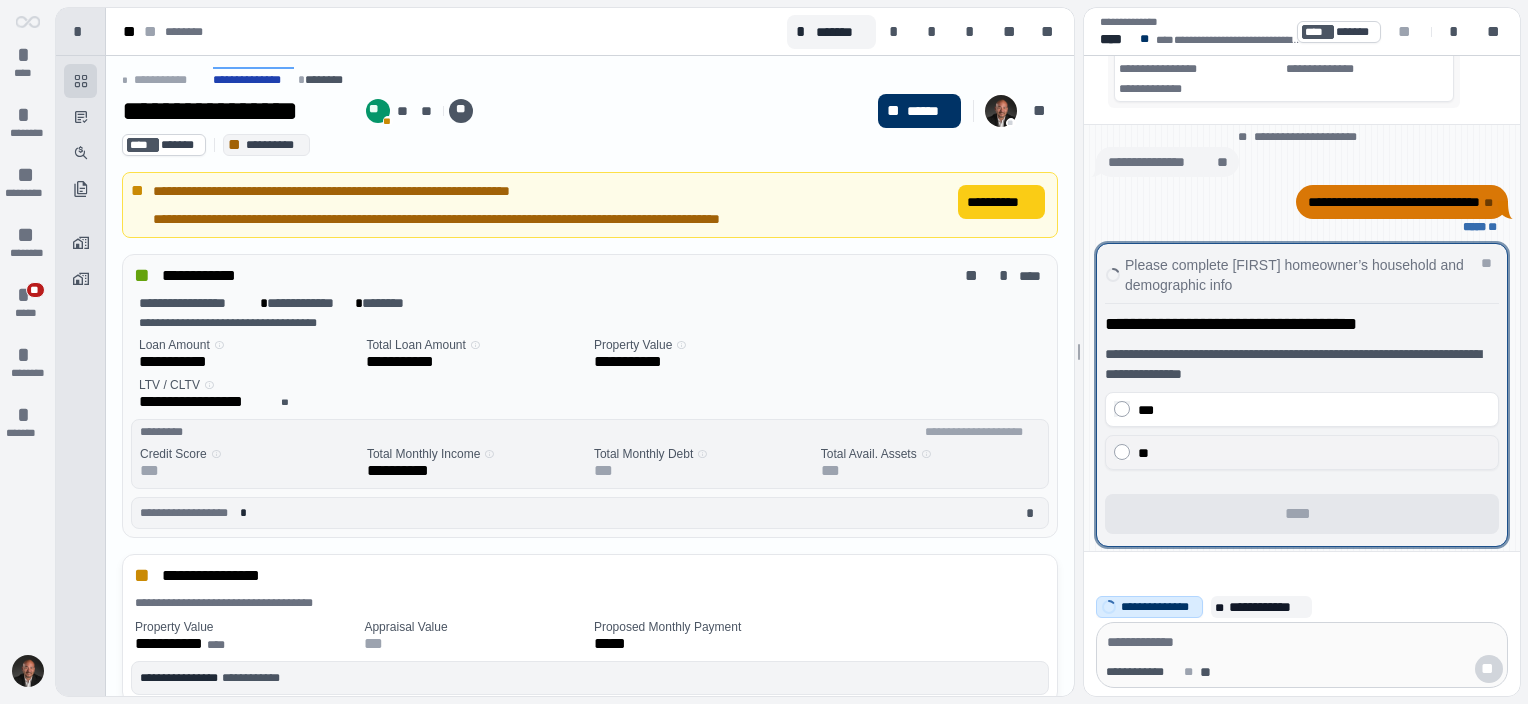 click on "**" at bounding box center [1314, 453] 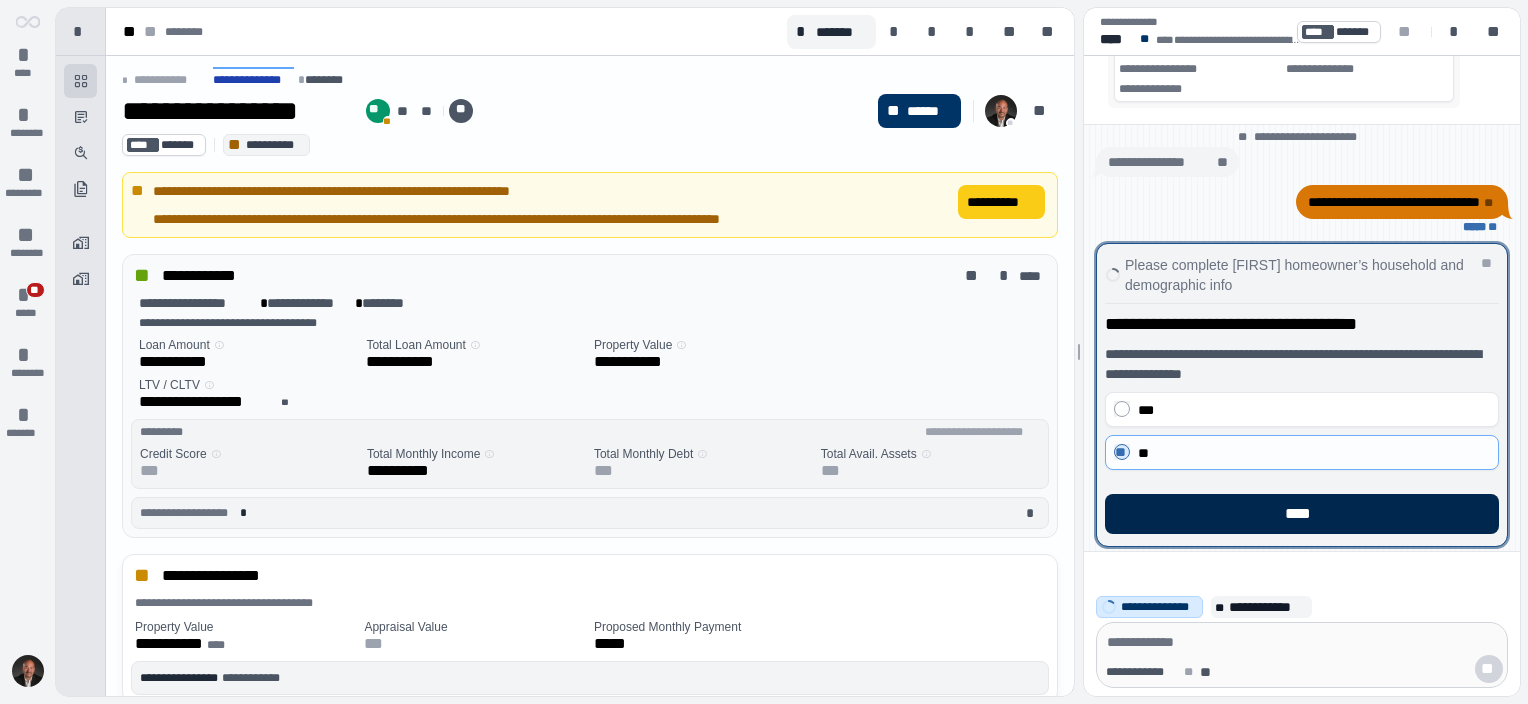 click on "****" at bounding box center (1302, 514) 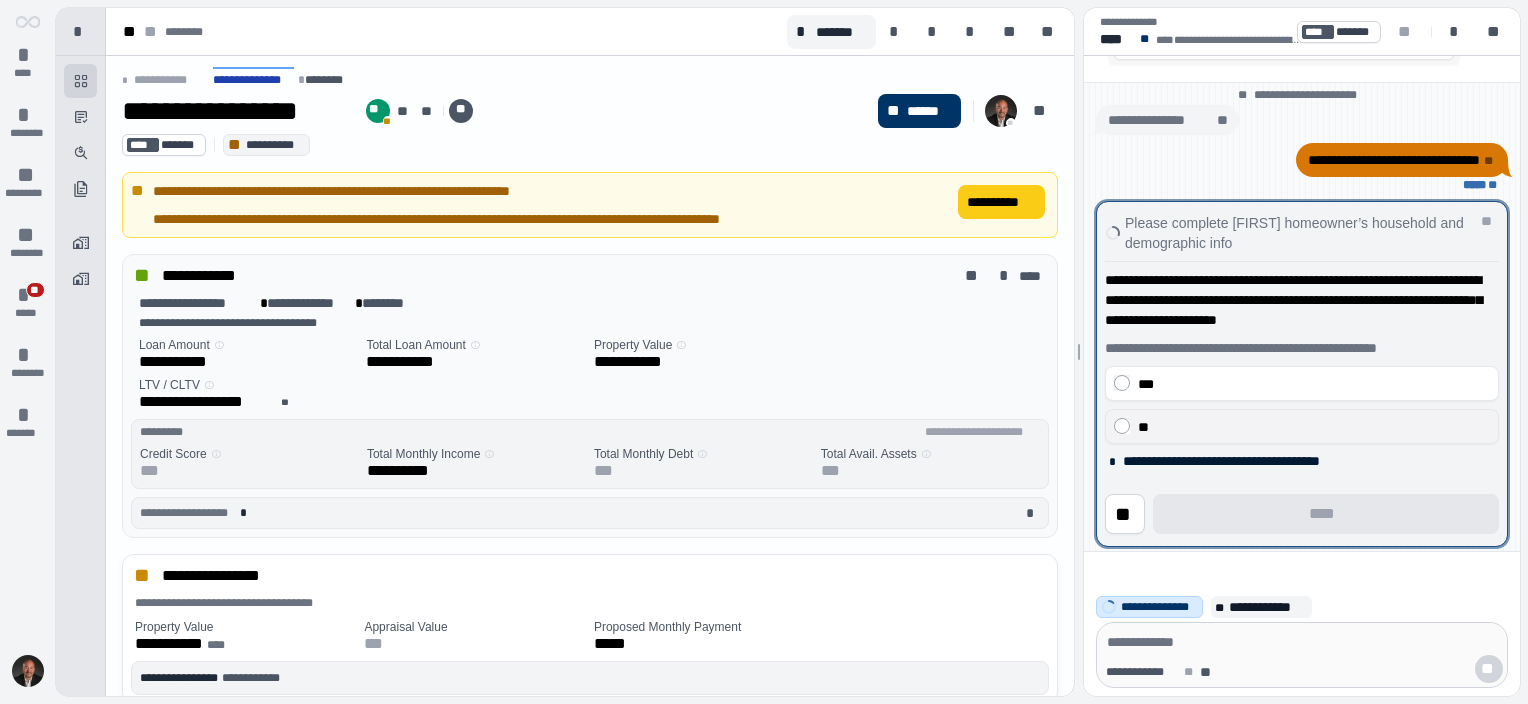 click on "**" at bounding box center [1314, 427] 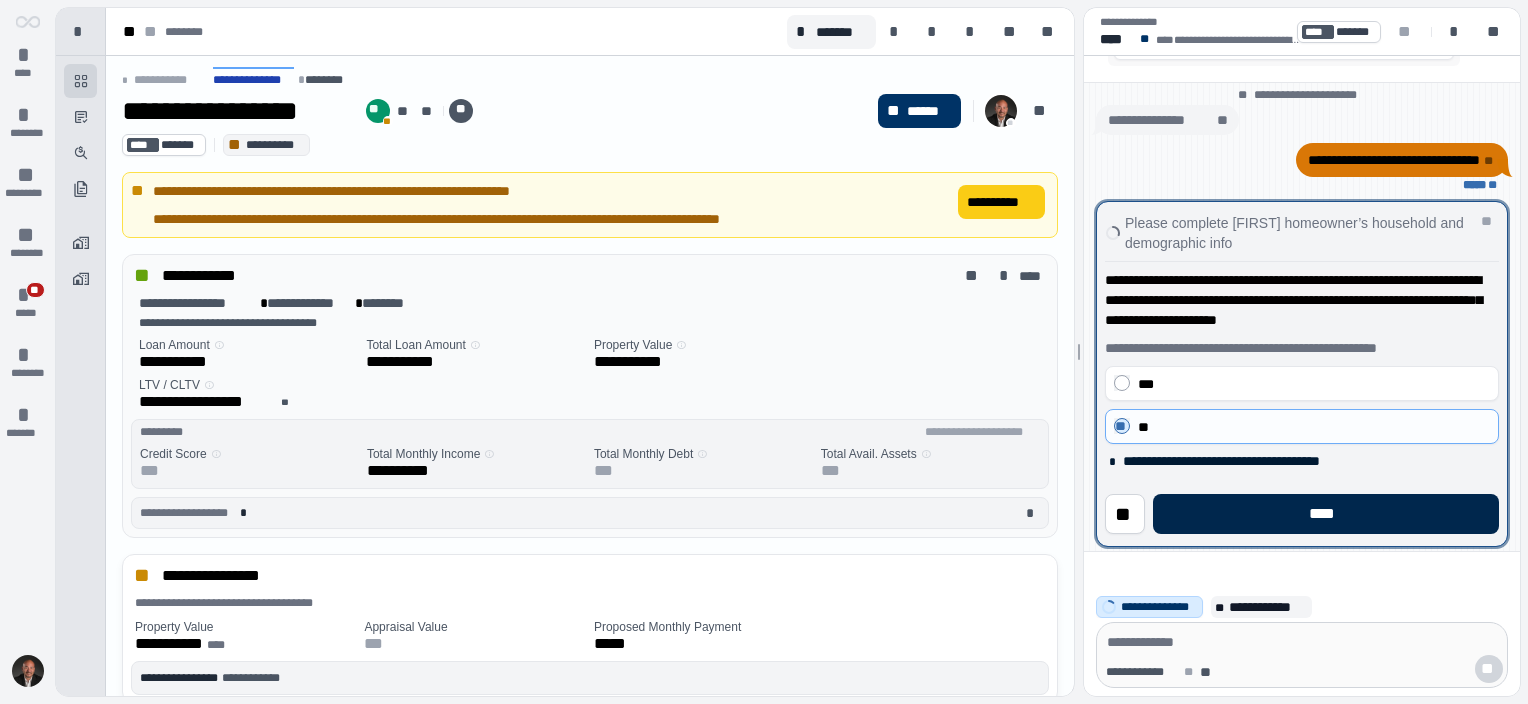 click on "****" at bounding box center [1326, 514] 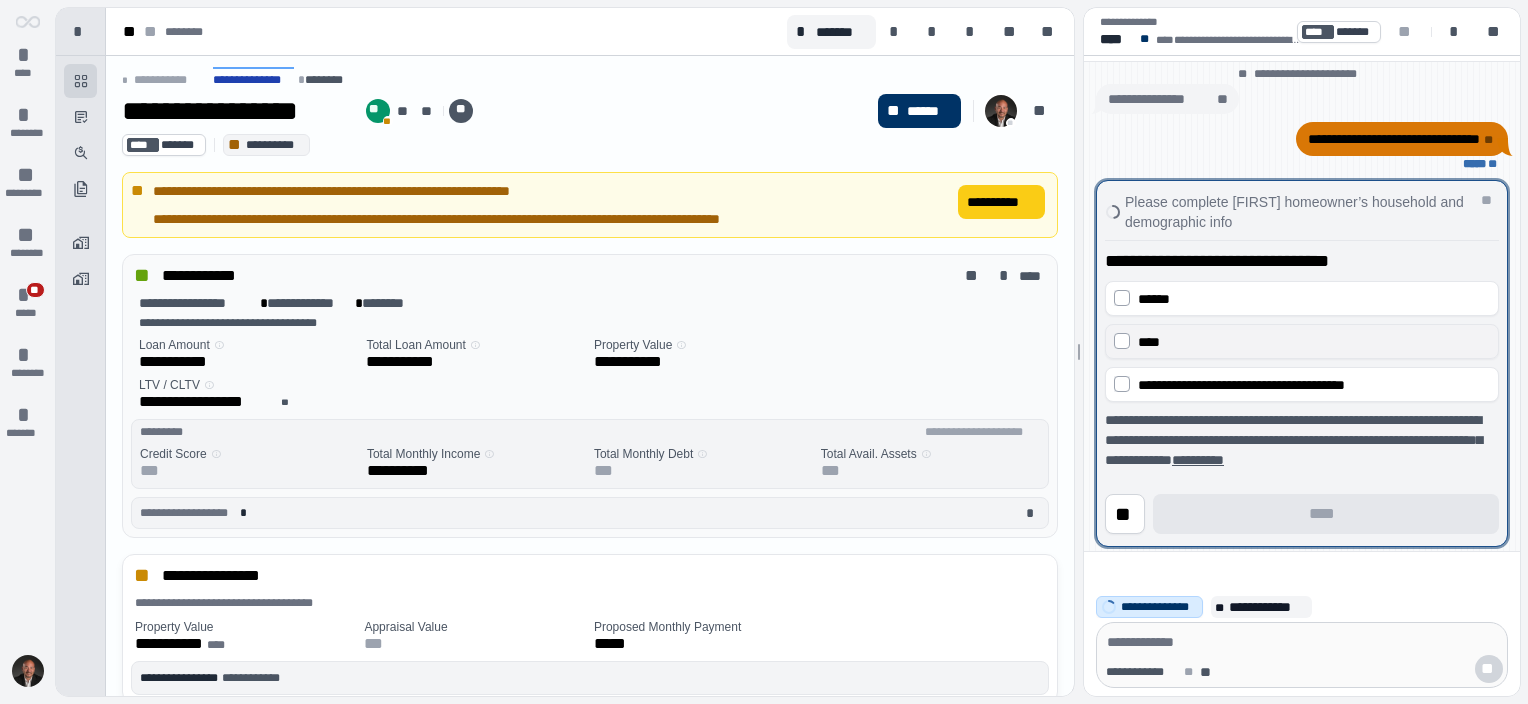 click on "****" at bounding box center [1314, 342] 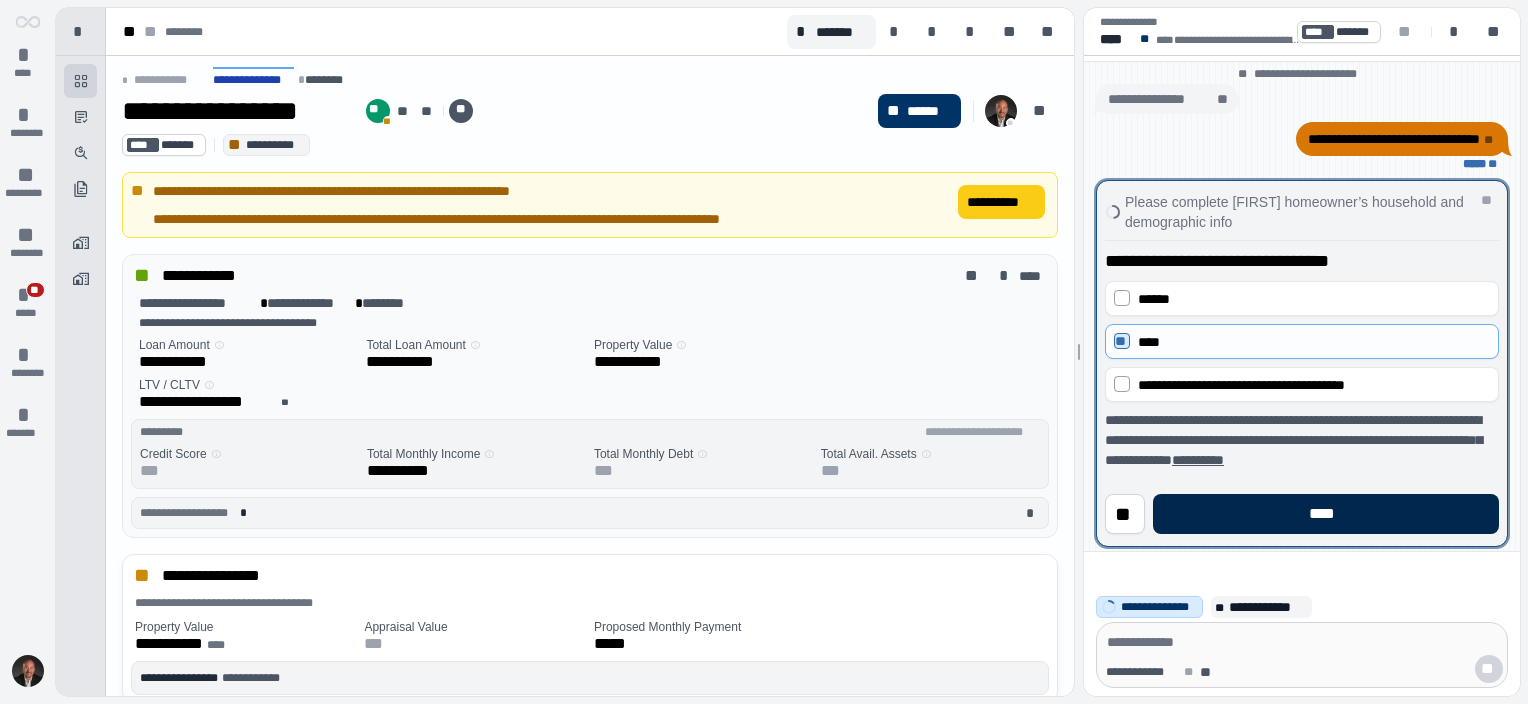 click on "****" at bounding box center [1326, 514] 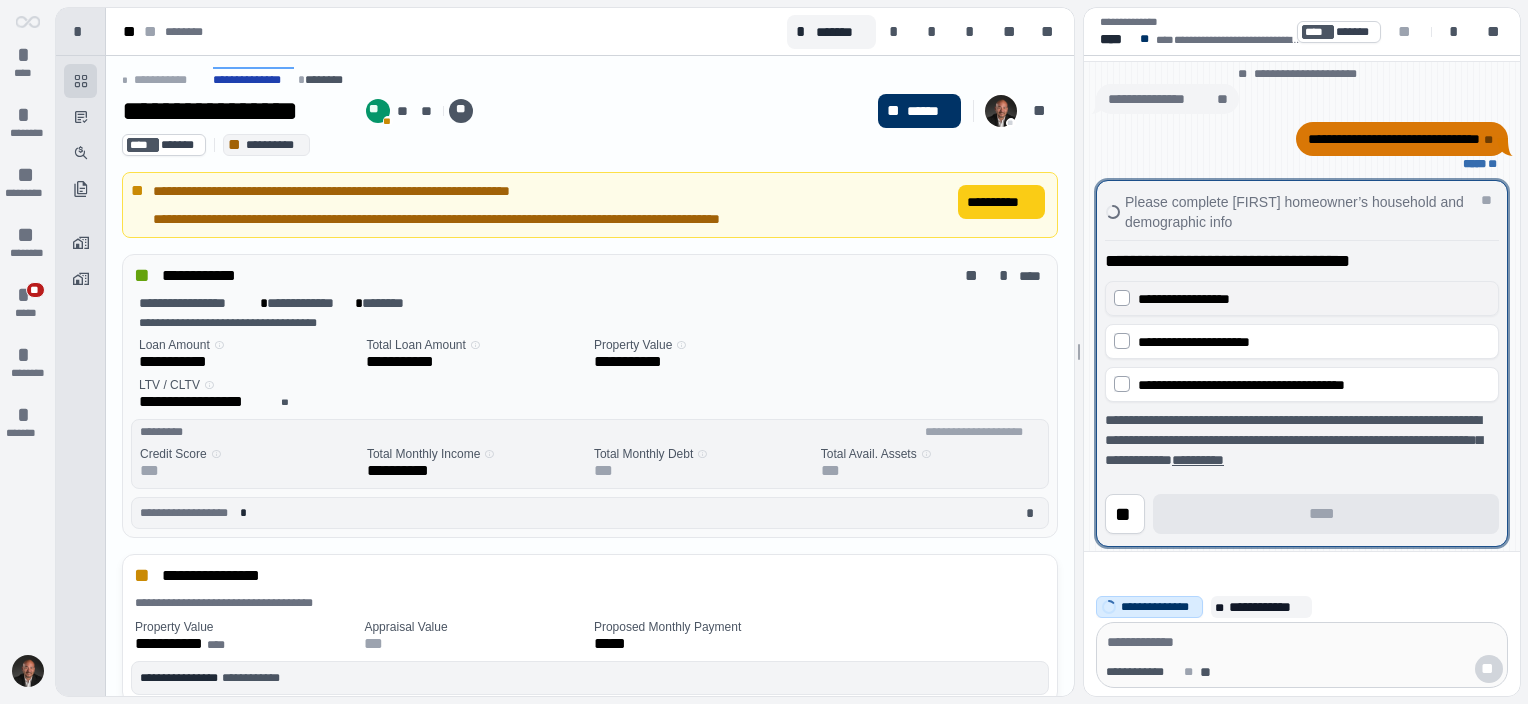 click on "**********" at bounding box center [1184, 299] 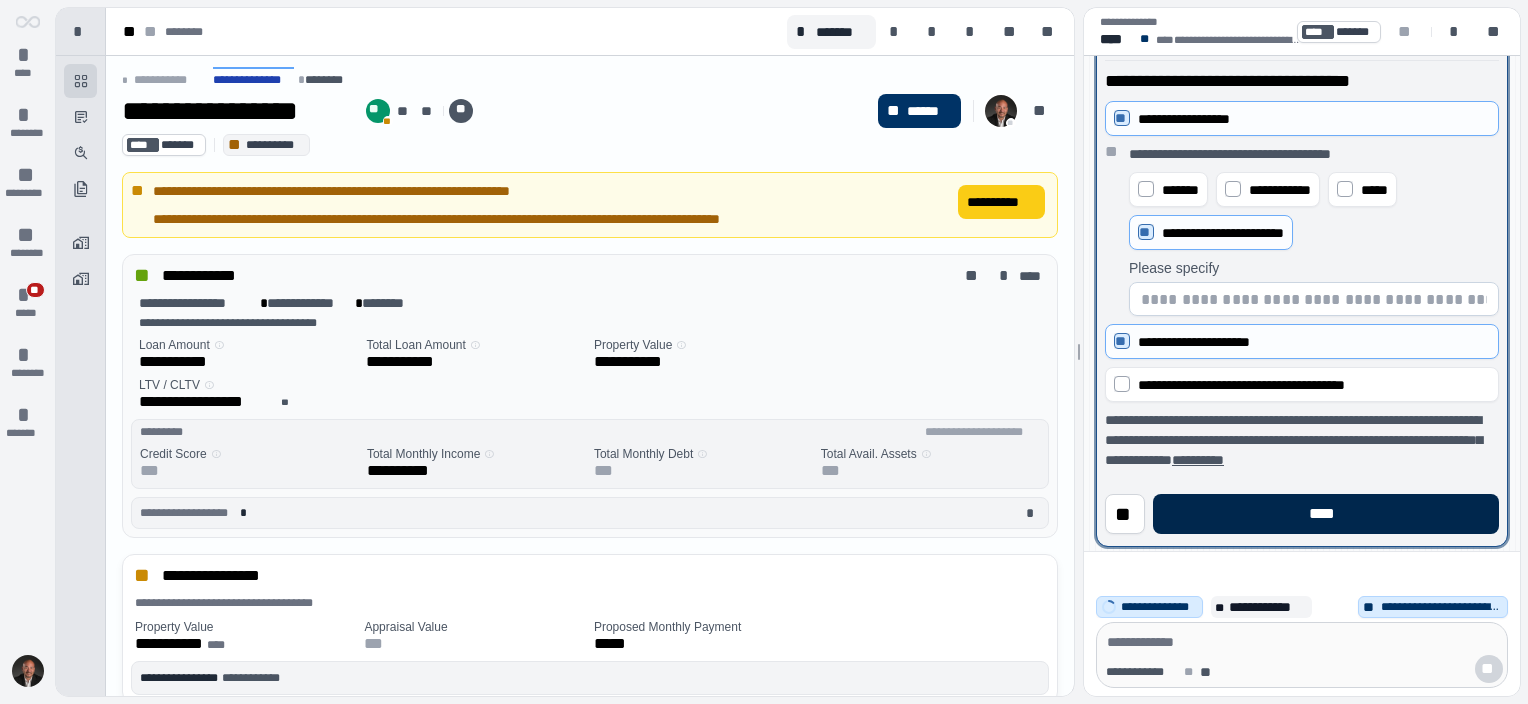 click on "****" at bounding box center [1326, 514] 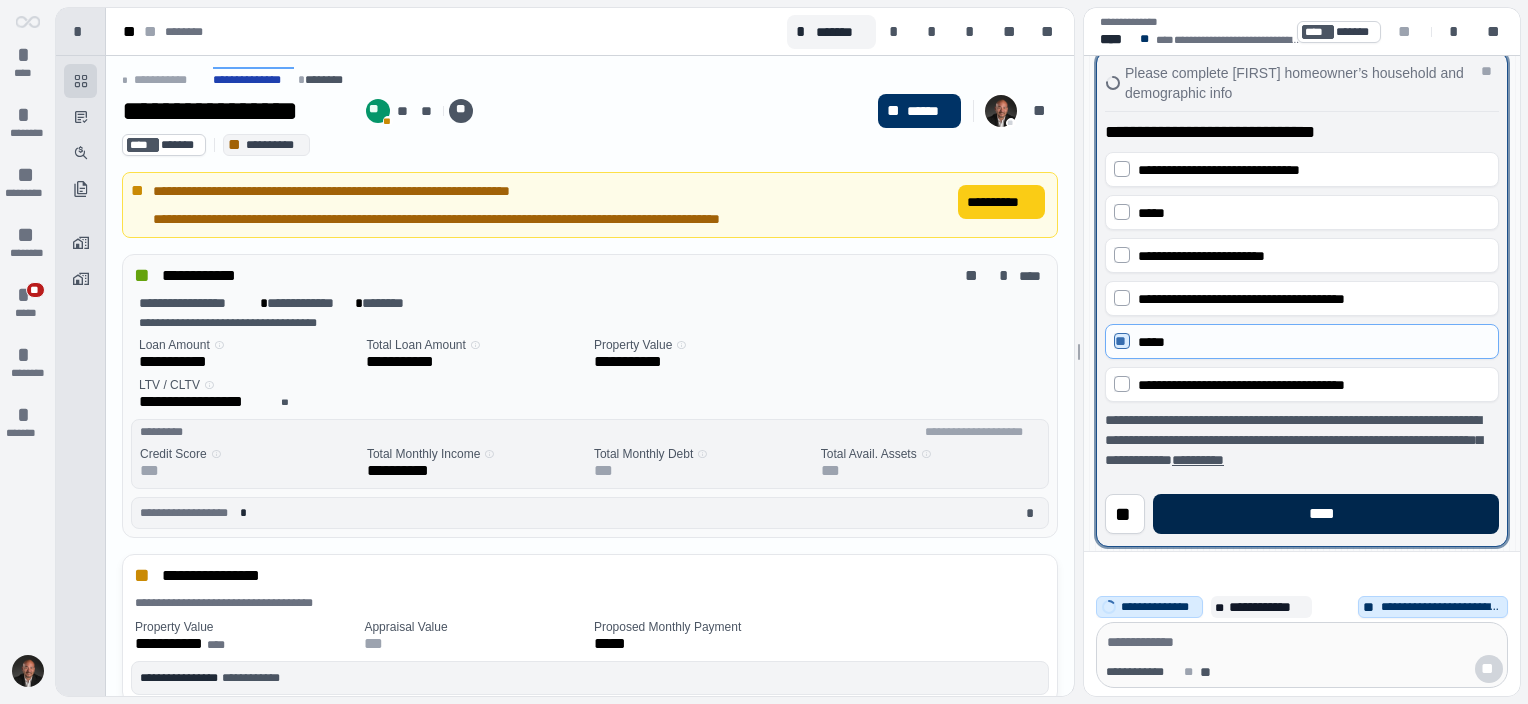 click on "****" at bounding box center [1326, 514] 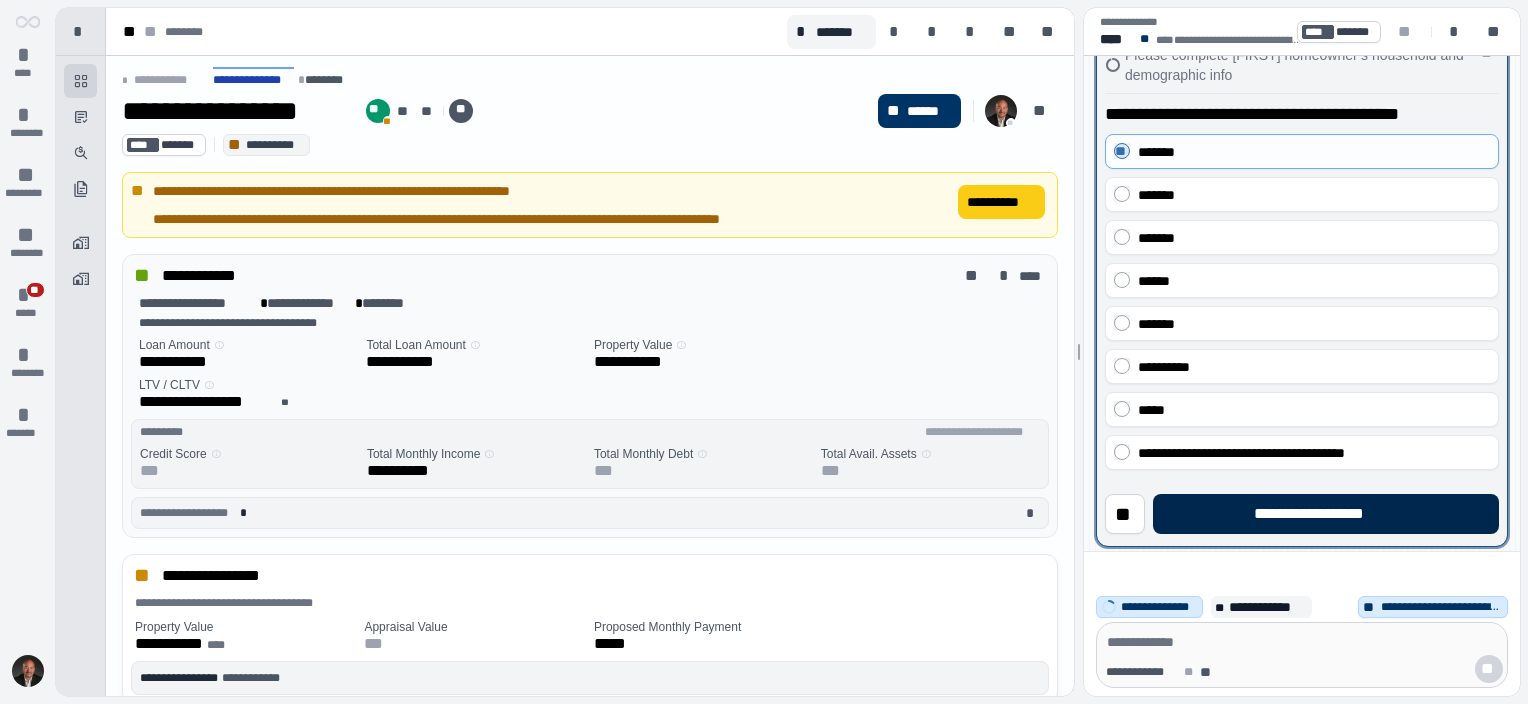 click on "**********" at bounding box center [1325, 514] 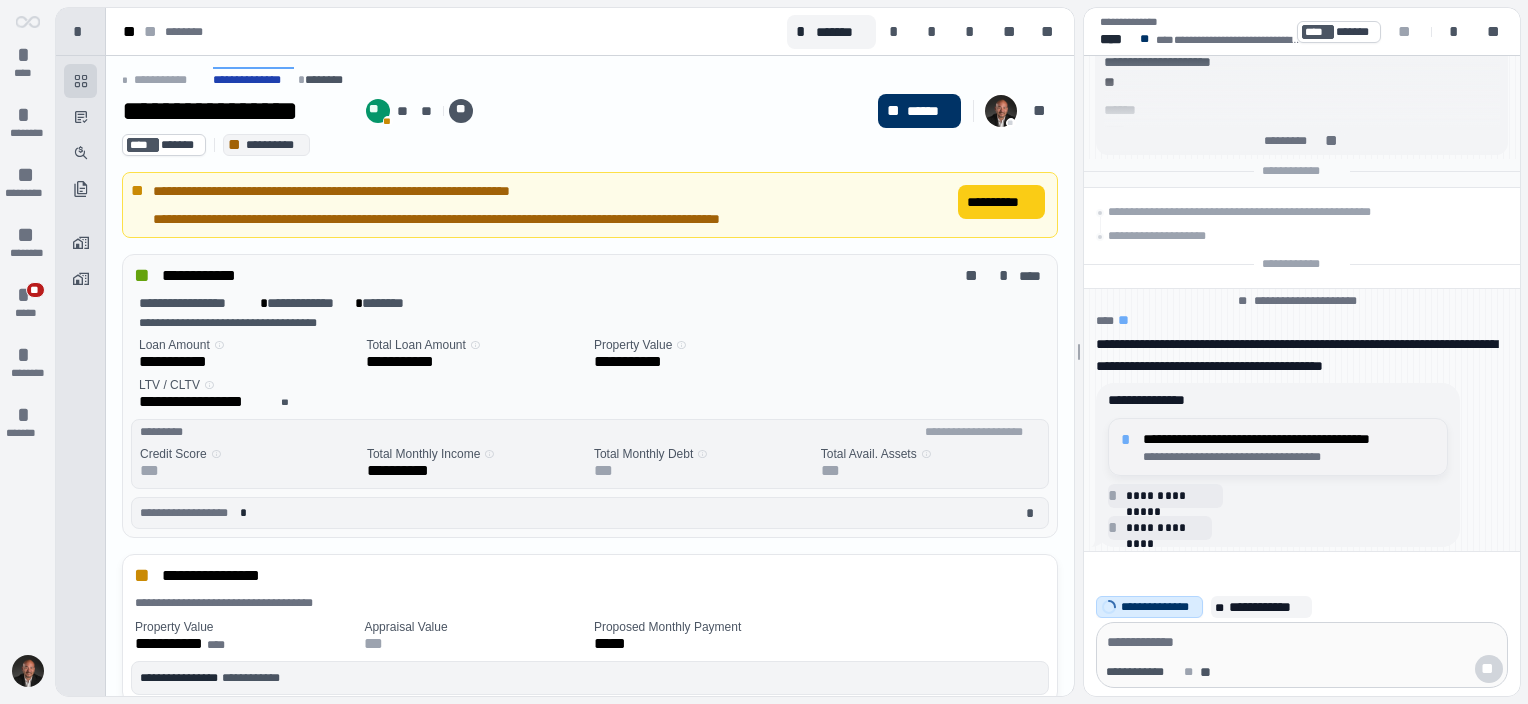 click on "*" at bounding box center (1129, 440) 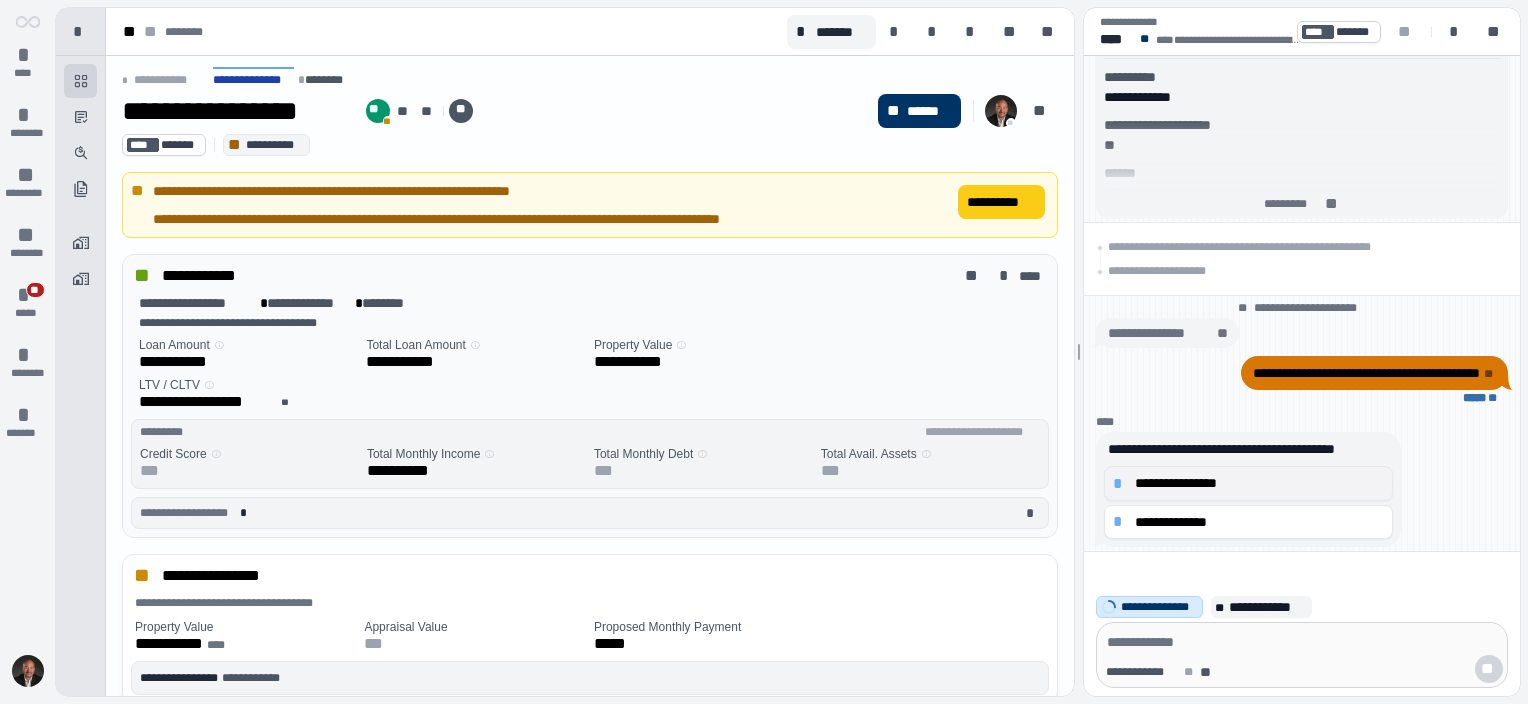 click on "*" at bounding box center (1121, 484) 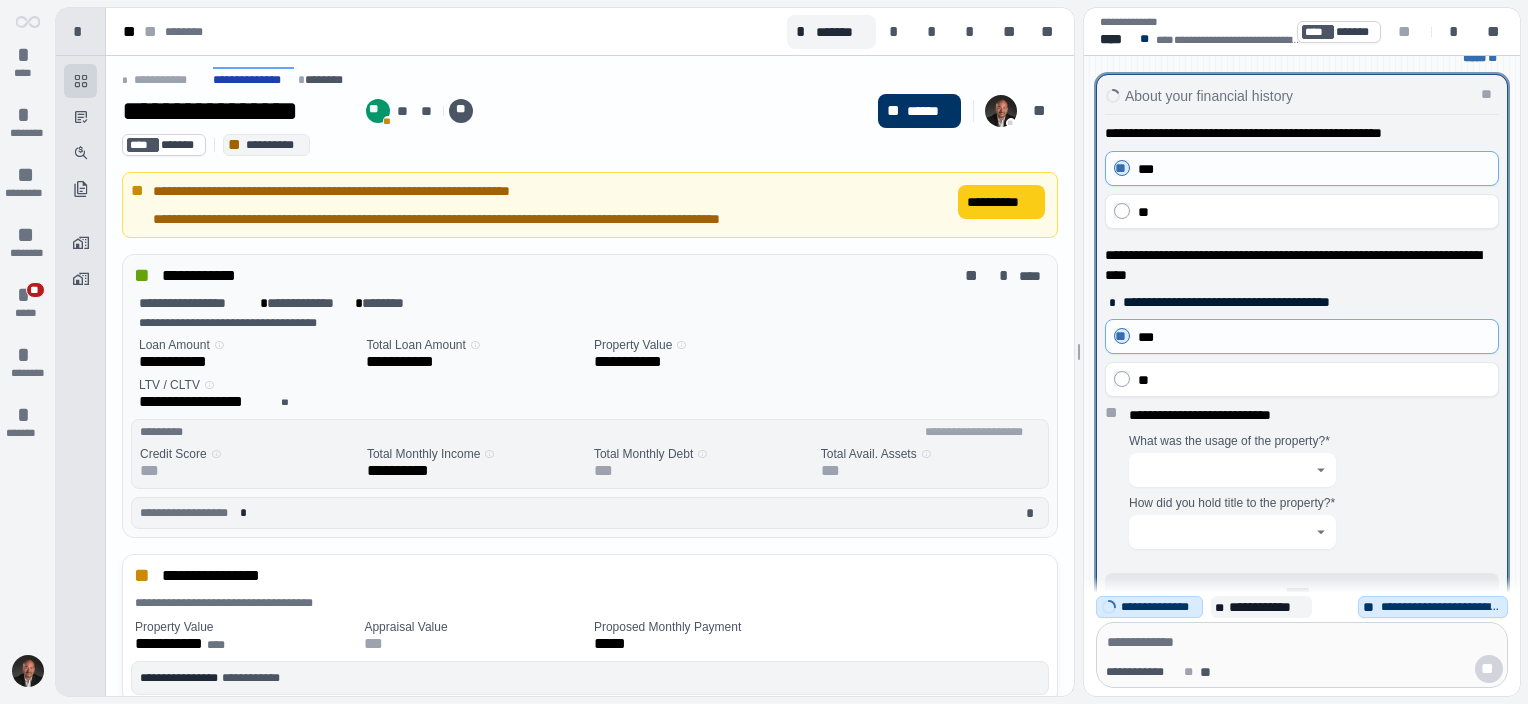 scroll, scrollTop: 0, scrollLeft: 0, axis: both 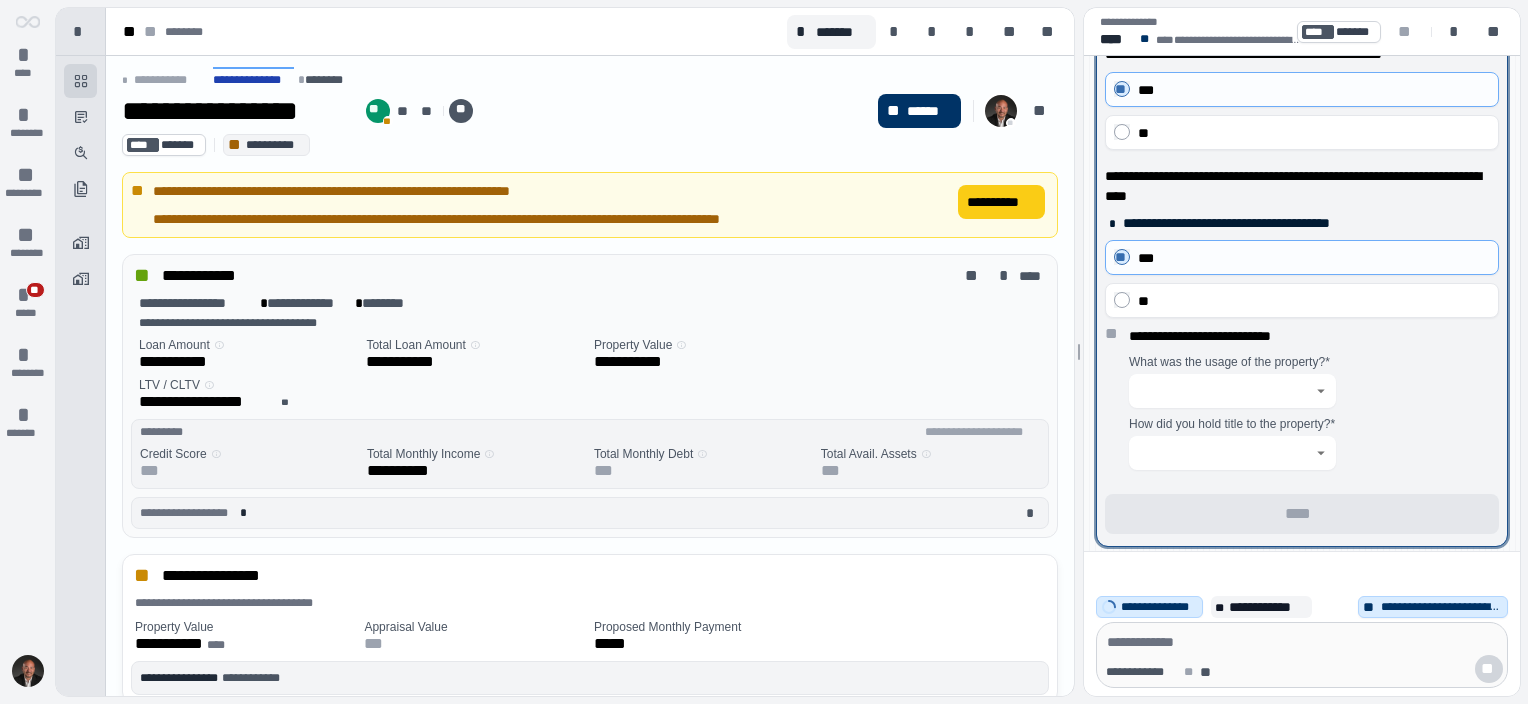 click 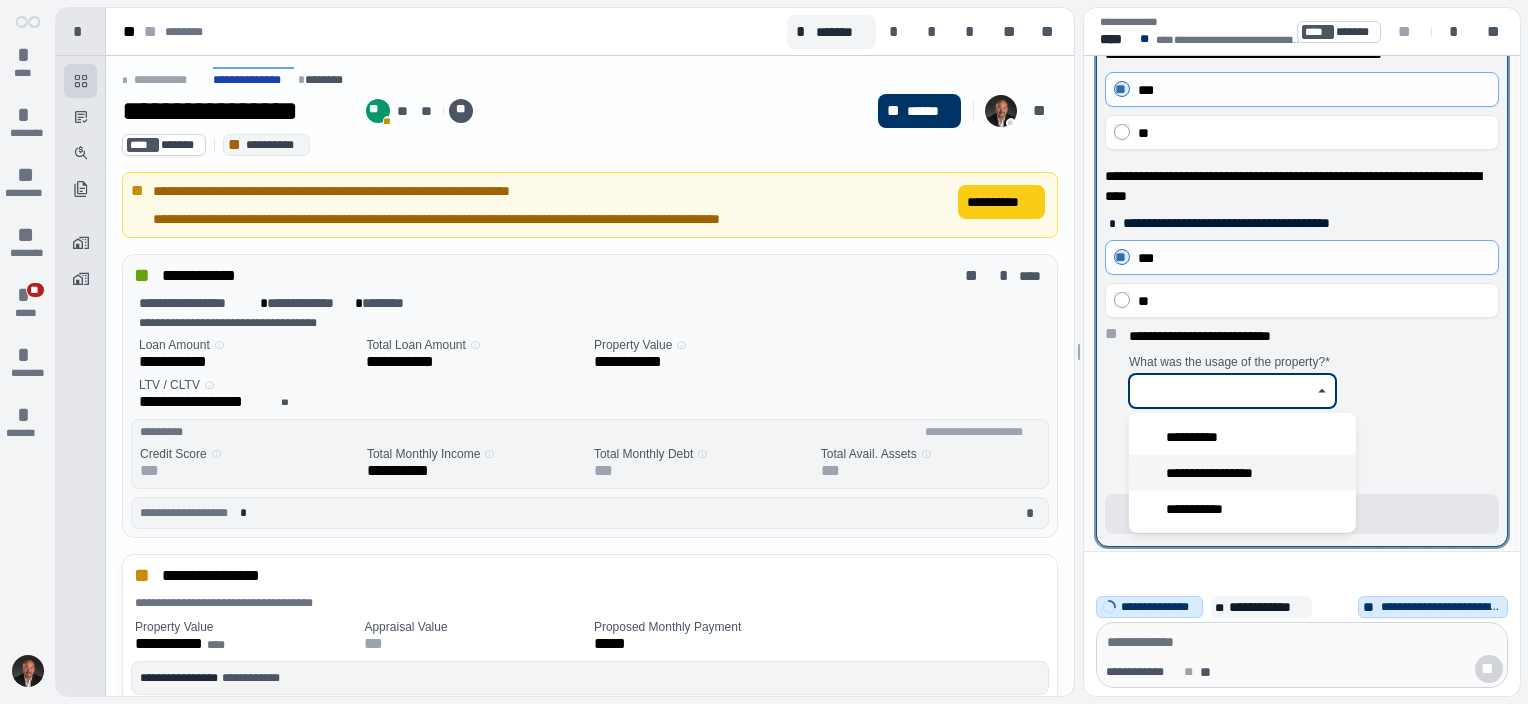 click on "**********" at bounding box center [1242, 473] 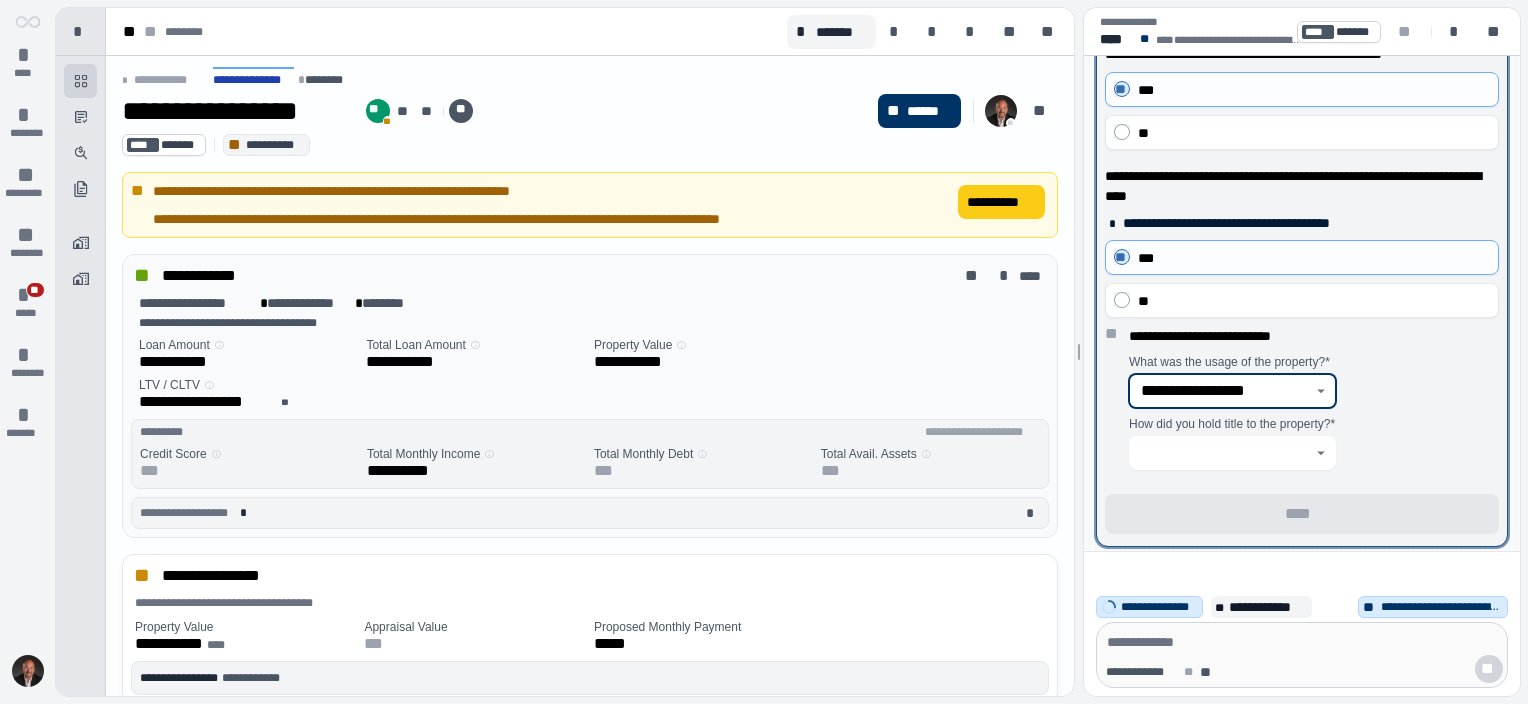 click 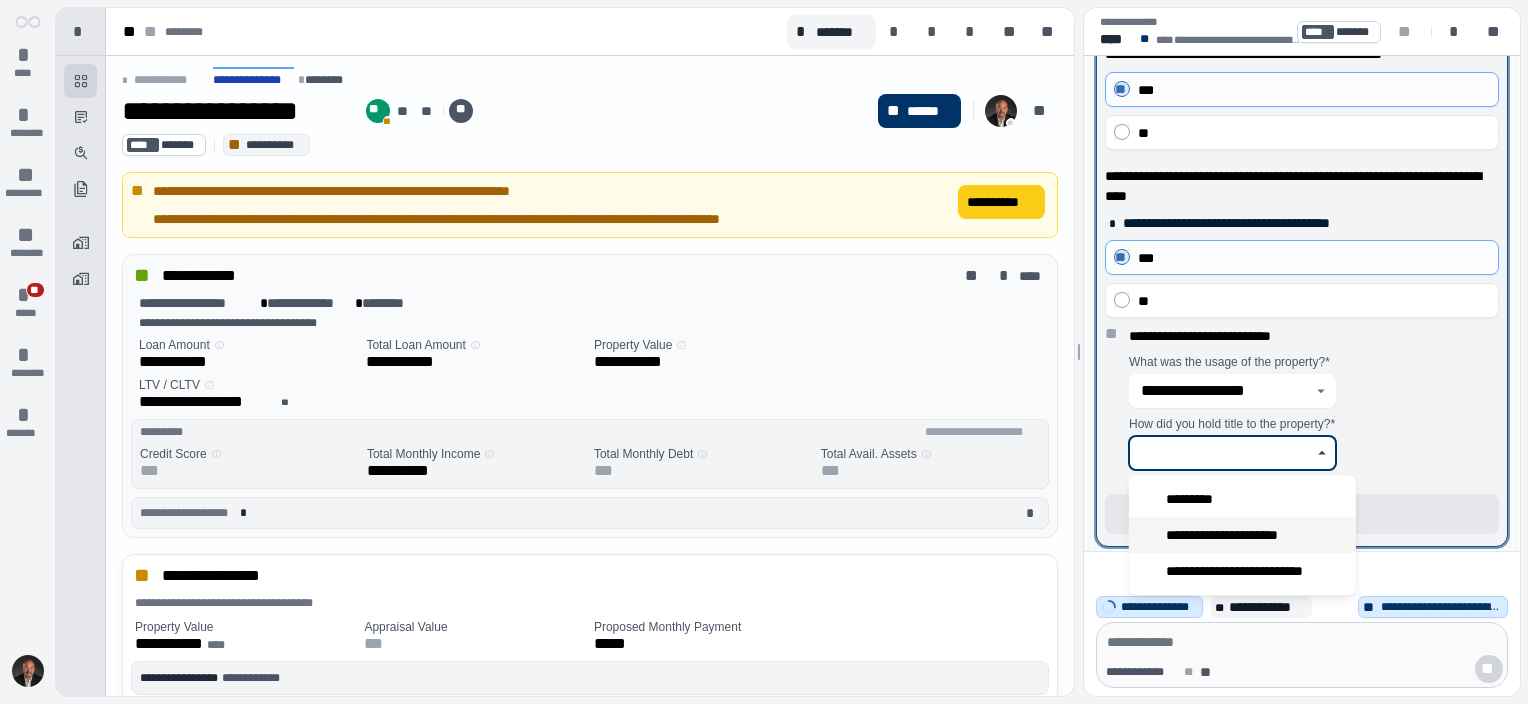 click on "**********" at bounding box center (1236, 535) 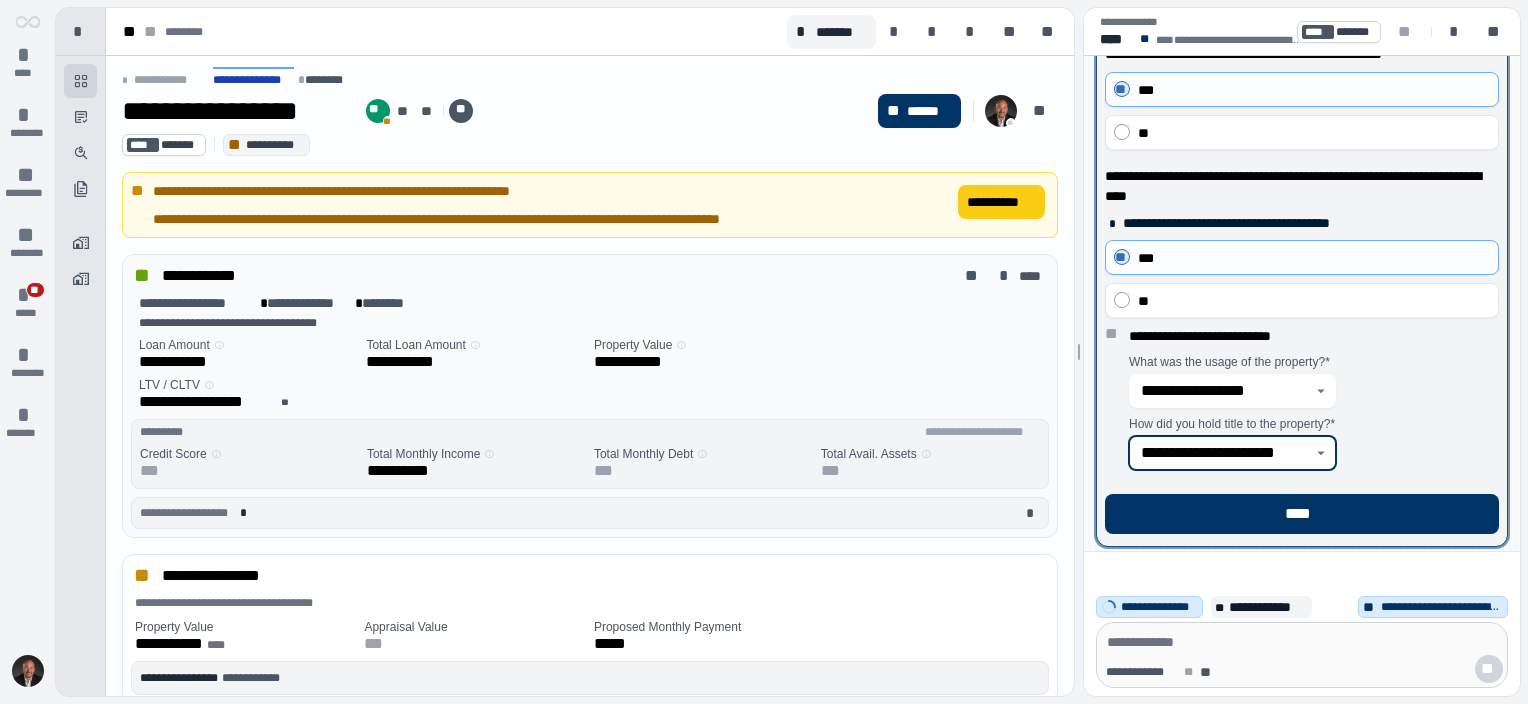 click 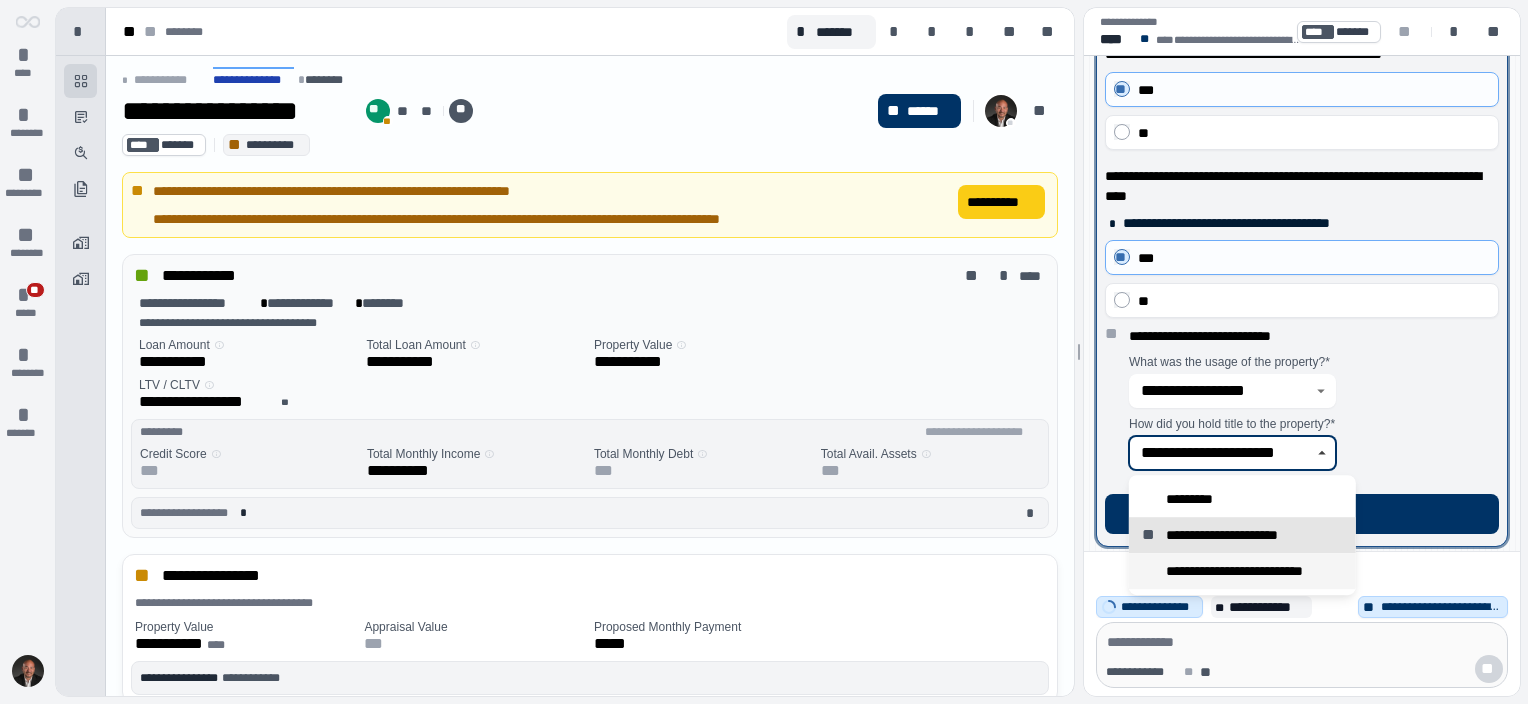 click on "**********" at bounding box center [1250, 571] 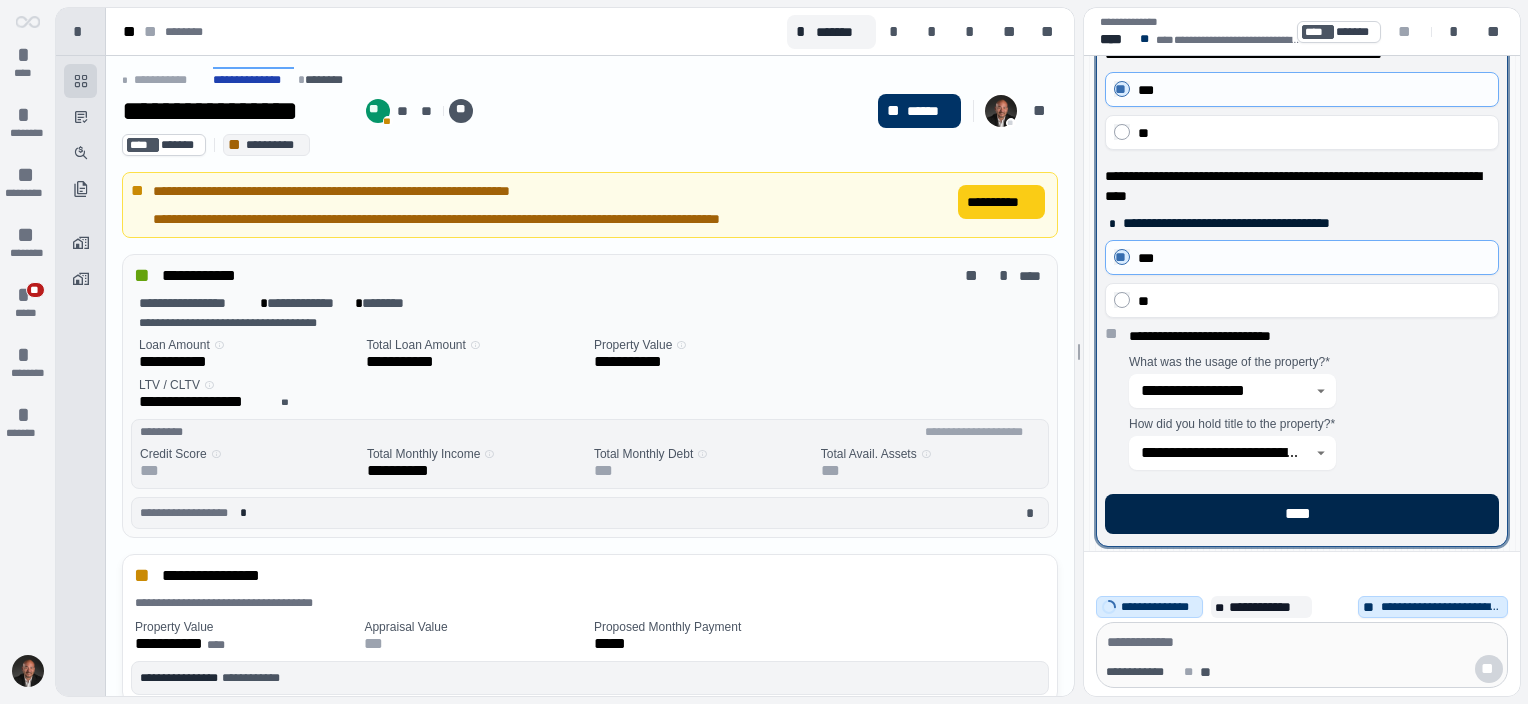 click on "****" at bounding box center (1302, 514) 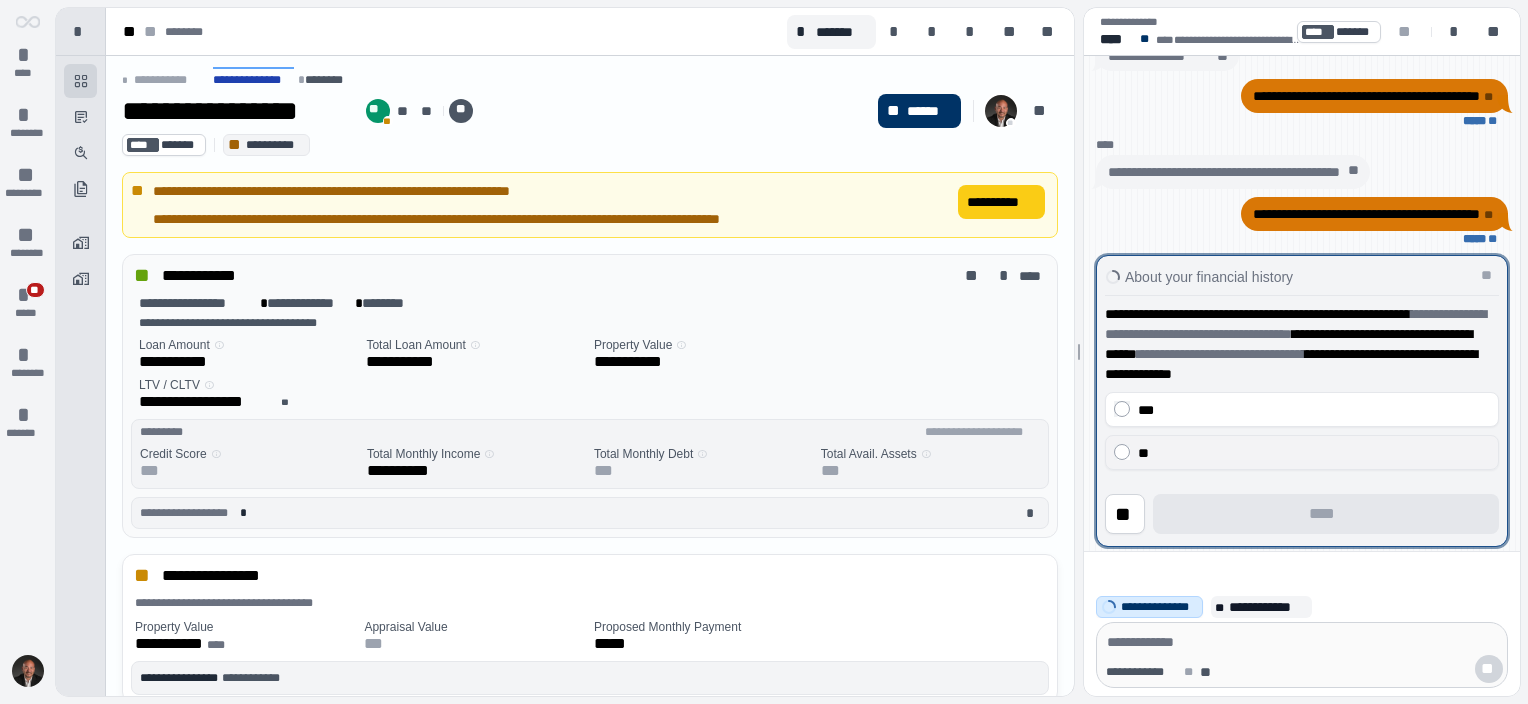 click on "**" at bounding box center [1314, 453] 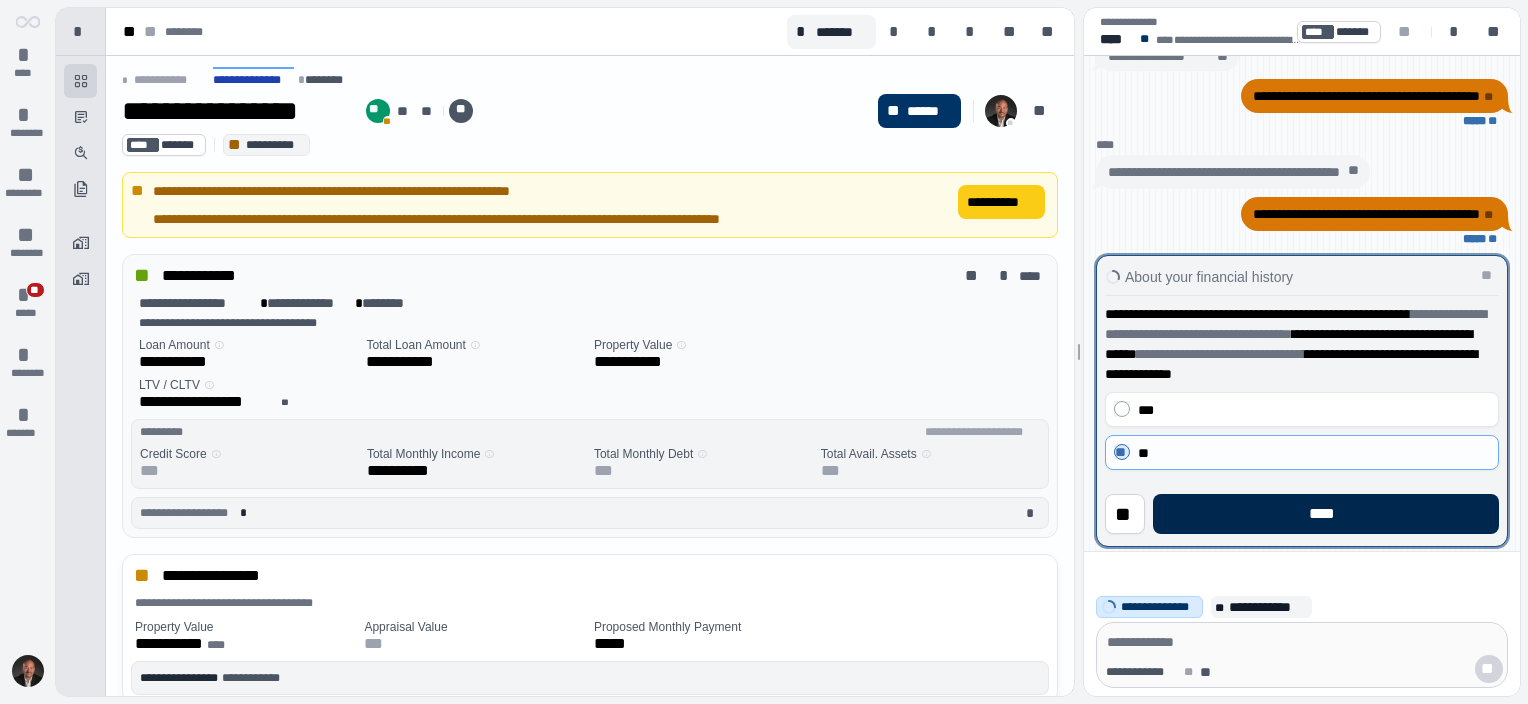 click on "****" at bounding box center [1326, 514] 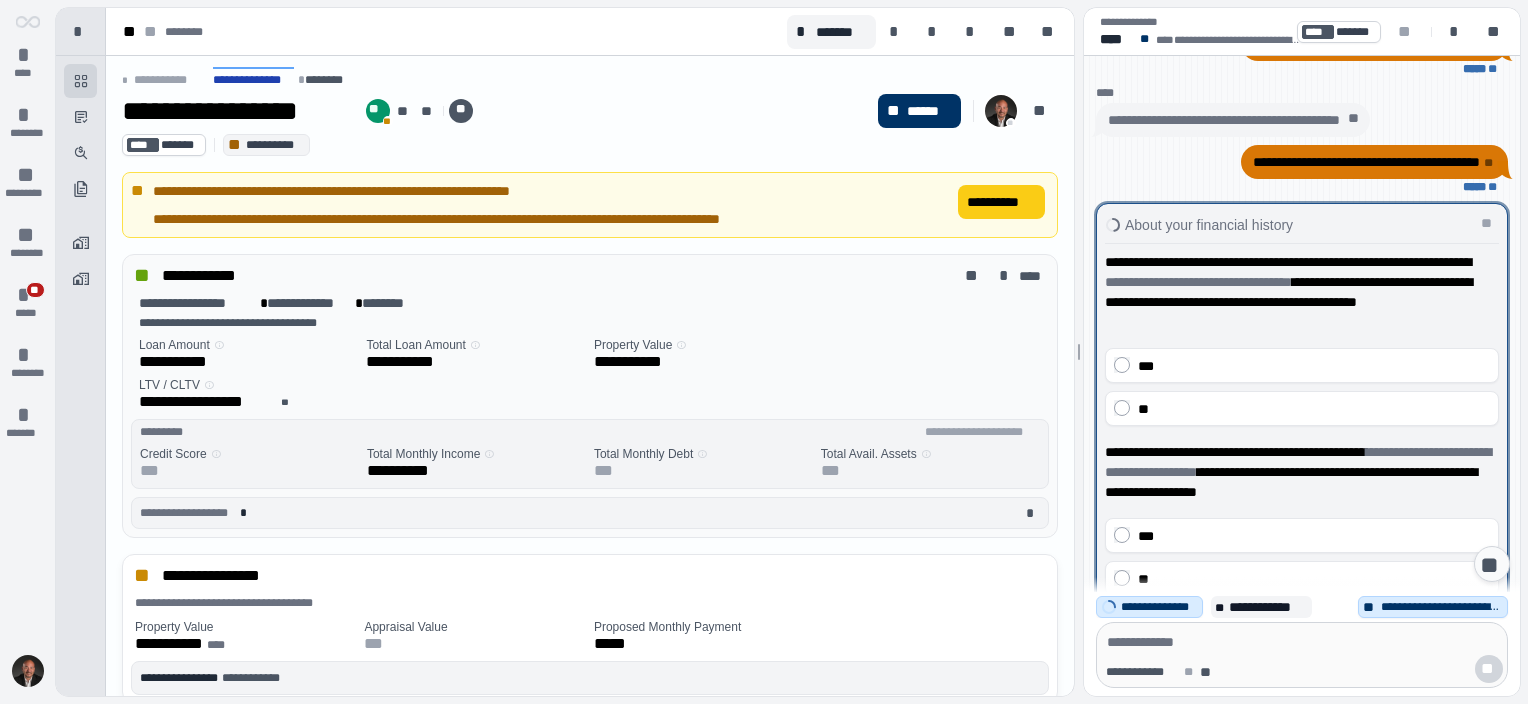 scroll, scrollTop: 275, scrollLeft: 0, axis: vertical 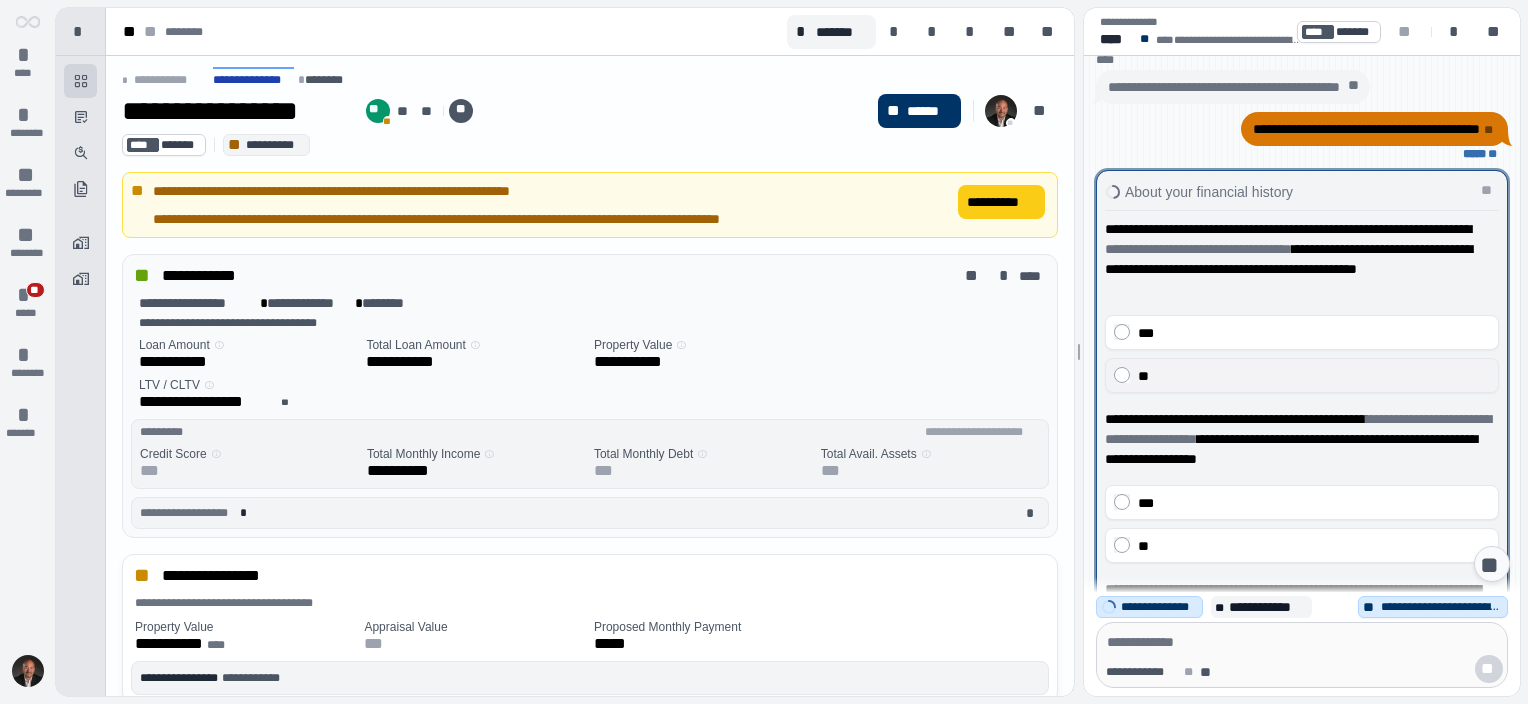 click on "**" at bounding box center (1314, 376) 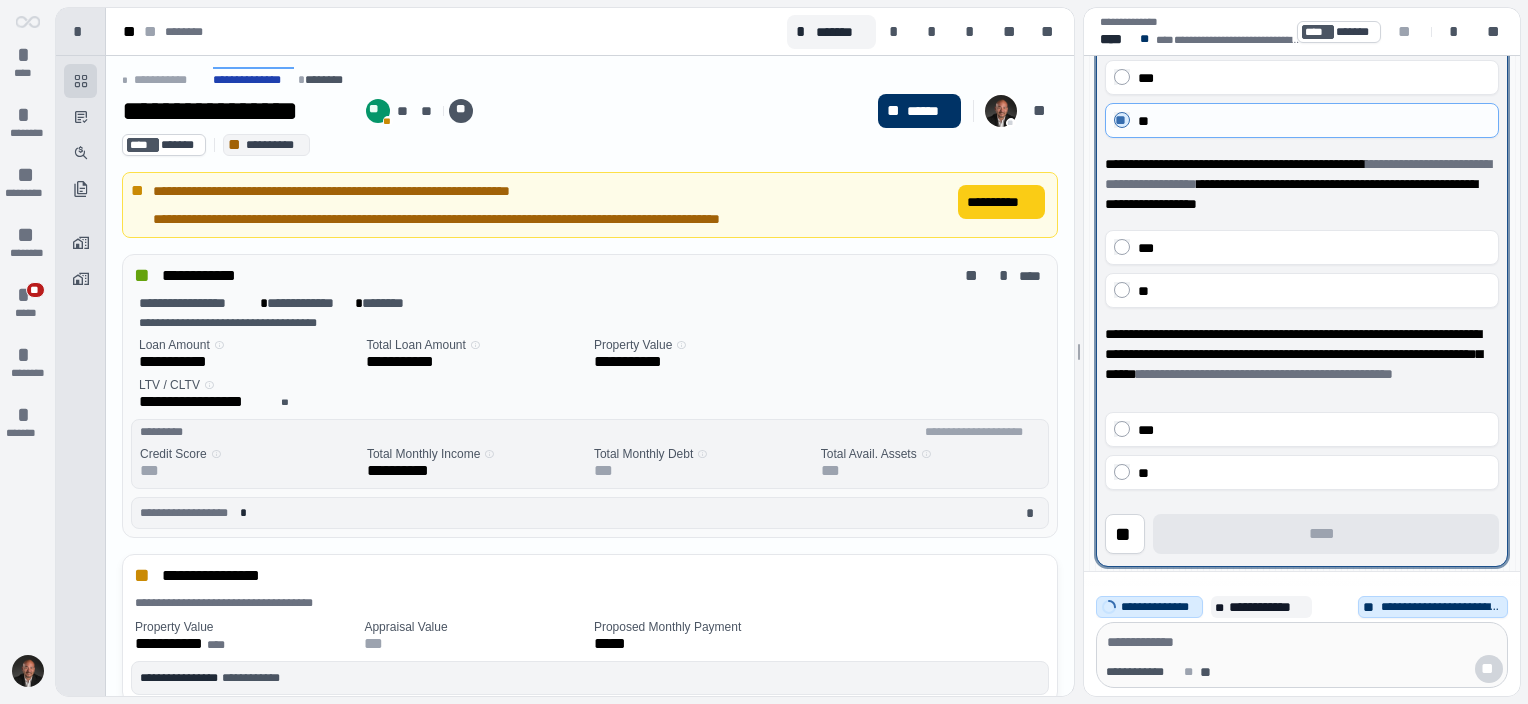 scroll, scrollTop: 0, scrollLeft: 0, axis: both 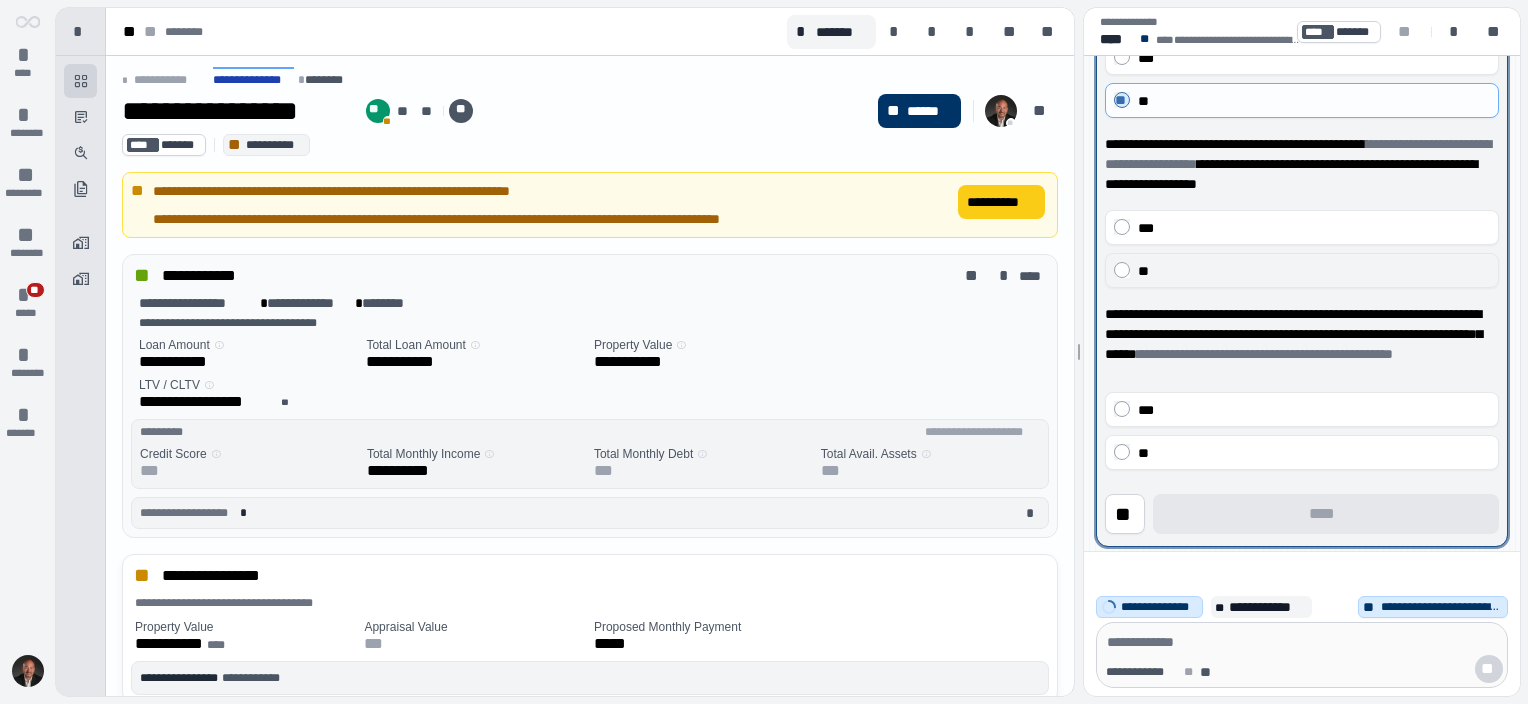click on "**" at bounding box center [1314, 271] 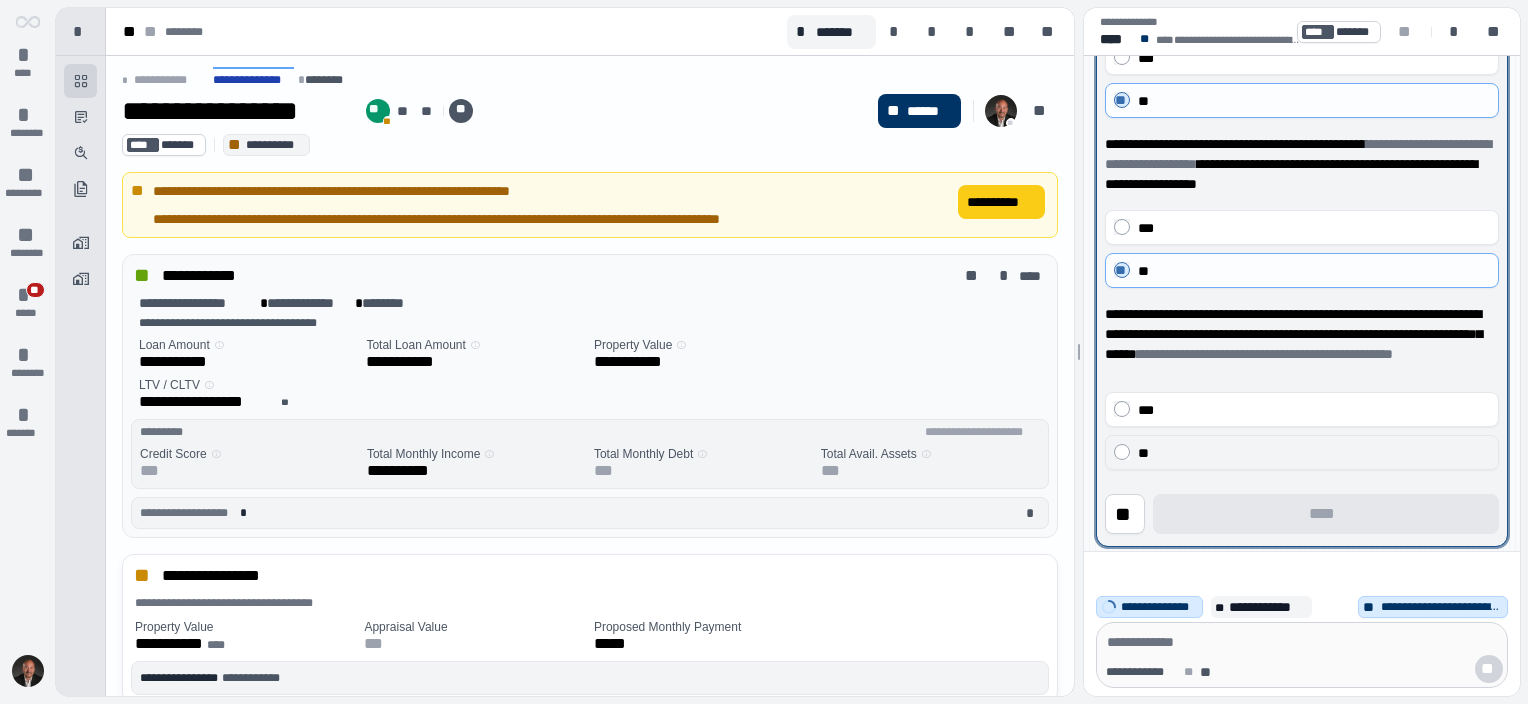 click on "**" at bounding box center [1314, 453] 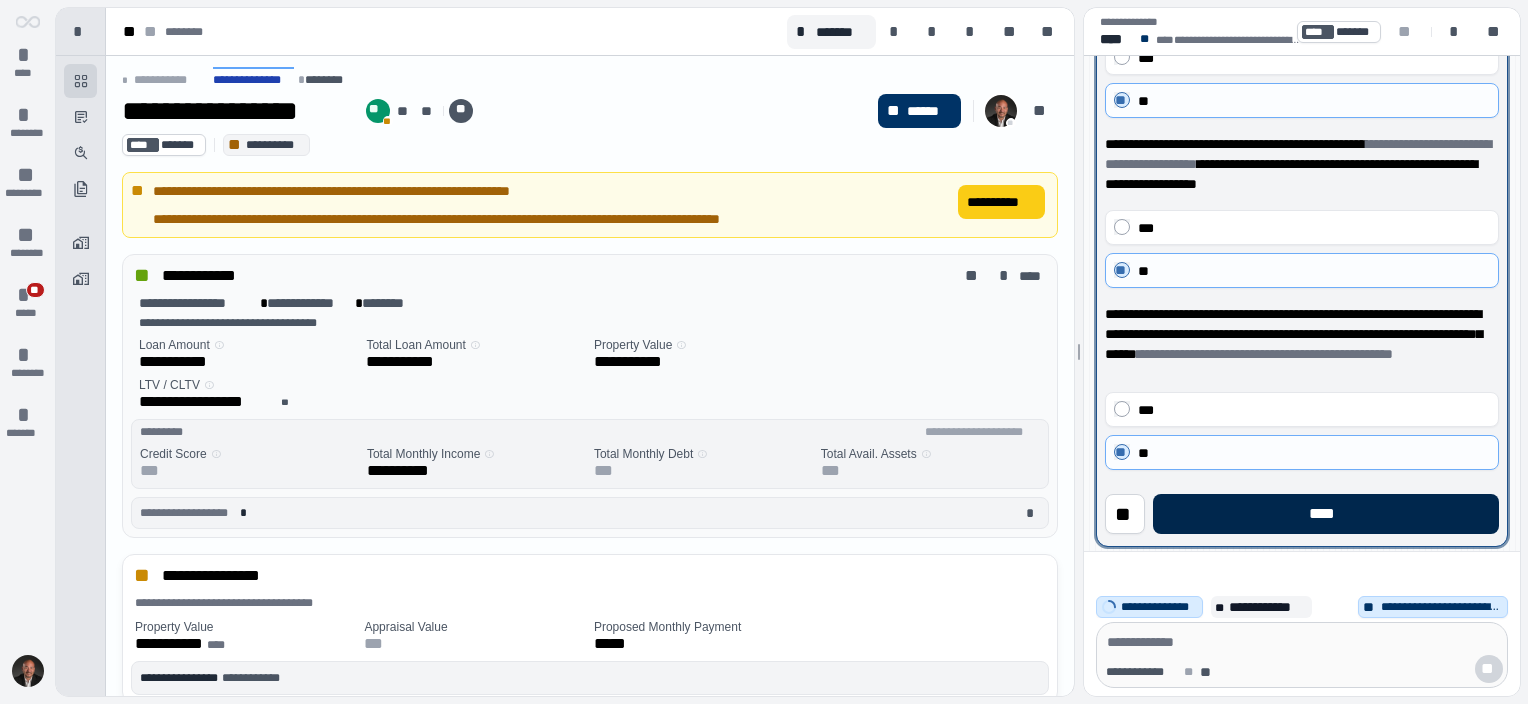 click on "****" at bounding box center [1326, 514] 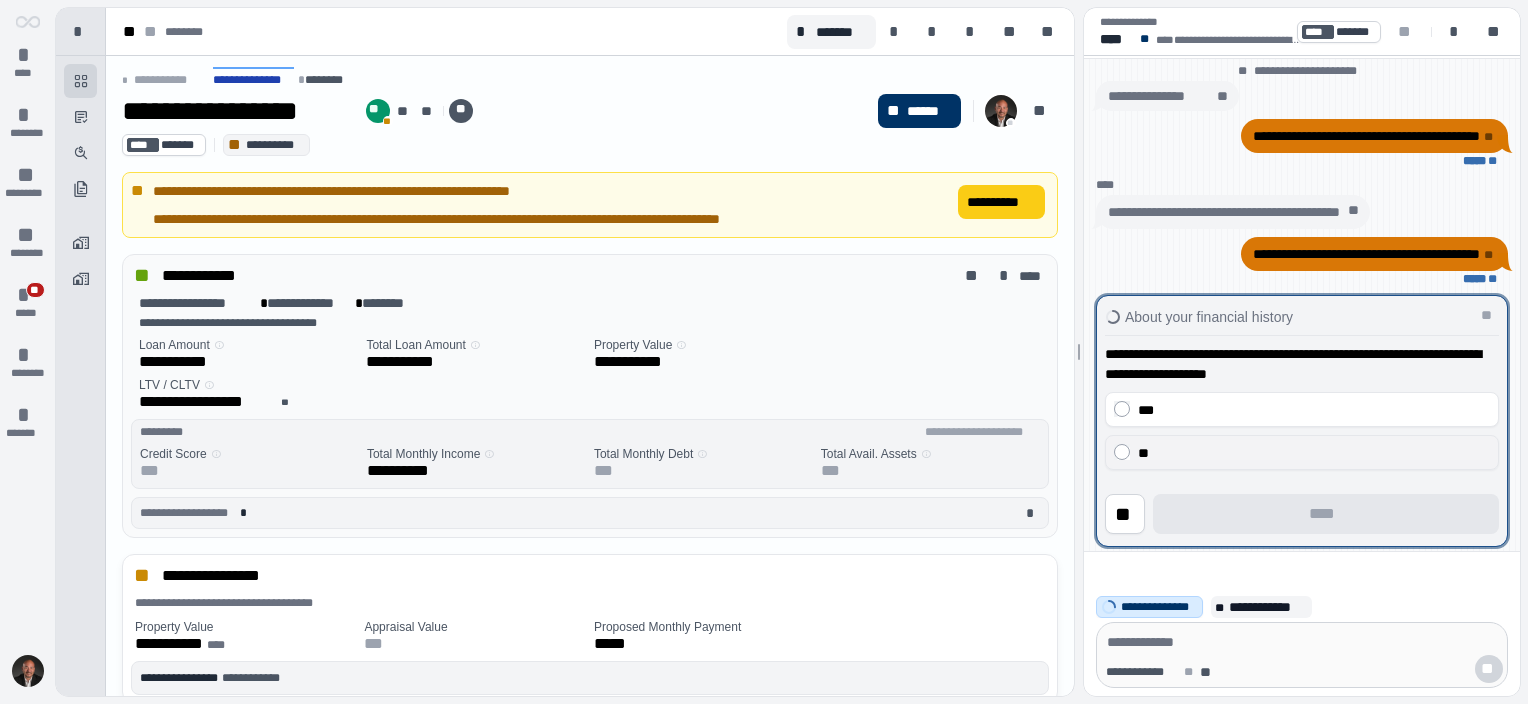 click on "**" at bounding box center [1314, 453] 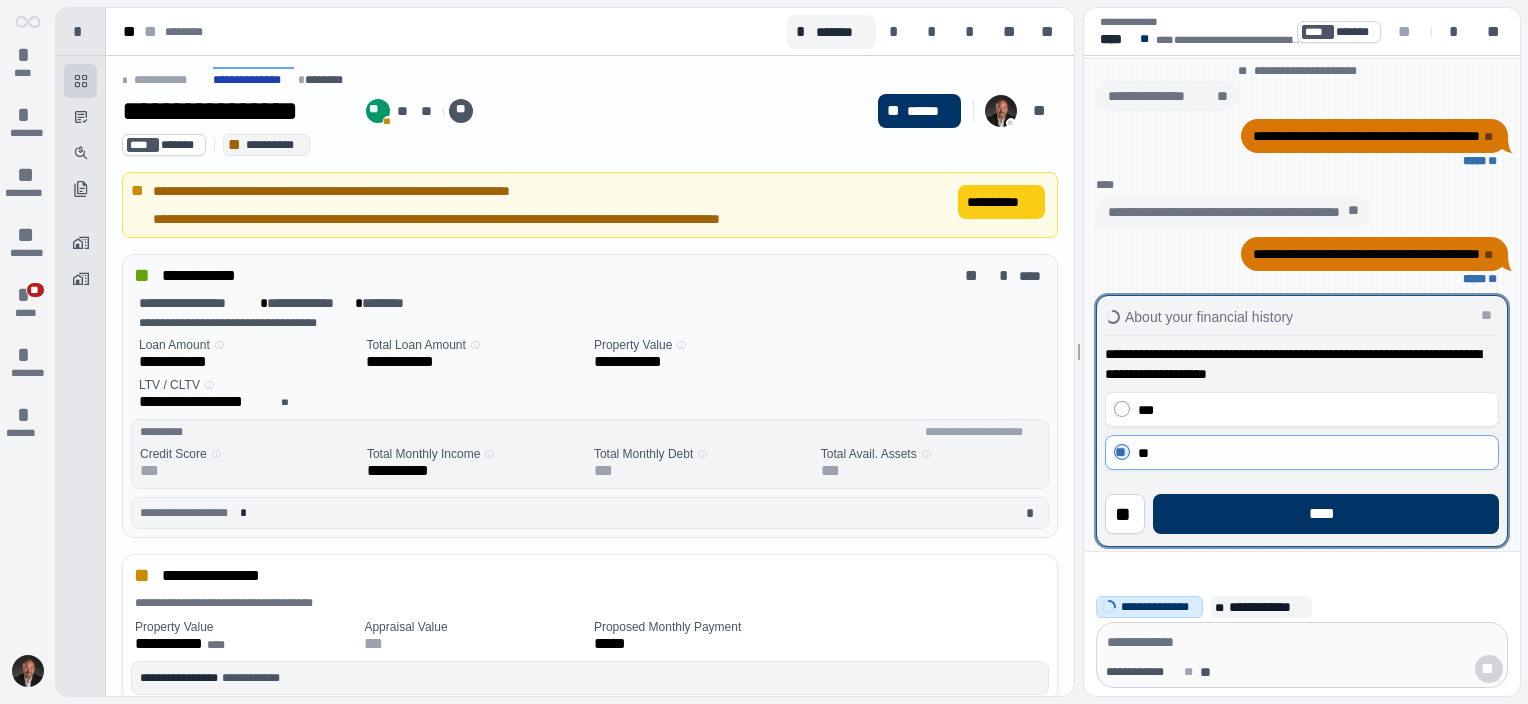 click on "**********" at bounding box center [1302, 421] 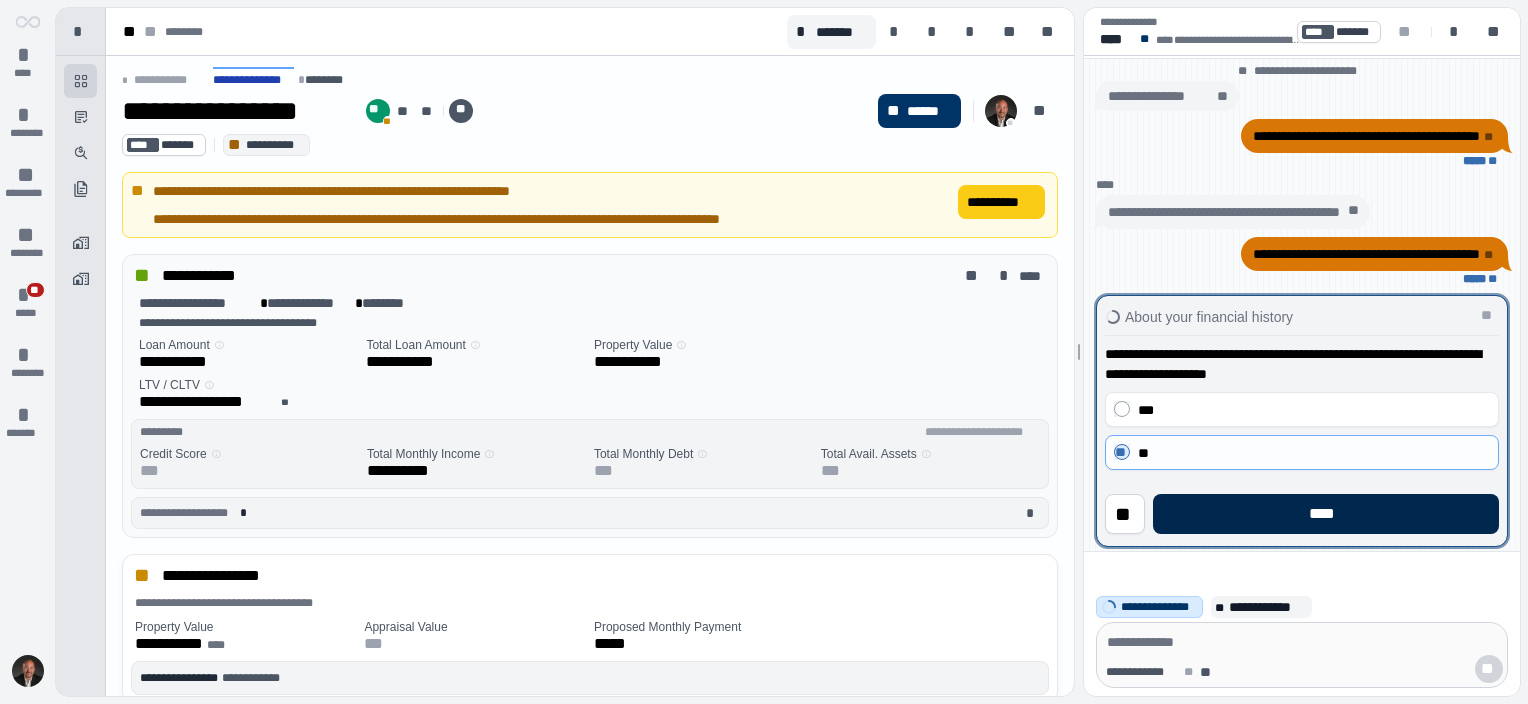 click on "****" at bounding box center (1326, 514) 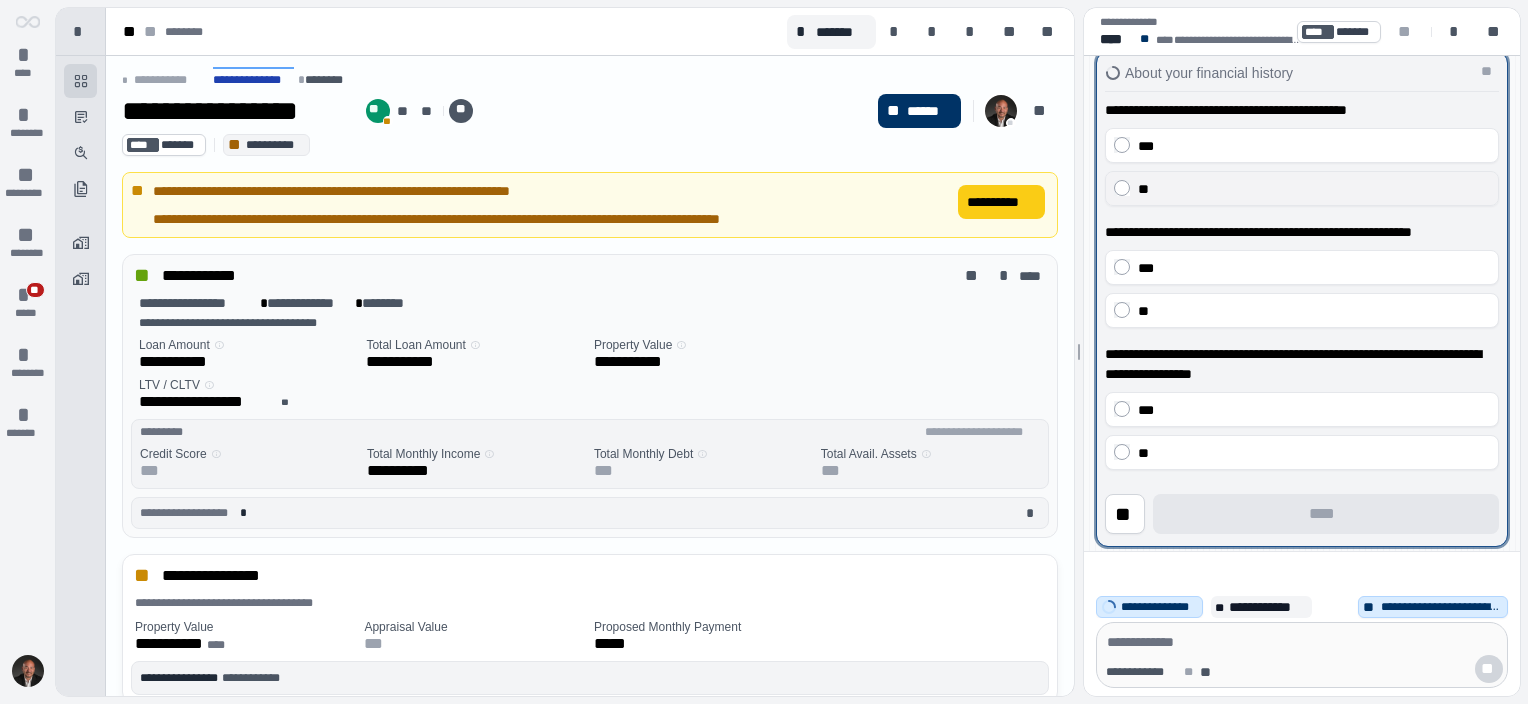 click on "**" at bounding box center [1314, 189] 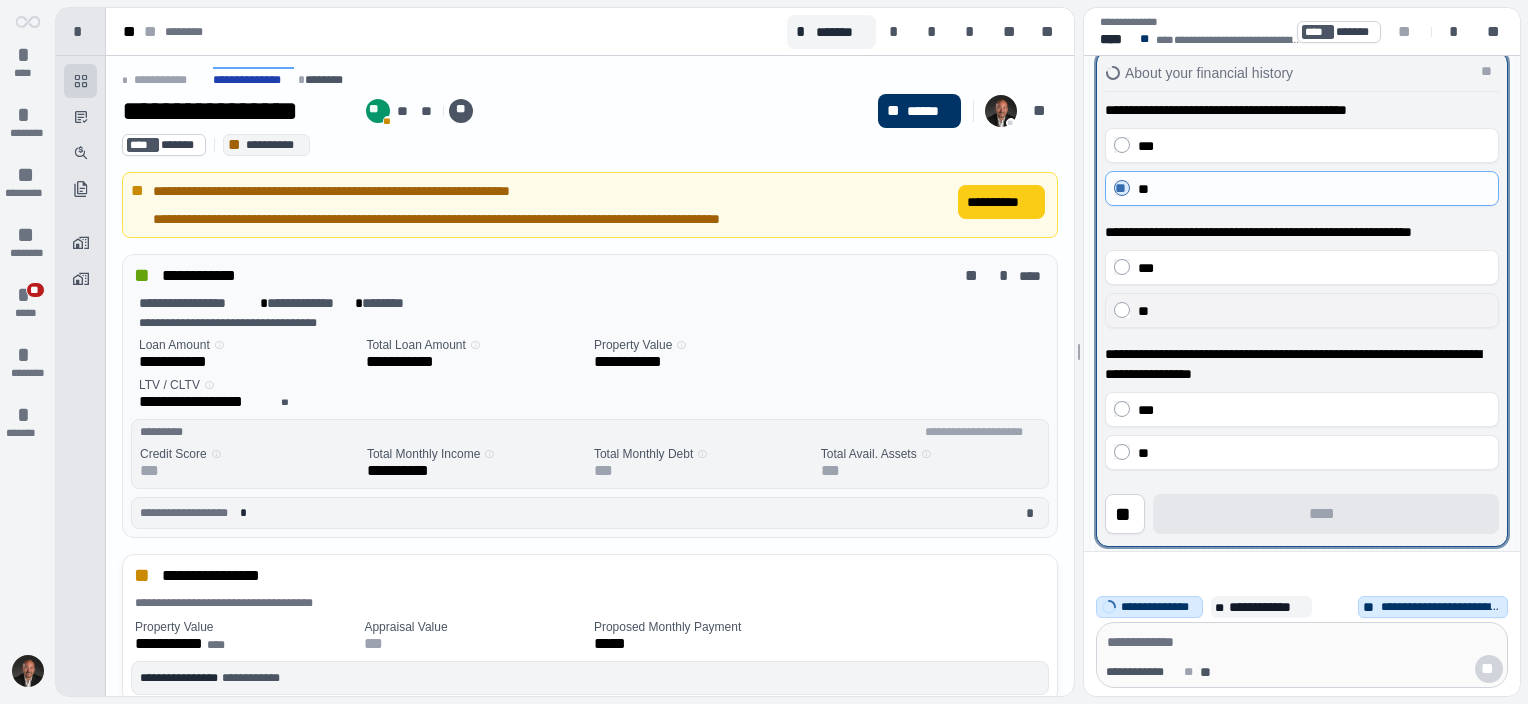 click on "**" at bounding box center [1314, 311] 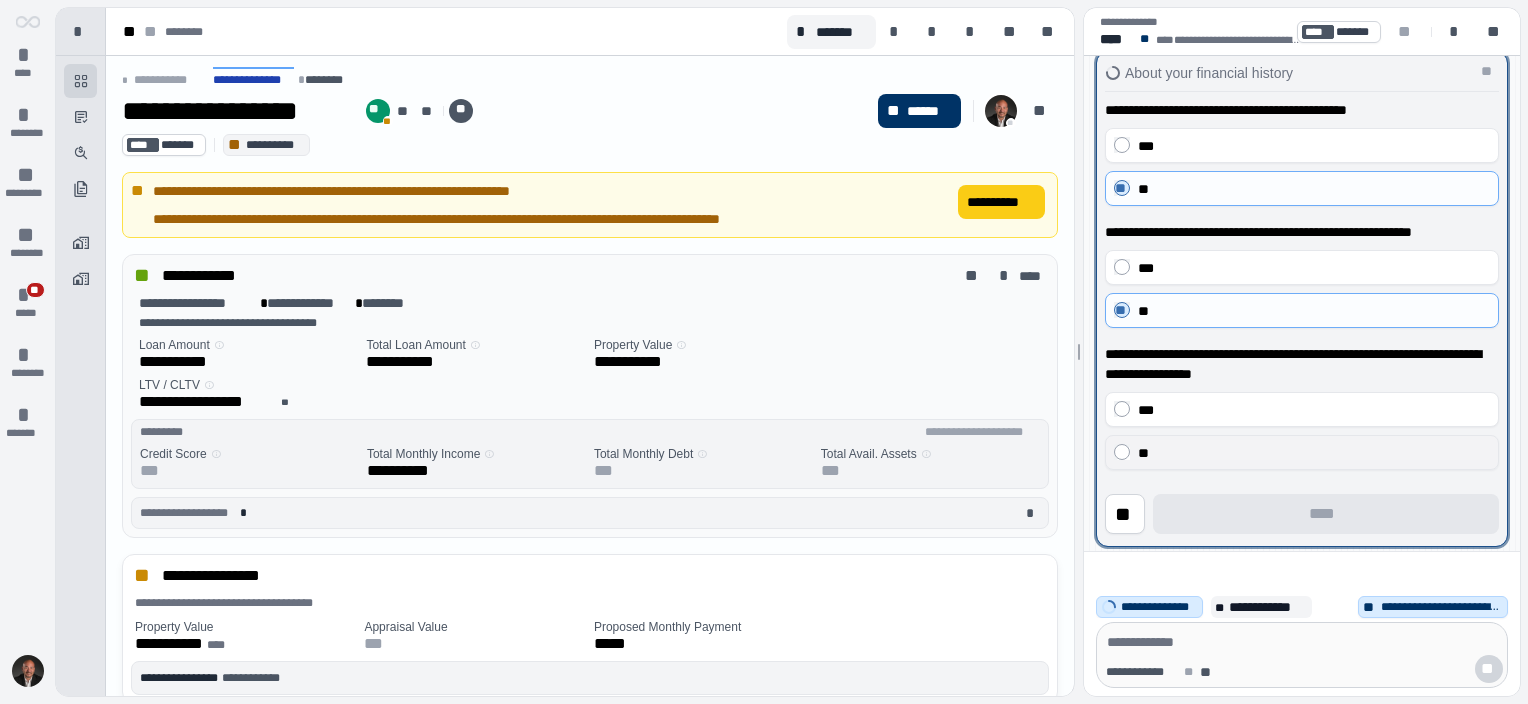 click on "**" at bounding box center (1314, 453) 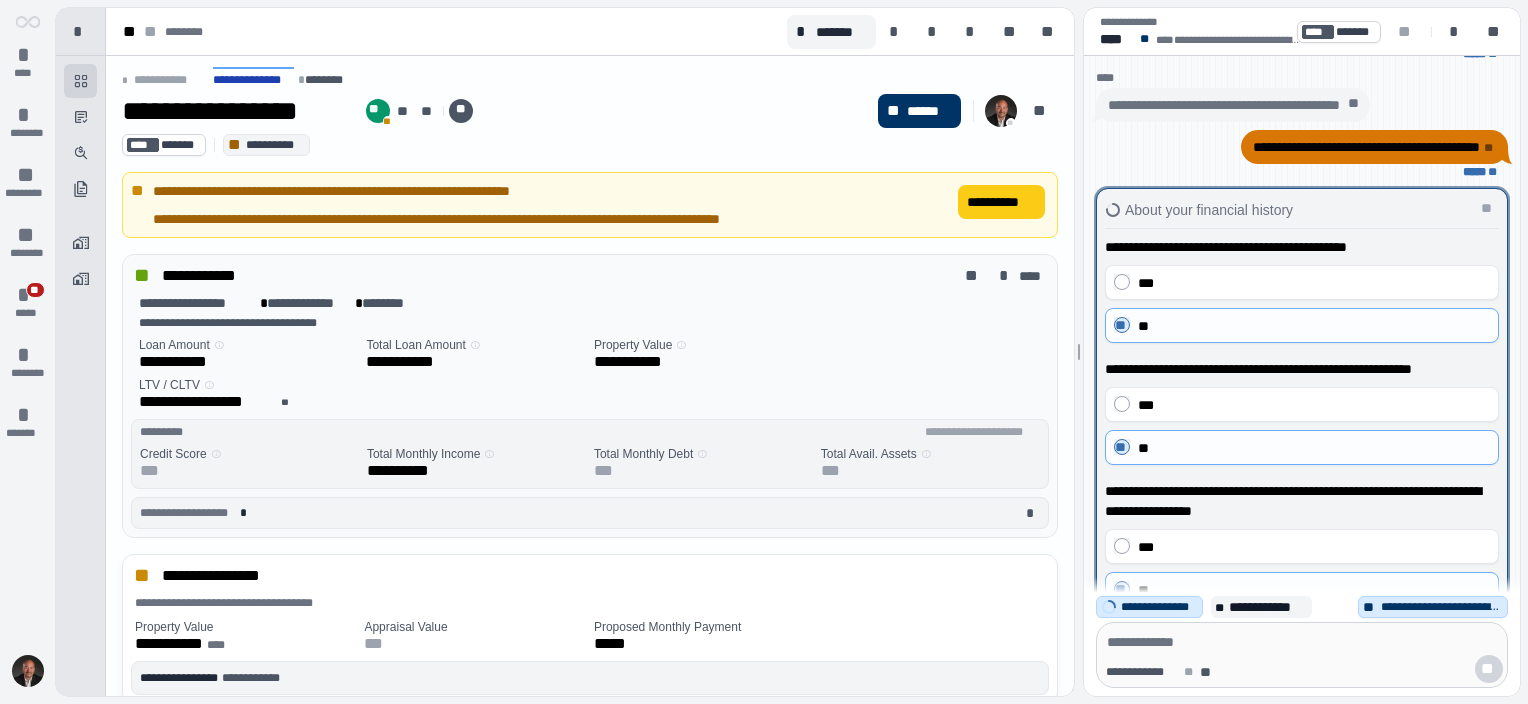 scroll, scrollTop: 0, scrollLeft: 0, axis: both 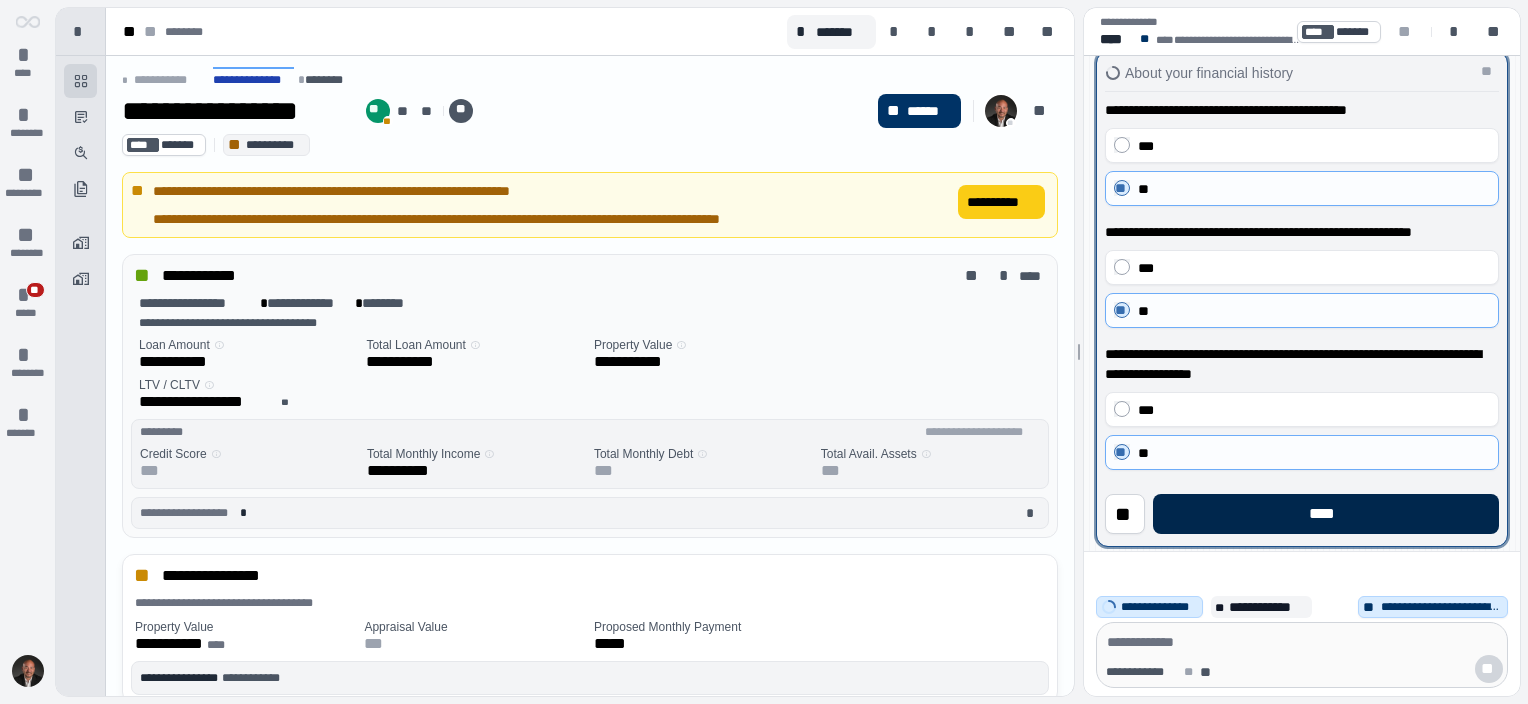 click on "****" at bounding box center [1326, 514] 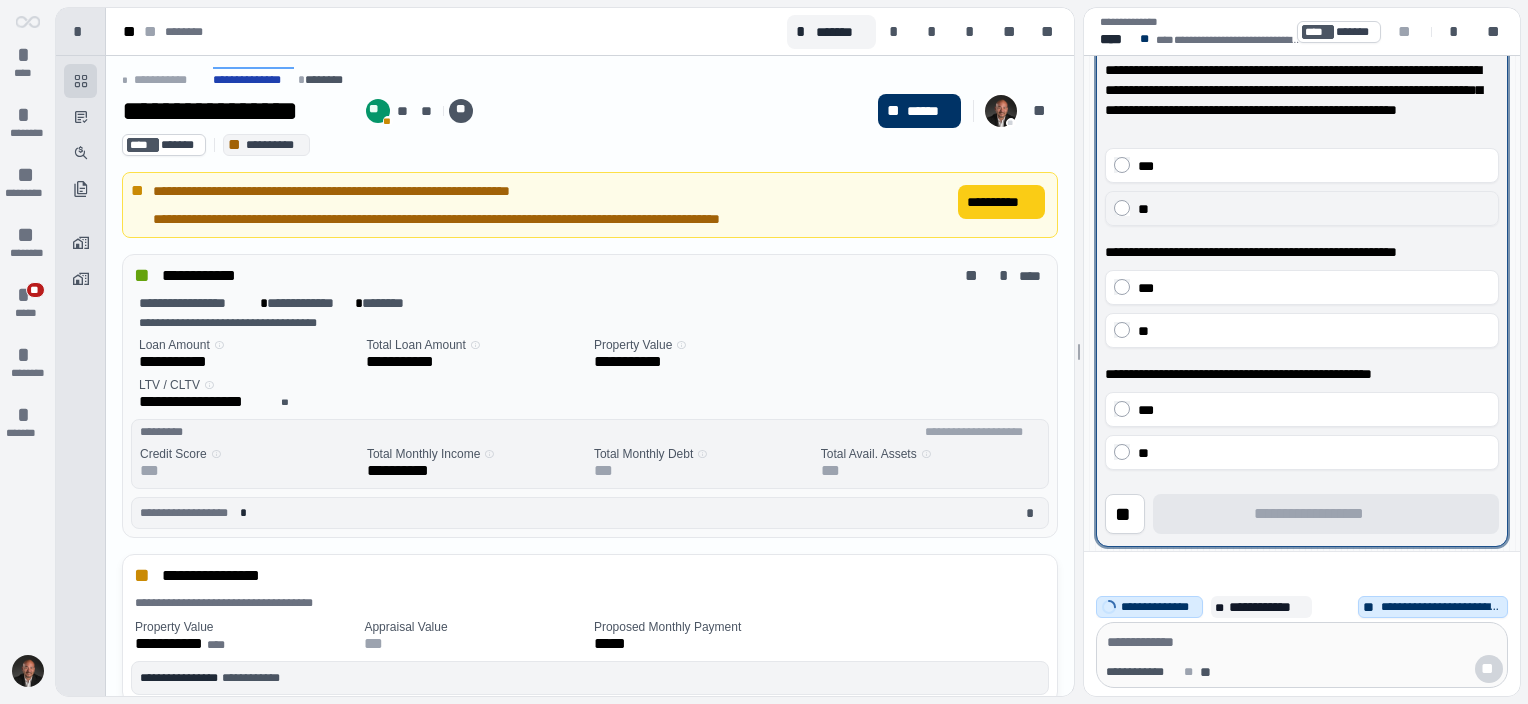 click on "**" at bounding box center [1314, 209] 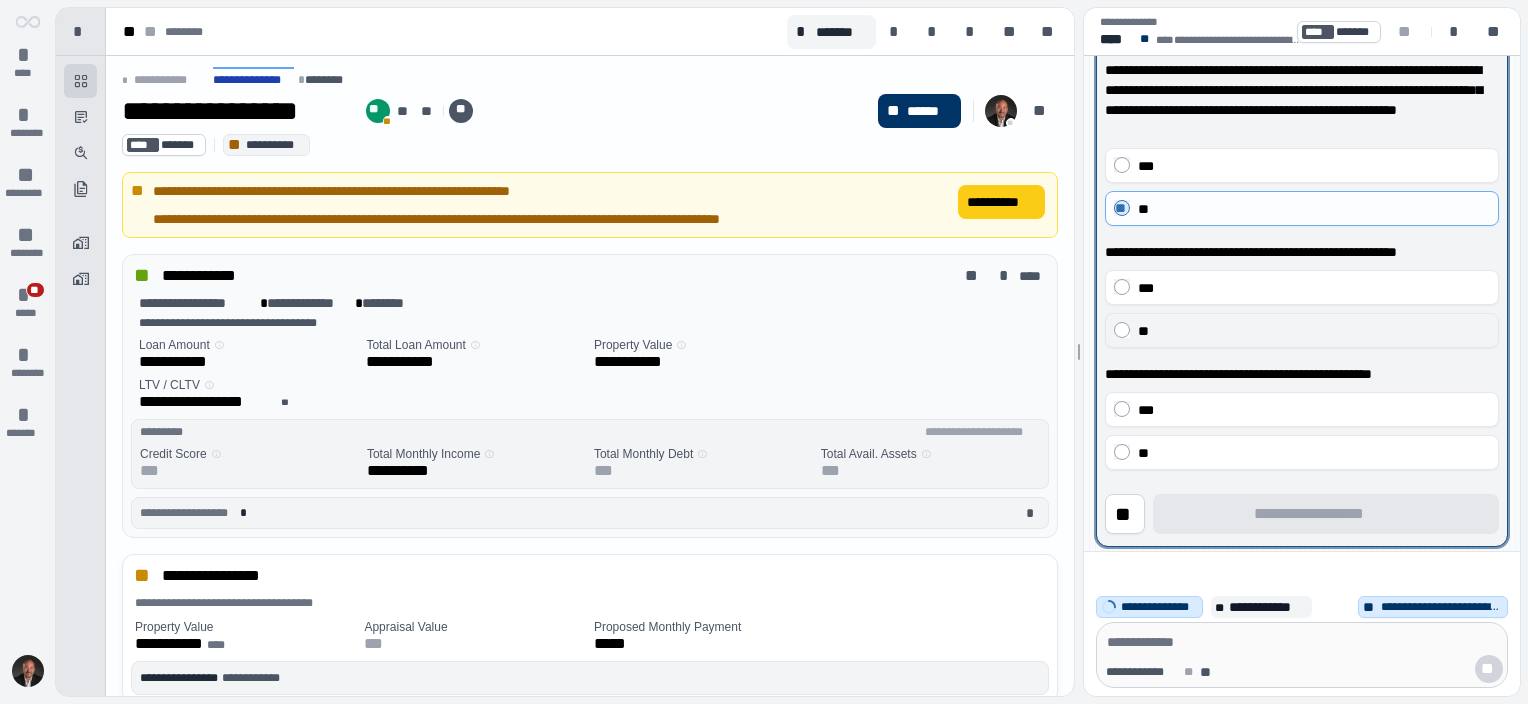 click on "**" at bounding box center [1314, 331] 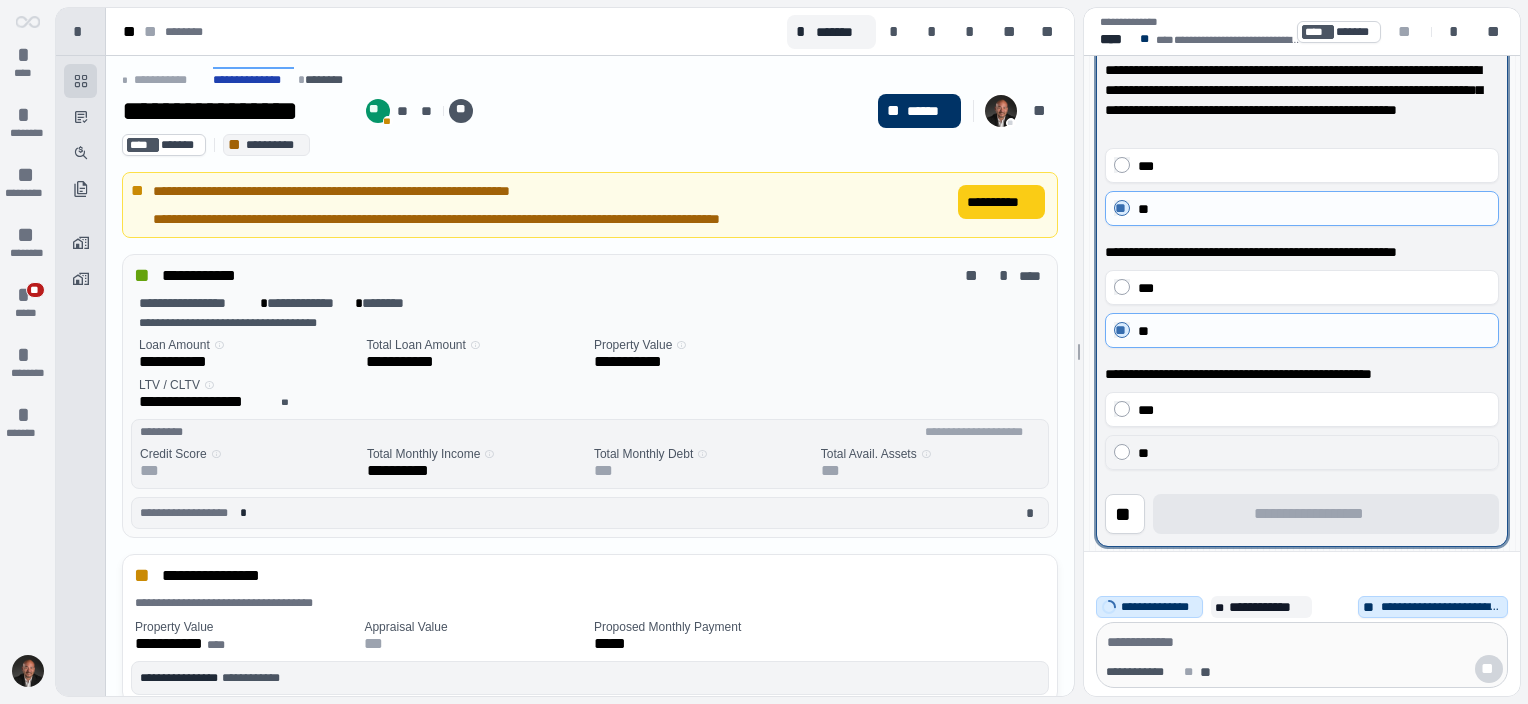 click on "**" at bounding box center (1314, 453) 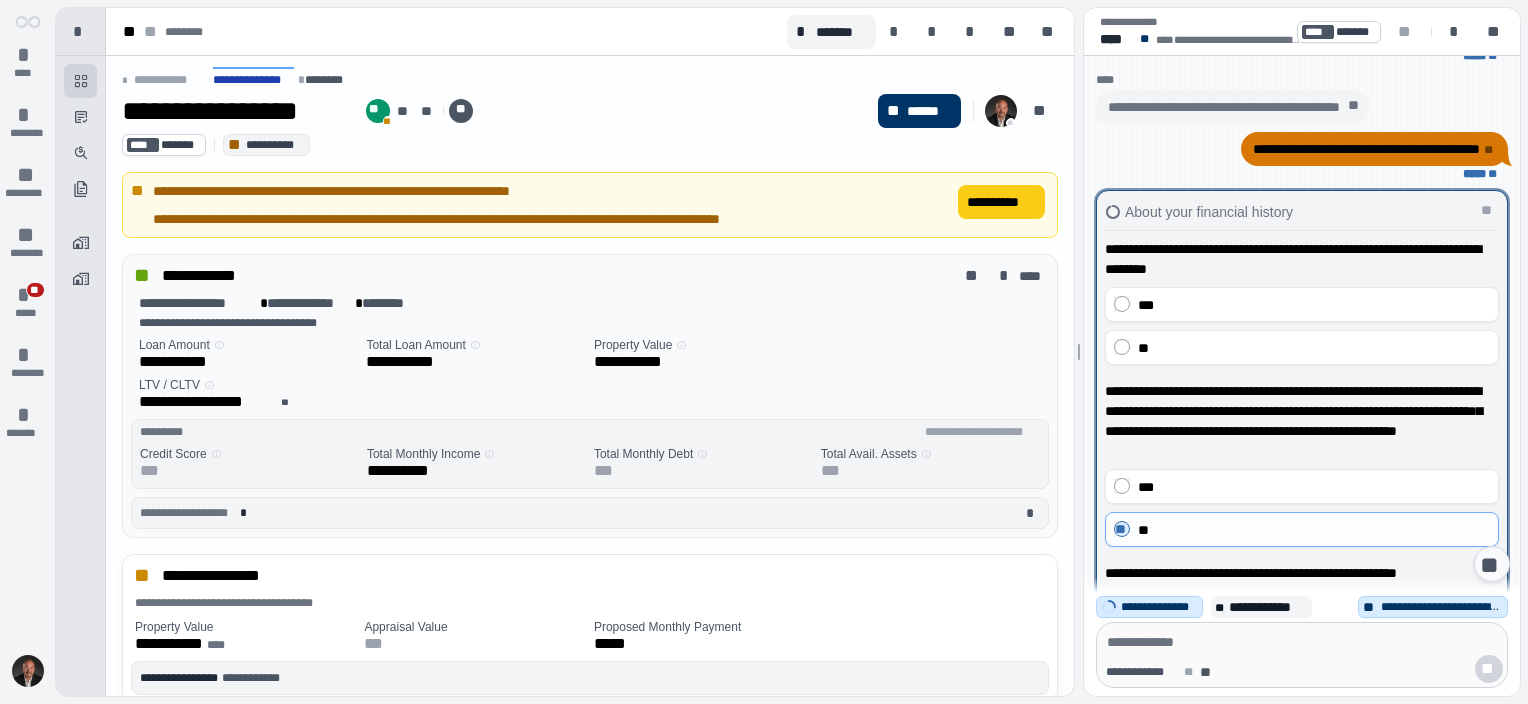 scroll, scrollTop: 327, scrollLeft: 0, axis: vertical 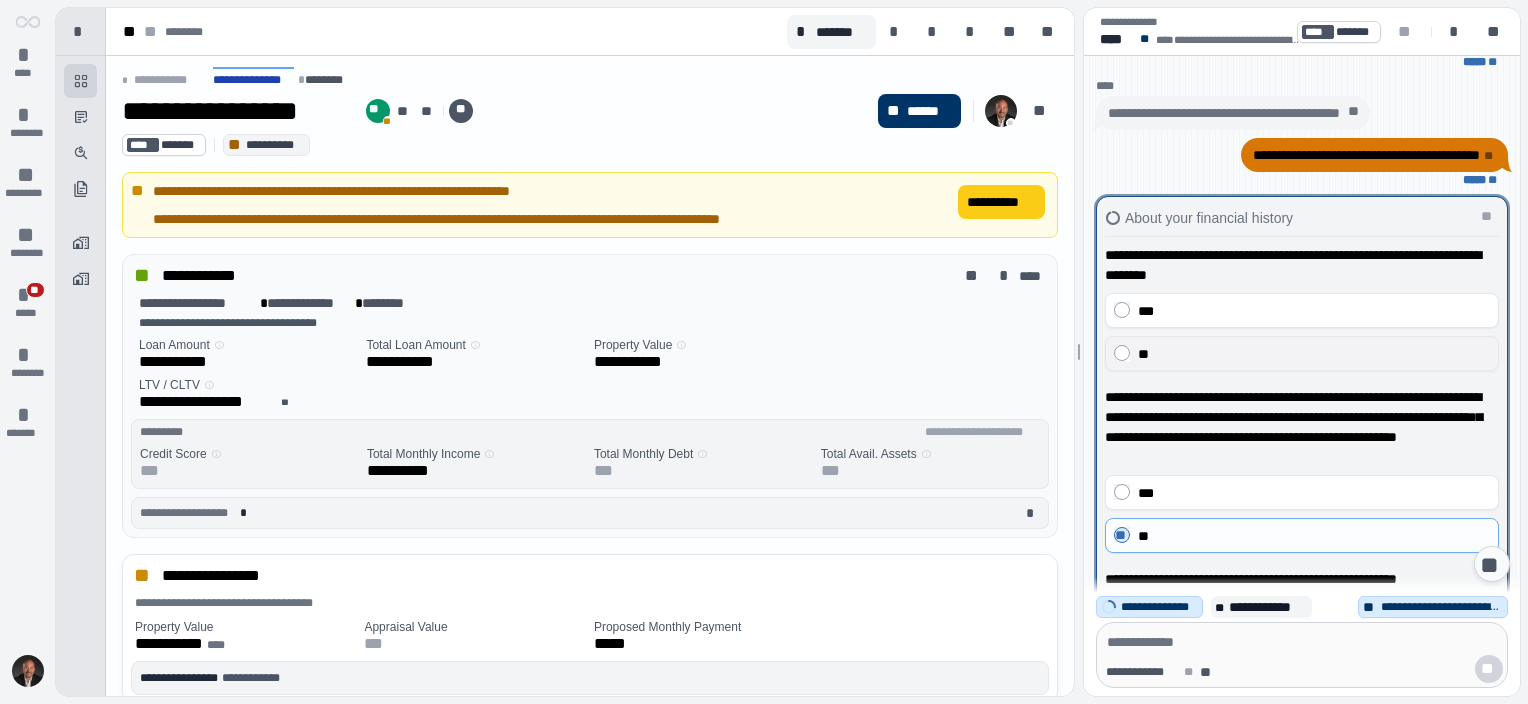 click on "**" at bounding box center (1314, 354) 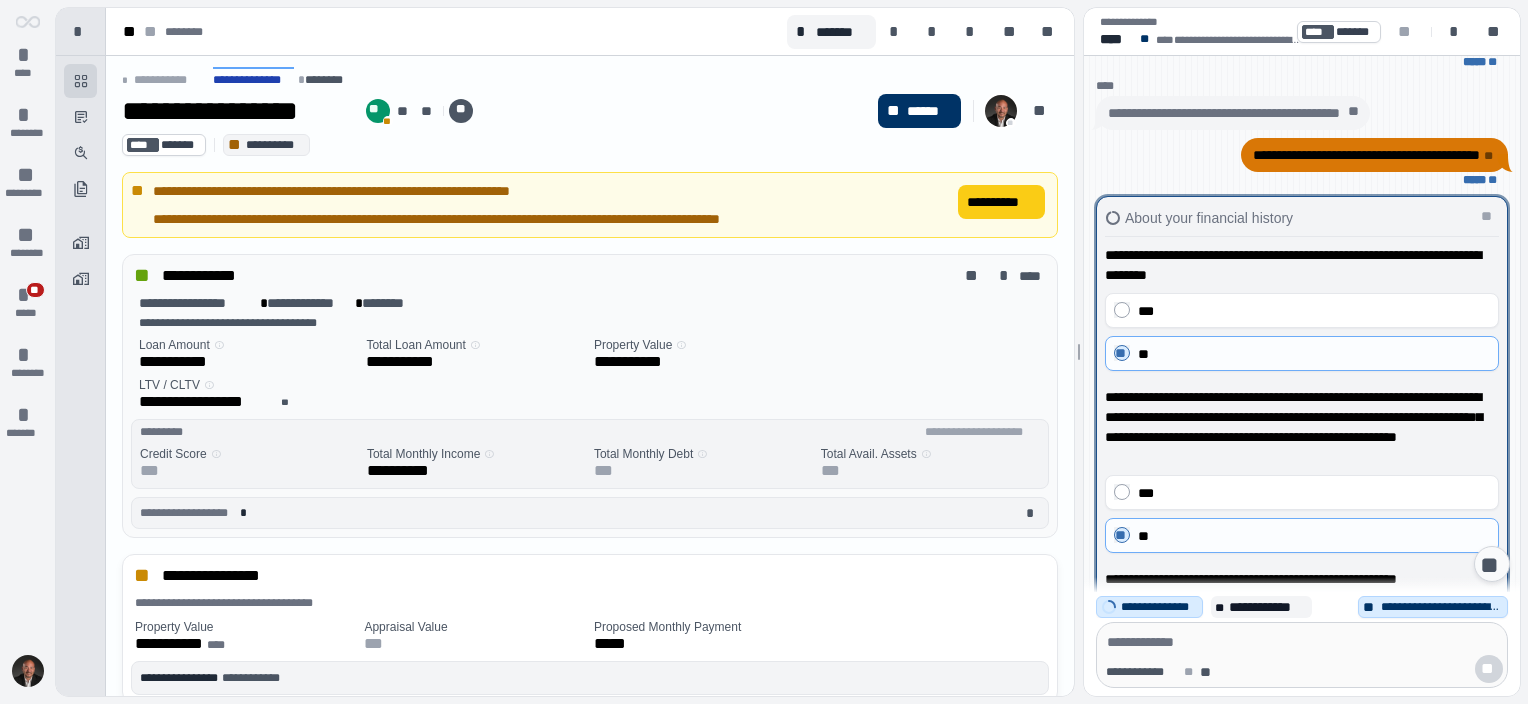 scroll, scrollTop: 0, scrollLeft: 0, axis: both 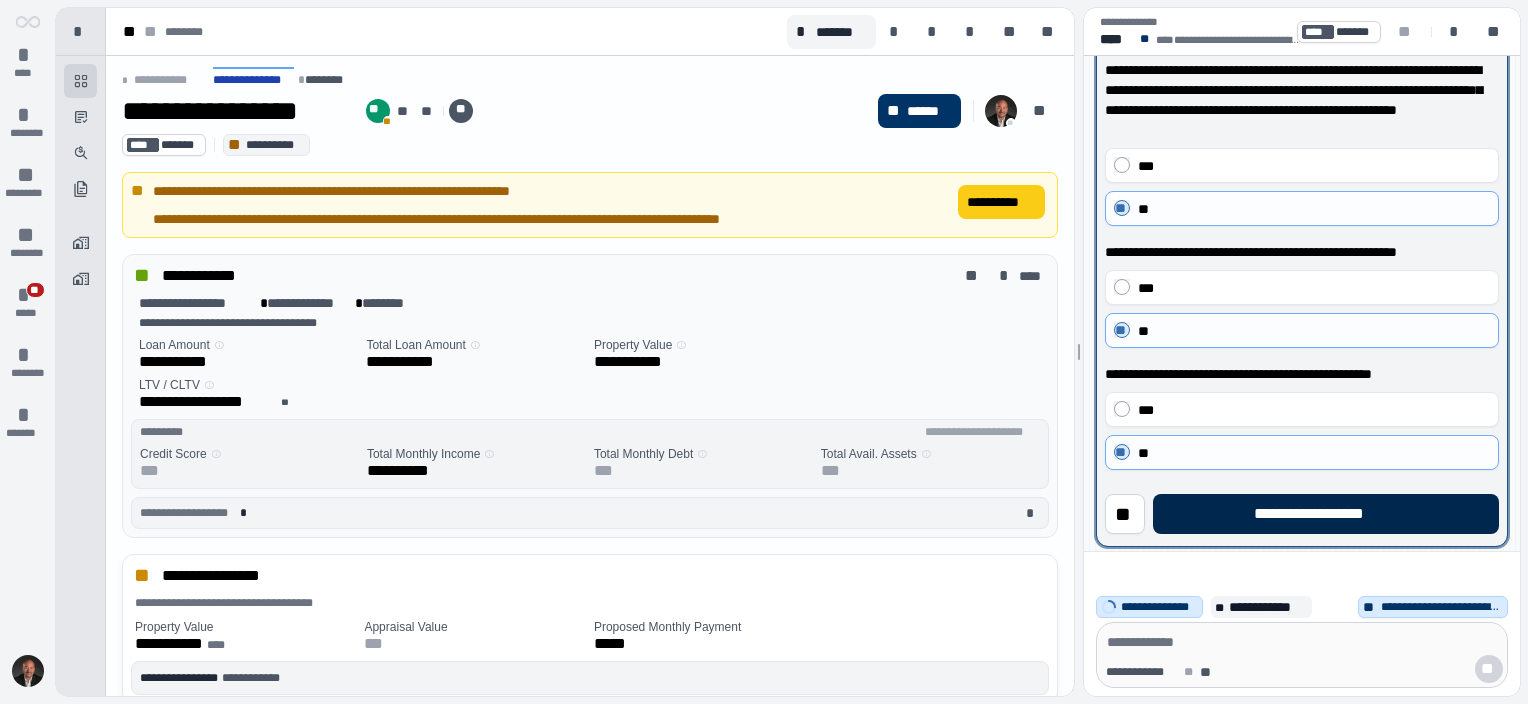 click on "**********" at bounding box center (1325, 514) 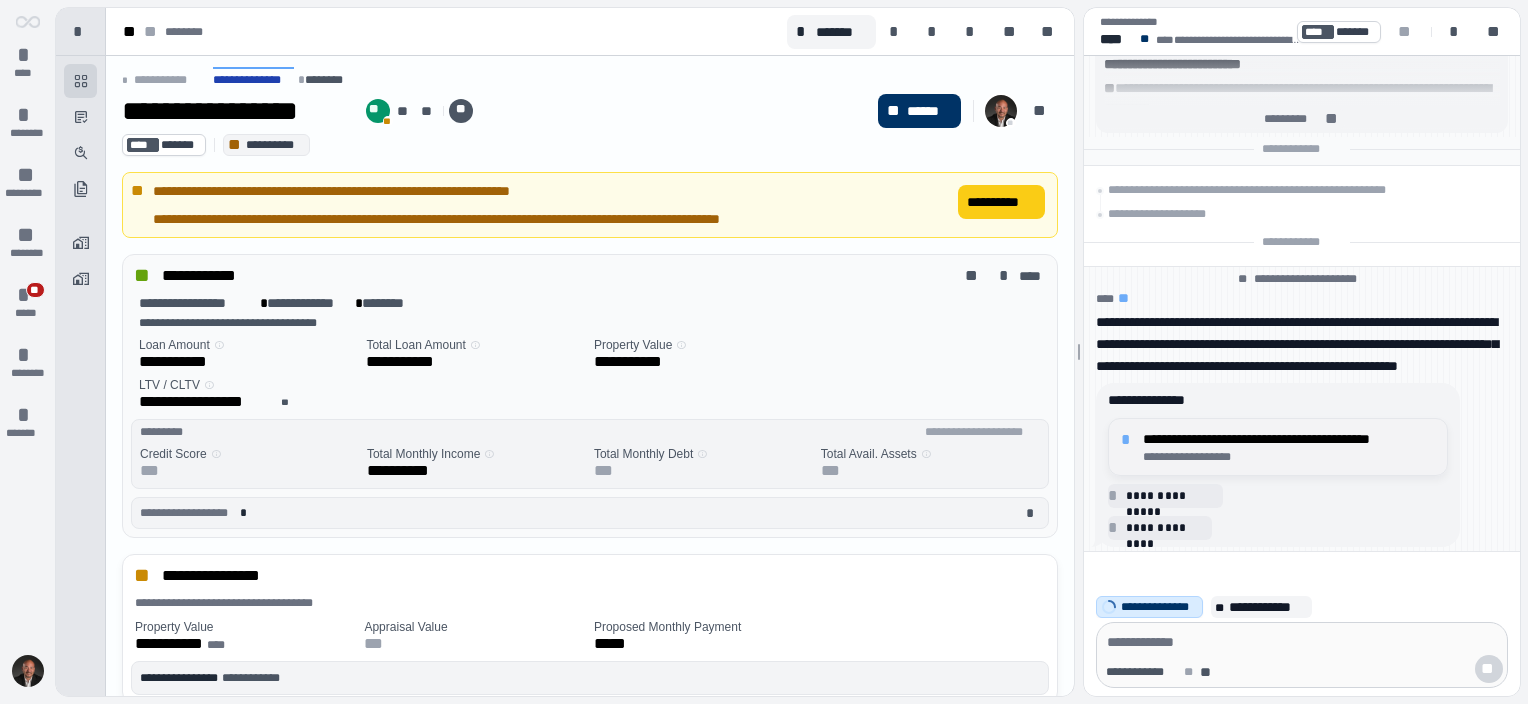 click on "*" at bounding box center (1129, 440) 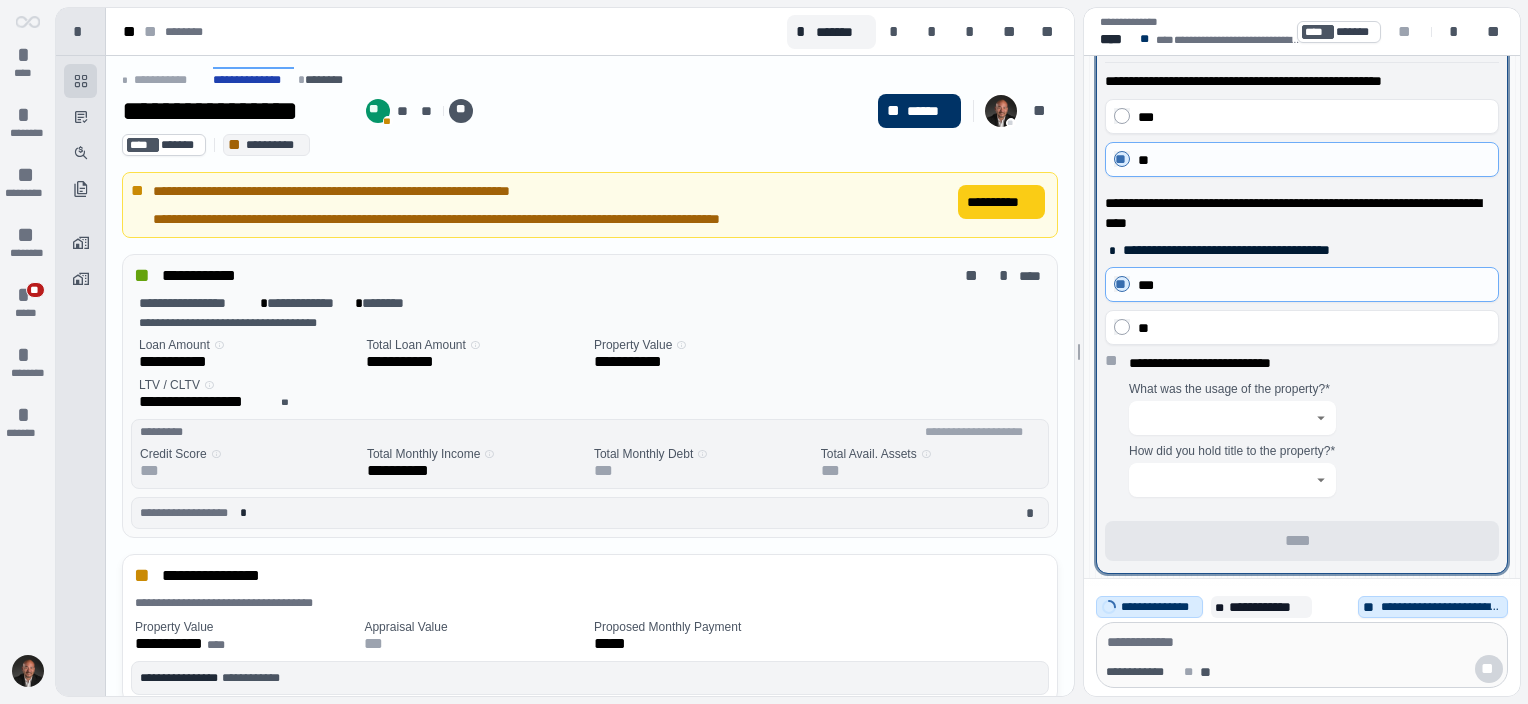 scroll, scrollTop: 0, scrollLeft: 0, axis: both 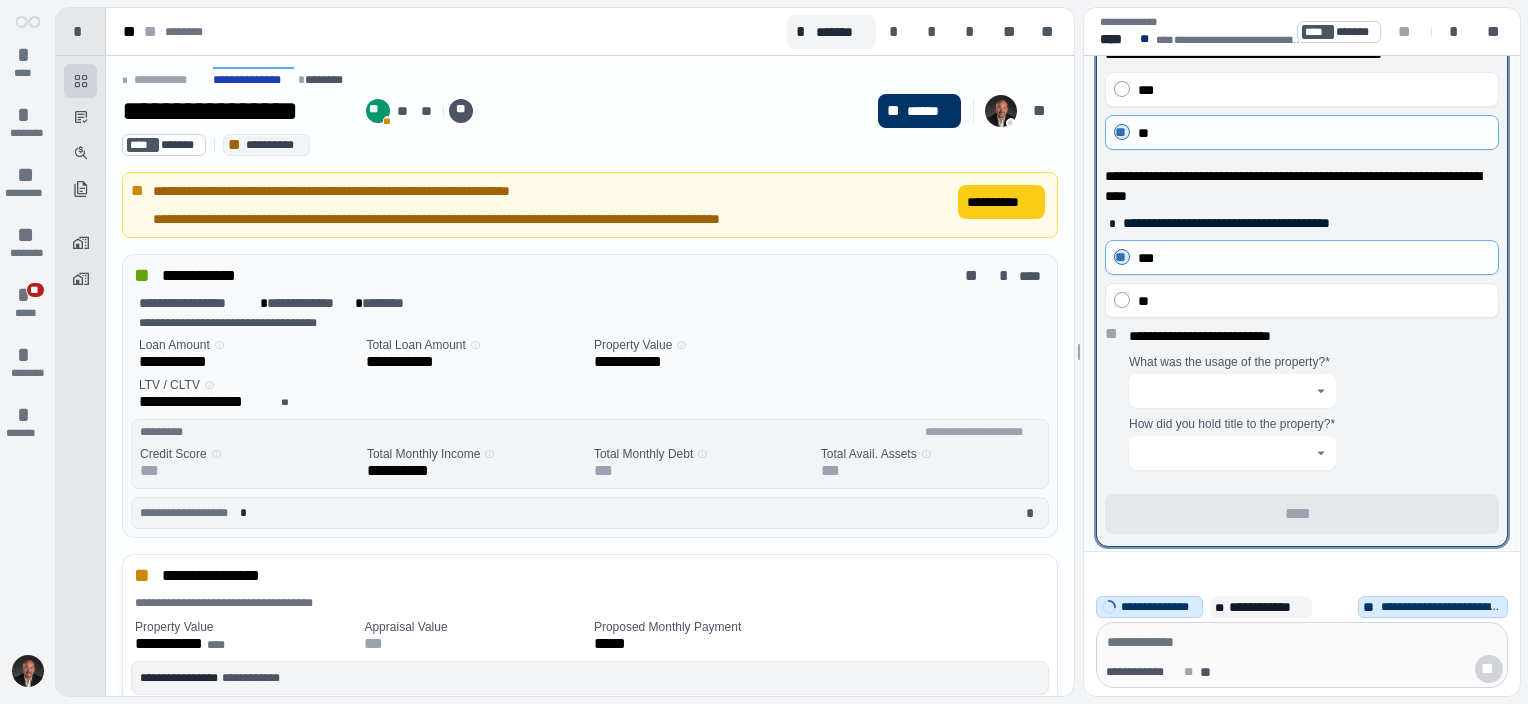 click 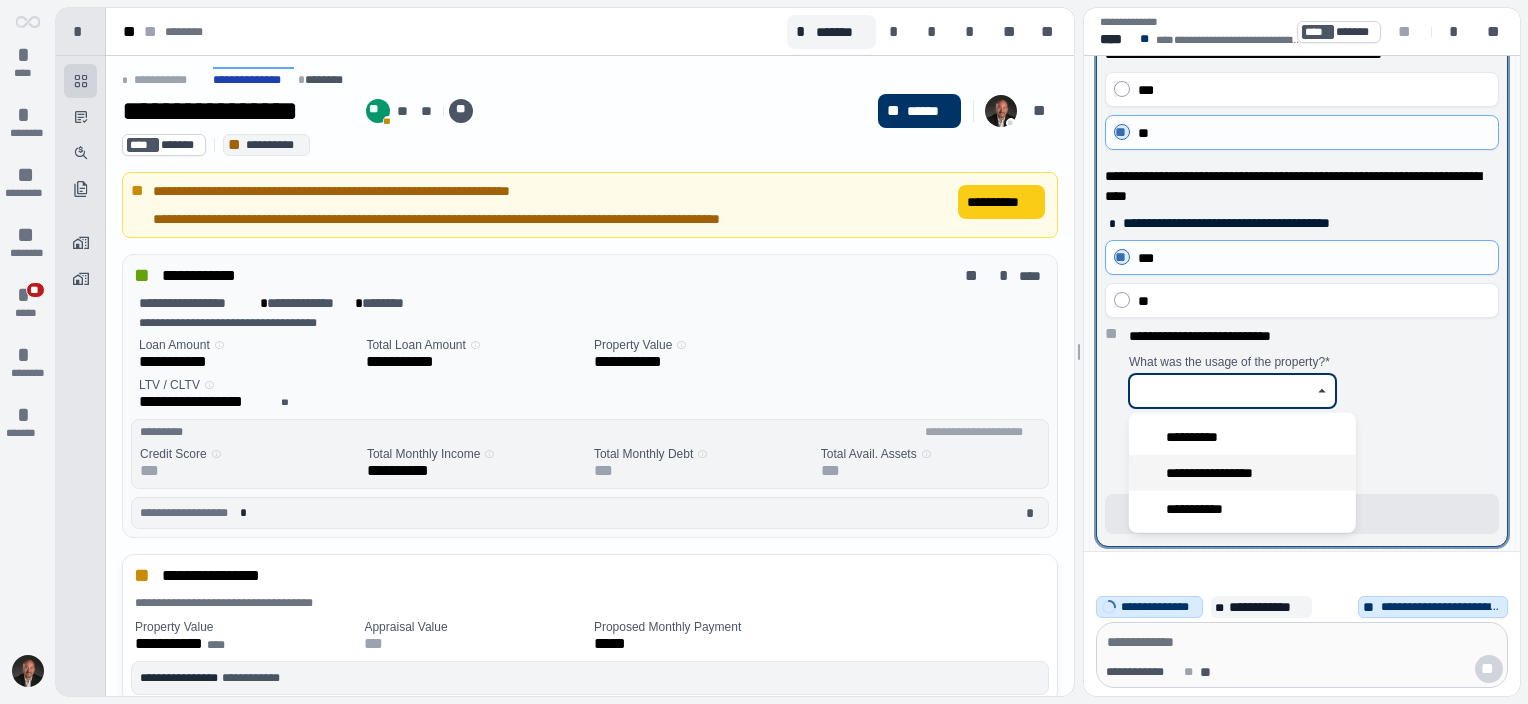 click on "**********" at bounding box center [1242, 473] 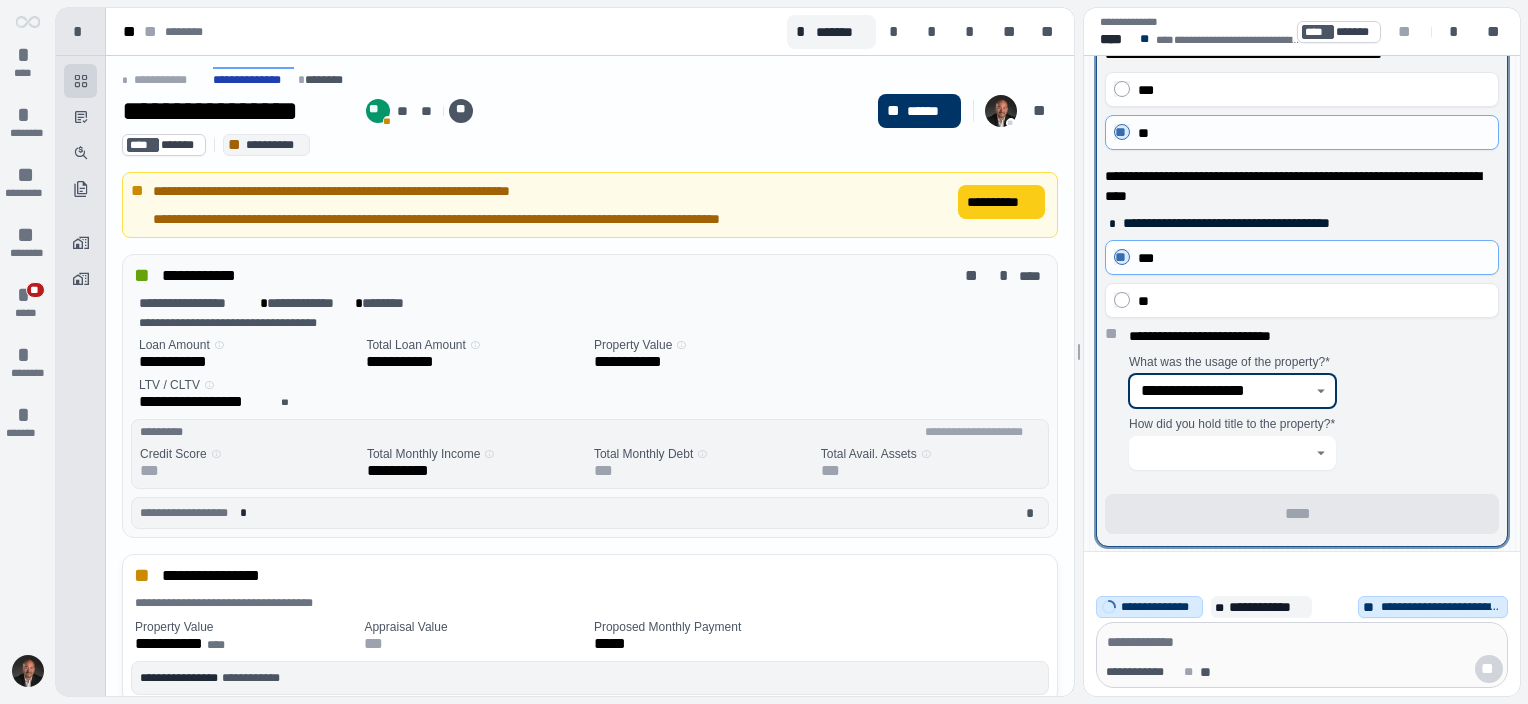 click 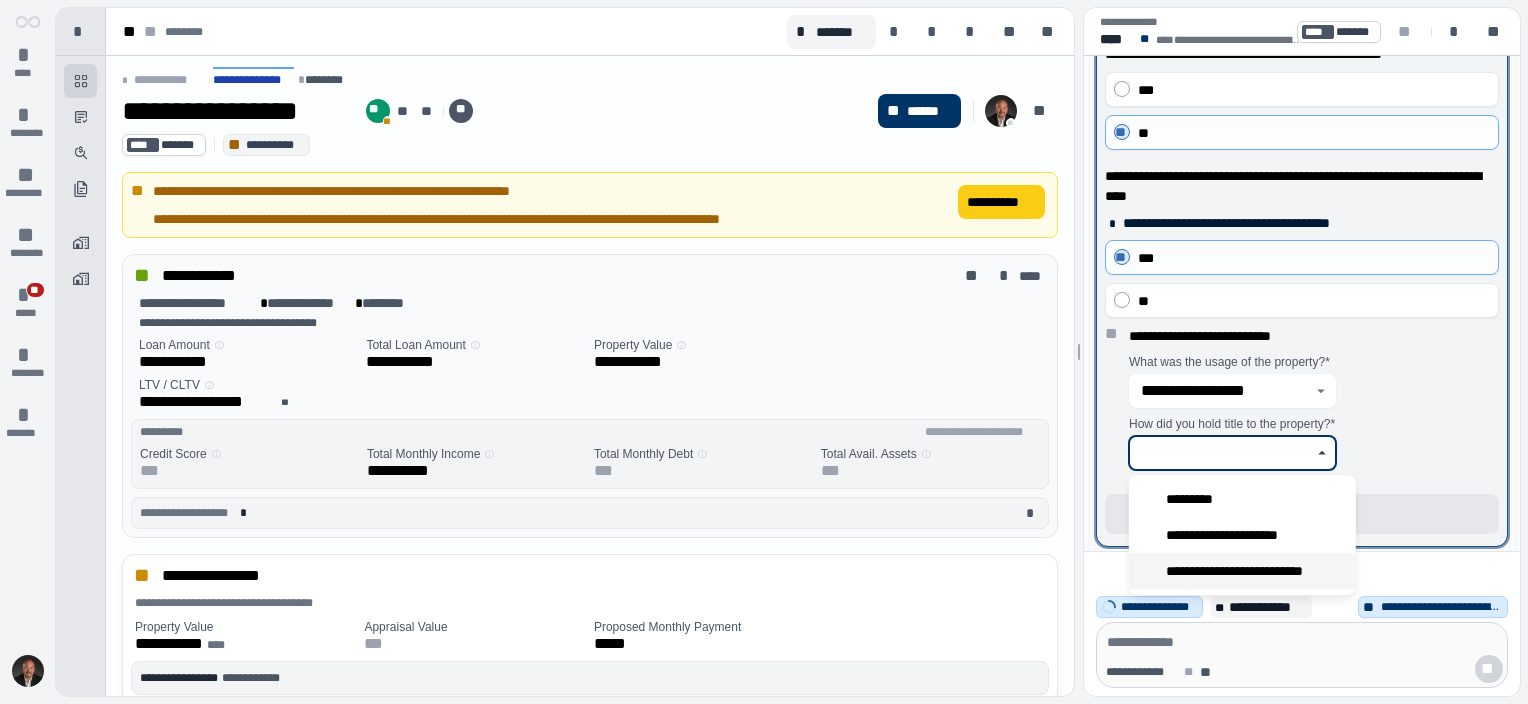 click on "**********" at bounding box center (1250, 571) 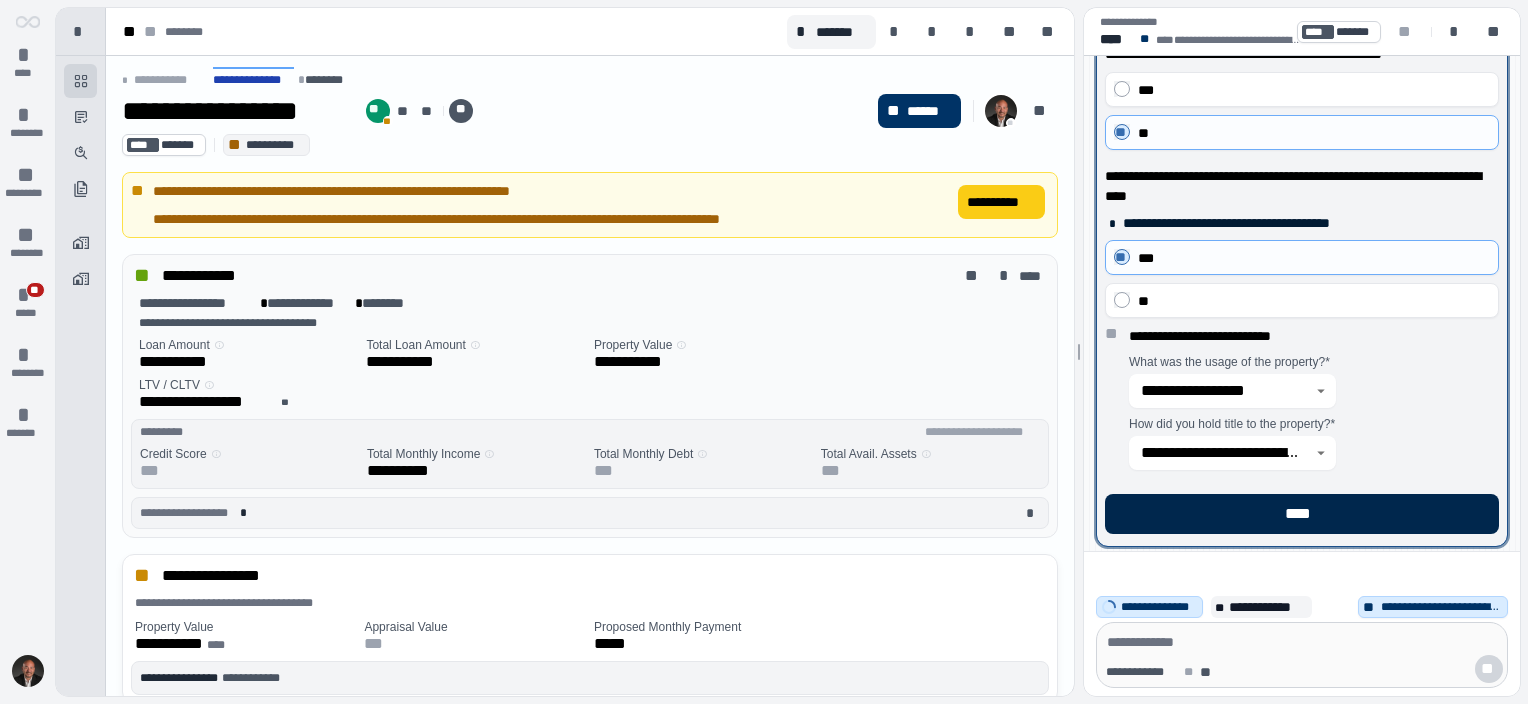 click on "****" at bounding box center (1302, 514) 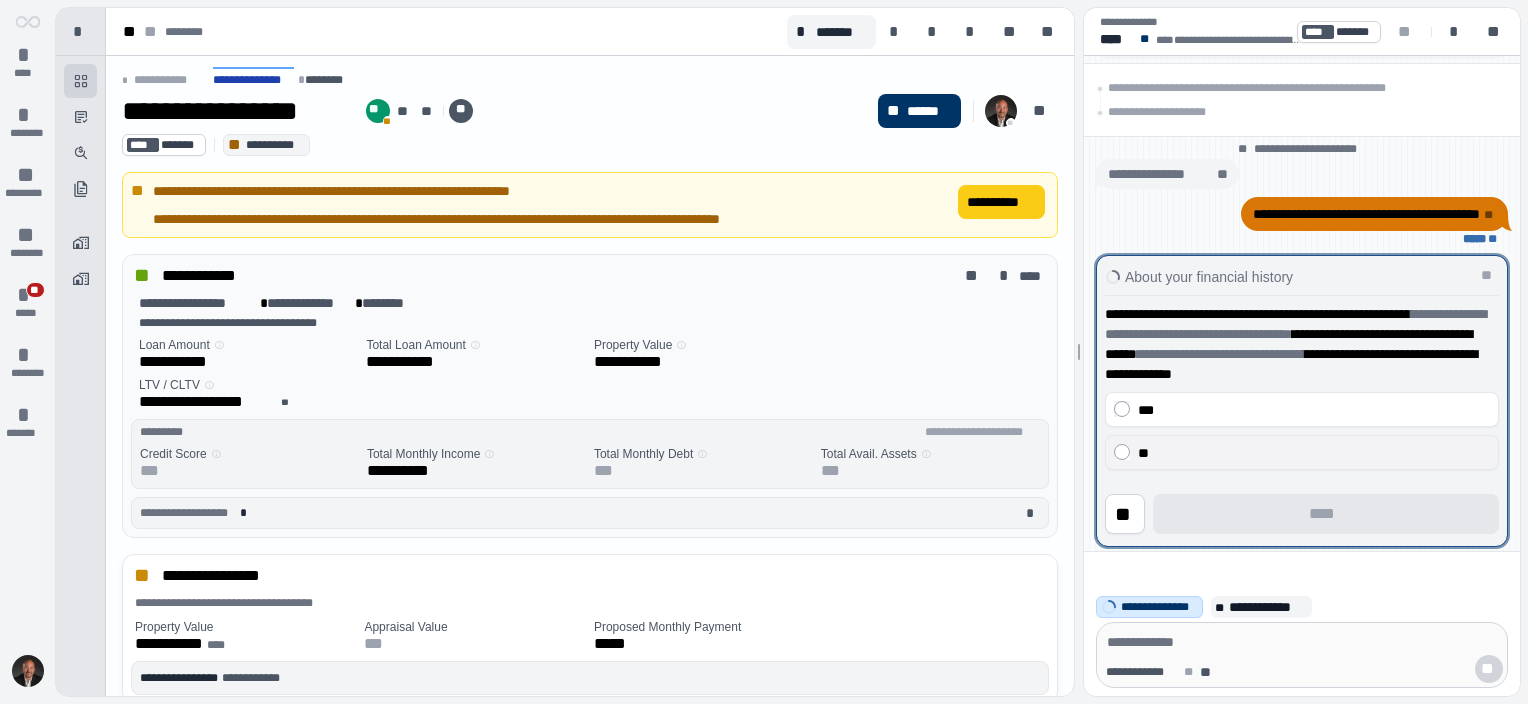 click on "**" at bounding box center (1314, 453) 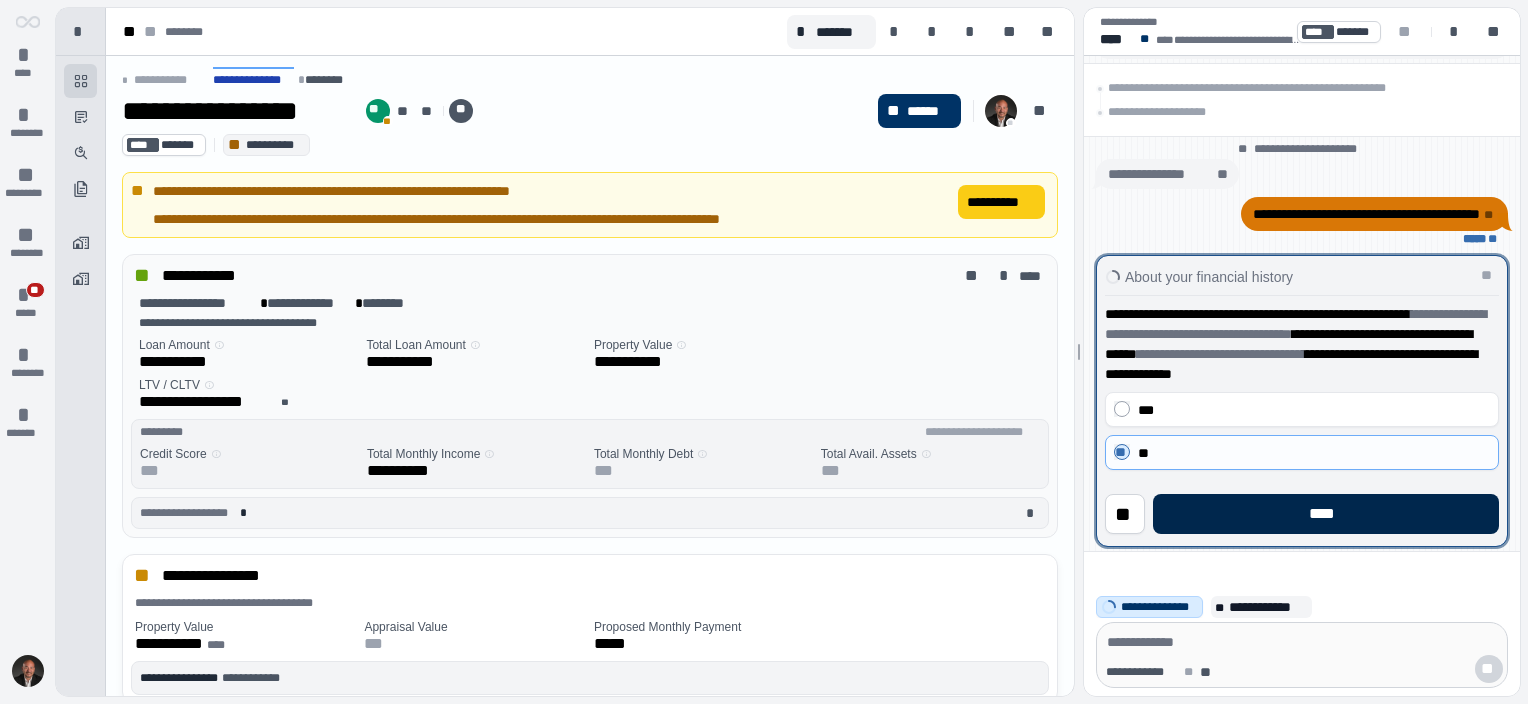 click on "****" at bounding box center (1326, 514) 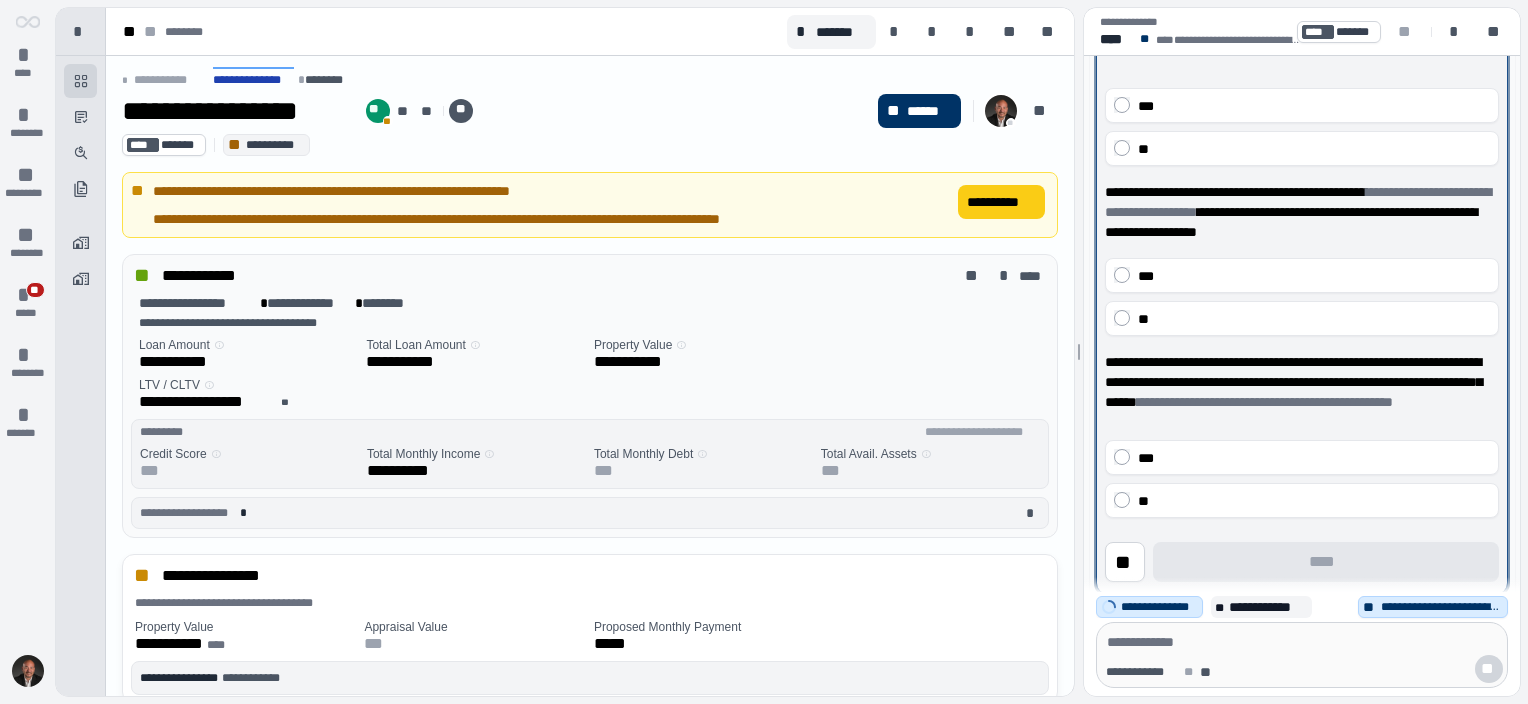 scroll, scrollTop: 39, scrollLeft: 0, axis: vertical 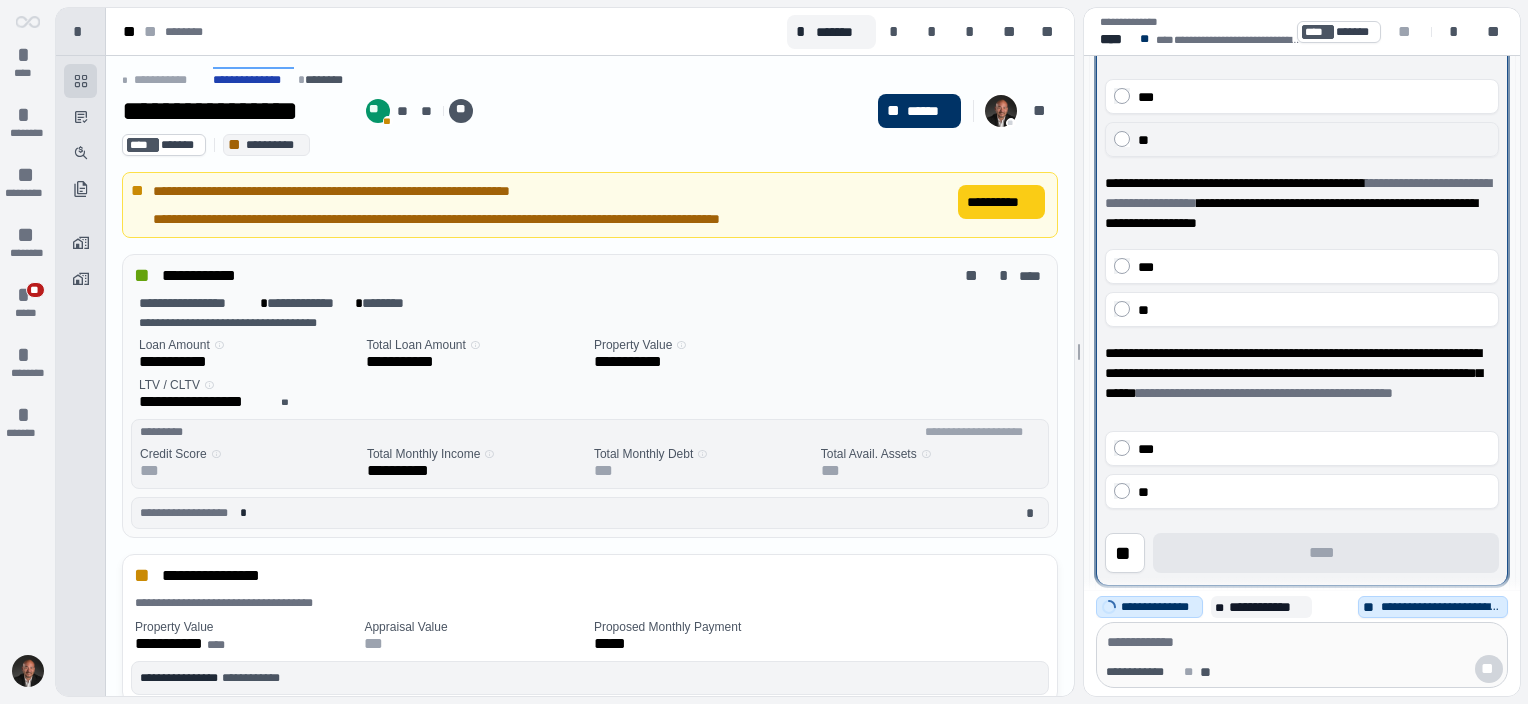 click on "**" at bounding box center (1314, 140) 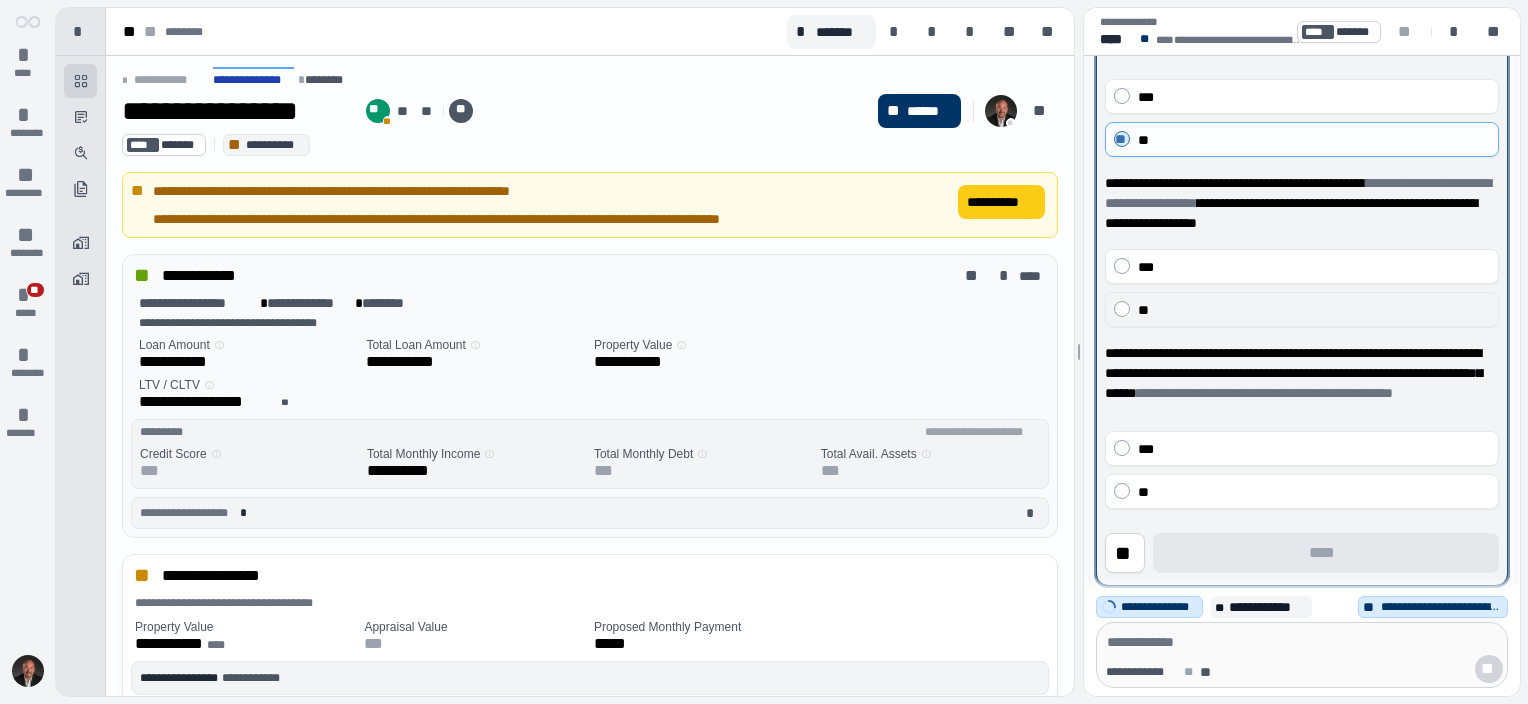 click on "**" at bounding box center [1314, 310] 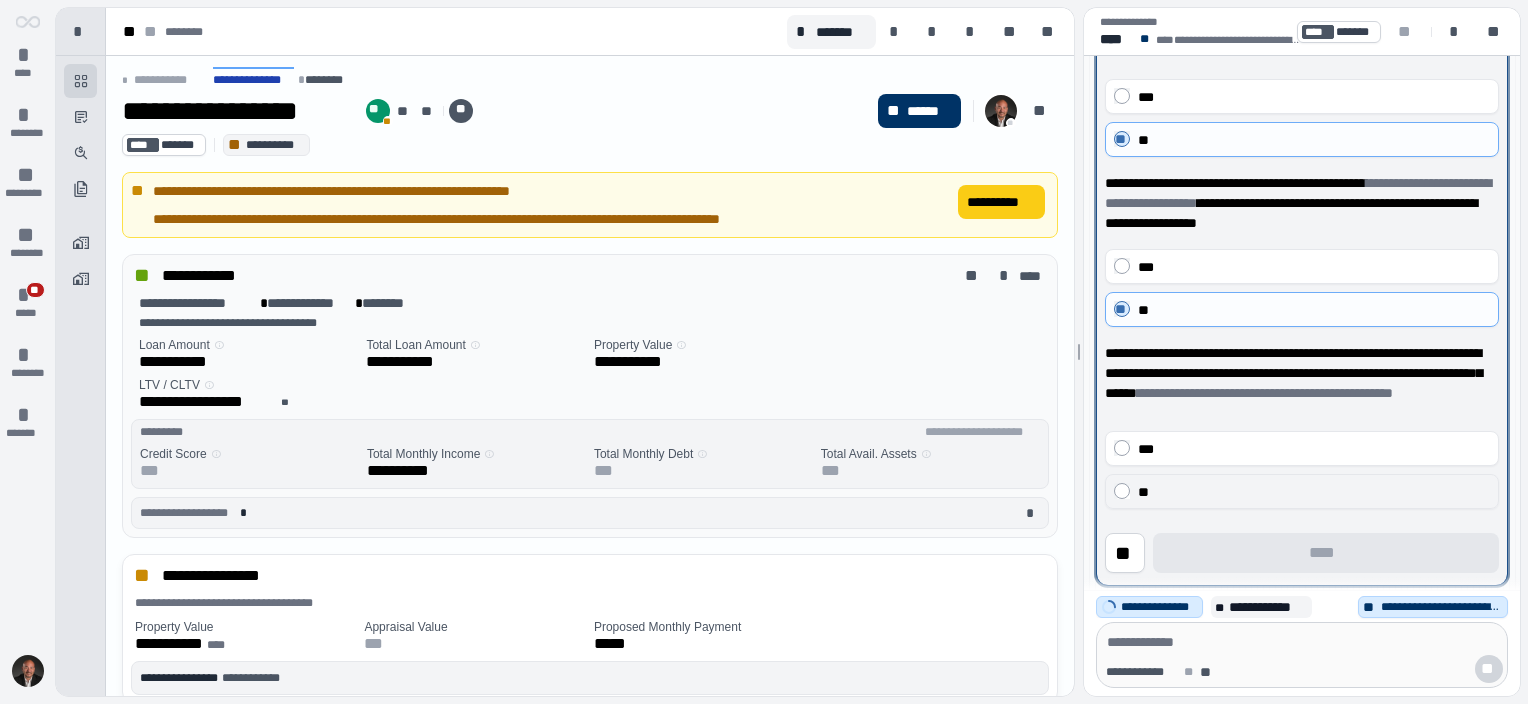 click on "**" at bounding box center (1314, 492) 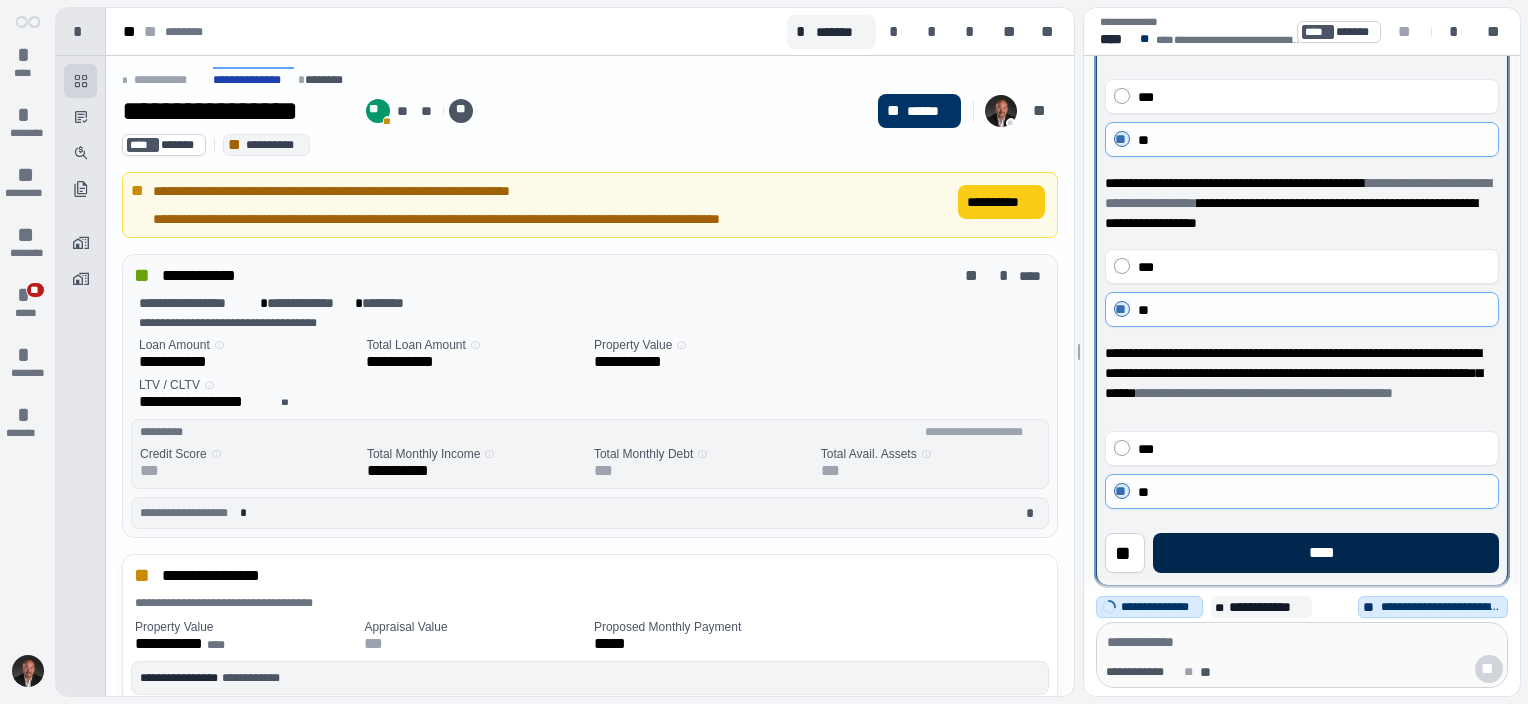 click on "****" at bounding box center [1326, 553] 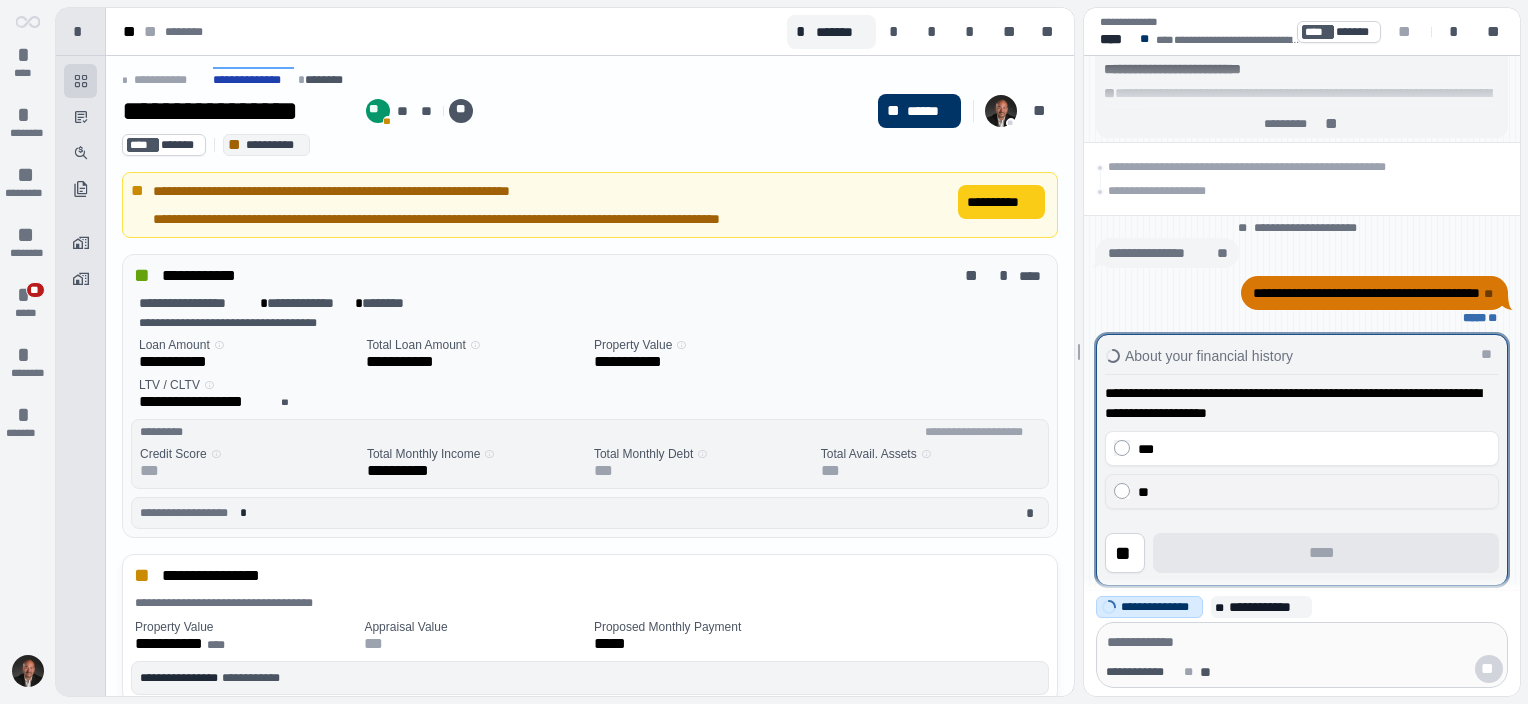 click on "**" at bounding box center [1314, 492] 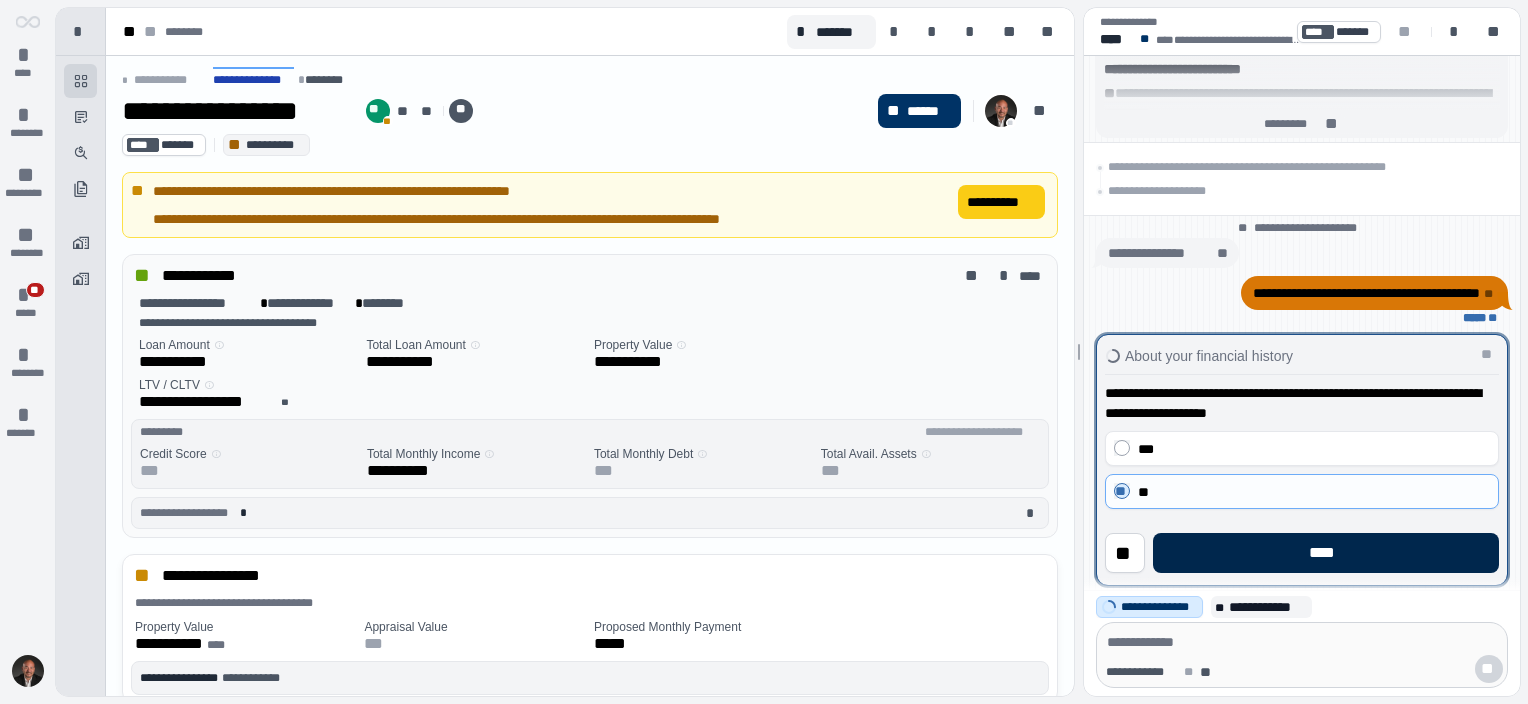 click on "****" at bounding box center (1326, 553) 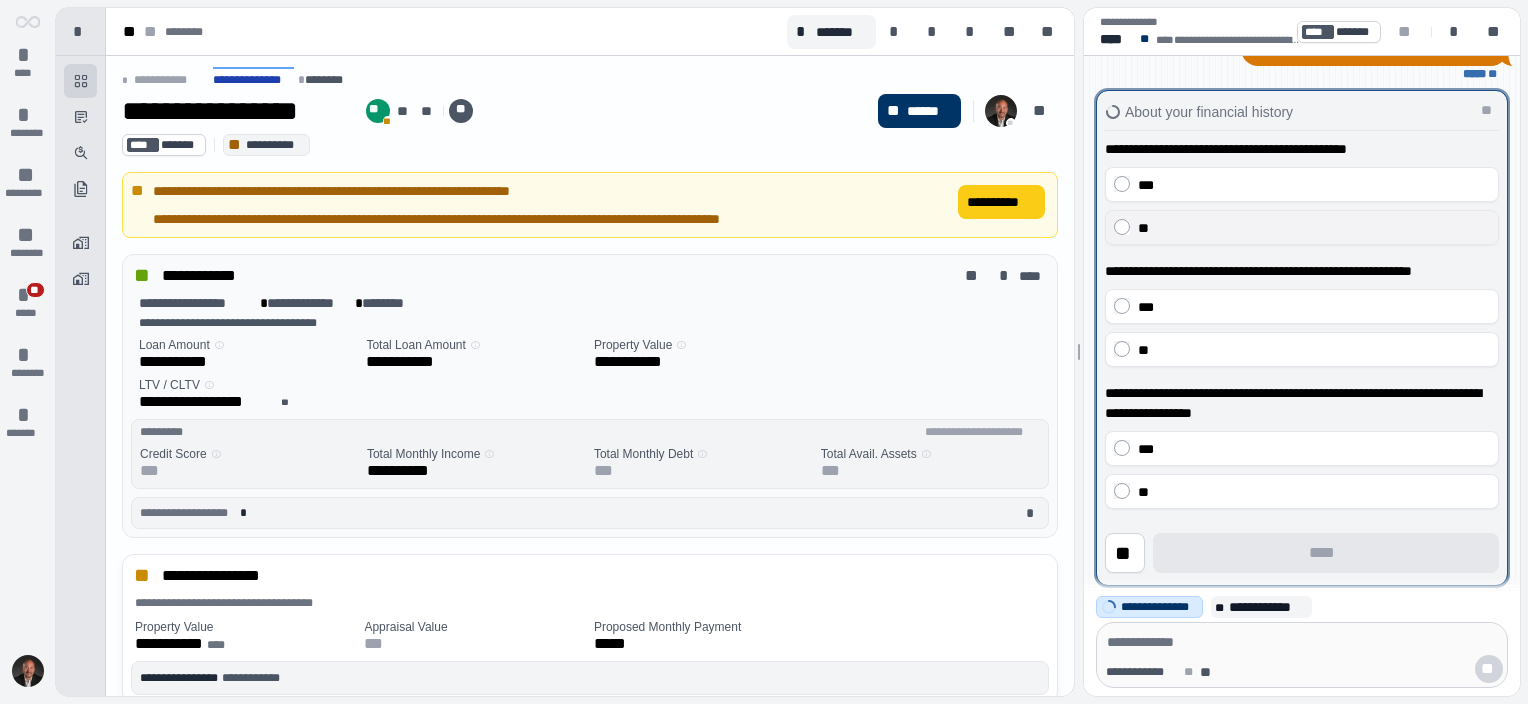 click on "**" at bounding box center [1302, 227] 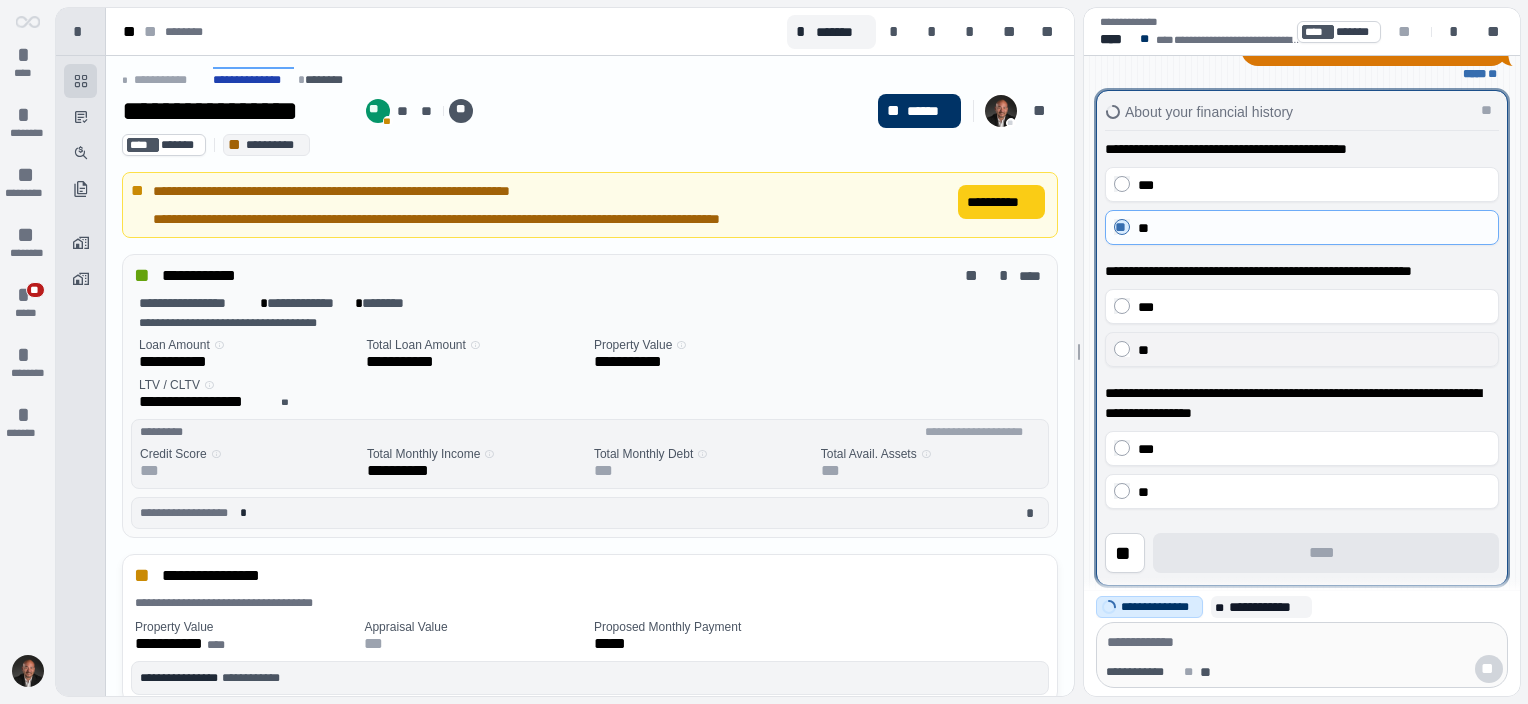 click on "**" at bounding box center (1314, 350) 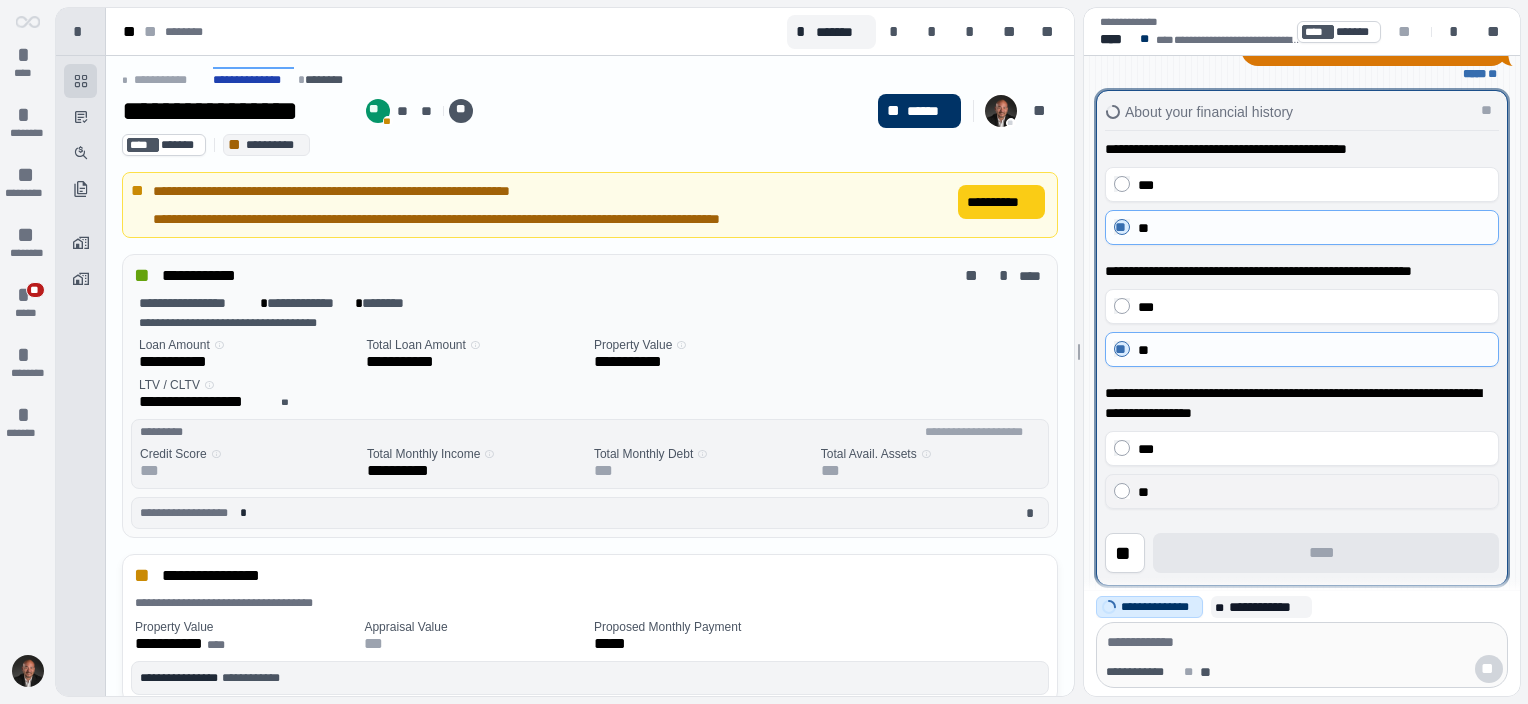 click on "**" at bounding box center [1314, 492] 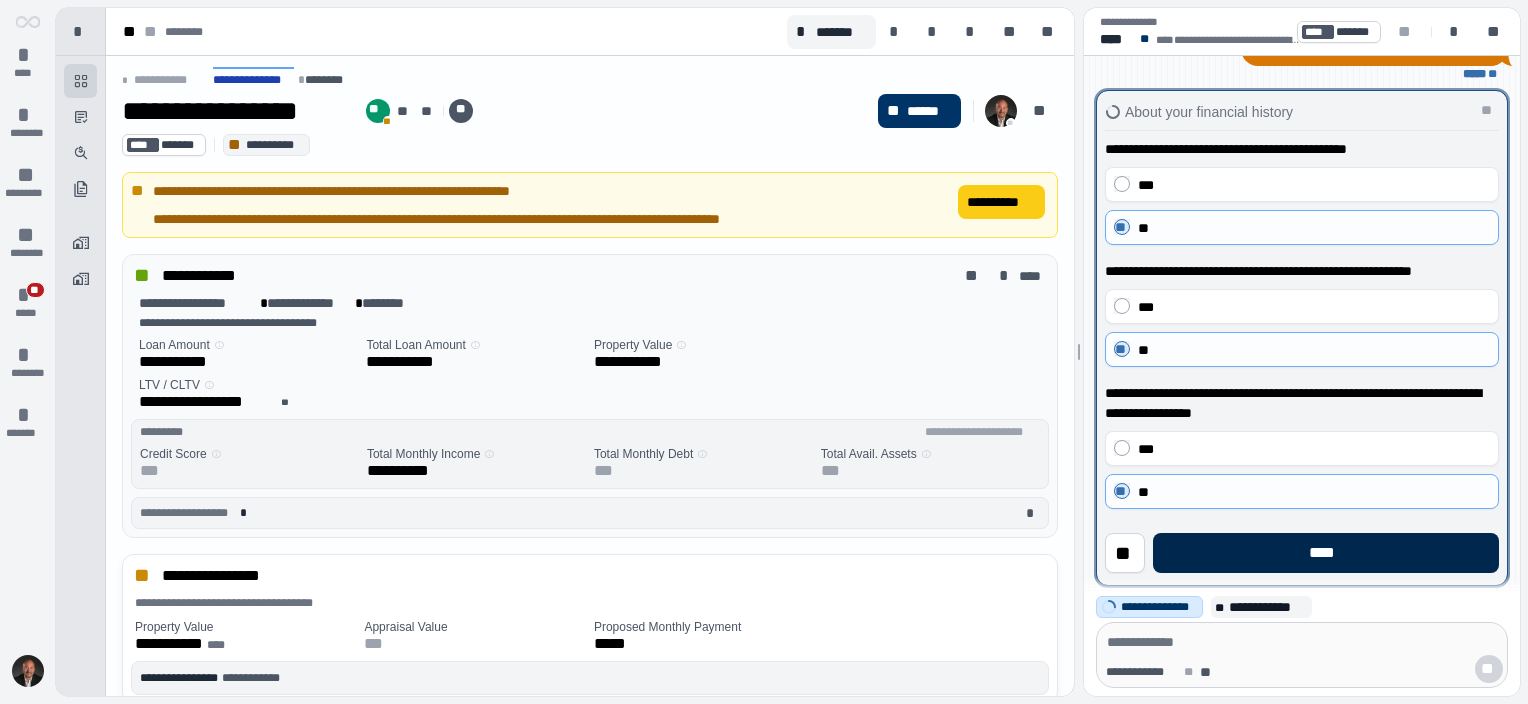 click on "****" at bounding box center (1326, 553) 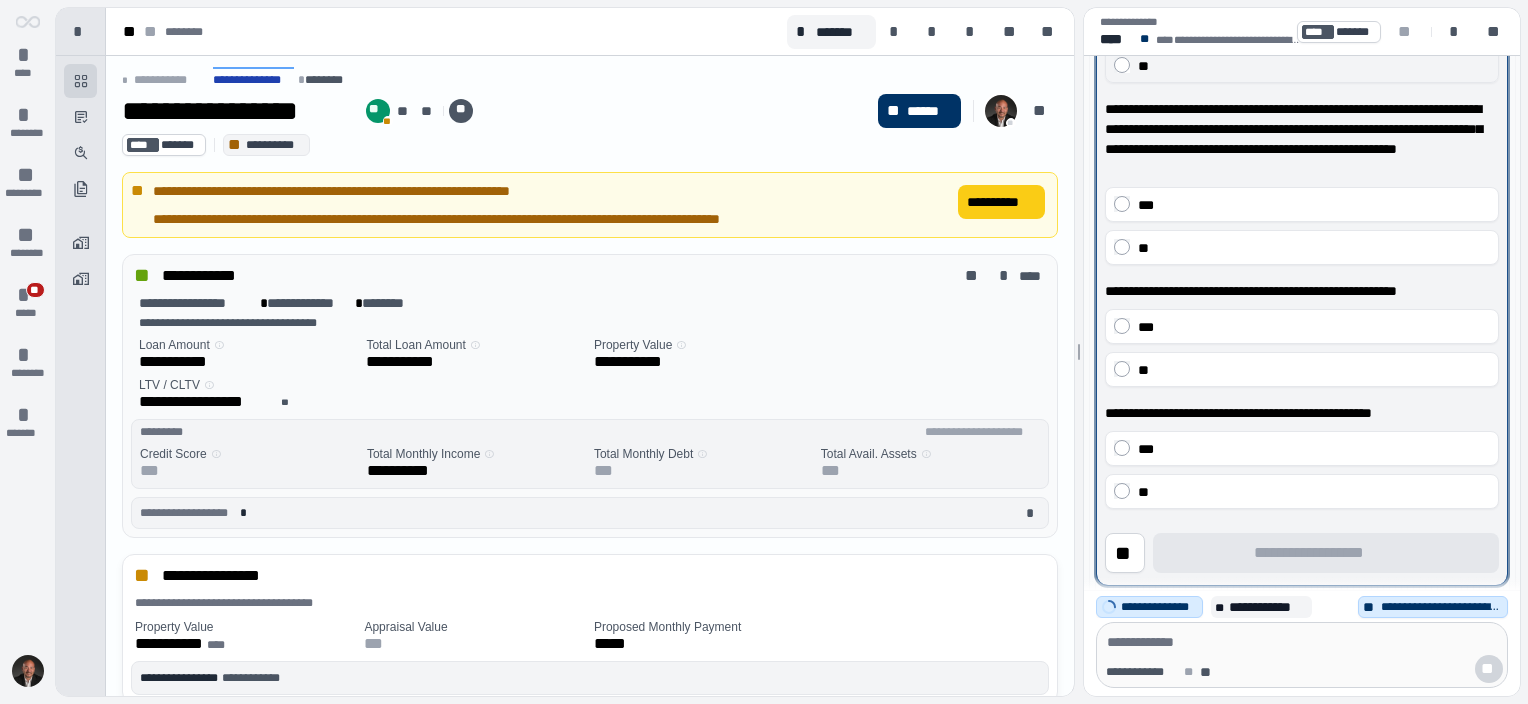 click on "**" at bounding box center (1302, 65) 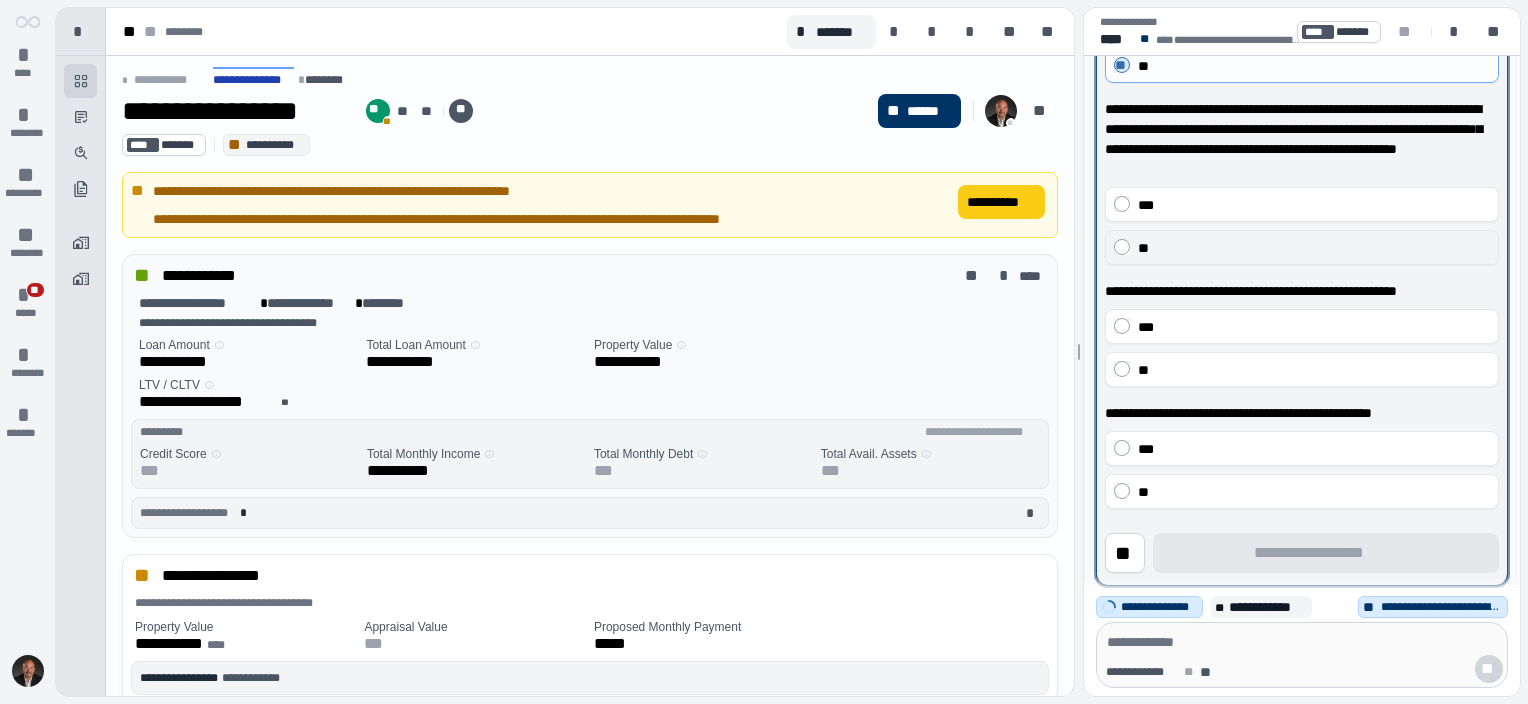 click on "**" at bounding box center [1314, 248] 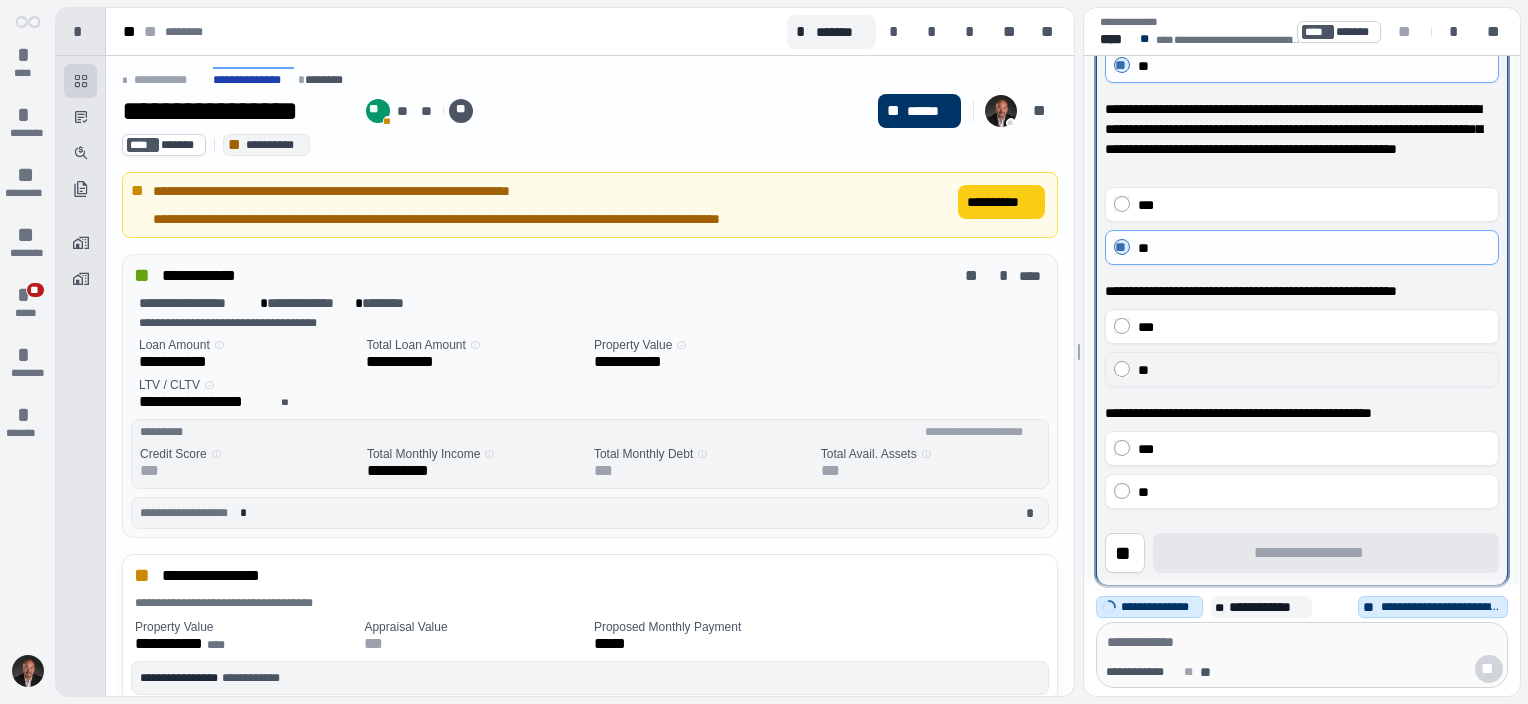 click on "**" at bounding box center (1314, 370) 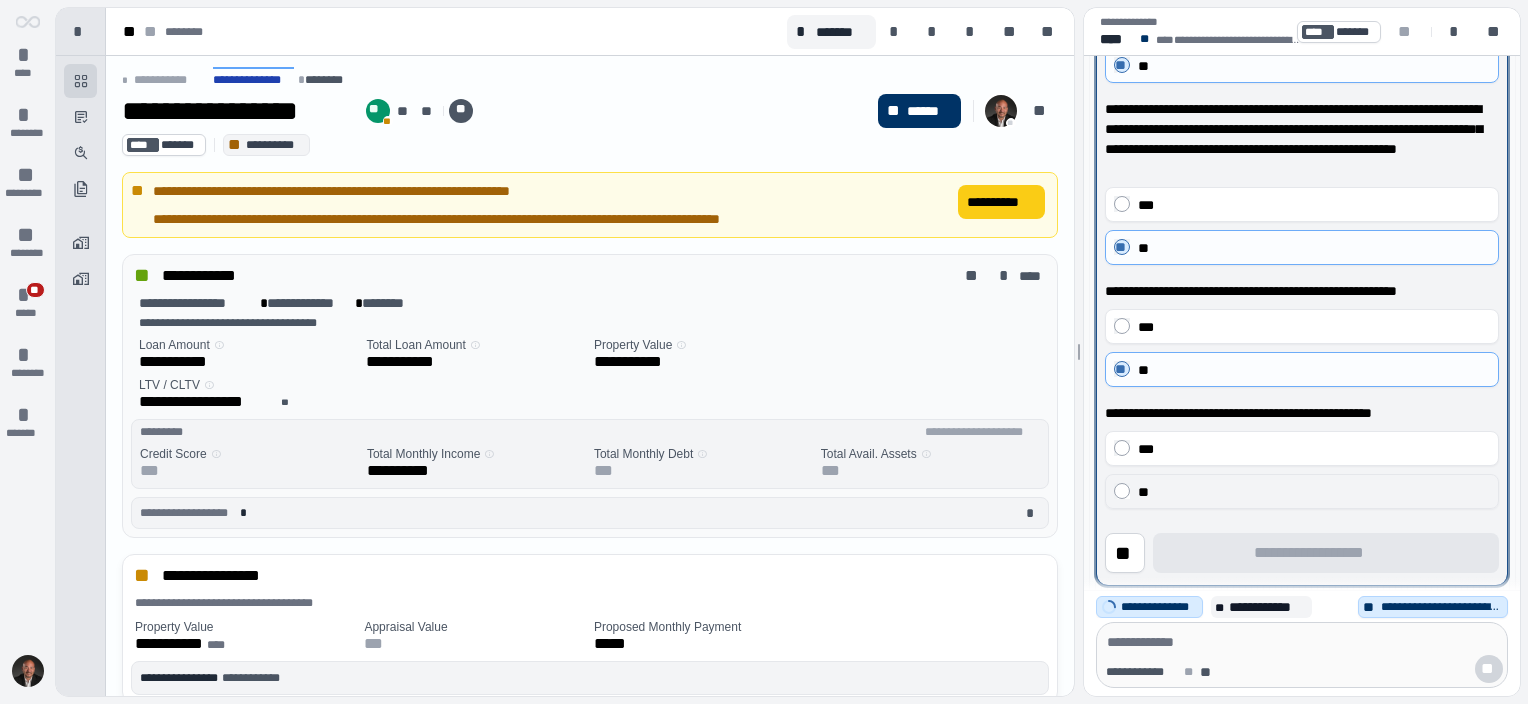click on "**" at bounding box center (1302, 491) 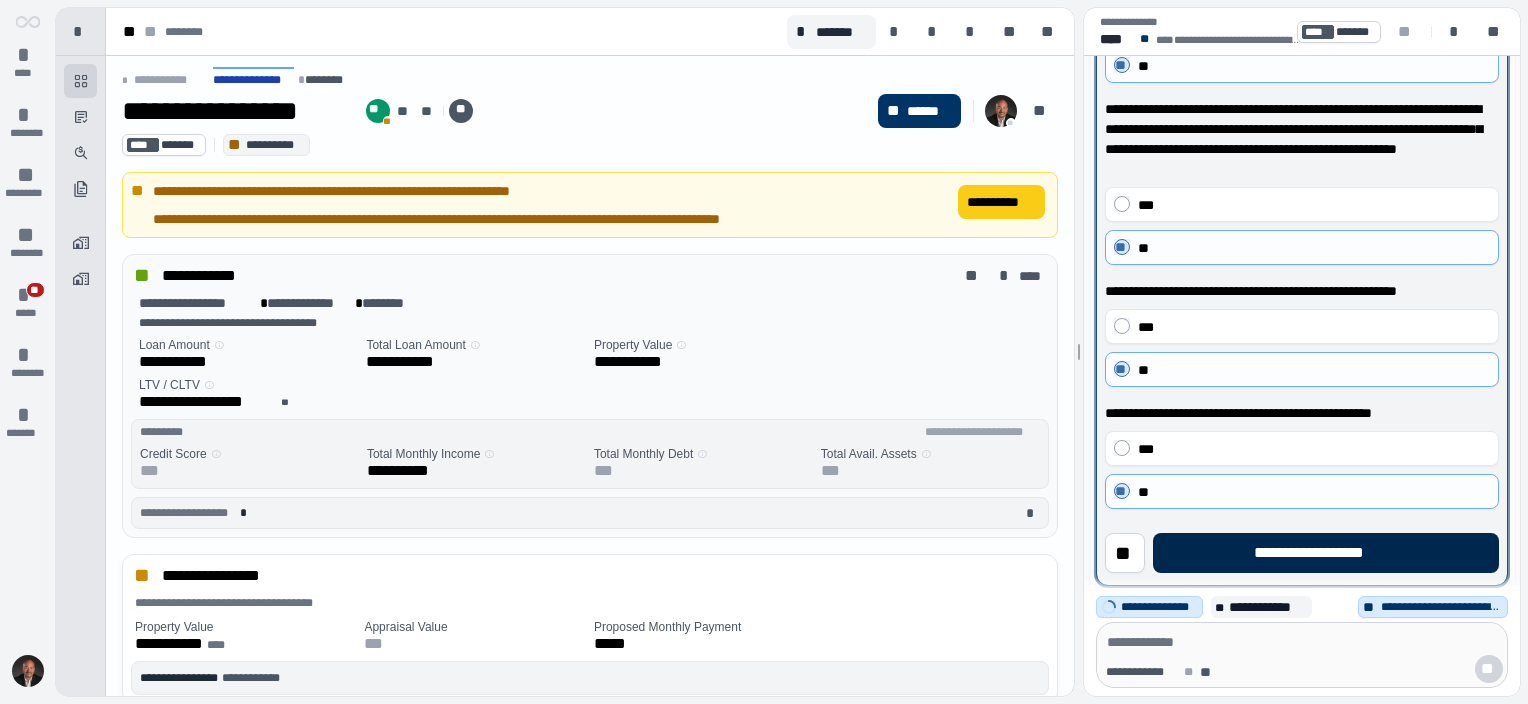 click on "**********" at bounding box center (1326, 553) 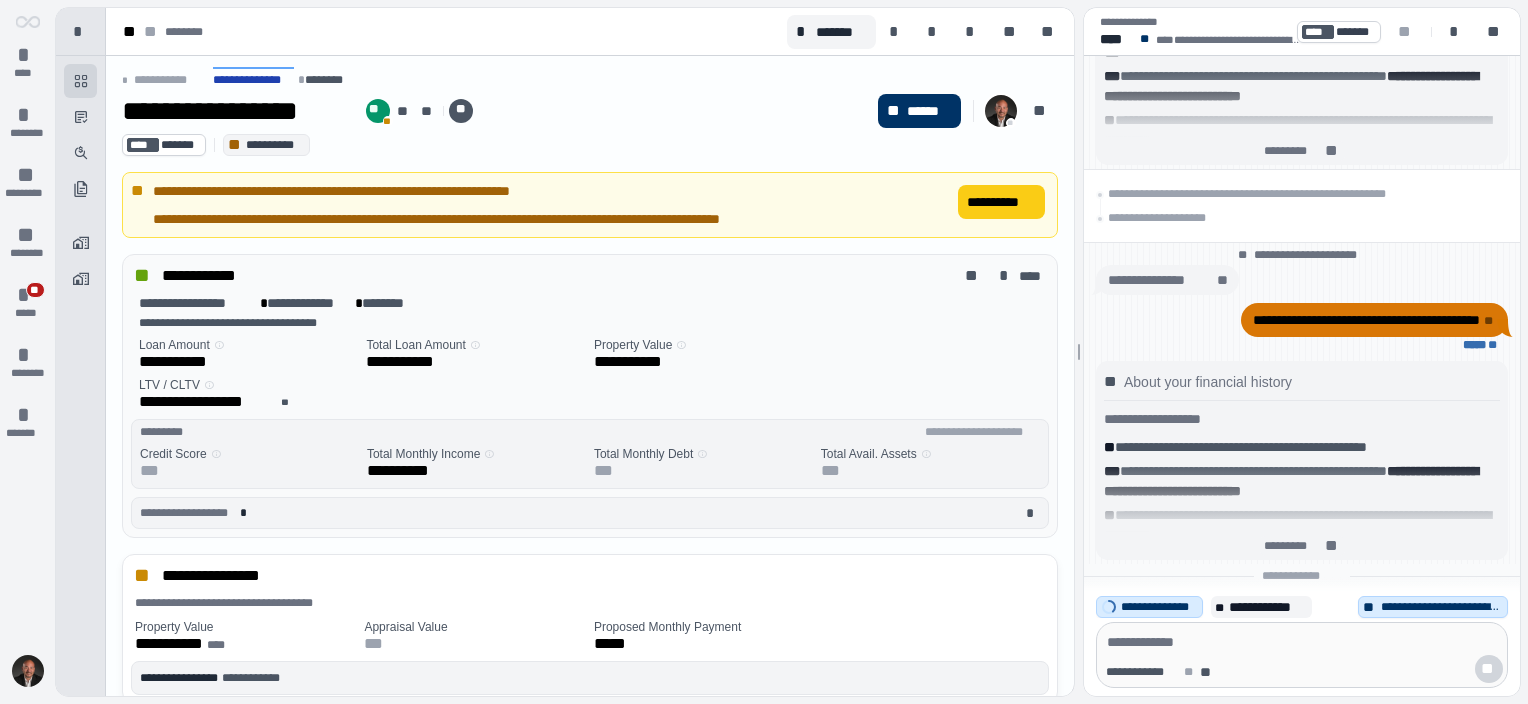 scroll, scrollTop: 0, scrollLeft: 0, axis: both 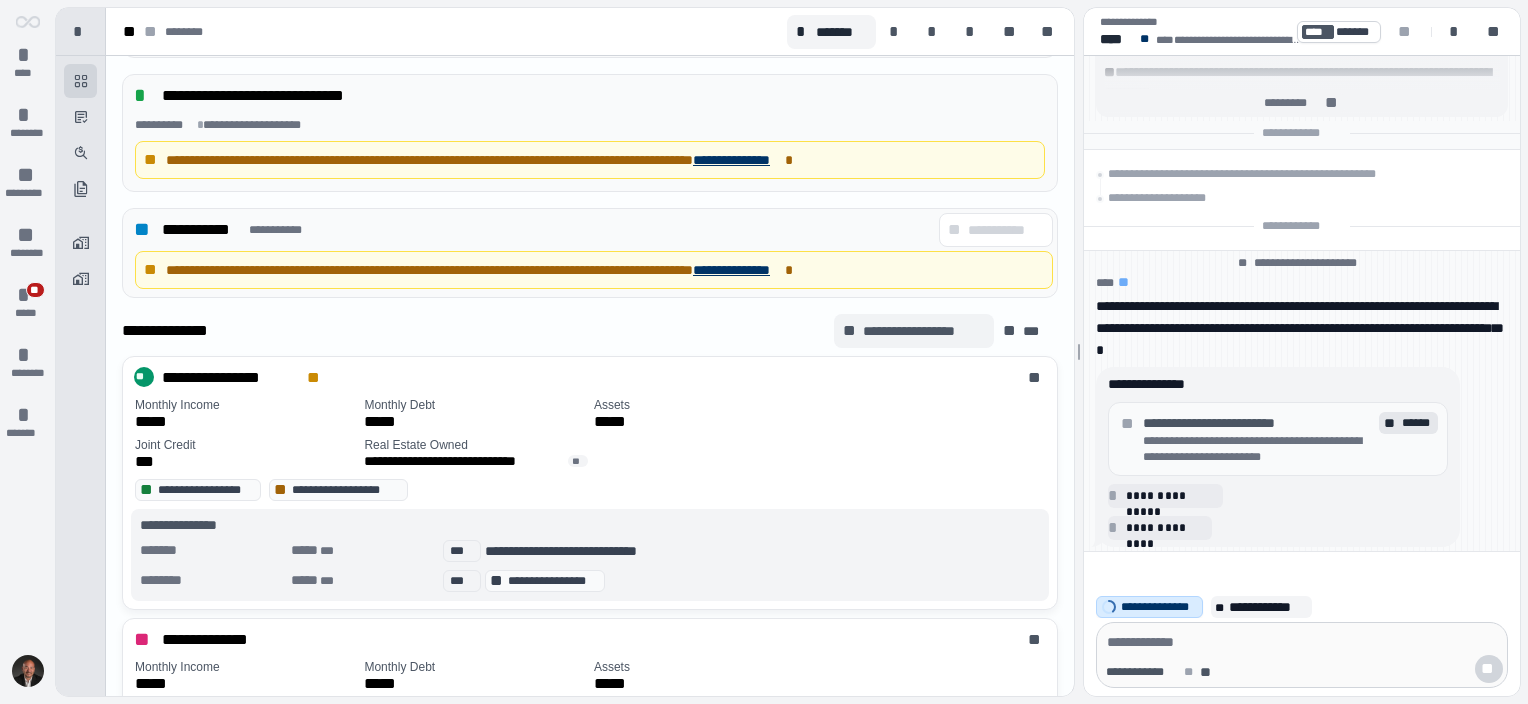 click on "**********" at bounding box center (923, 331) 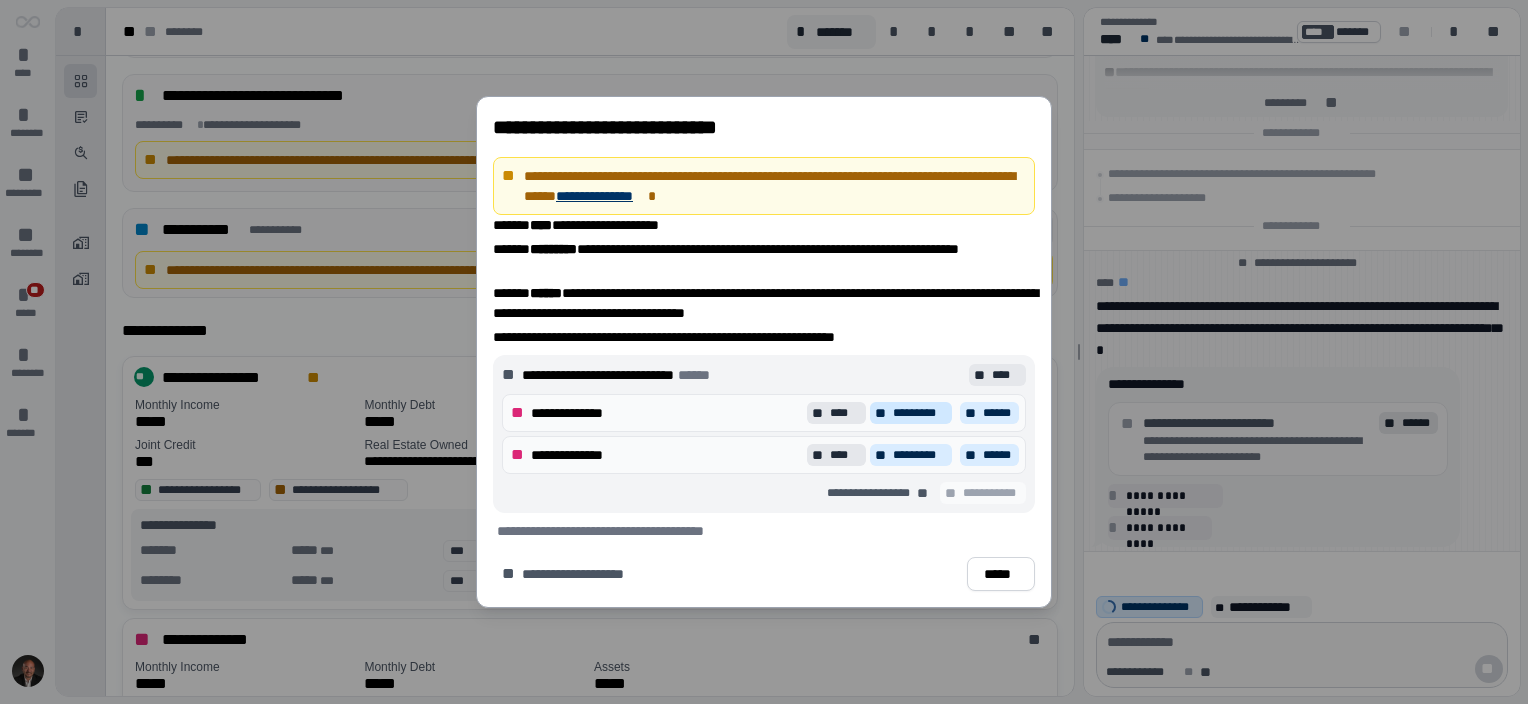click on "*********" at bounding box center (920, 413) 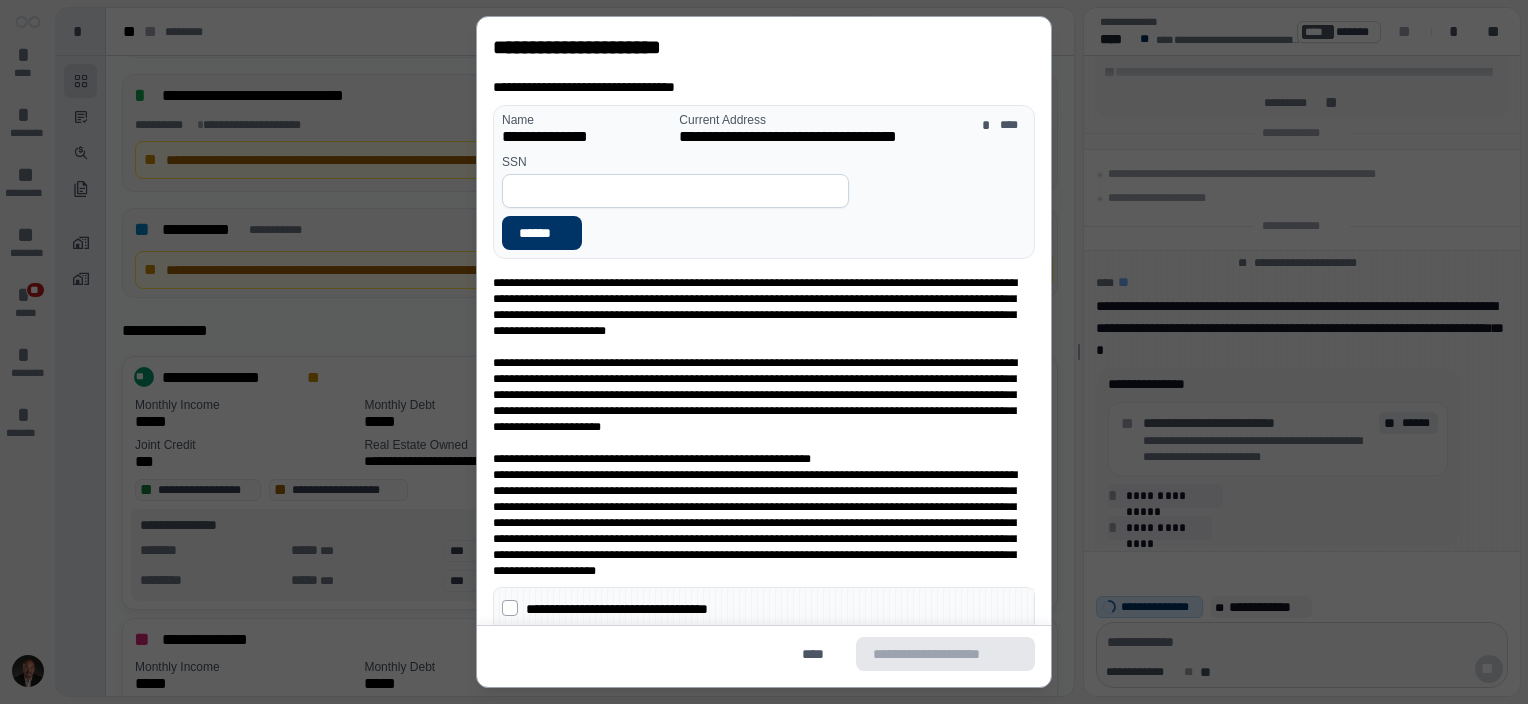 click at bounding box center (675, 191) 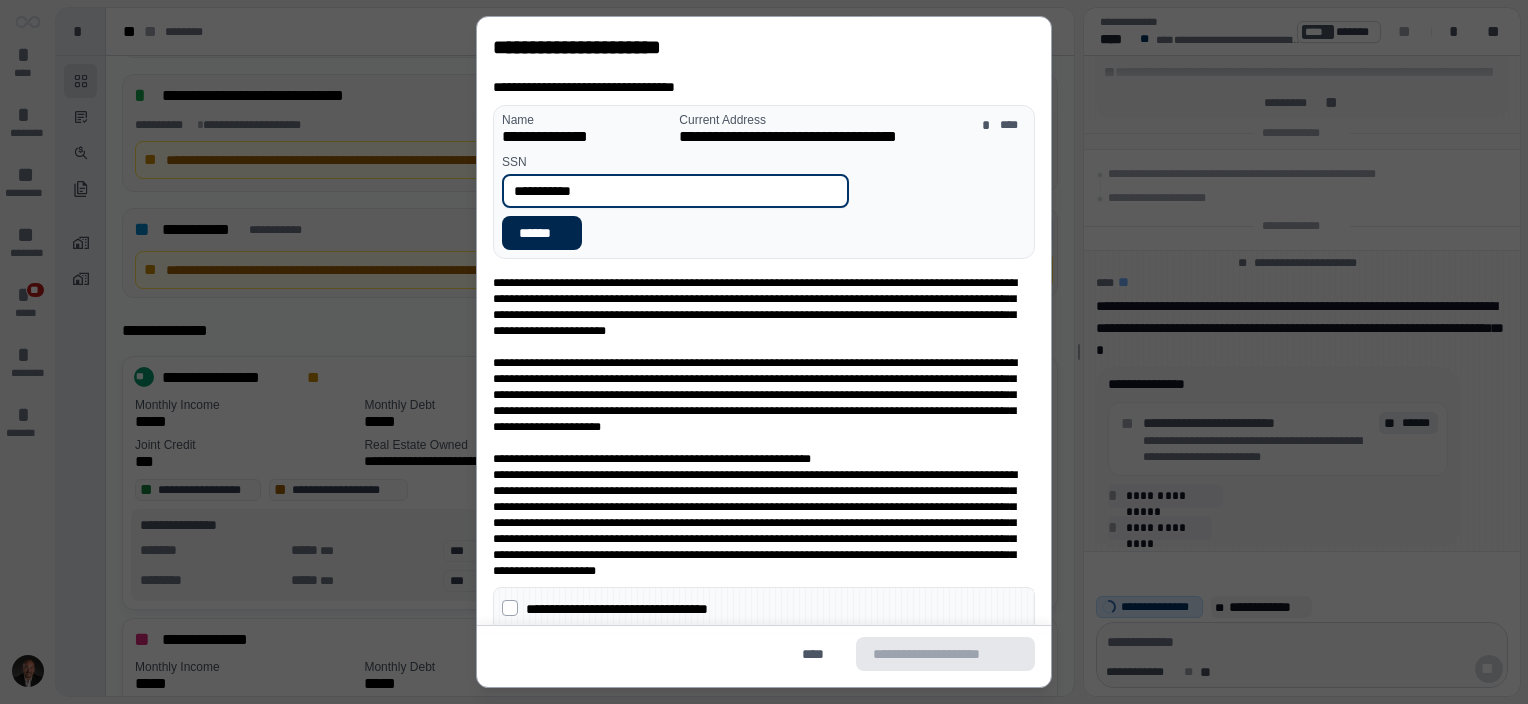 type on "**********" 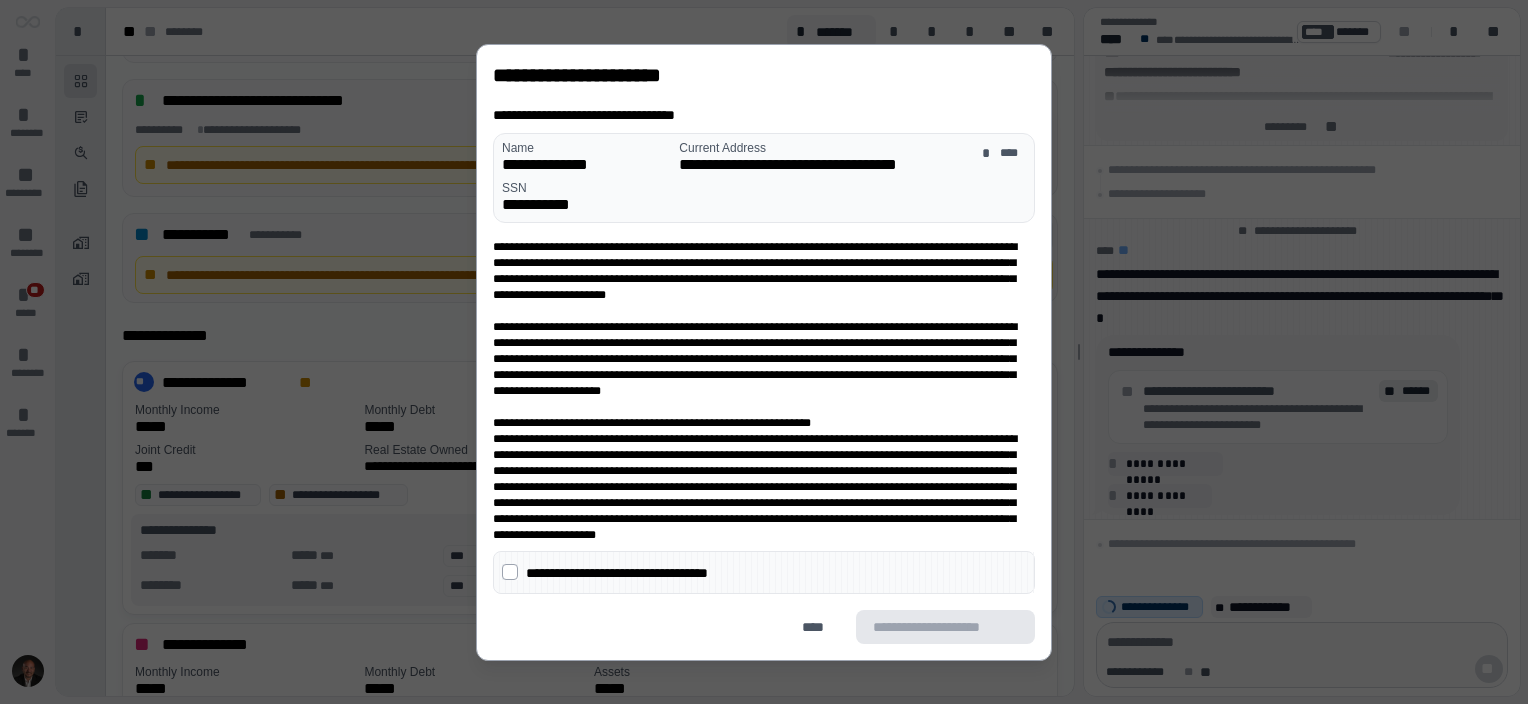 scroll, scrollTop: 864, scrollLeft: 0, axis: vertical 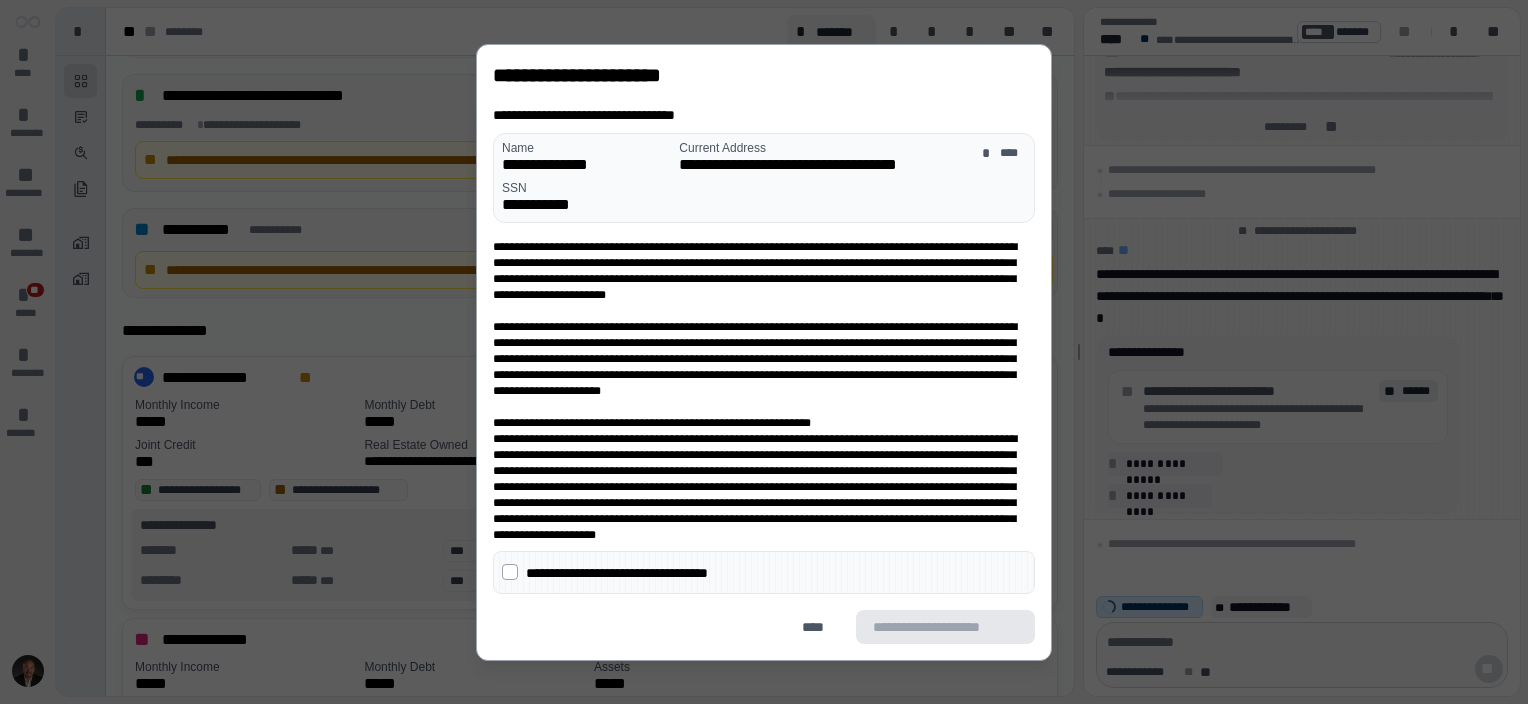 click on "**********" at bounding box center (764, 352) 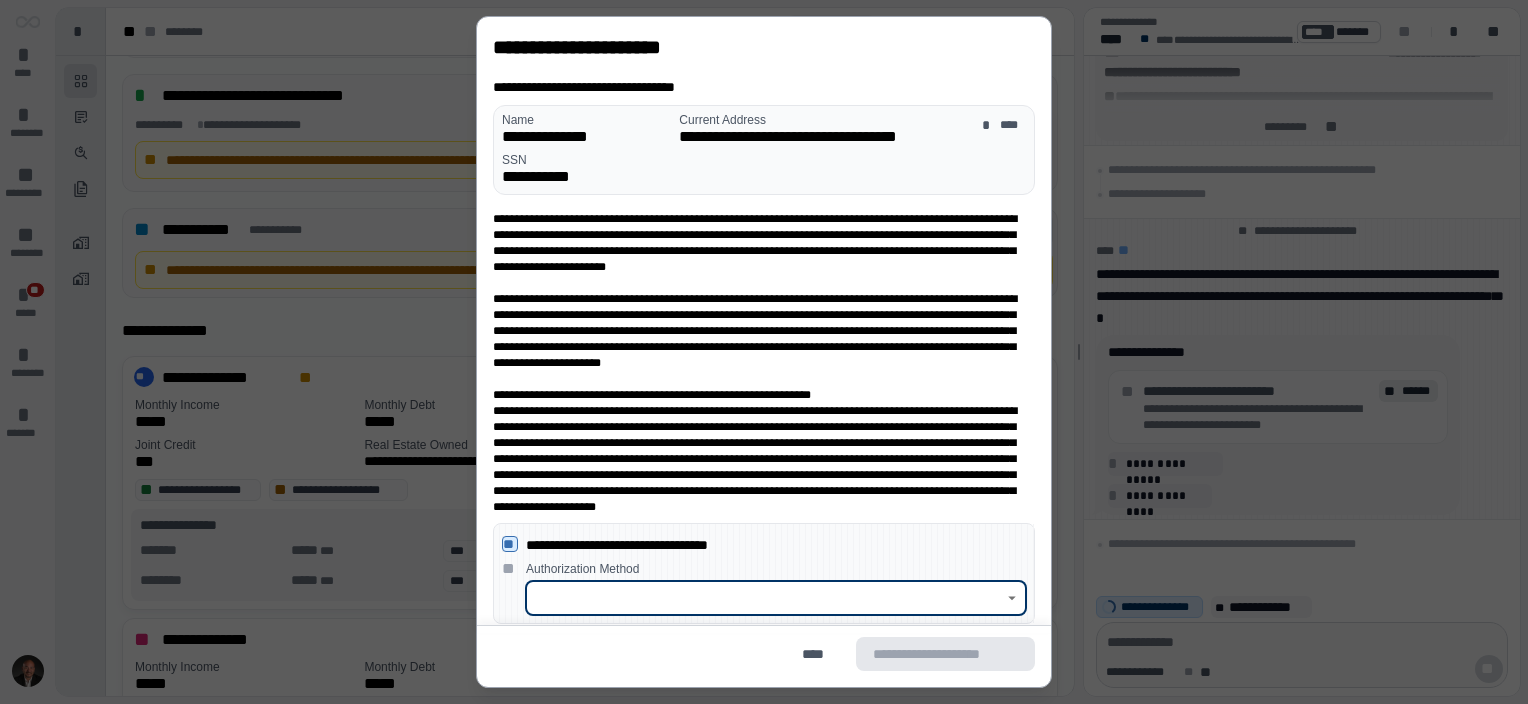click at bounding box center [765, 598] 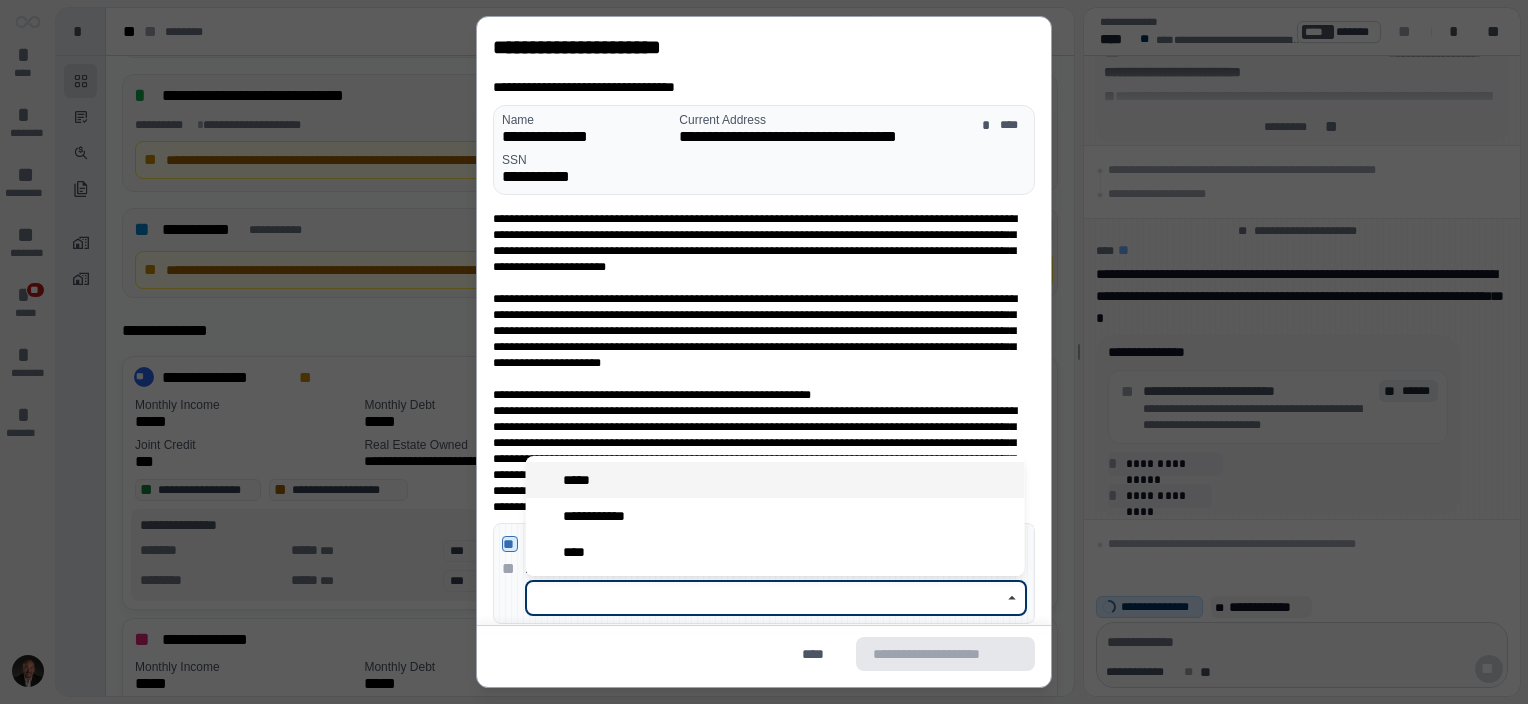 click on "*****" at bounding box center (775, 480) 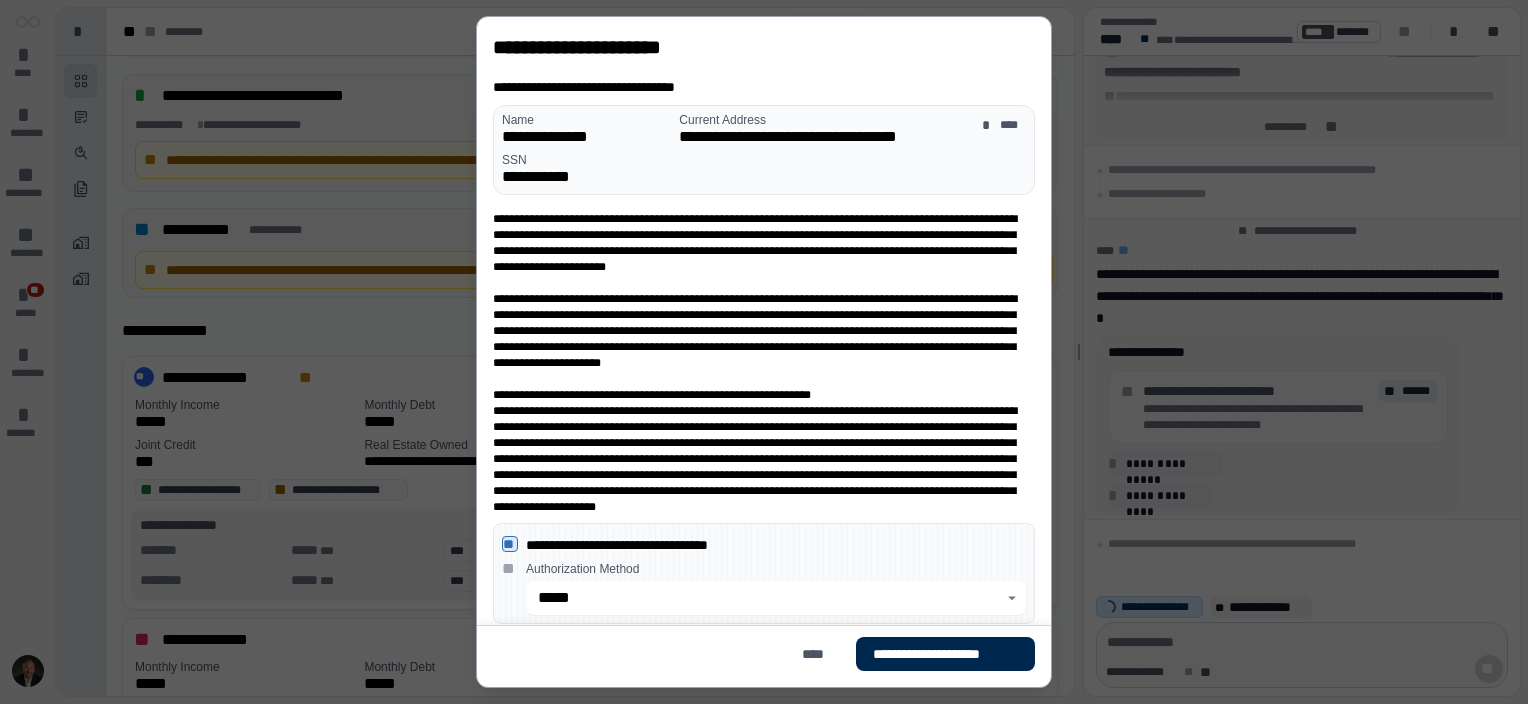 click on "**********" at bounding box center (945, 654) 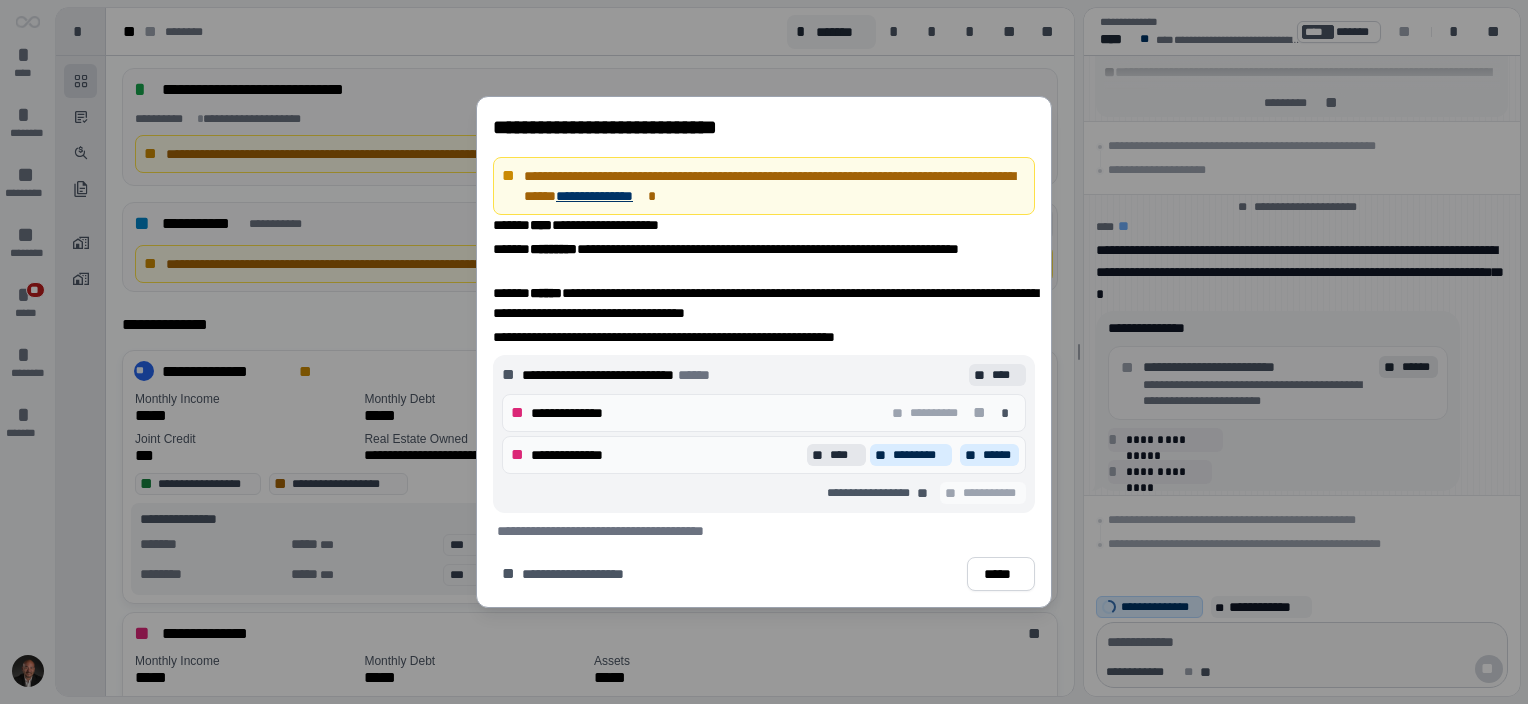 scroll, scrollTop: 864, scrollLeft: 0, axis: vertical 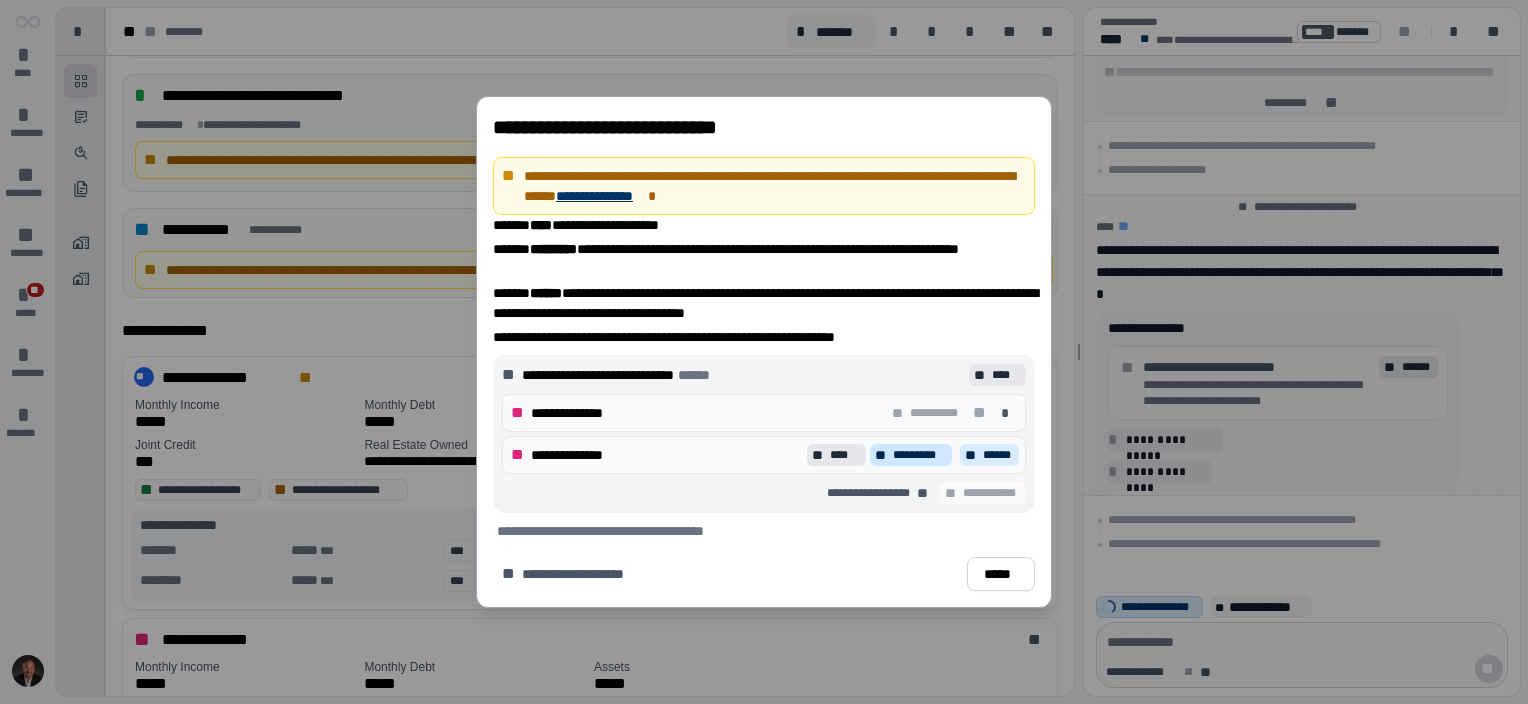 click on "*********" at bounding box center [920, 455] 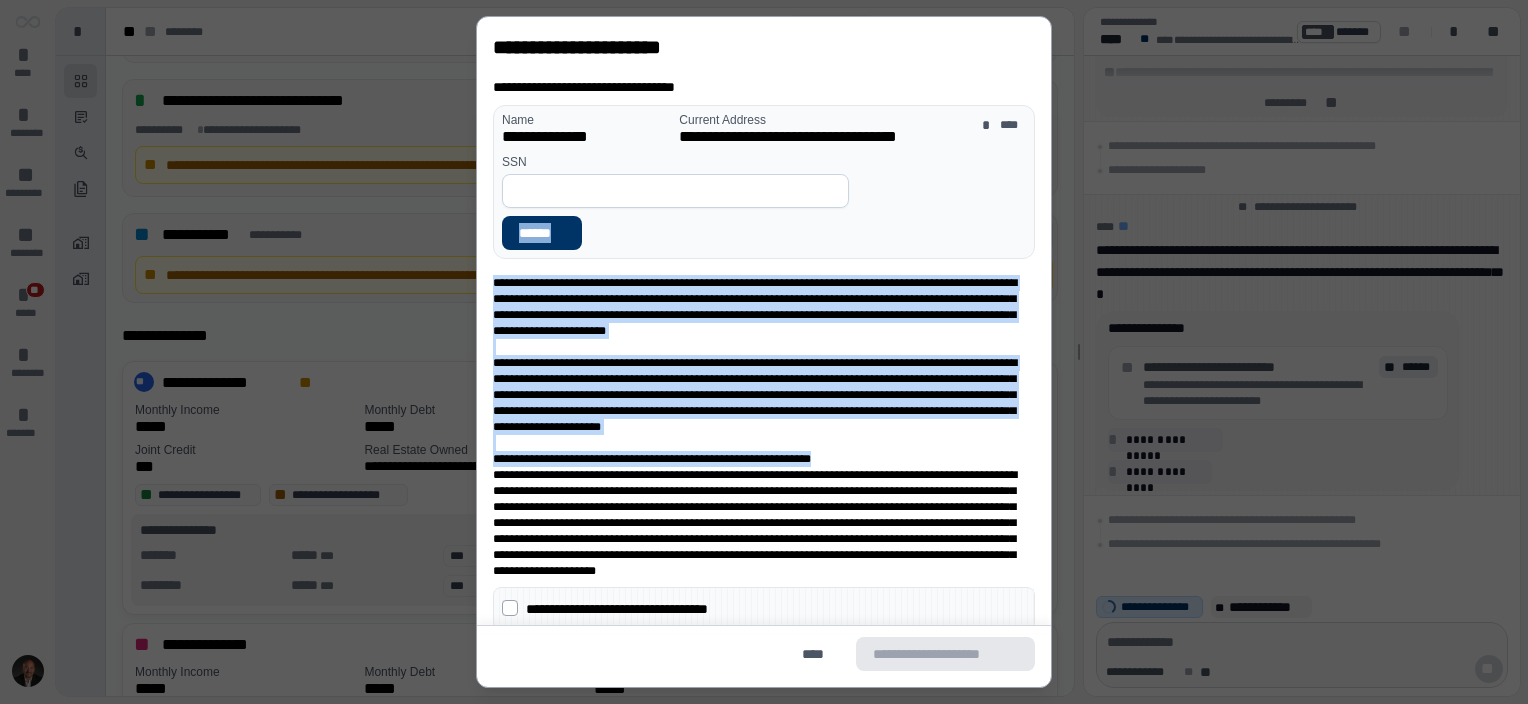 drag, startPoint x: 938, startPoint y: 453, endPoint x: 844, endPoint y: 158, distance: 309.6143 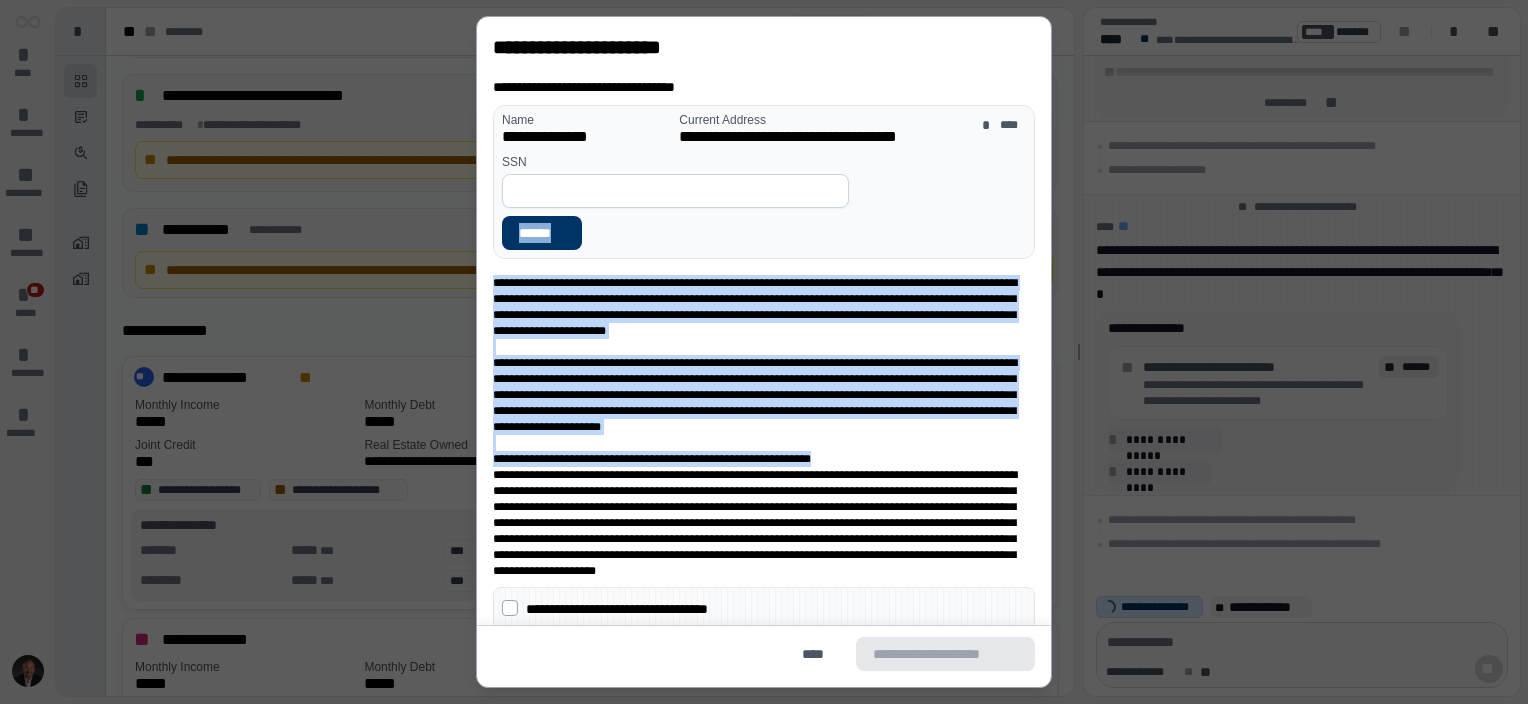 drag, startPoint x: 844, startPoint y: 158, endPoint x: 781, endPoint y: 186, distance: 68.942 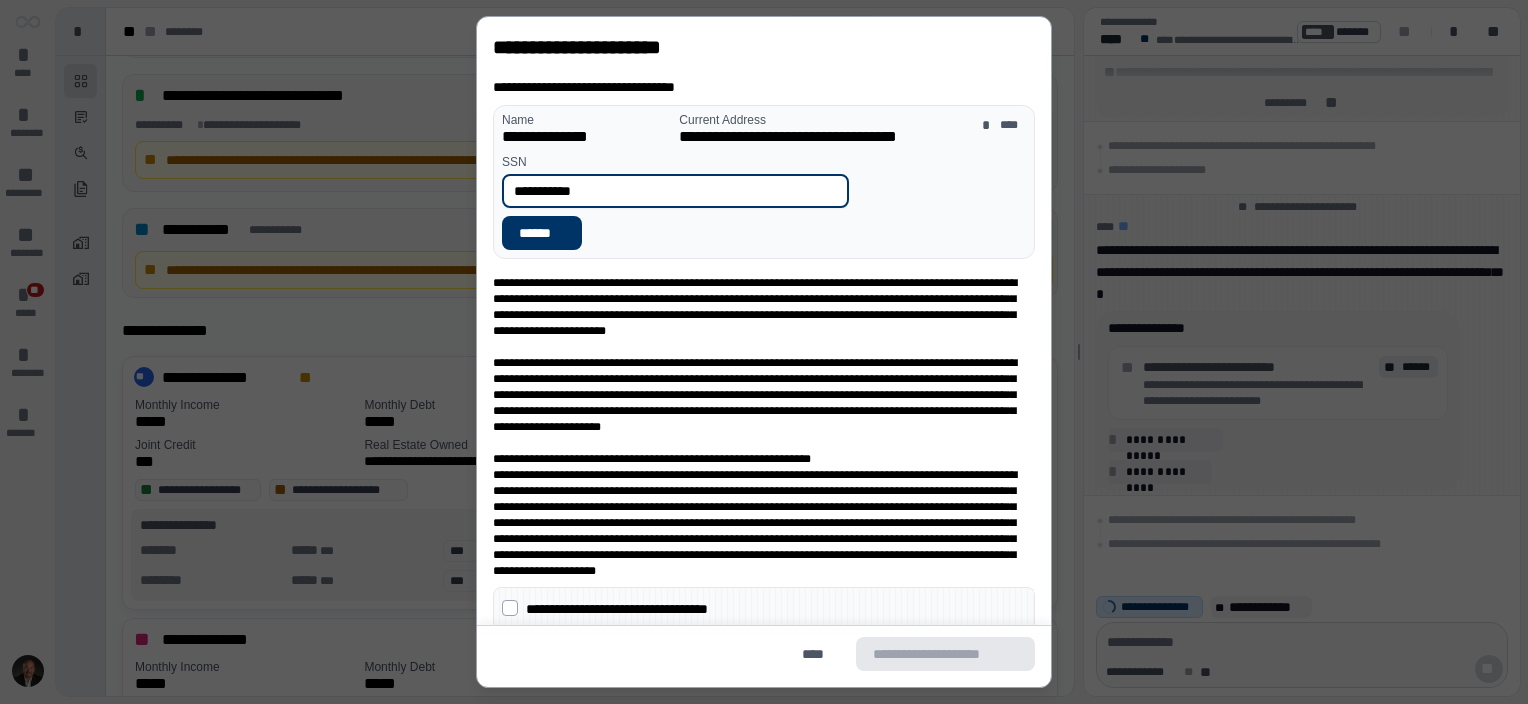 type on "**********" 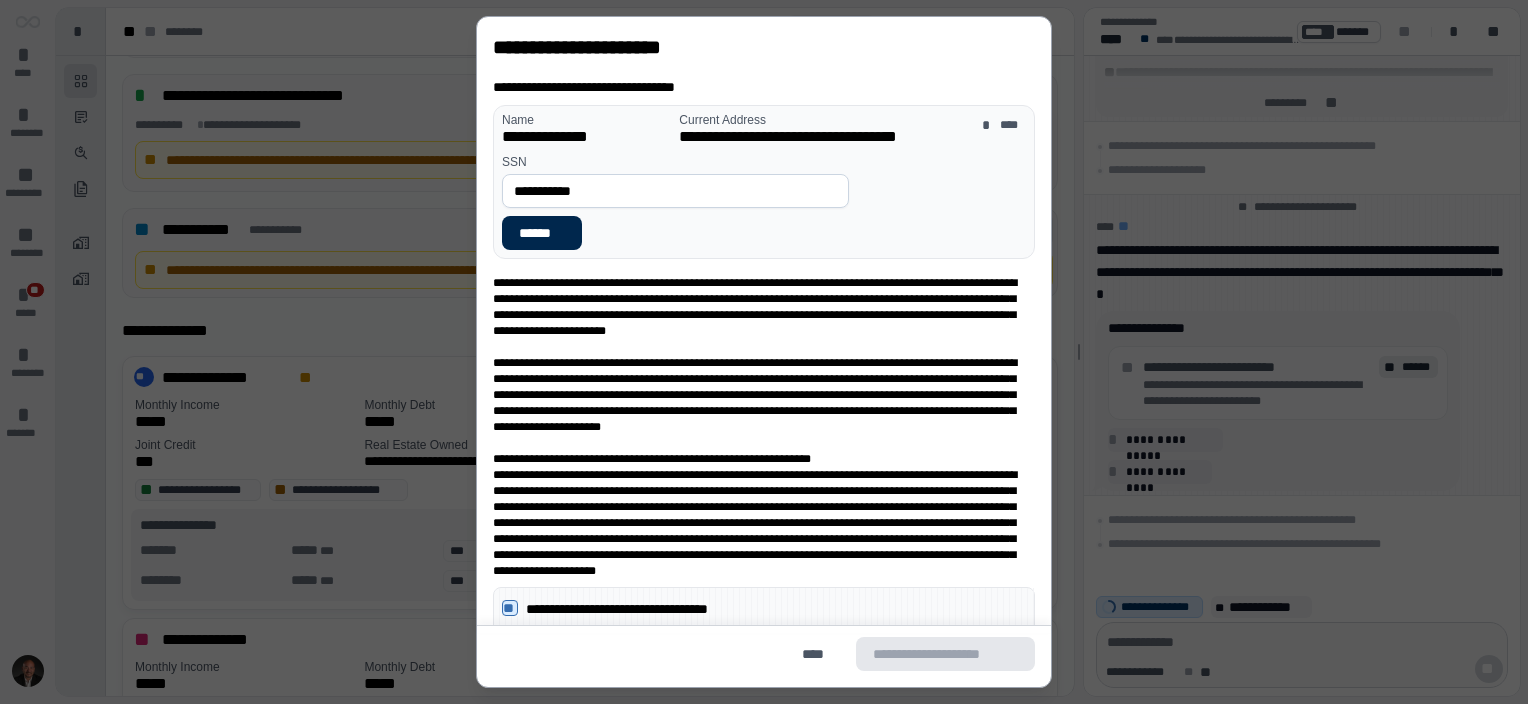click on "******" at bounding box center [542, 233] 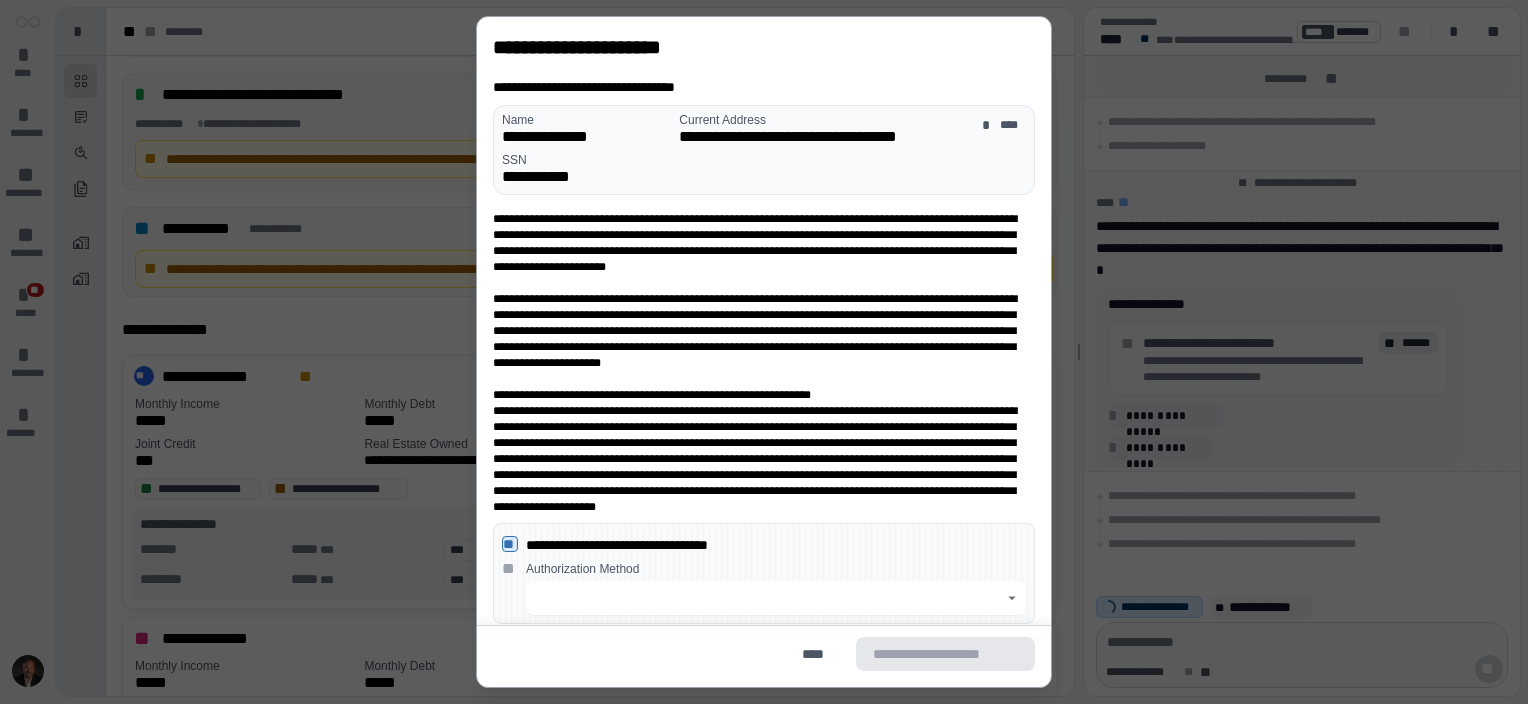 scroll, scrollTop: 864, scrollLeft: 0, axis: vertical 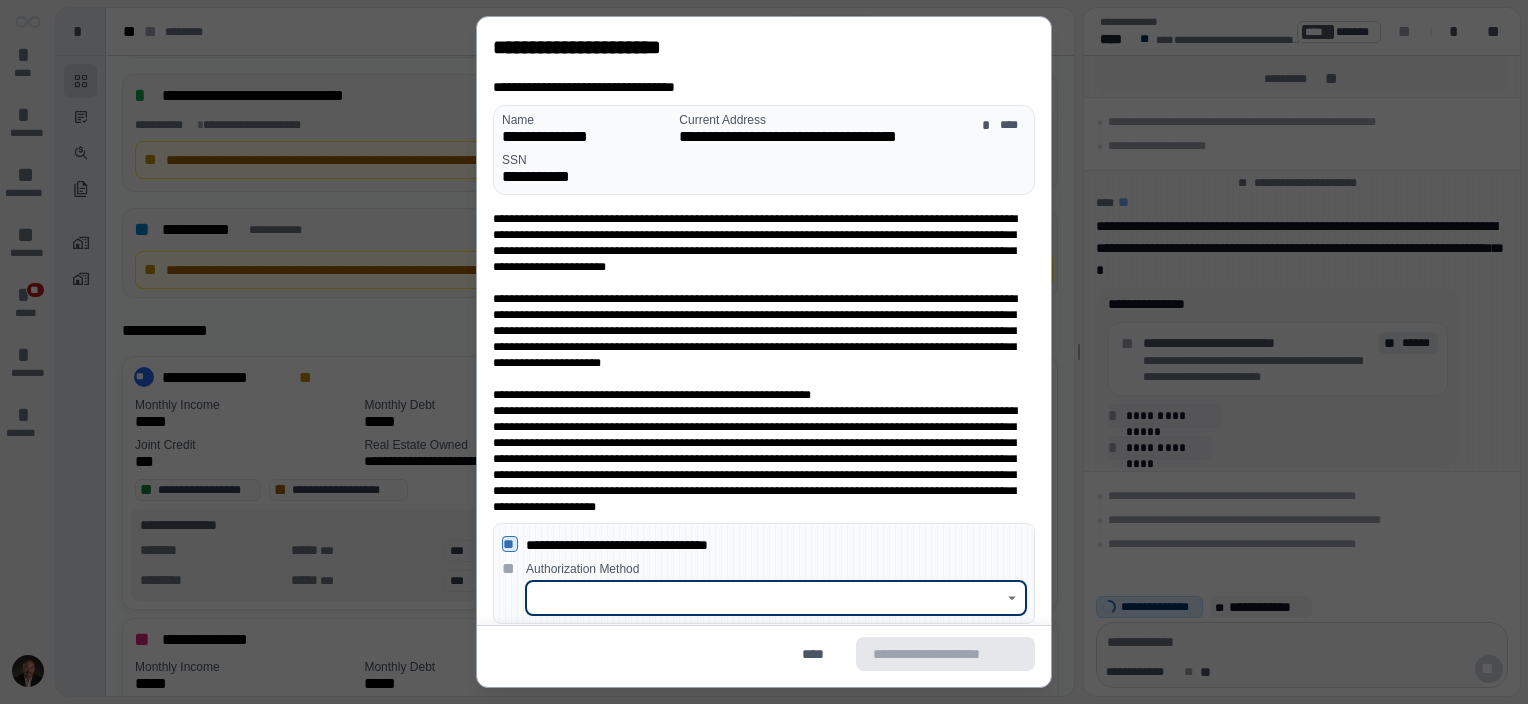click at bounding box center (765, 598) 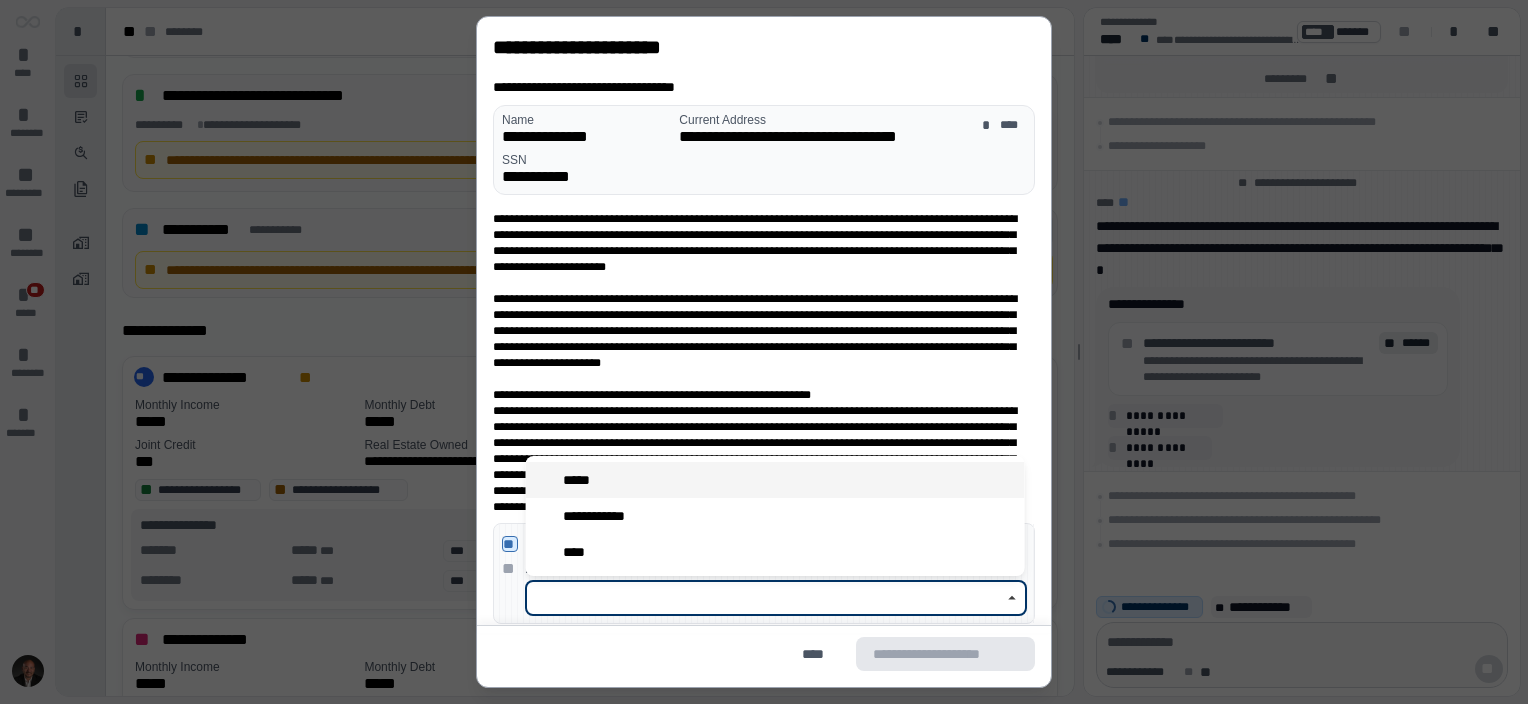 click on "*****" at bounding box center (775, 480) 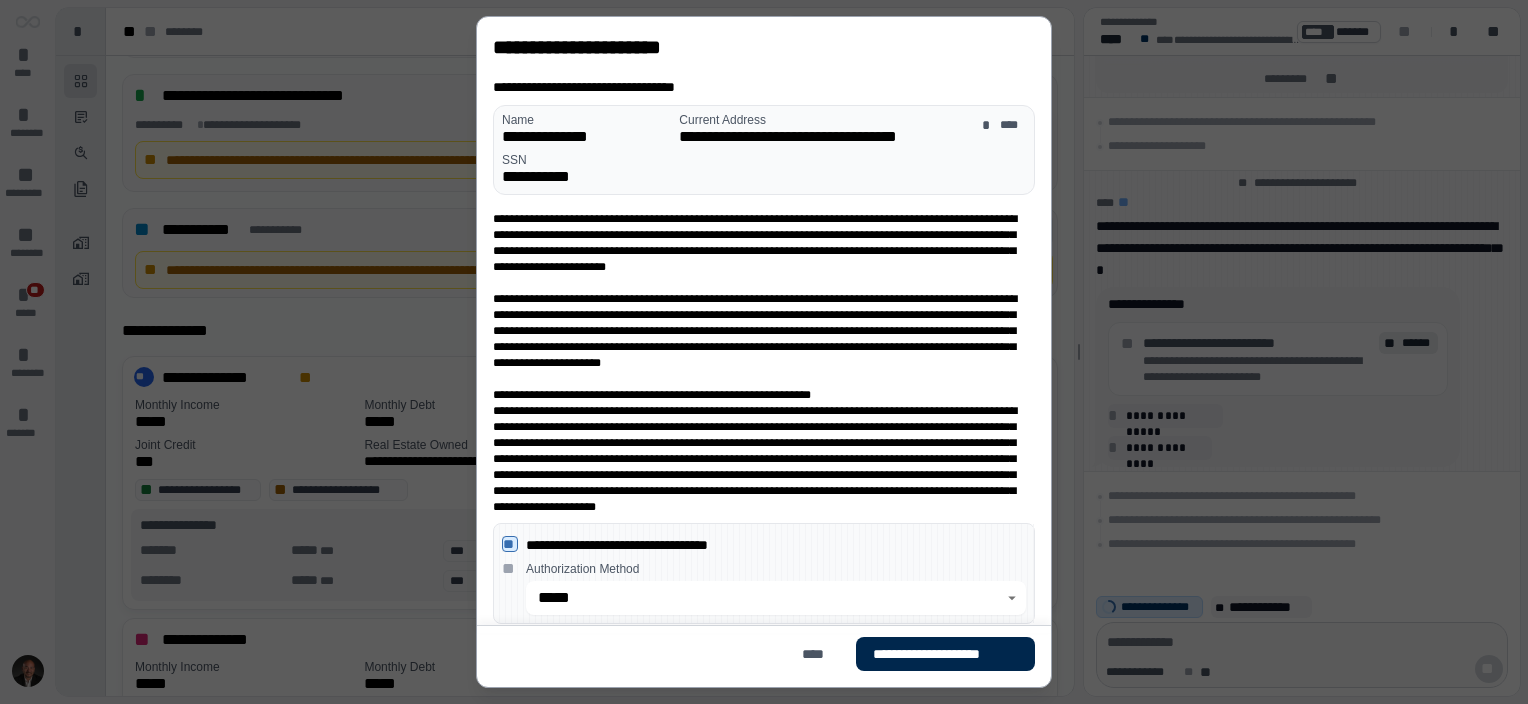 click on "**********" at bounding box center (945, 654) 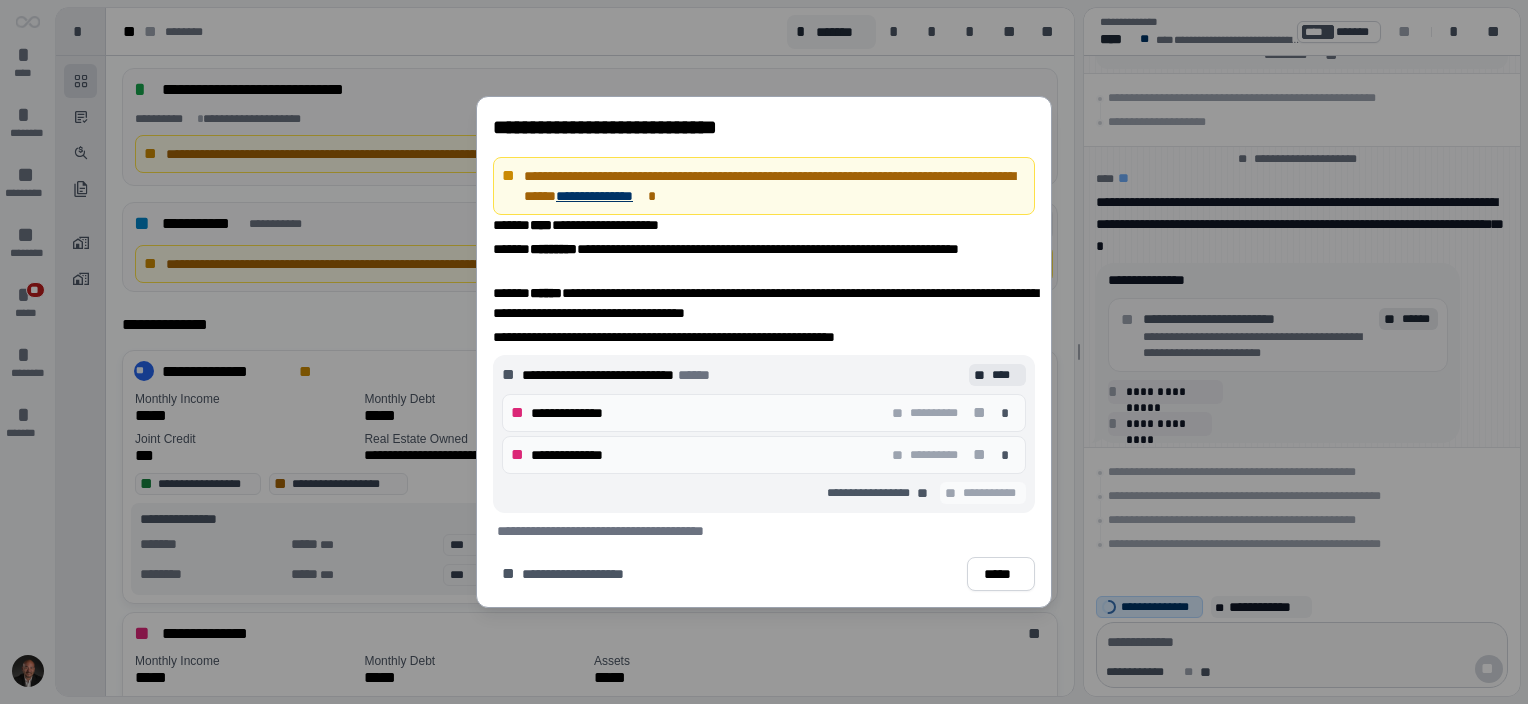 scroll, scrollTop: 864, scrollLeft: 0, axis: vertical 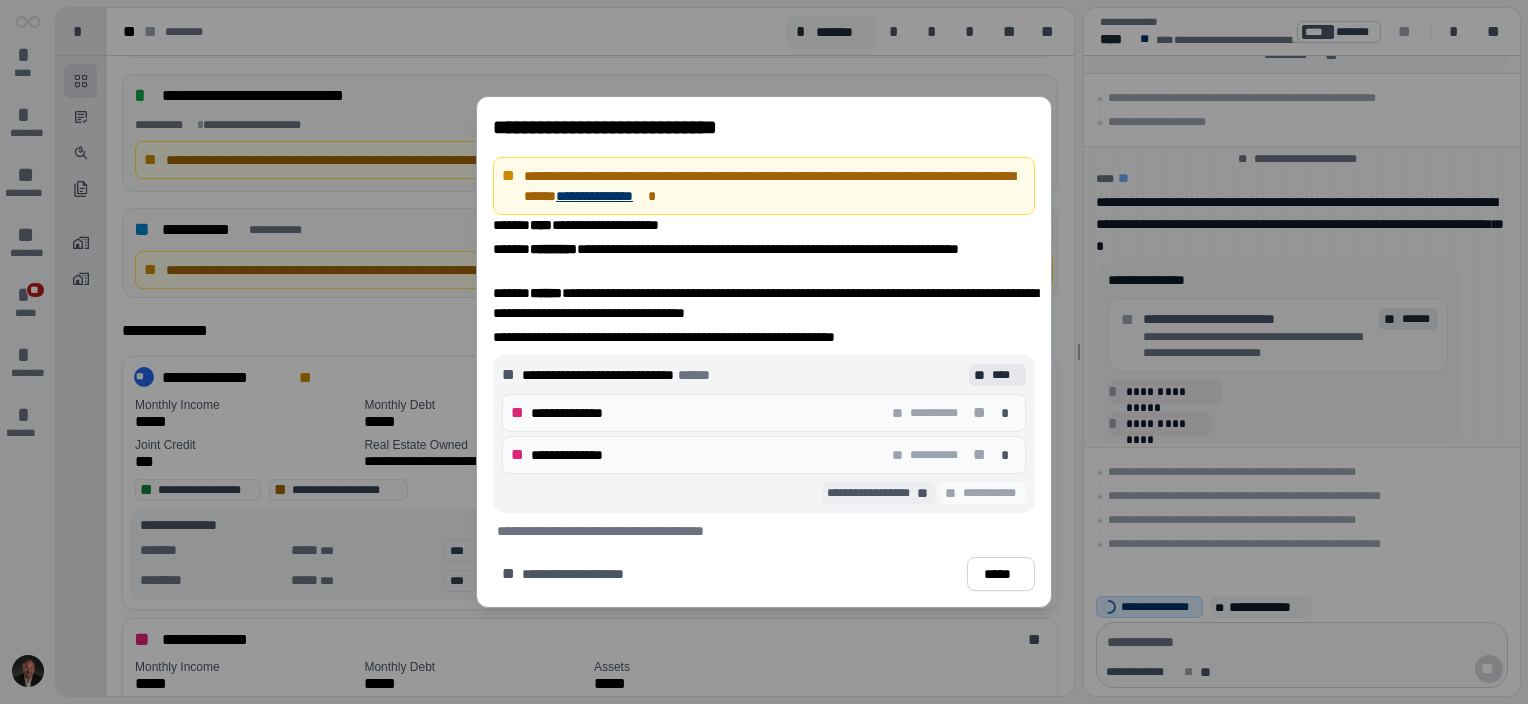click on "**********" at bounding box center (870, 493) 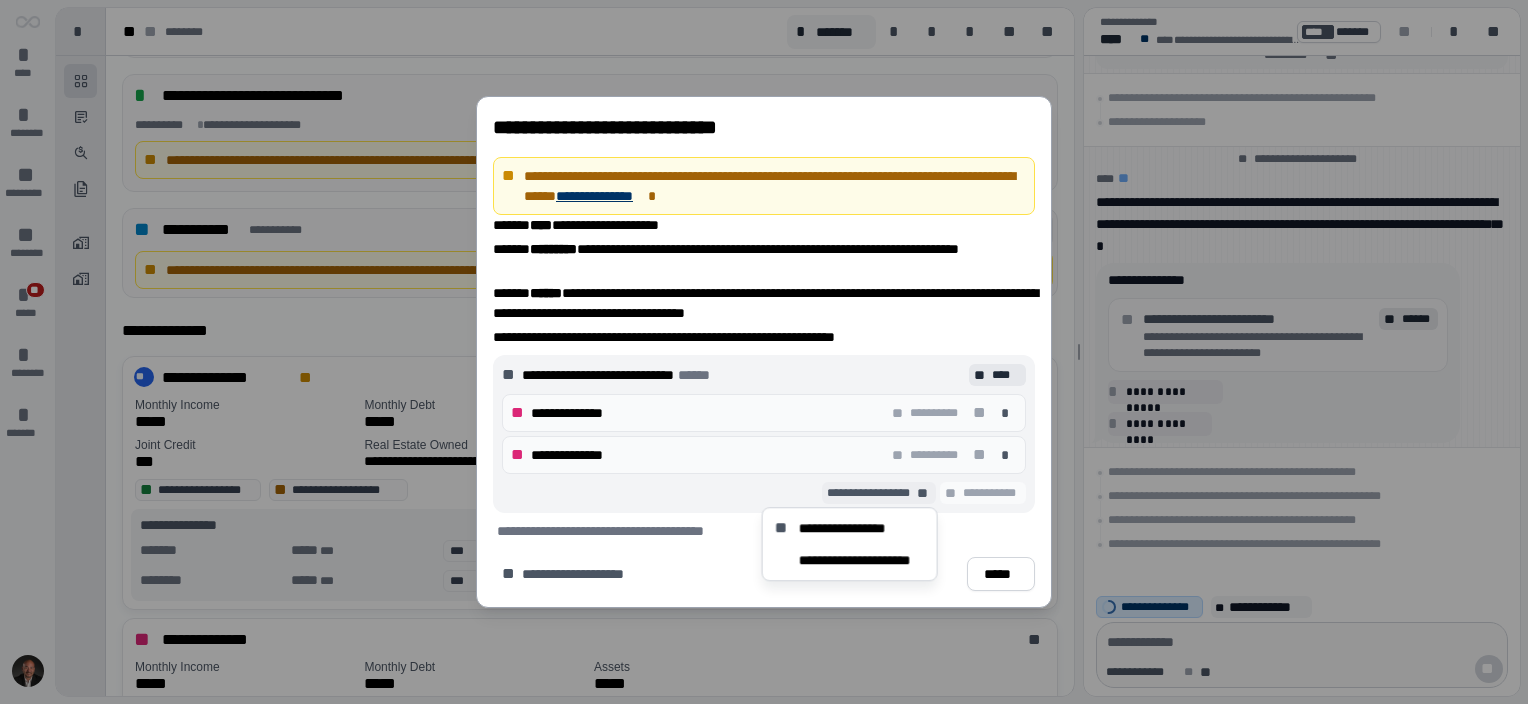 click on "**********" at bounding box center [846, 528] 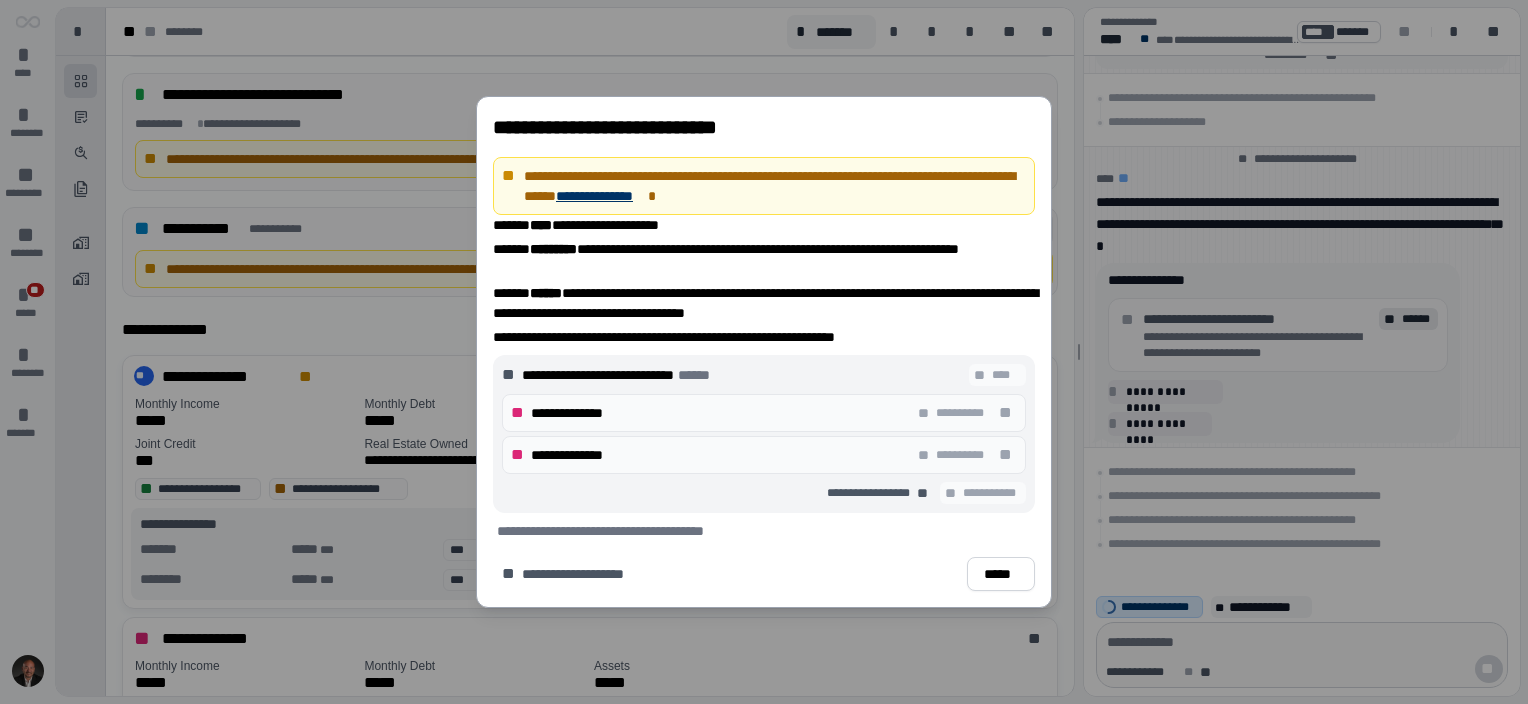 scroll, scrollTop: 864, scrollLeft: 0, axis: vertical 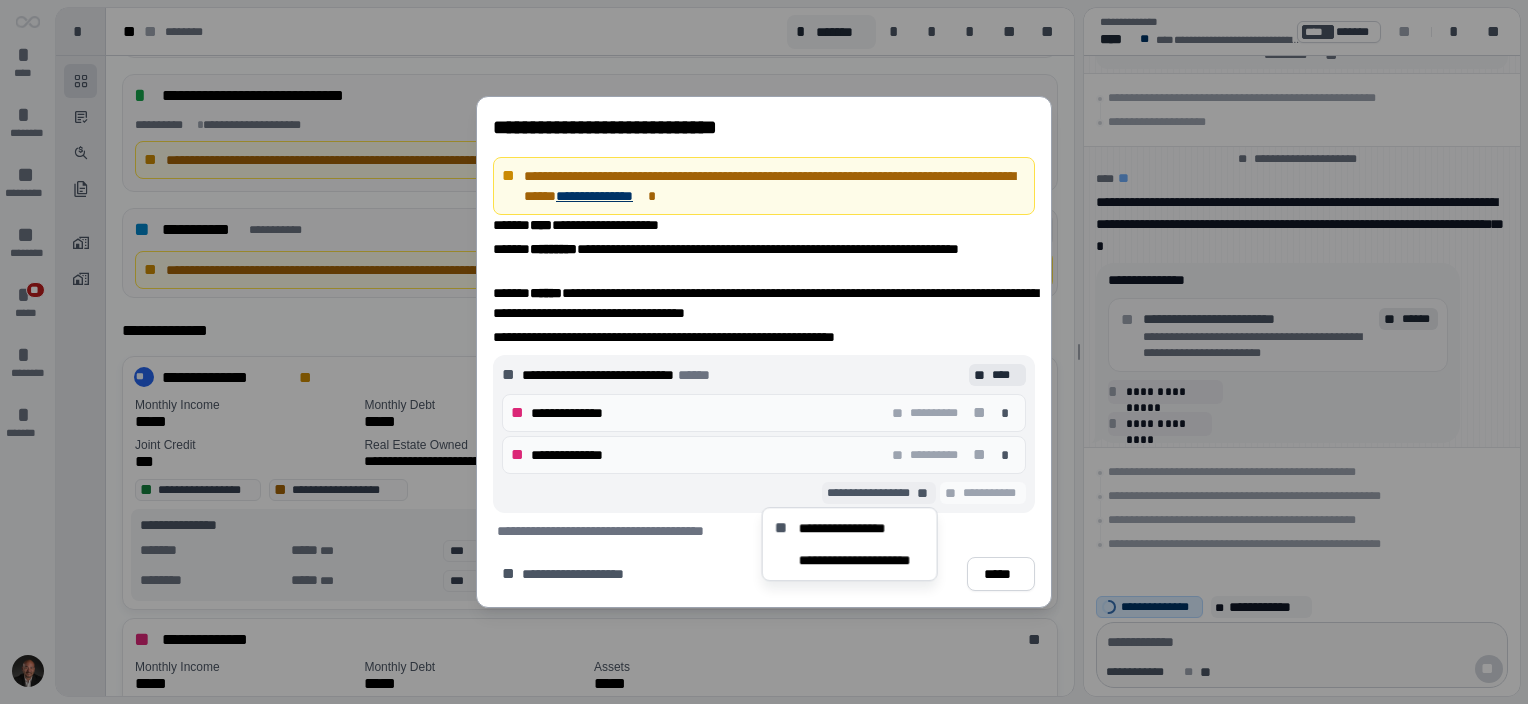 click on "**********" at bounding box center (870, 493) 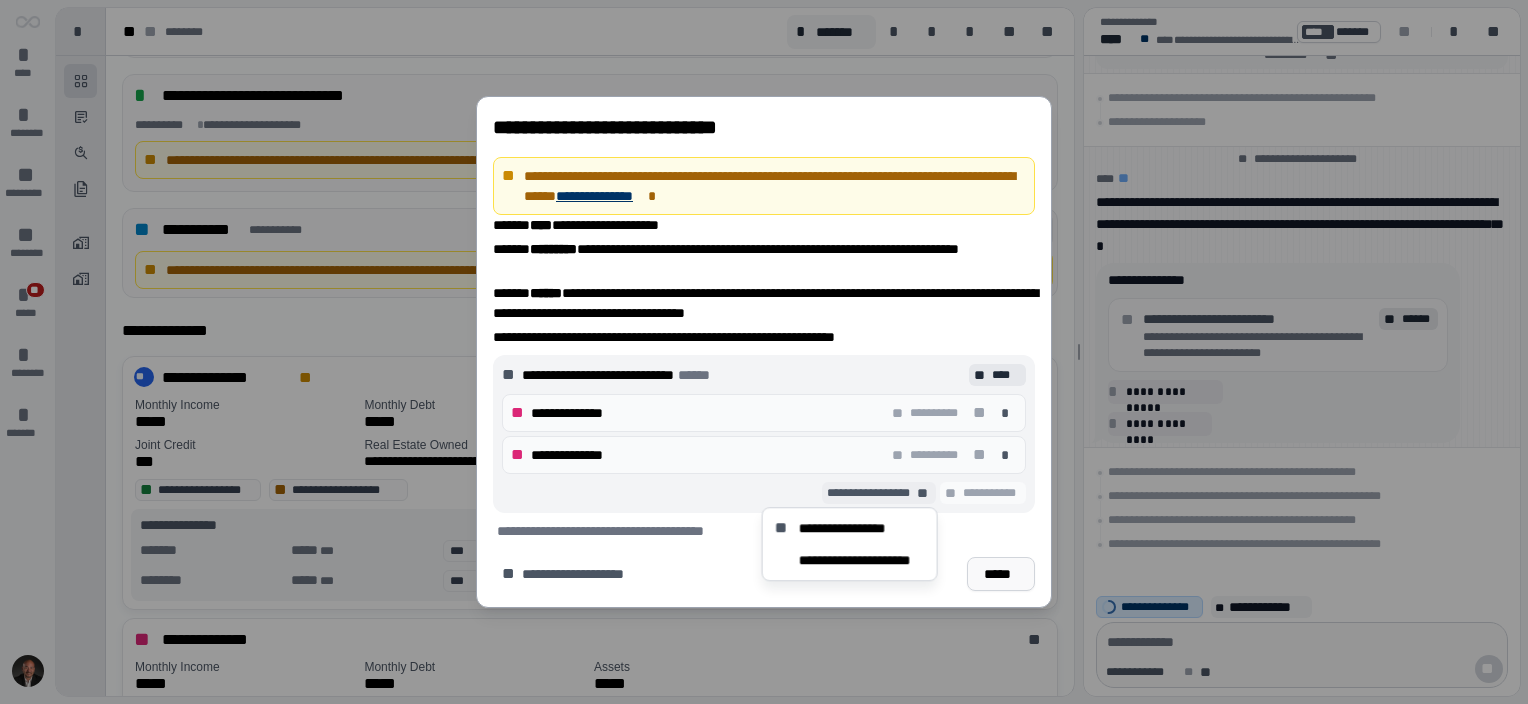click on "*****" at bounding box center [1001, 574] 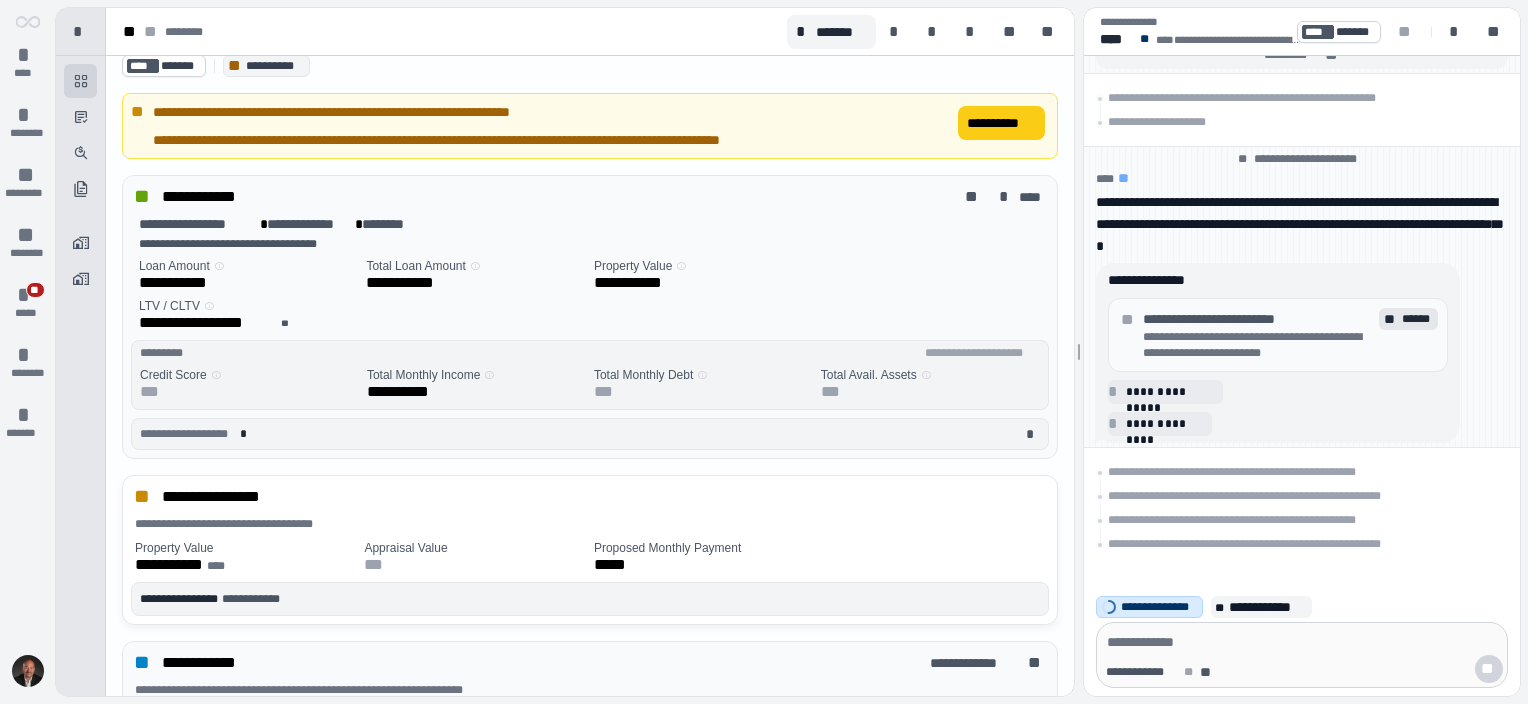 scroll, scrollTop: 81, scrollLeft: 0, axis: vertical 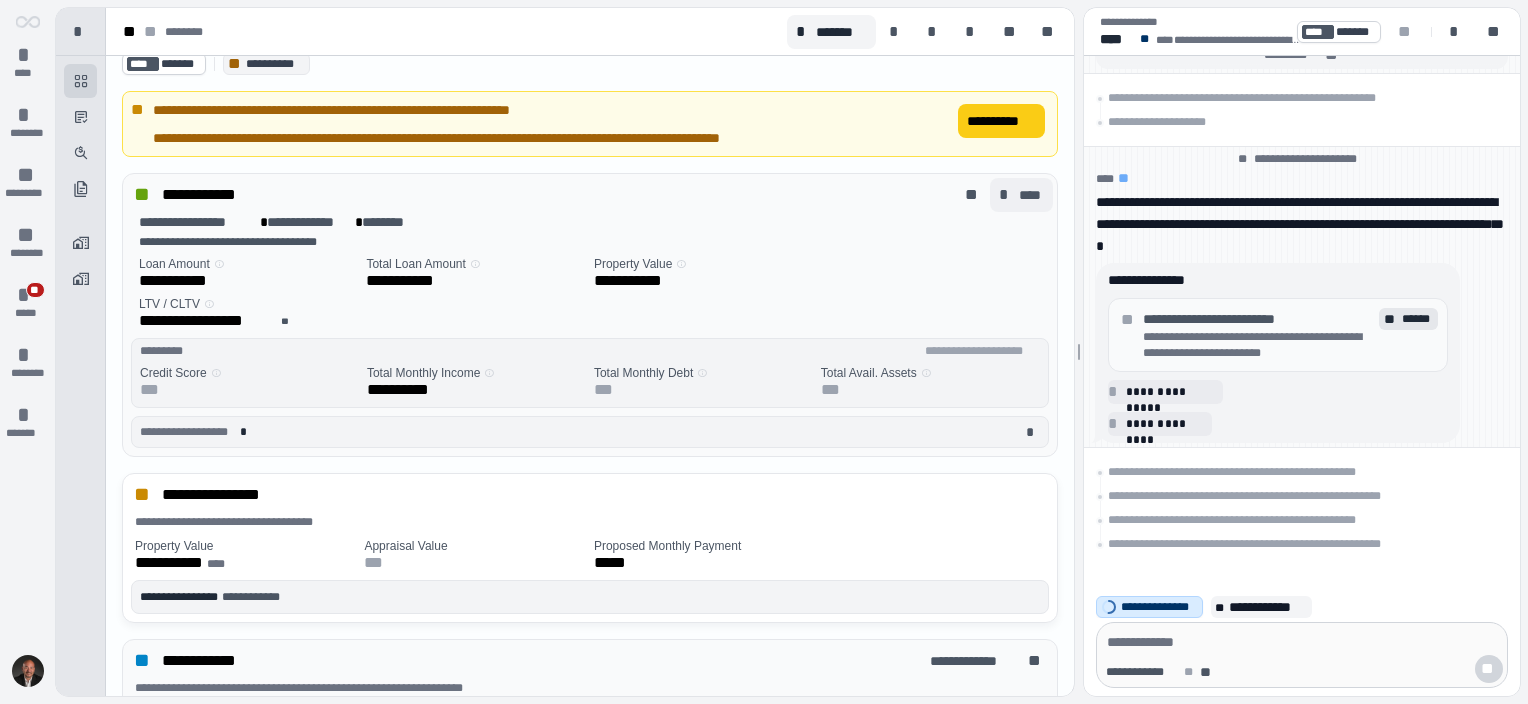 click on "****" at bounding box center [1031, 195] 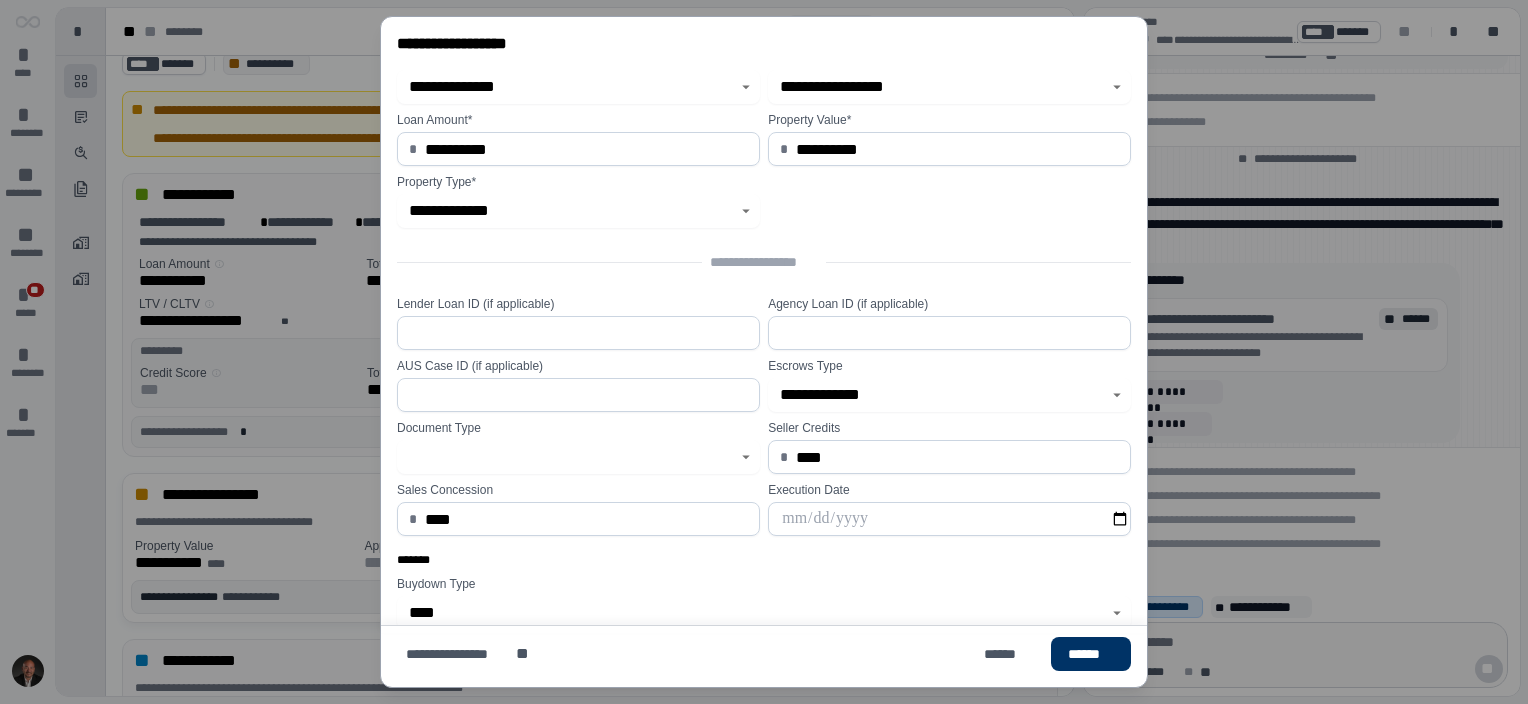 scroll, scrollTop: 0, scrollLeft: 0, axis: both 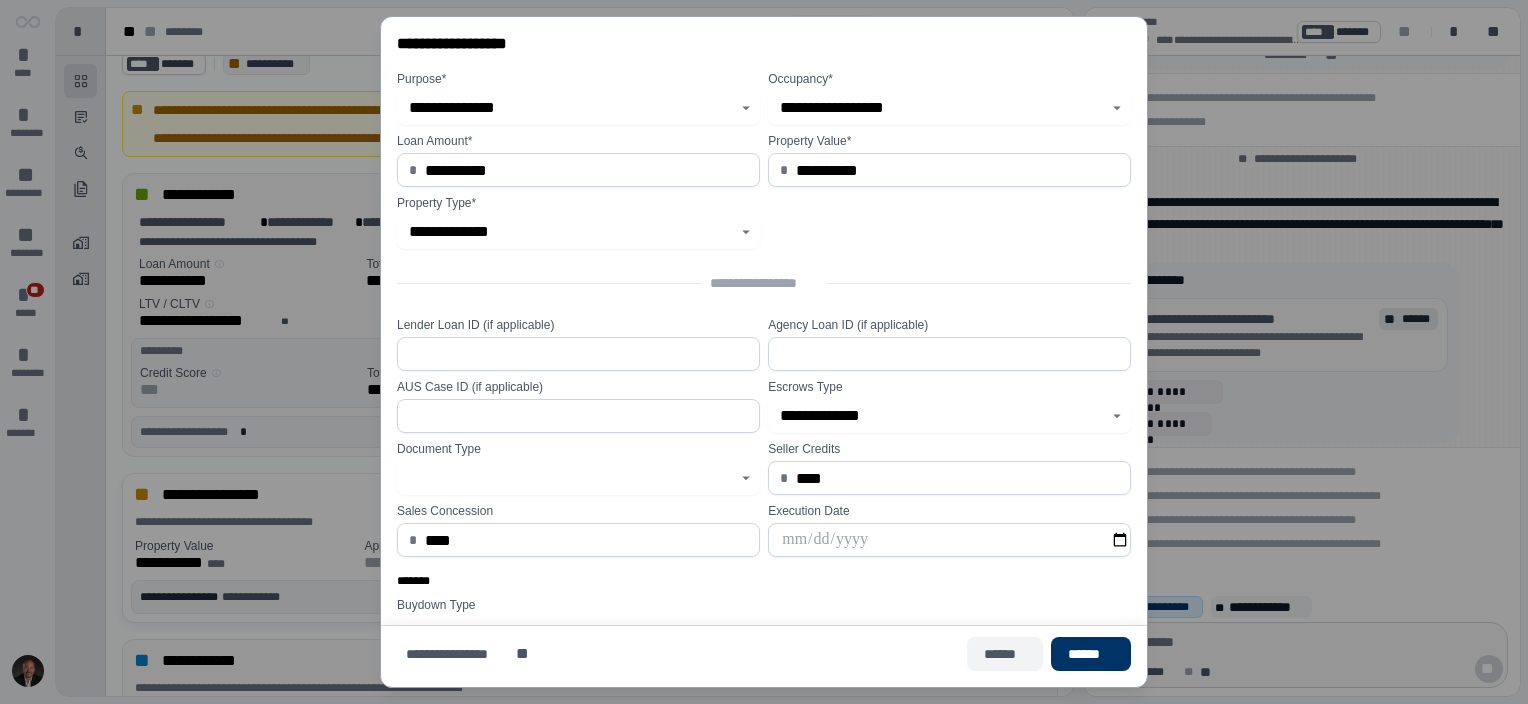 click on "******" at bounding box center [1005, 654] 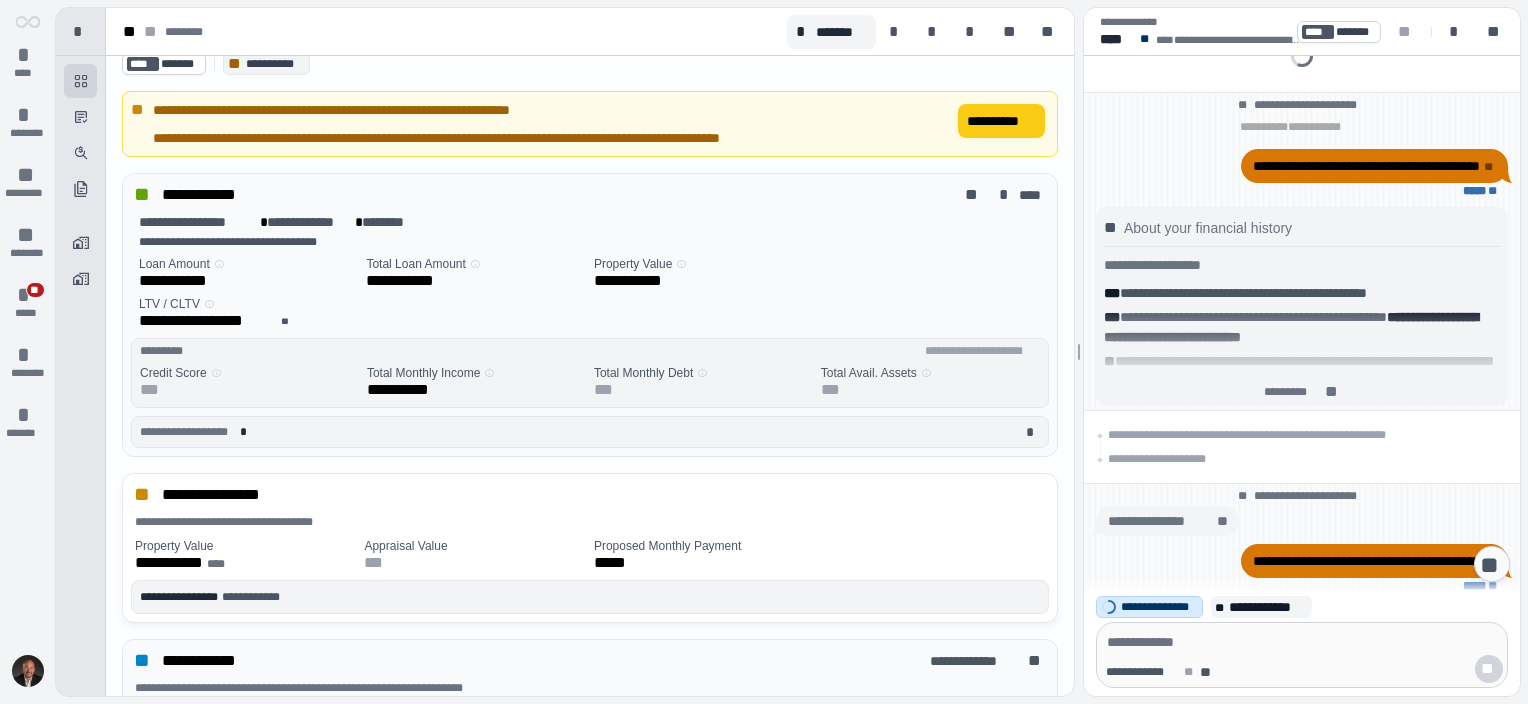 scroll, scrollTop: 753, scrollLeft: 0, axis: vertical 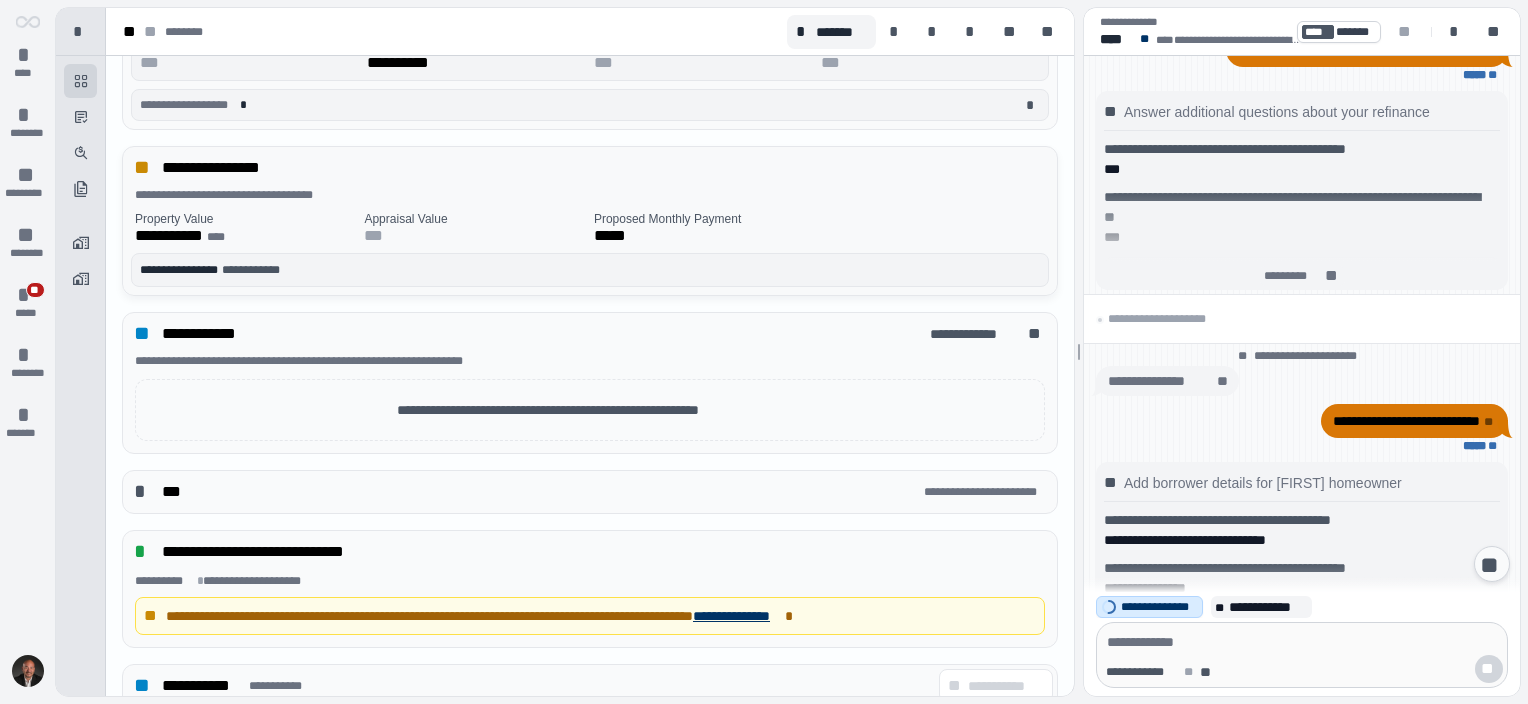 click on "**********" at bounding box center (594, 195) 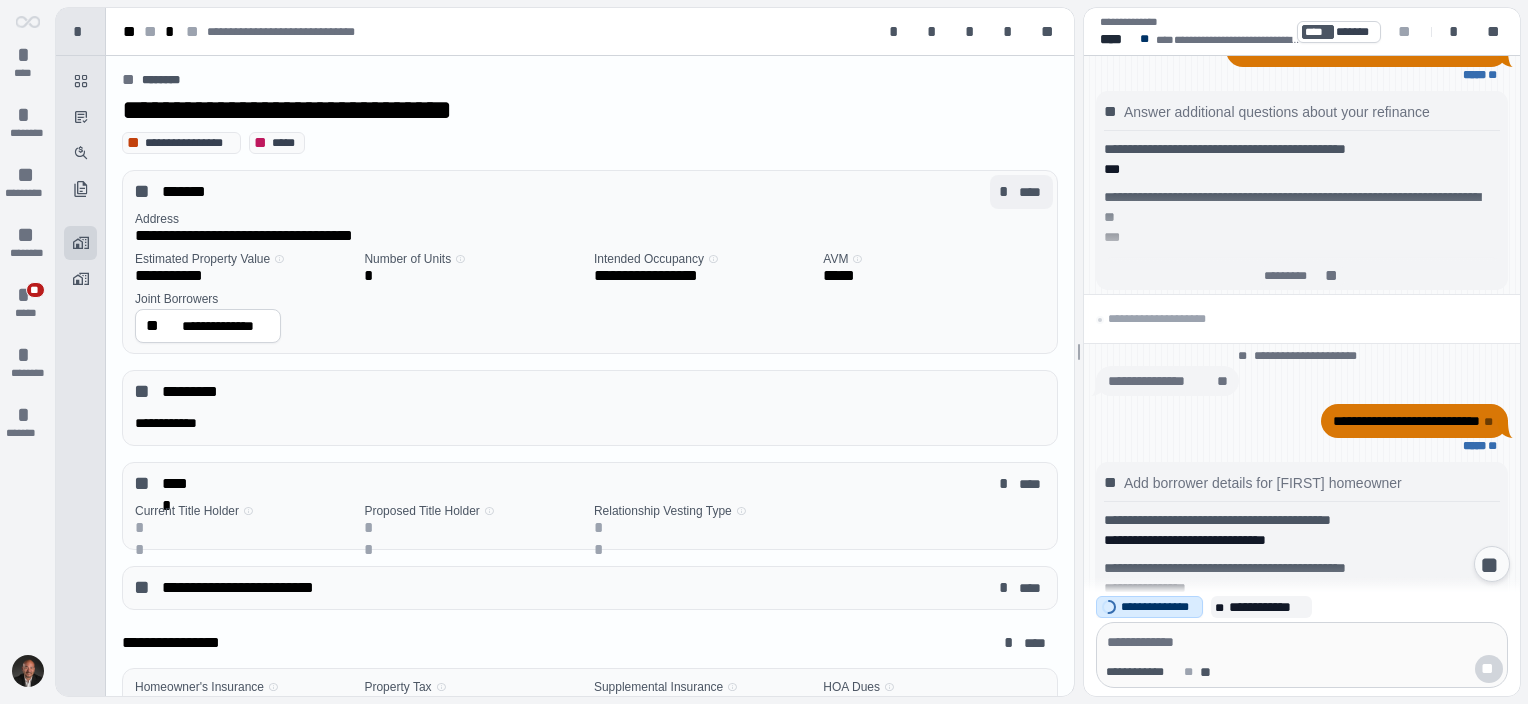 click on "****" at bounding box center (1031, 192) 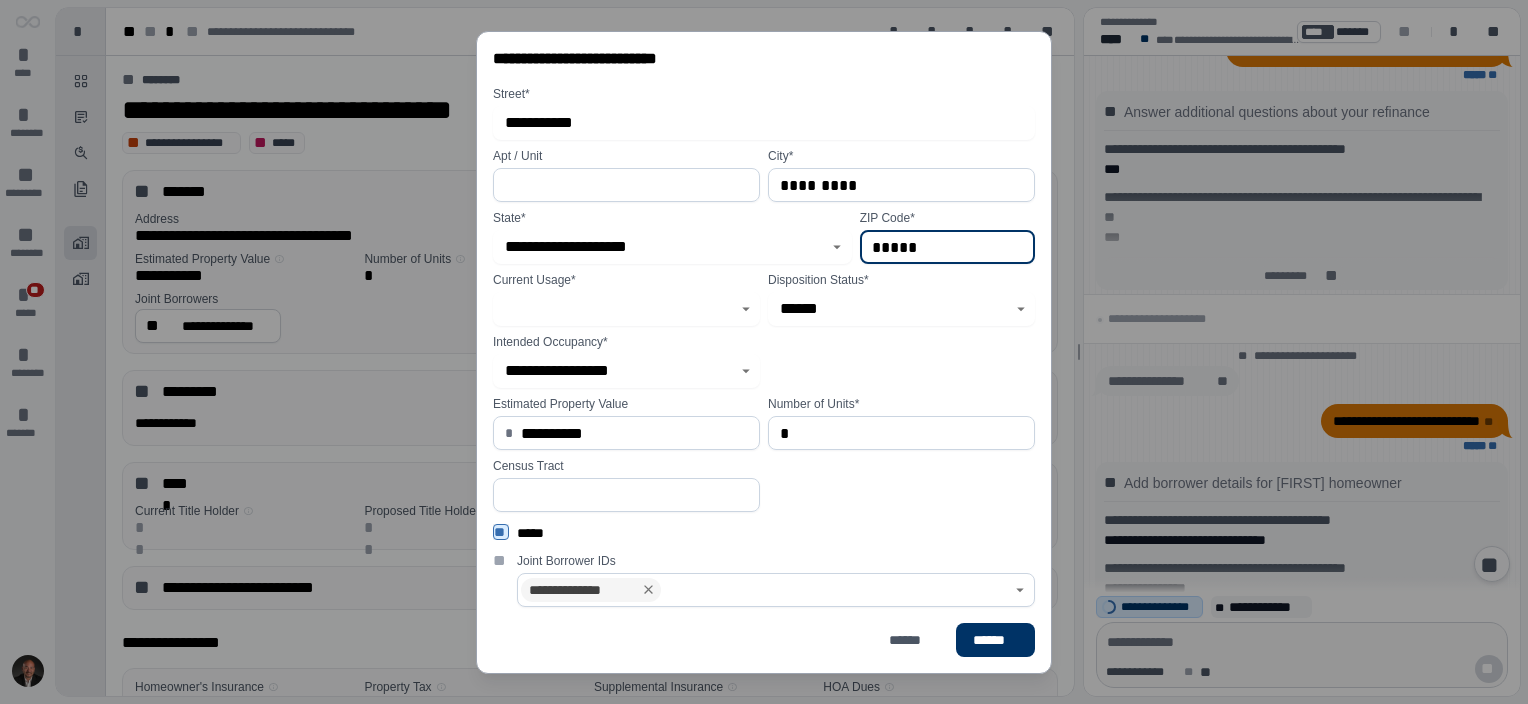 drag, startPoint x: 959, startPoint y: 248, endPoint x: 832, endPoint y: 272, distance: 129.24782 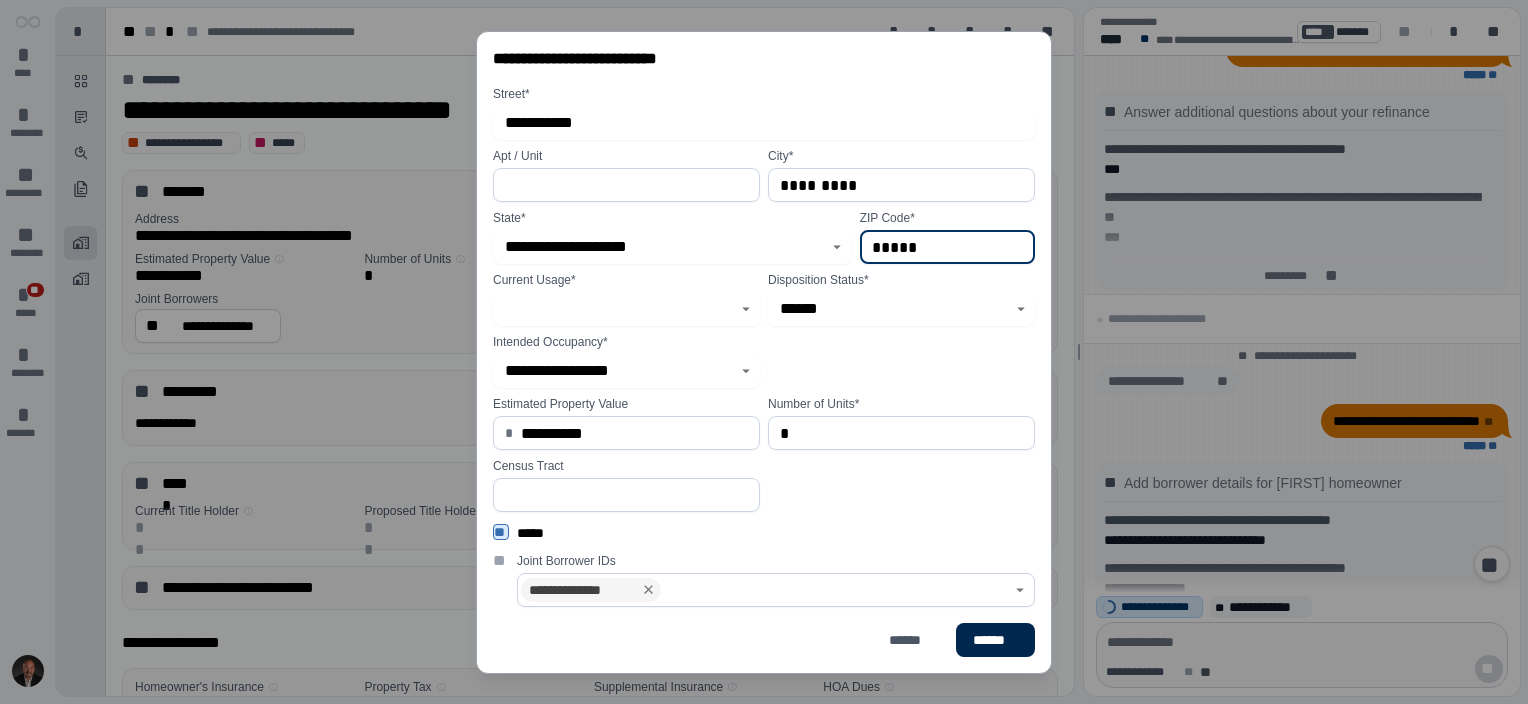 type on "*****" 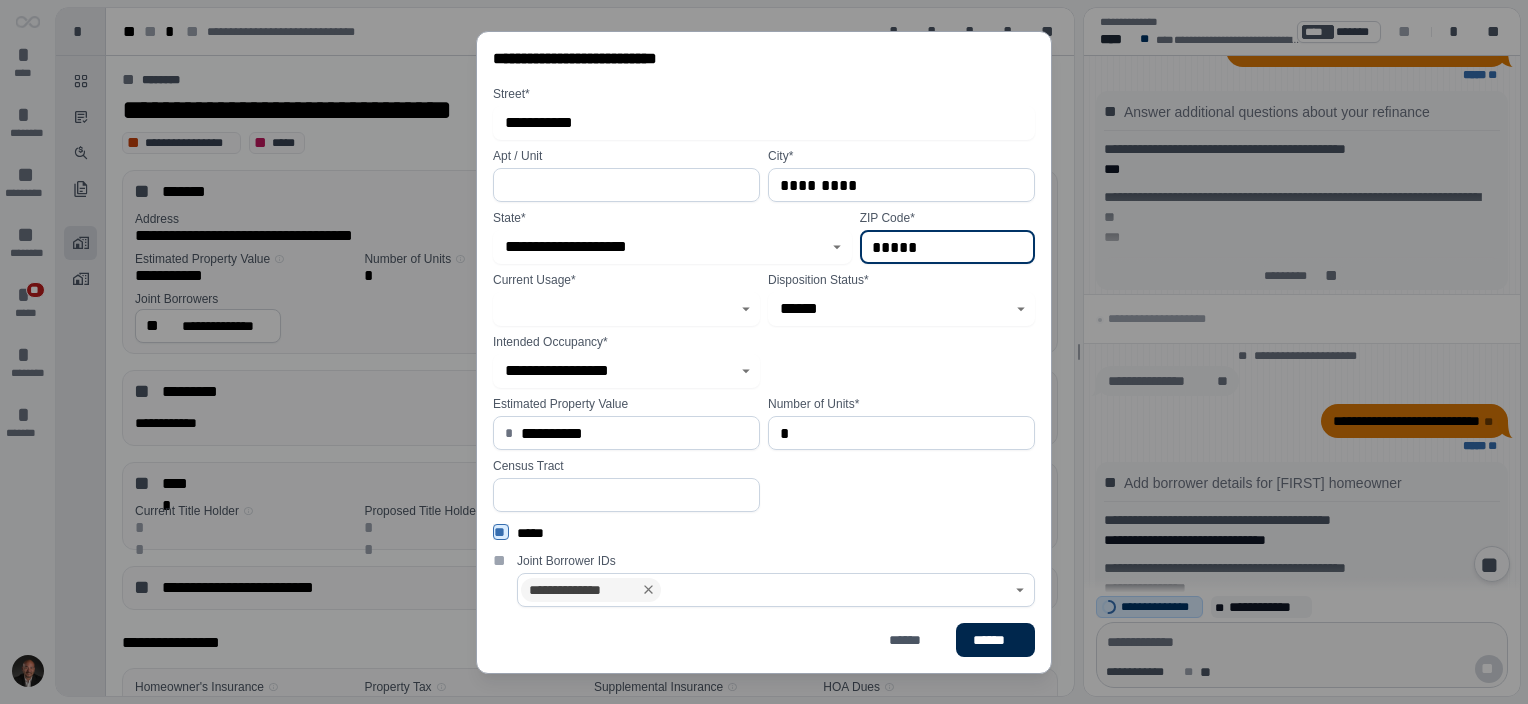 click on "******" at bounding box center (995, 640) 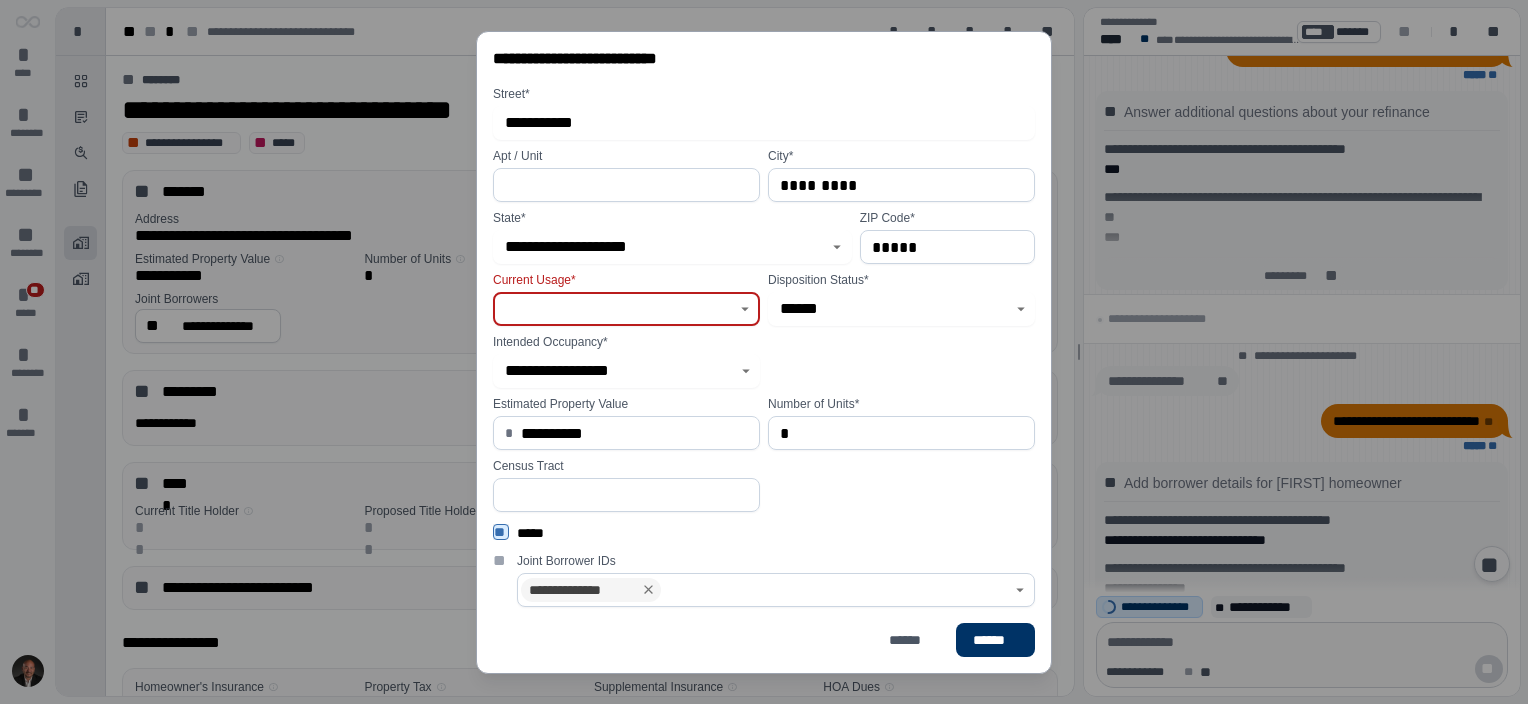 click 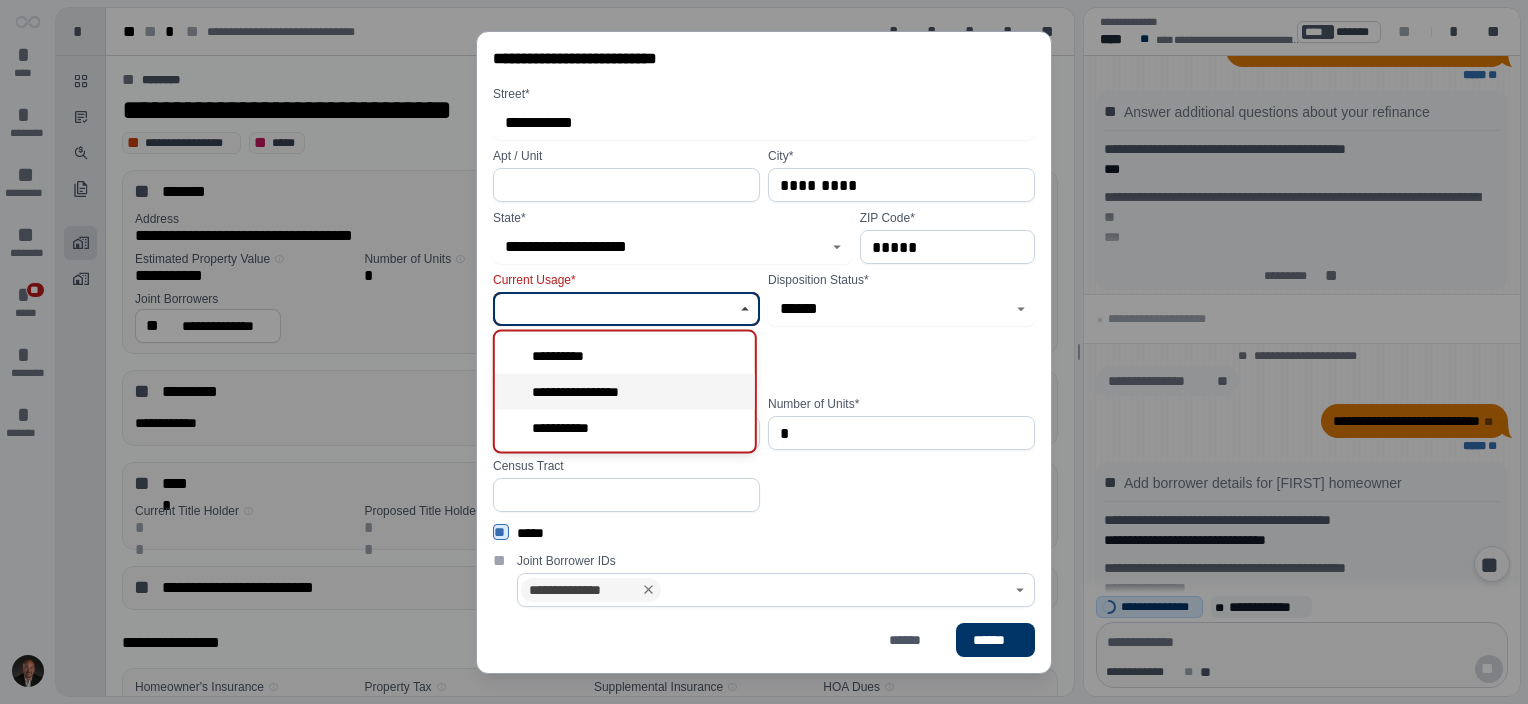 click on "**********" at bounding box center (625, 392) 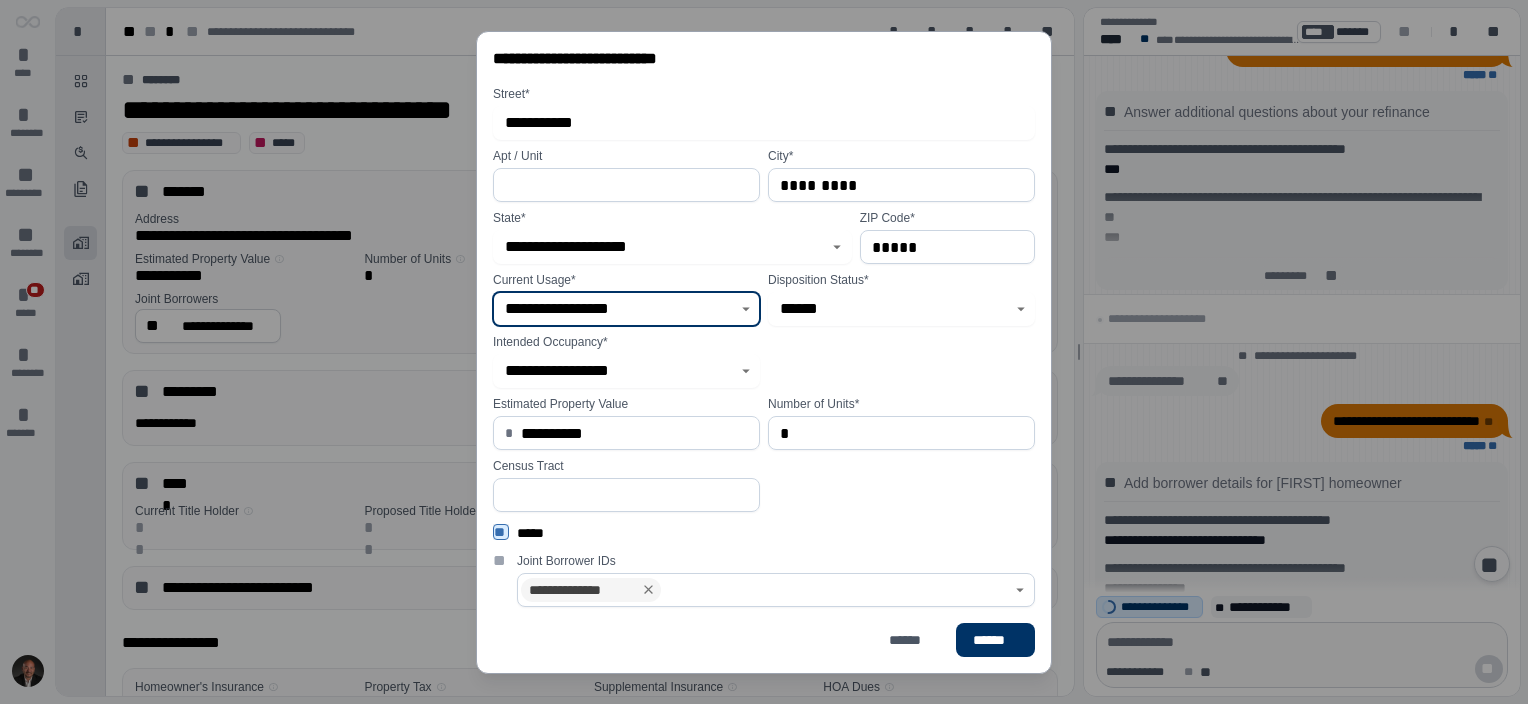 click 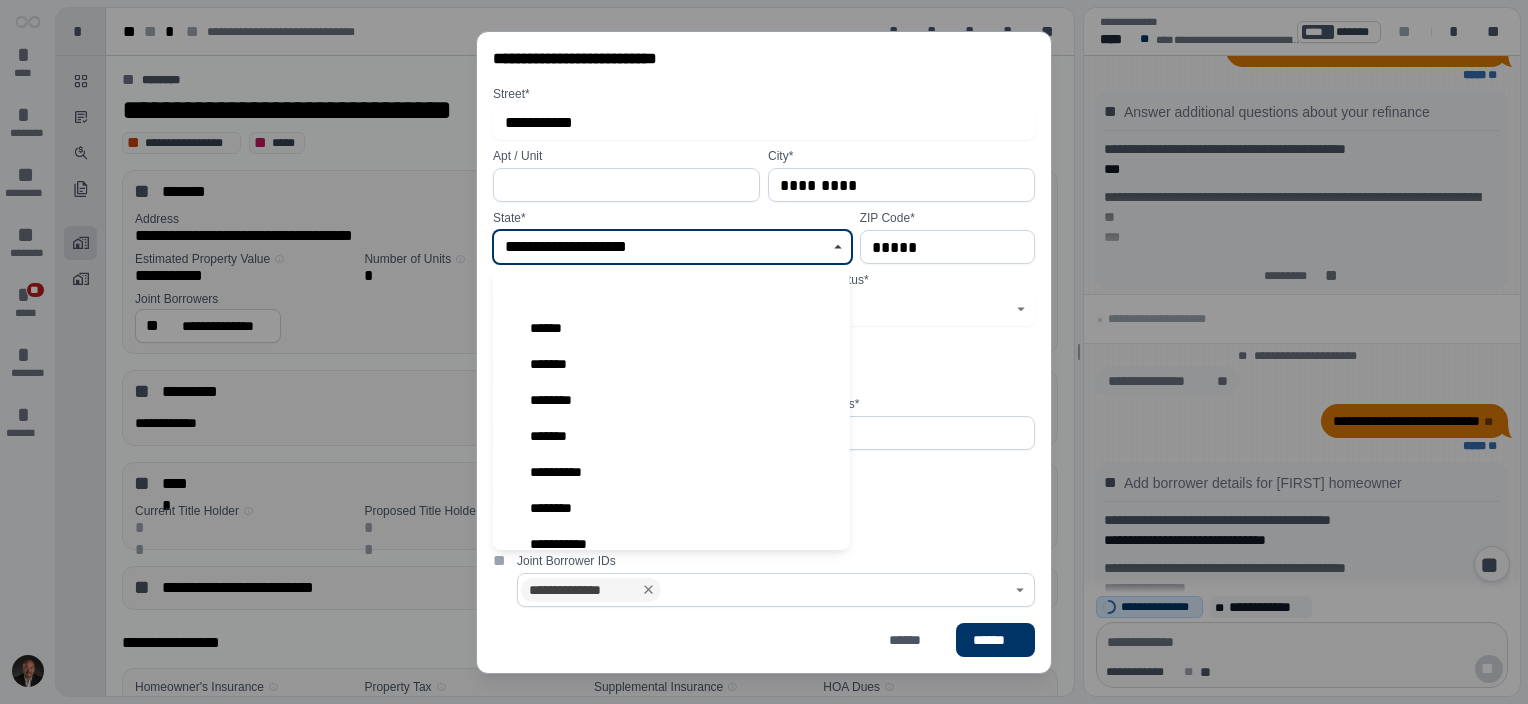 scroll, scrollTop: 50, scrollLeft: 0, axis: vertical 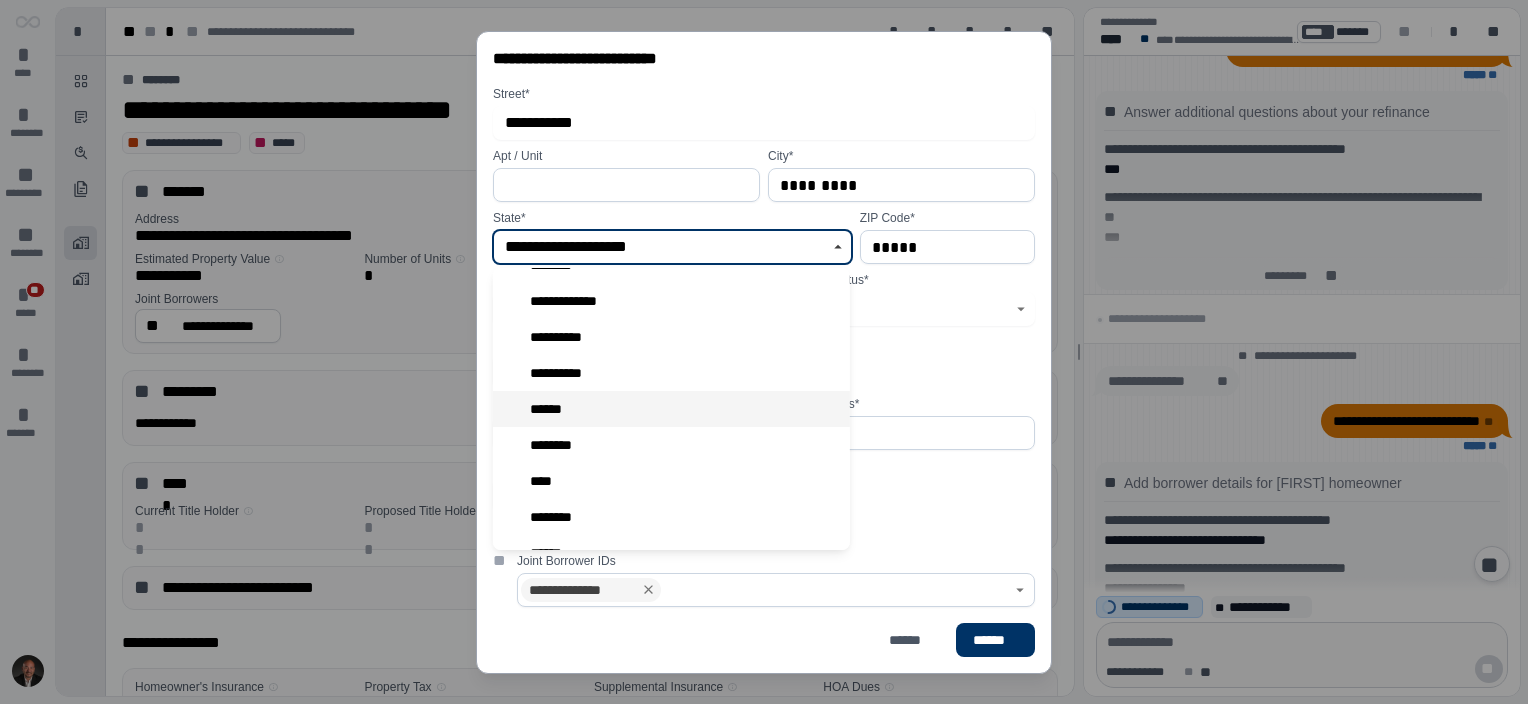 click on "******" at bounding box center [671, 409] 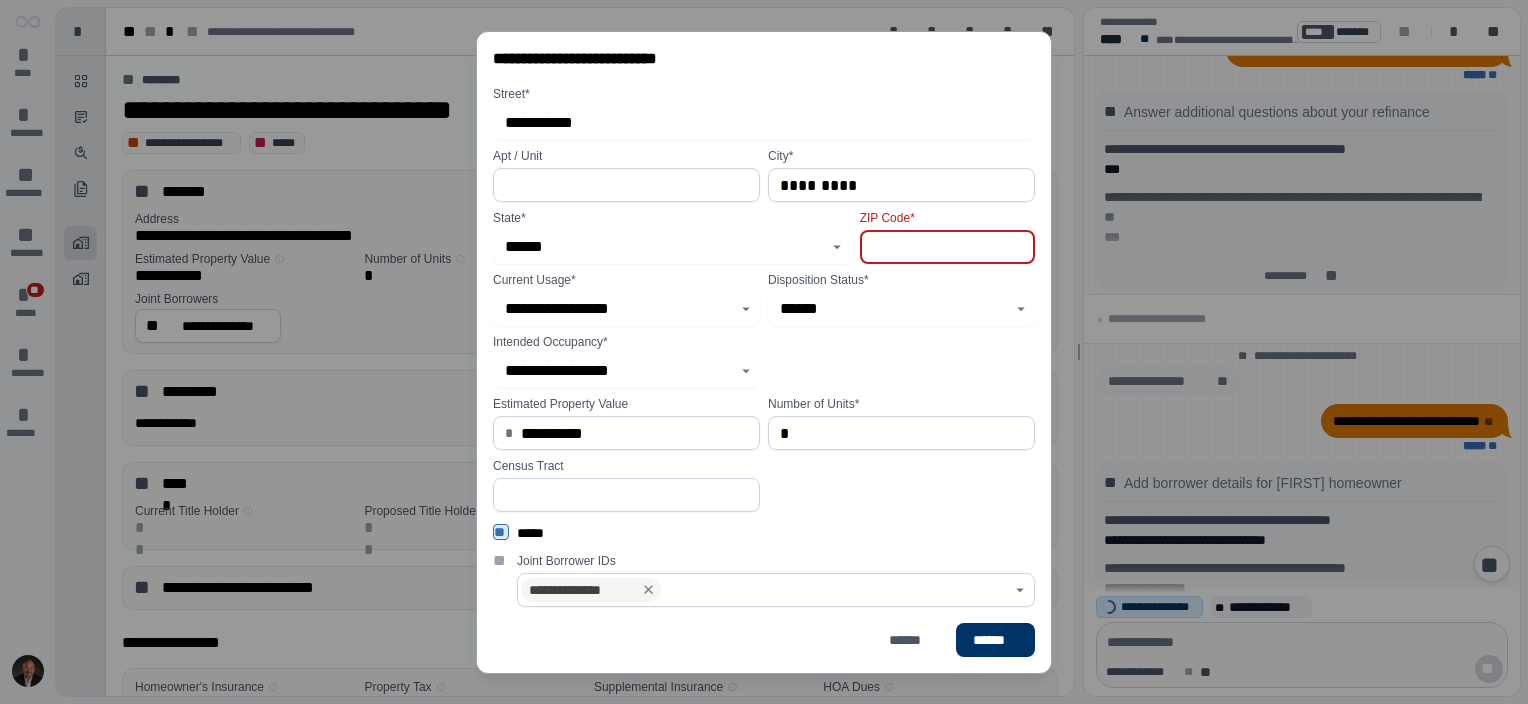 click at bounding box center (947, 247) 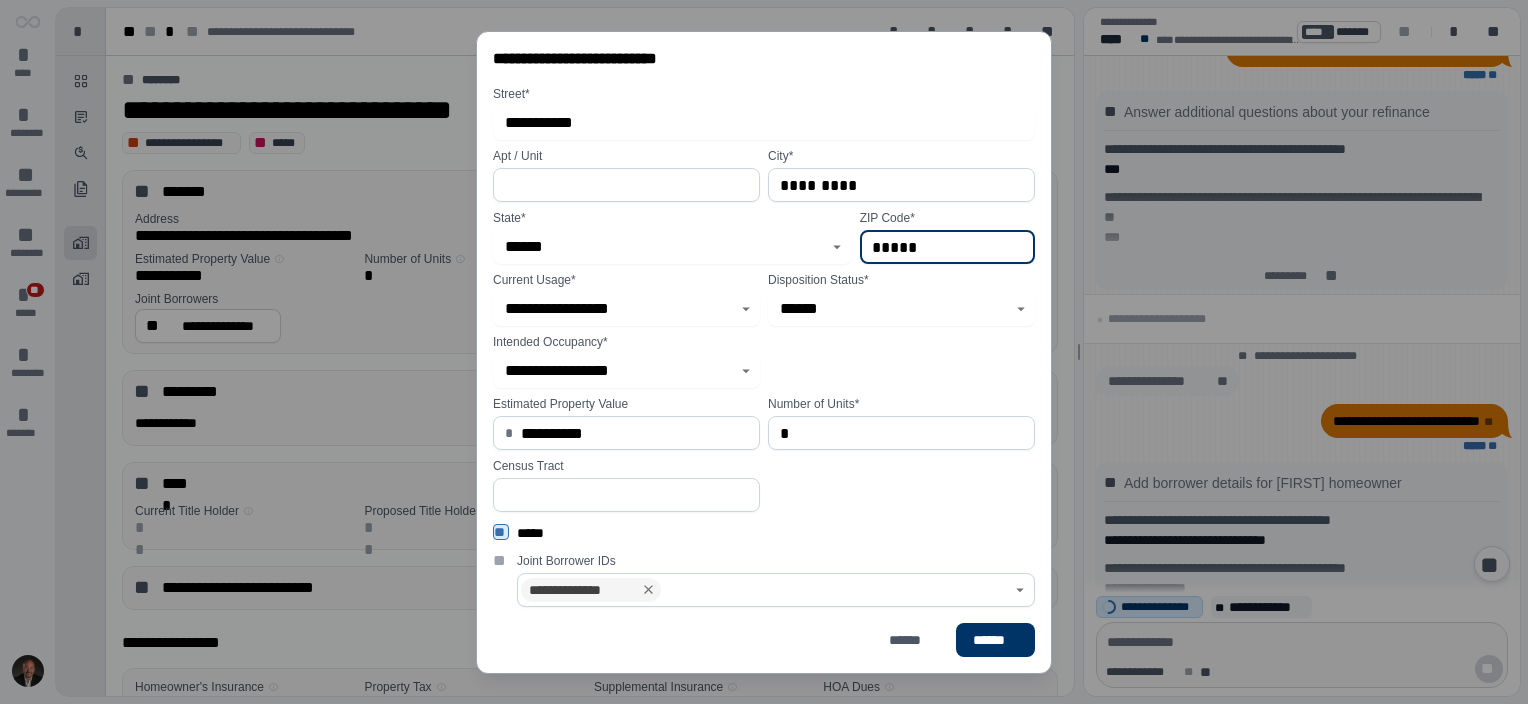 type on "*****" 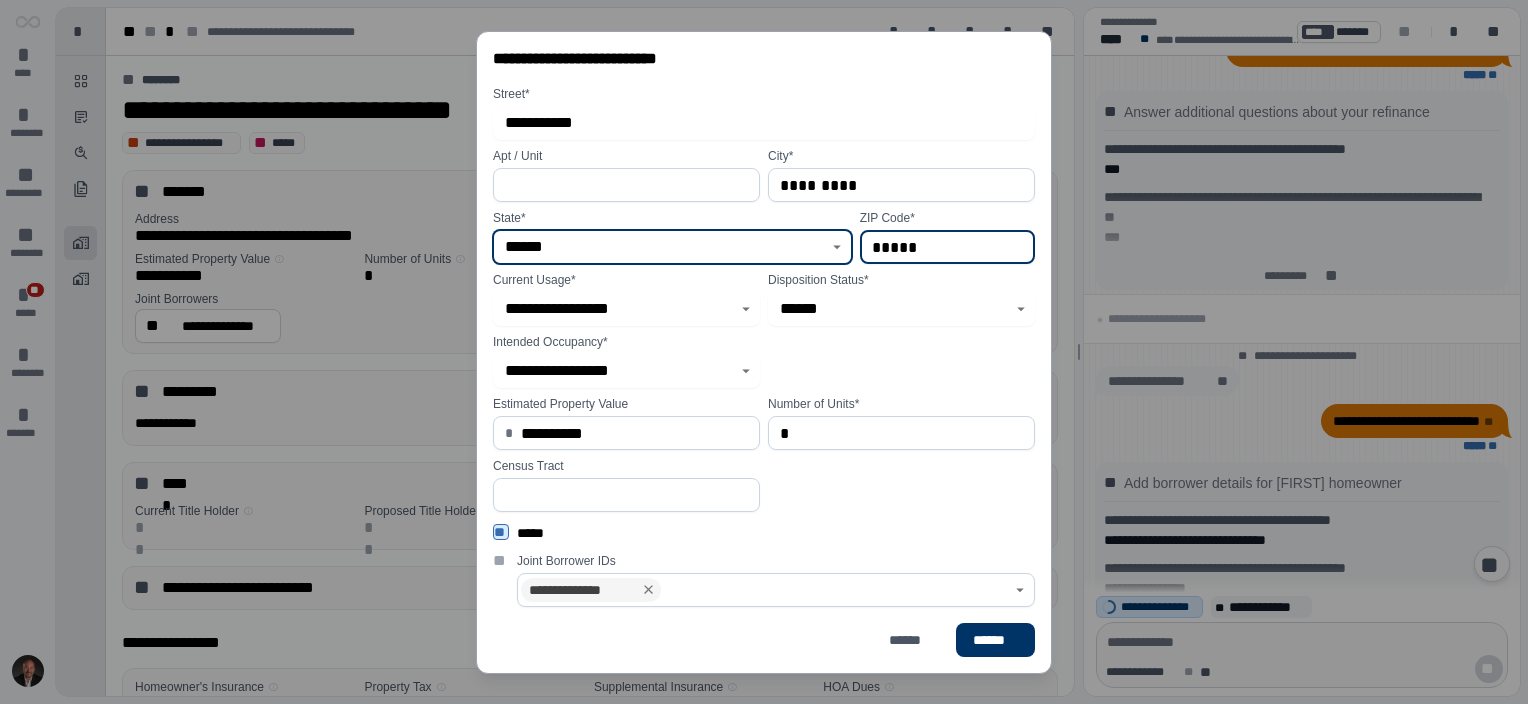 click on "******" at bounding box center [661, 247] 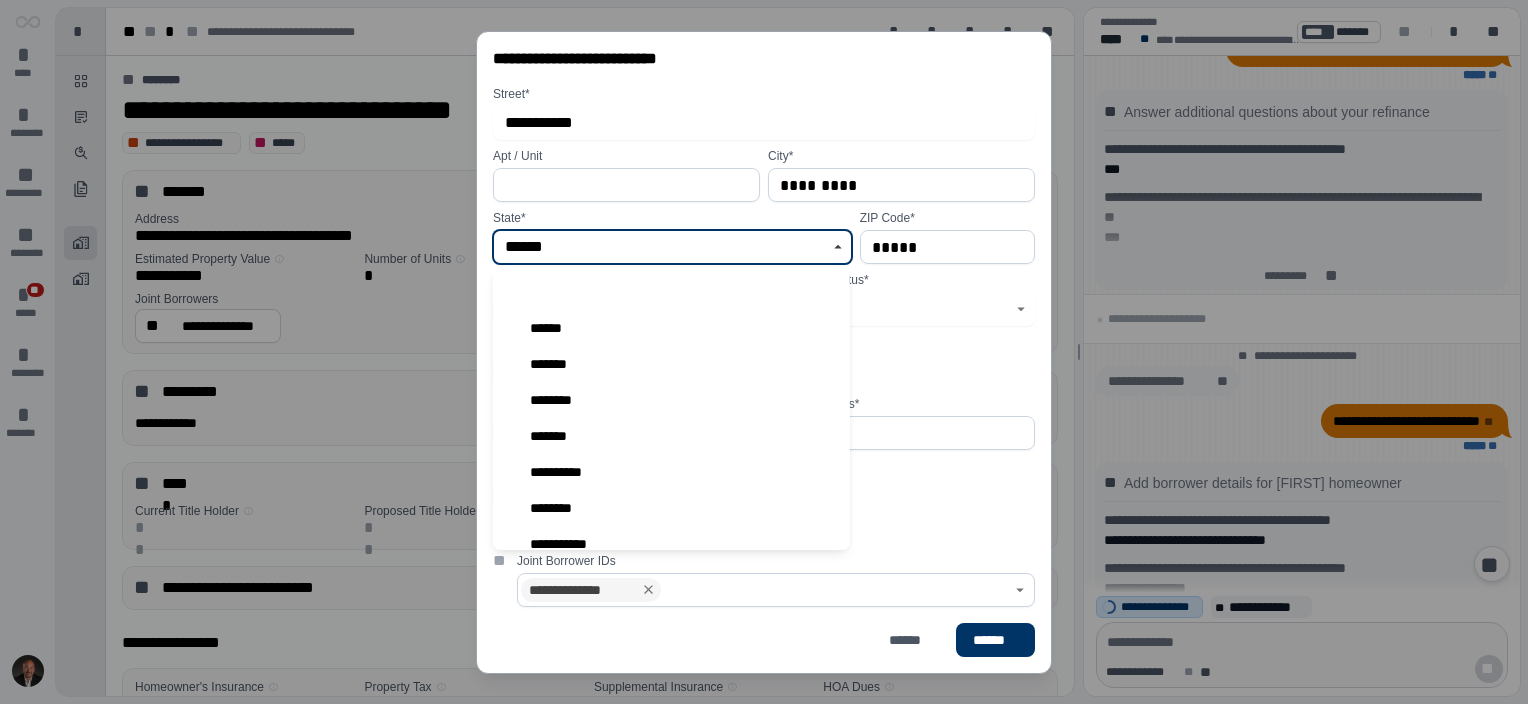 scroll, scrollTop: 986, scrollLeft: 0, axis: vertical 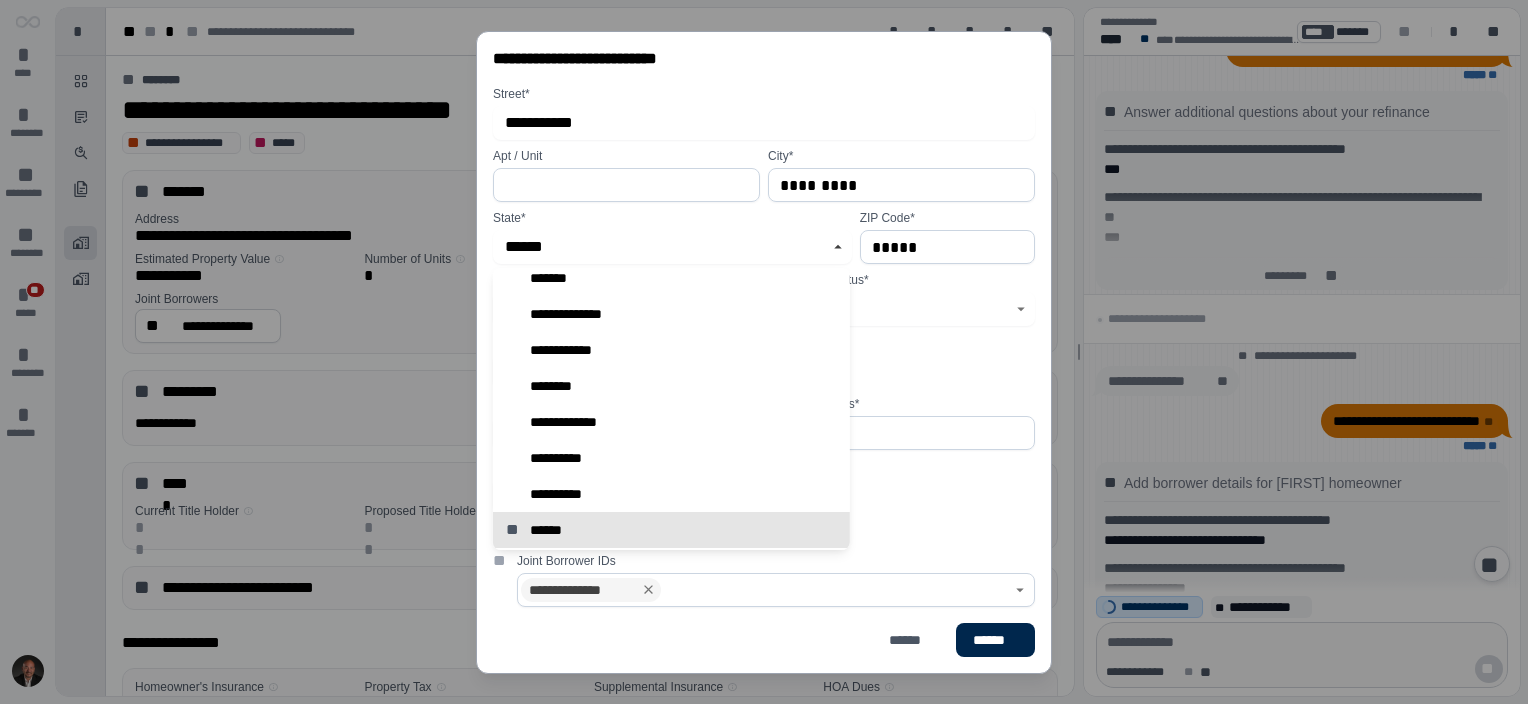 type on "**********" 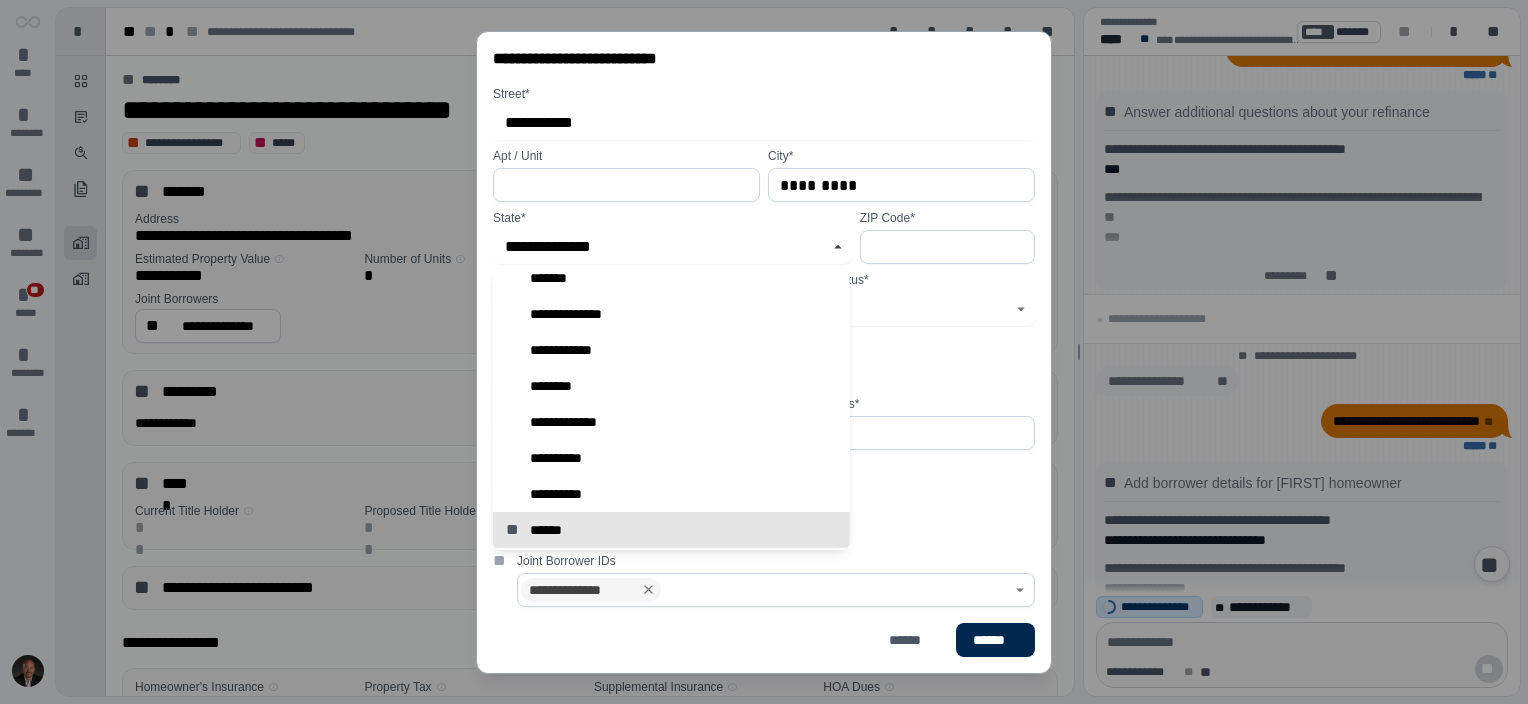click on "******" at bounding box center [995, 640] 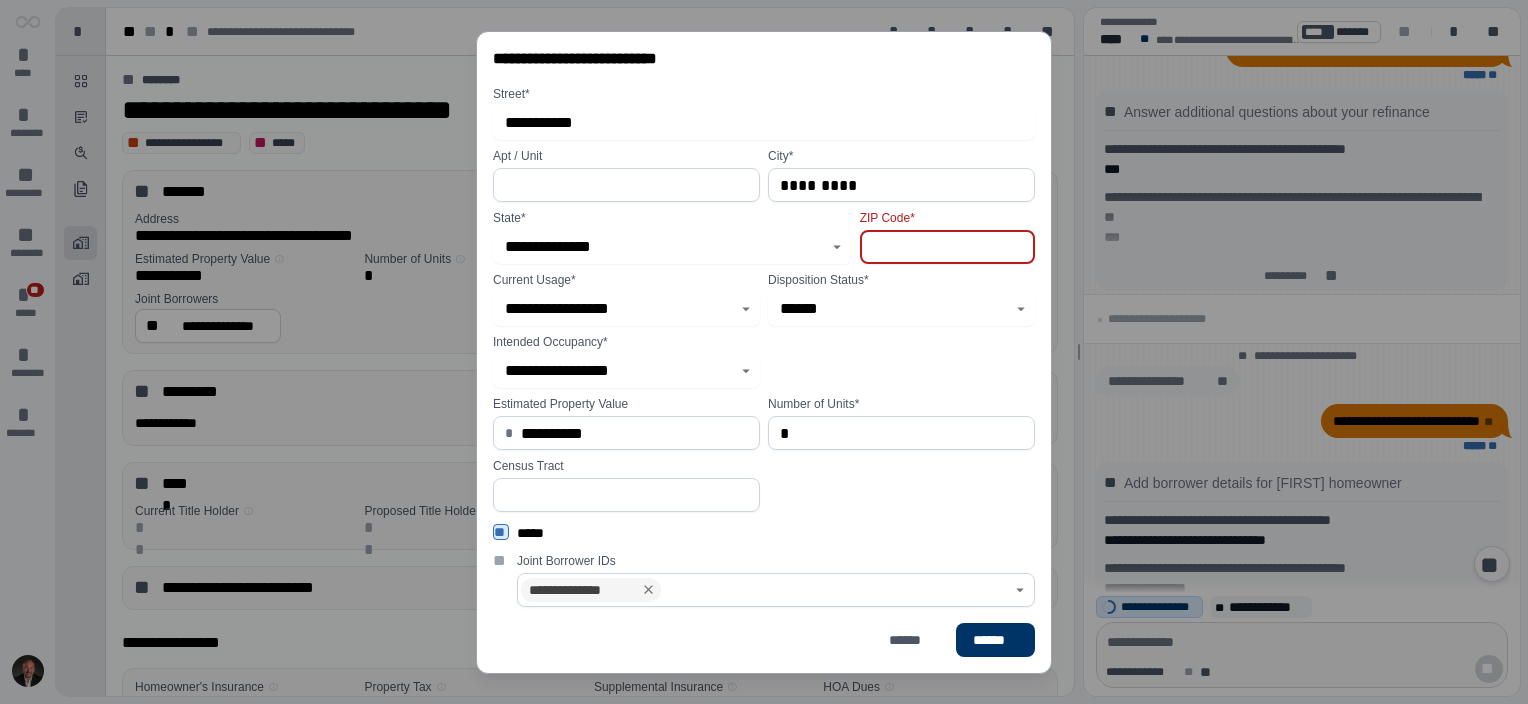 click 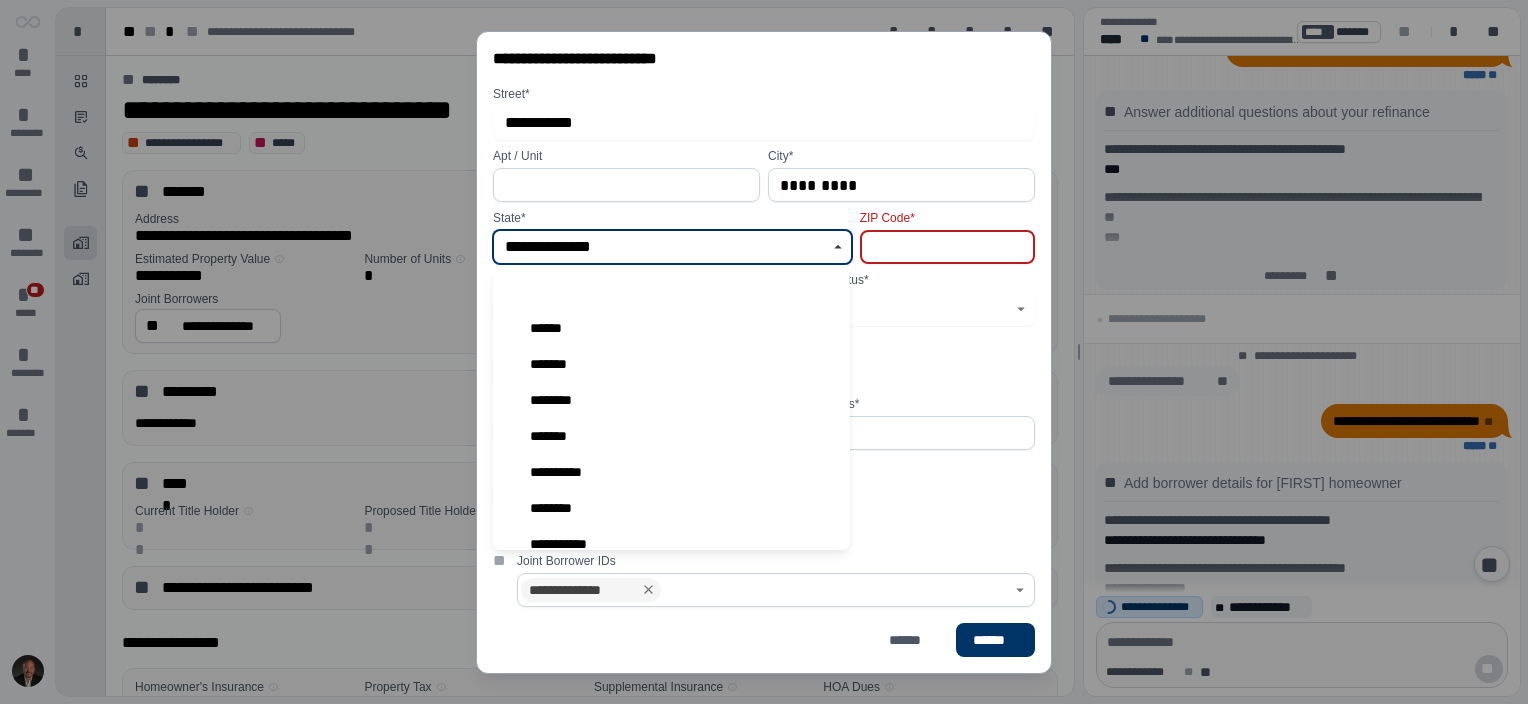 scroll, scrollTop: 770, scrollLeft: 0, axis: vertical 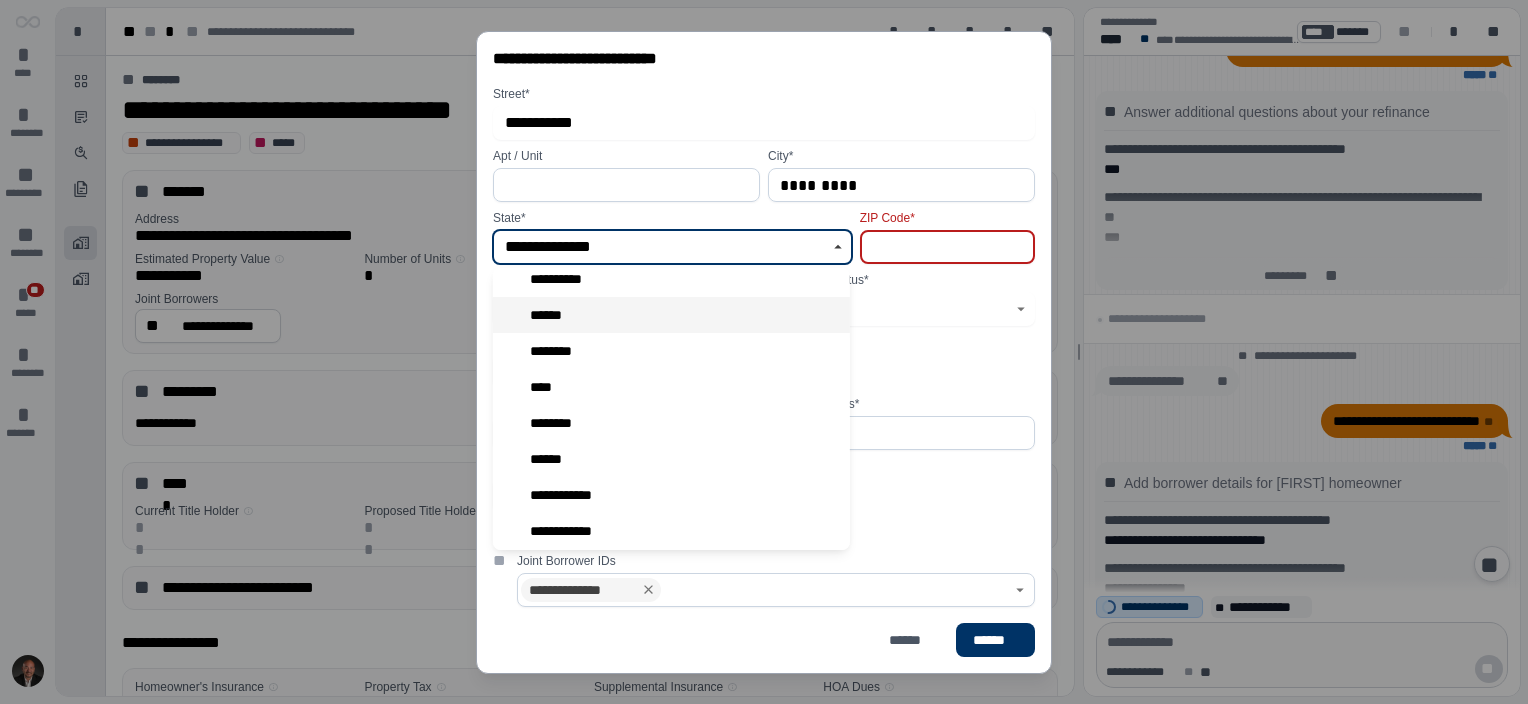 click on "******" at bounding box center (671, 315) 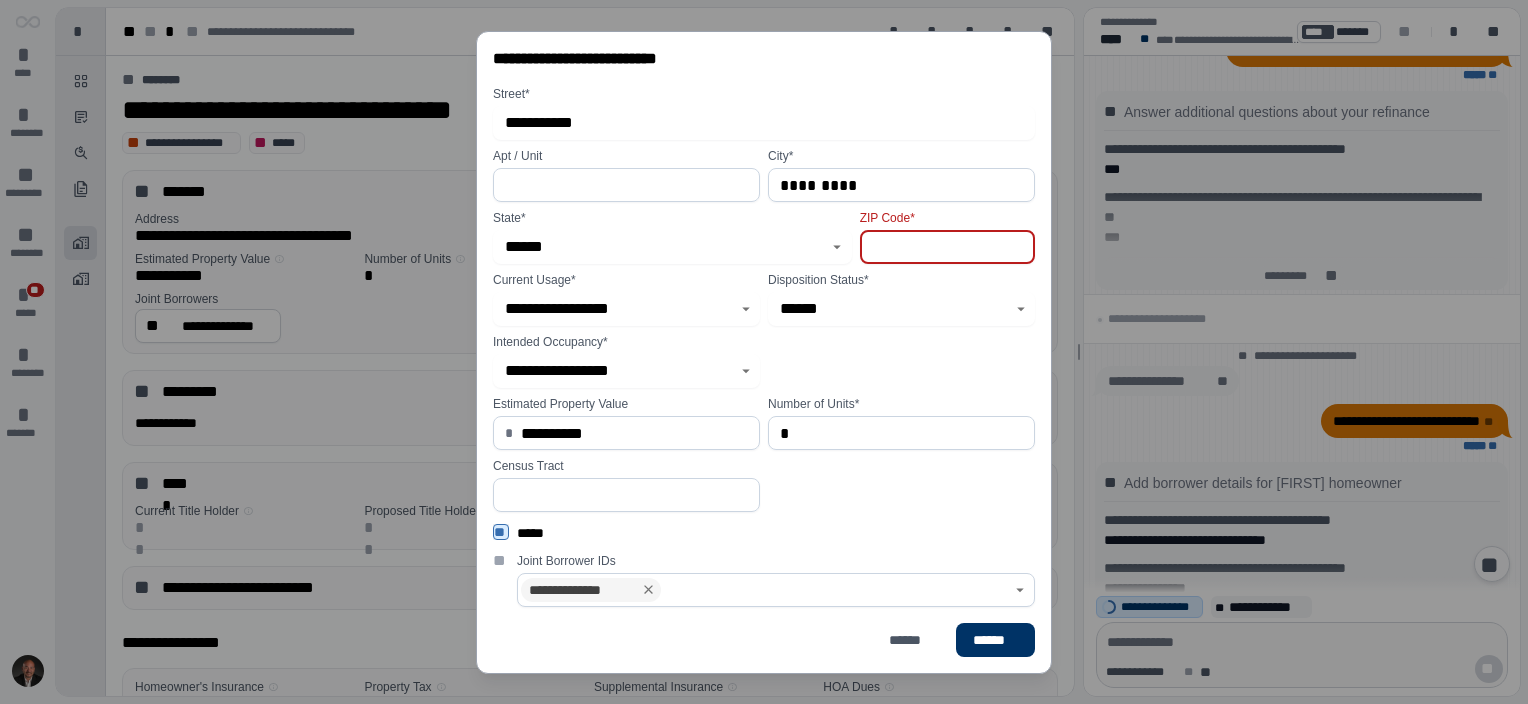 click at bounding box center (947, 247) 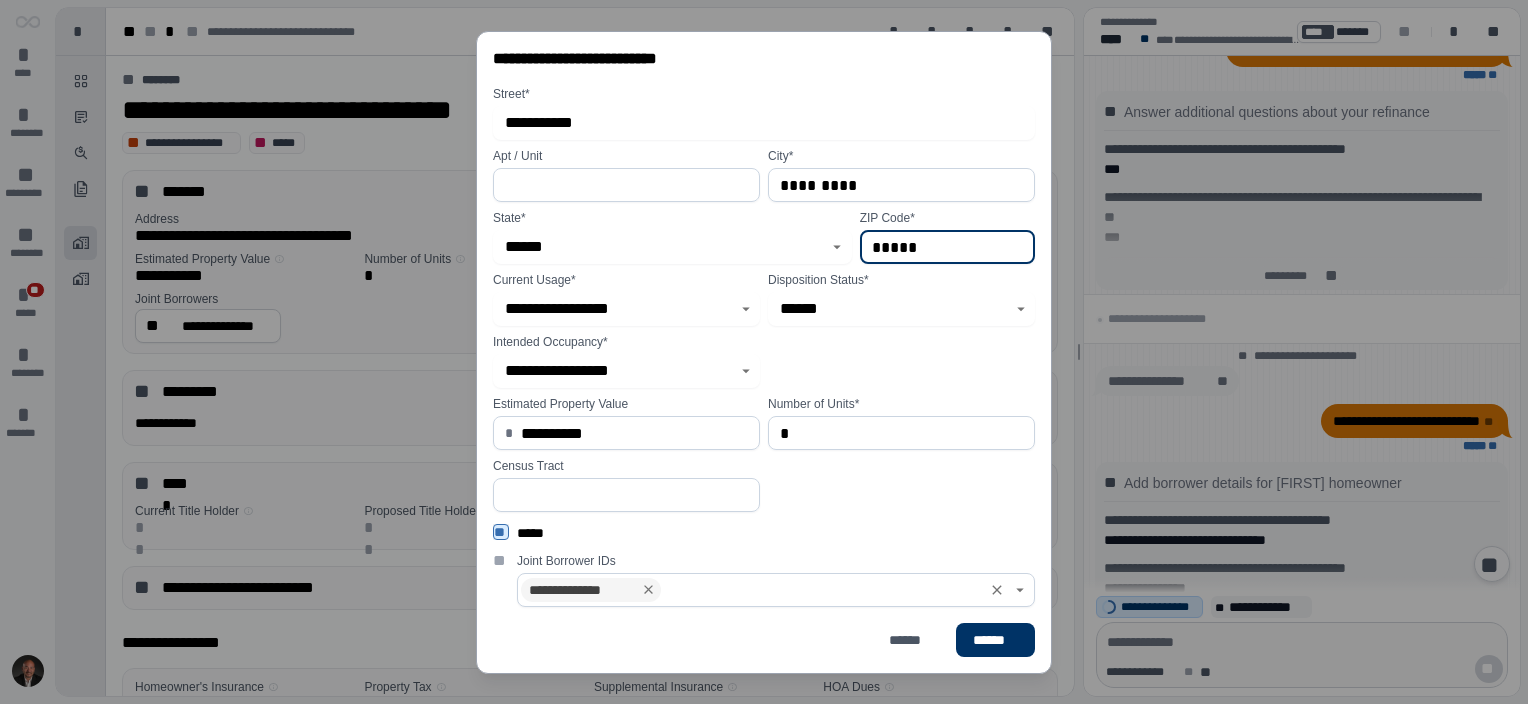 click 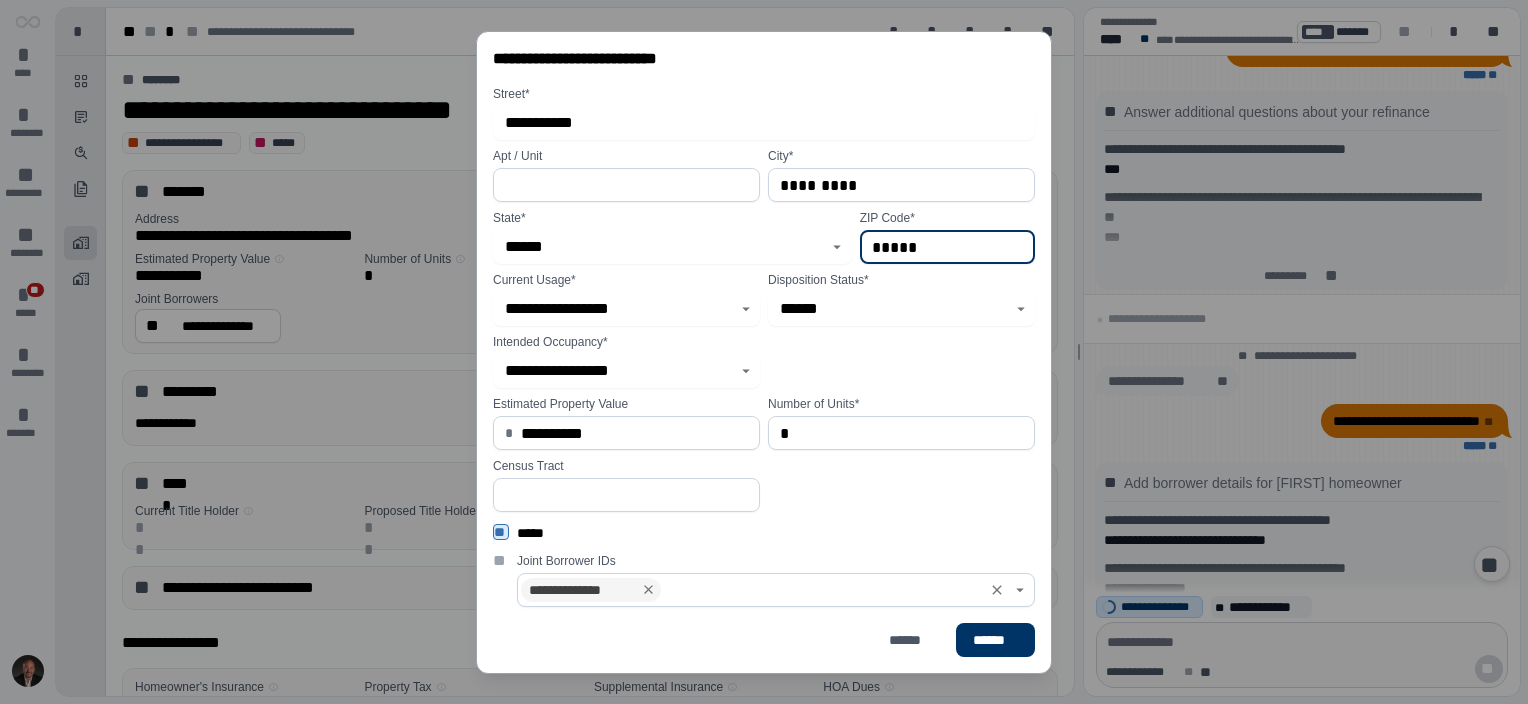 type on "*****" 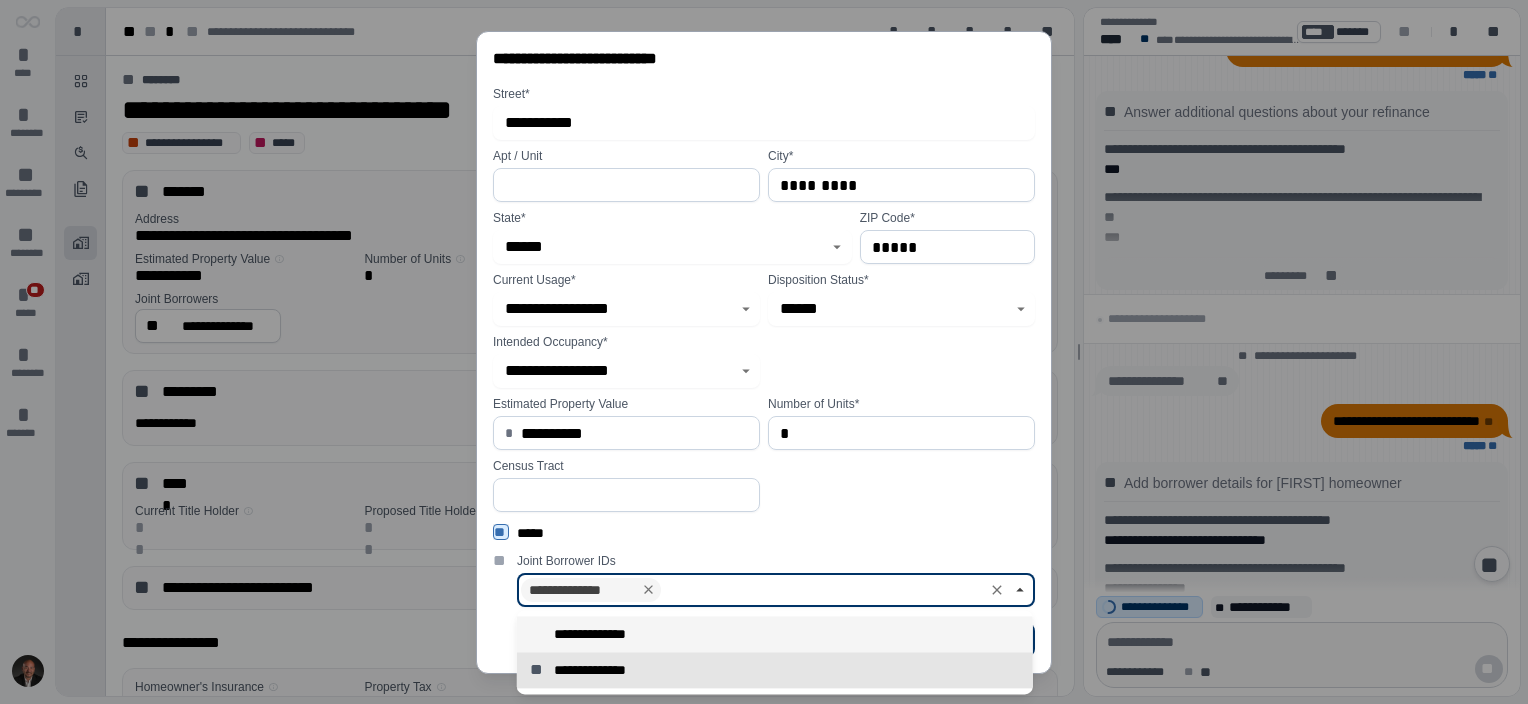 click on "**********" at bounding box center [775, 634] 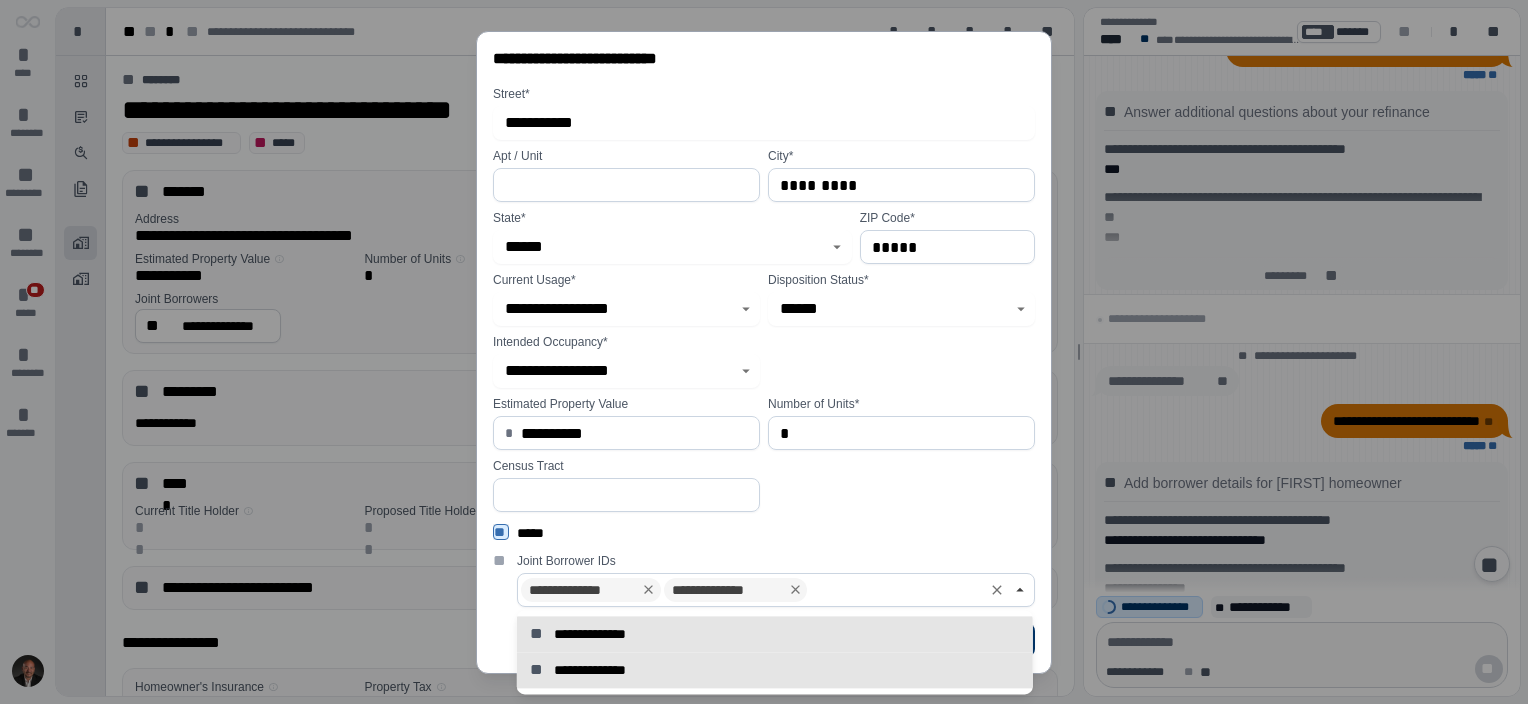 click on "*****" at bounding box center (776, 532) 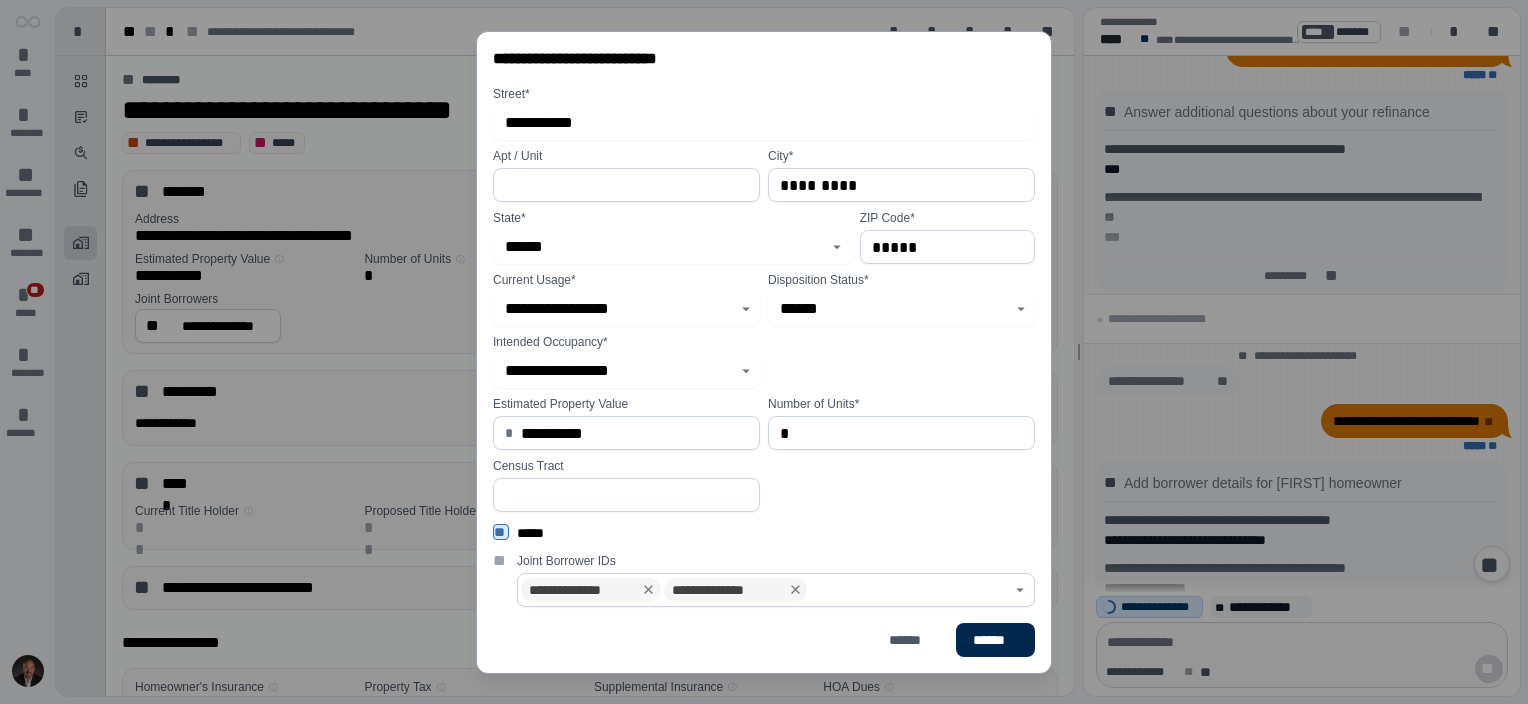 click on "******" at bounding box center (995, 640) 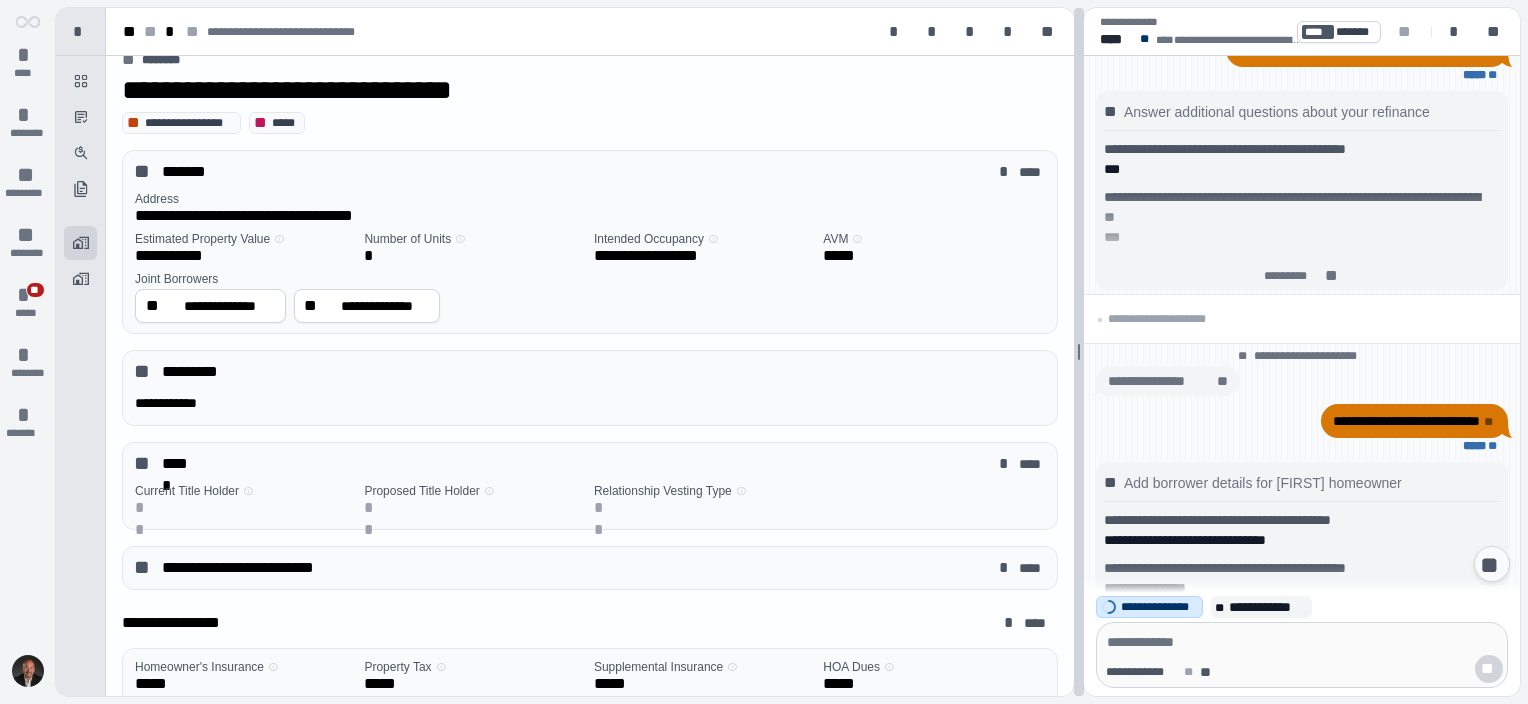 scroll, scrollTop: 0, scrollLeft: 0, axis: both 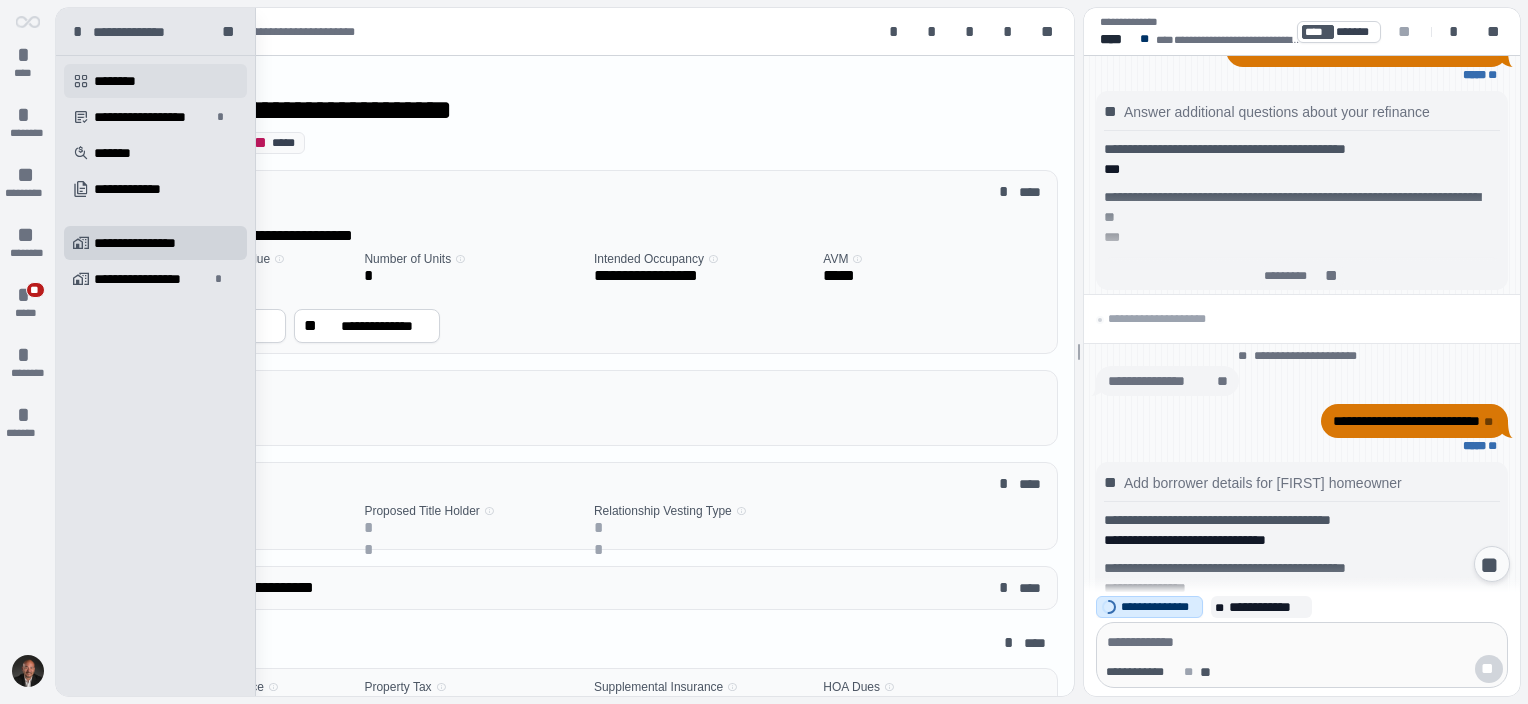 click on "********" at bounding box center (122, 81) 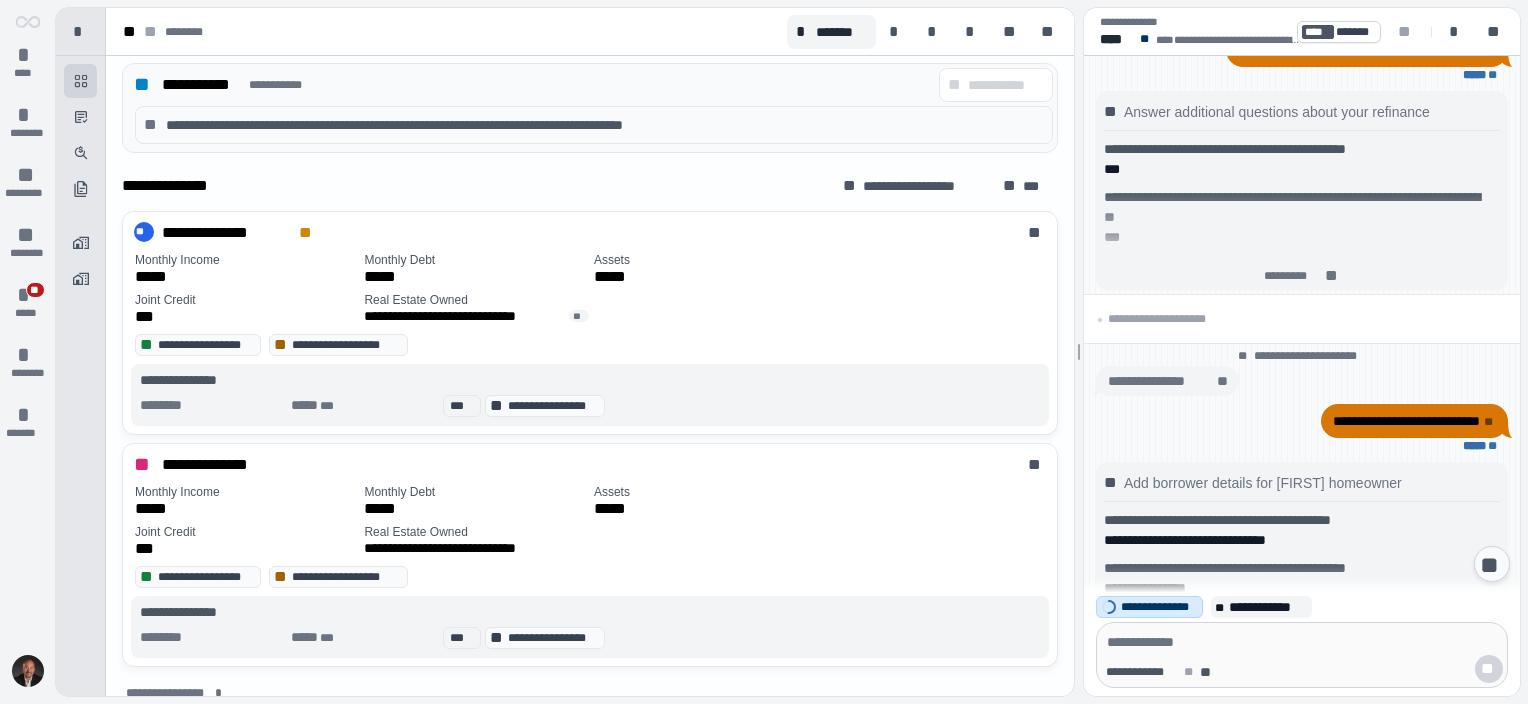scroll, scrollTop: 1026, scrollLeft: 0, axis: vertical 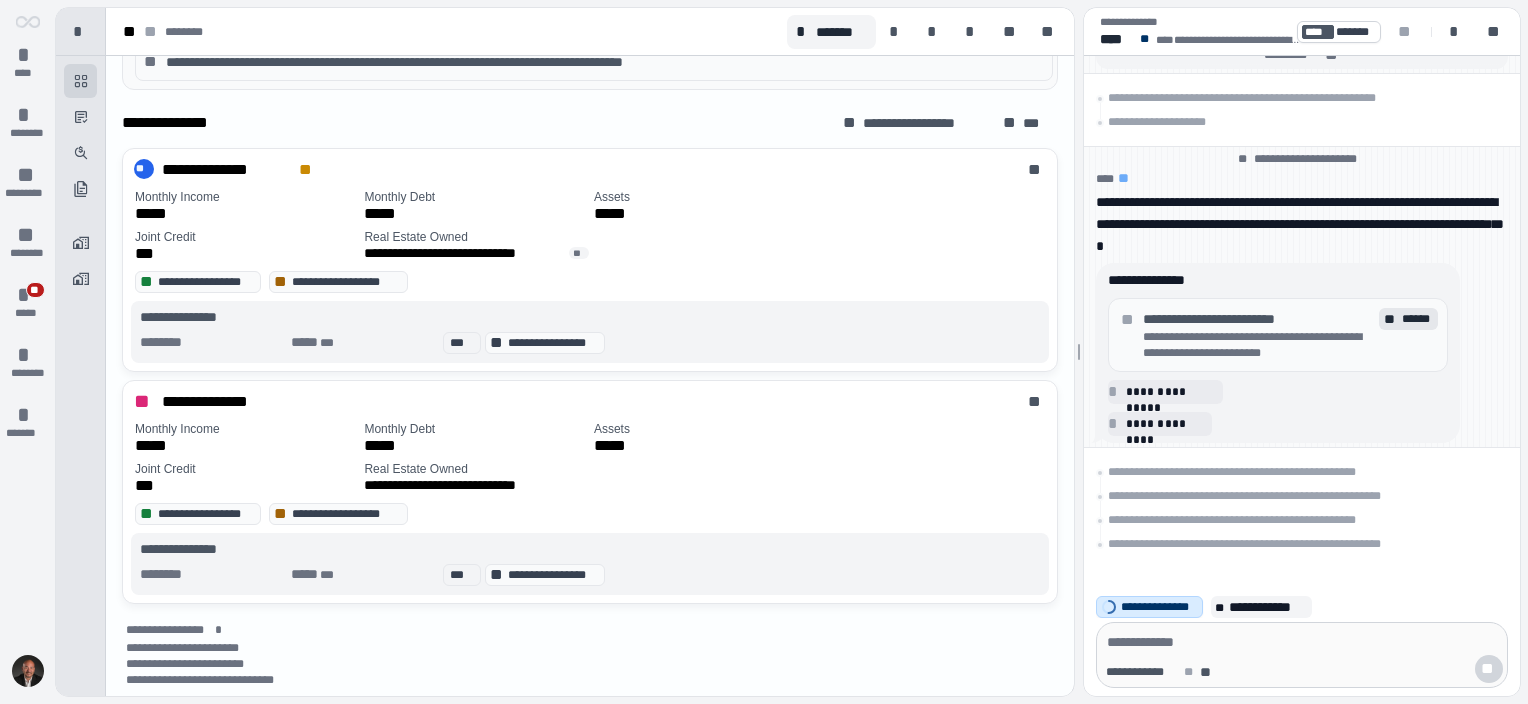 click on "**********" at bounding box center [1258, 319] 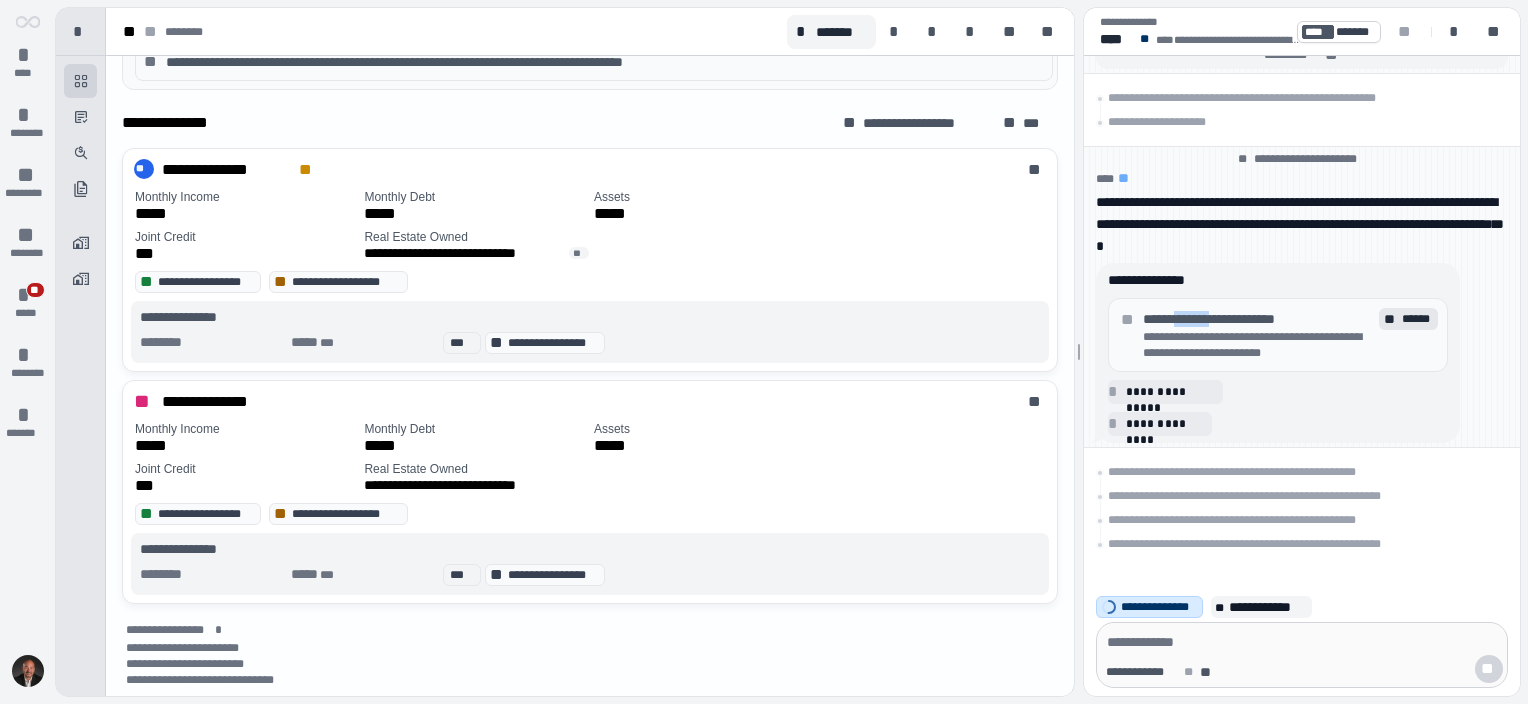 click on "**********" at bounding box center (1258, 319) 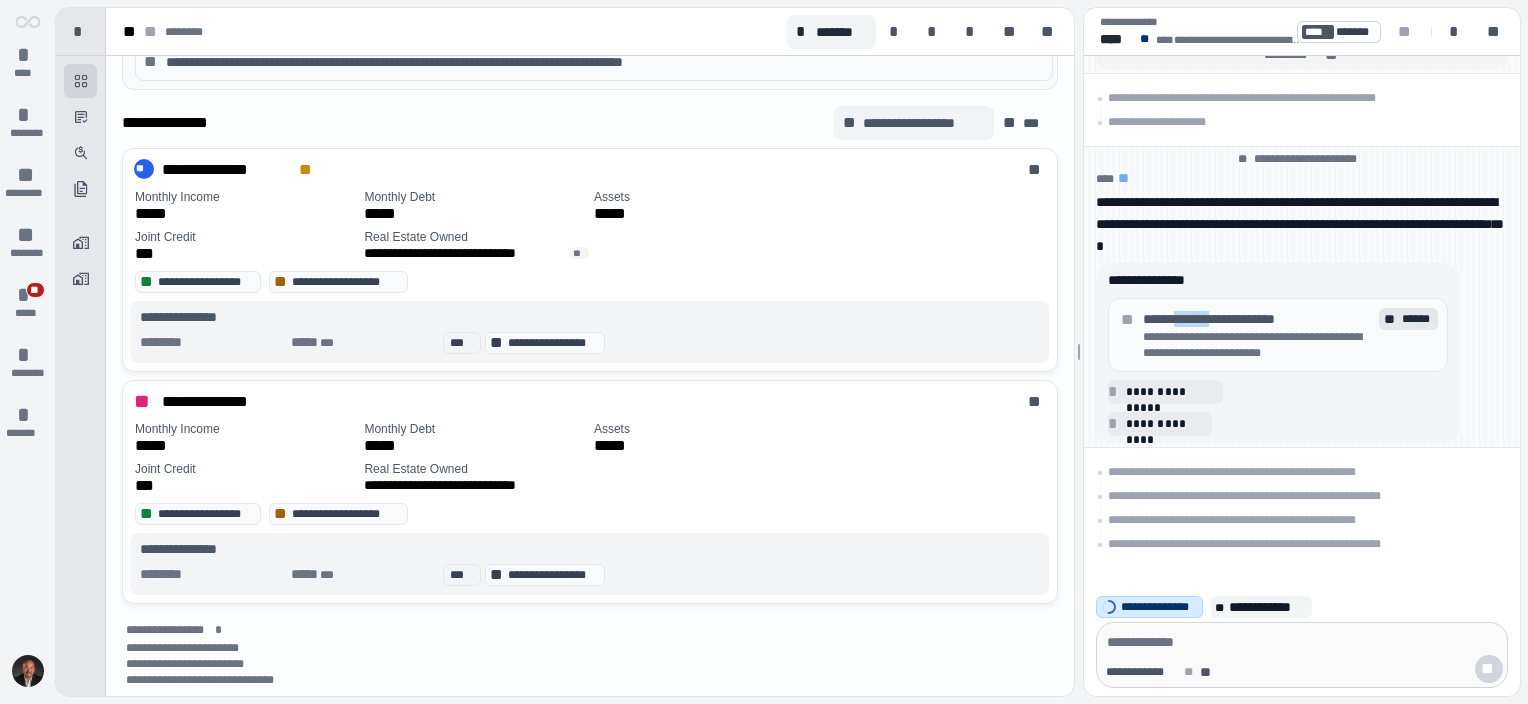 click on "**********" at bounding box center (923, 123) 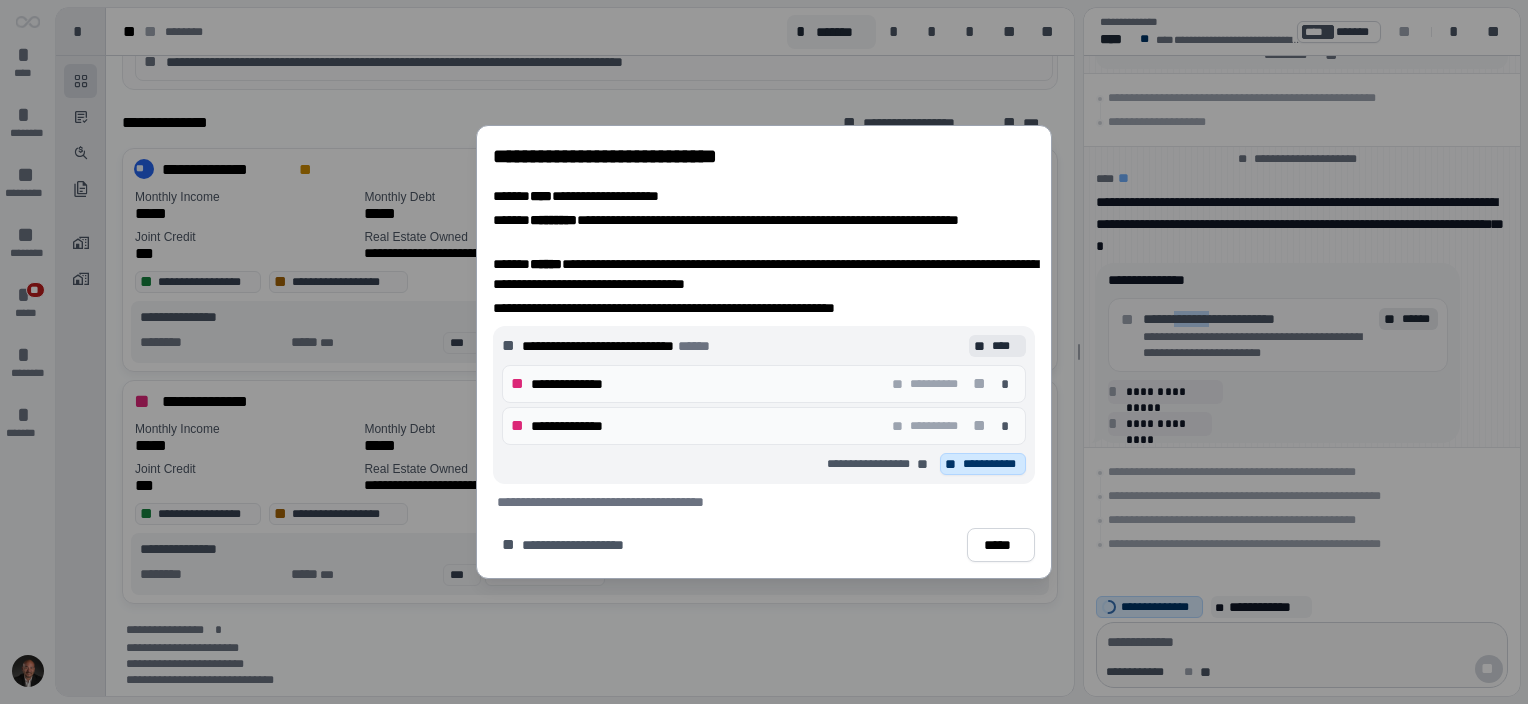 click on "**********" at bounding box center [992, 464] 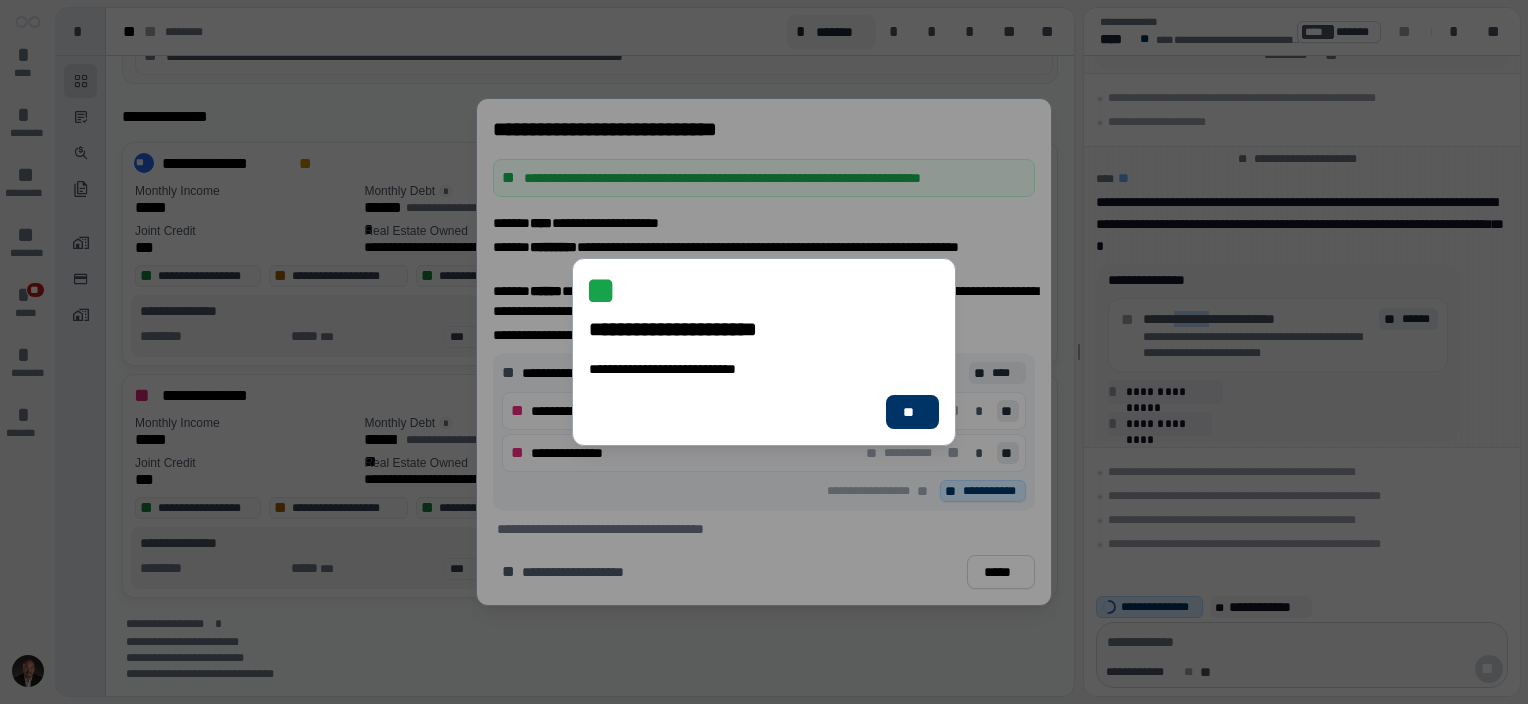 scroll, scrollTop: 1026, scrollLeft: 0, axis: vertical 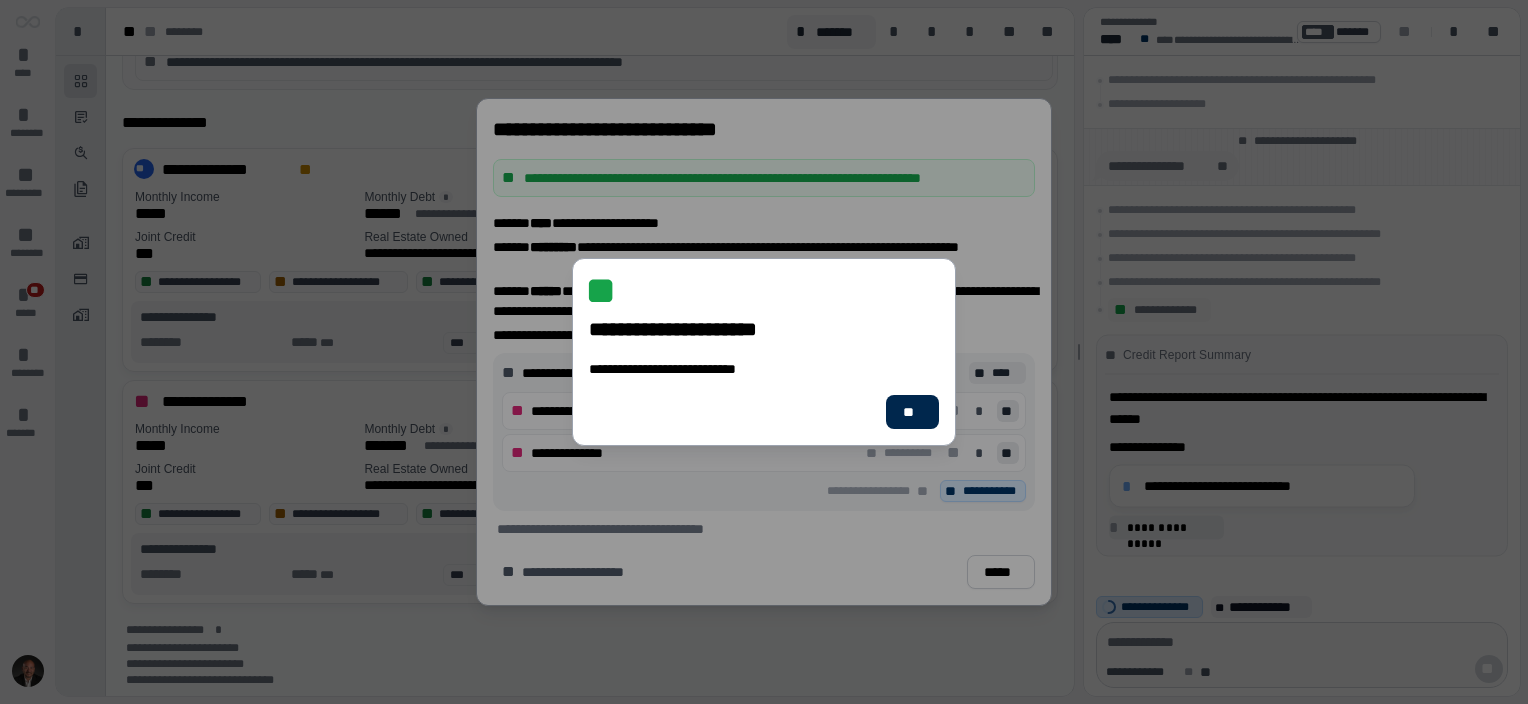 click on "**" at bounding box center (912, 412) 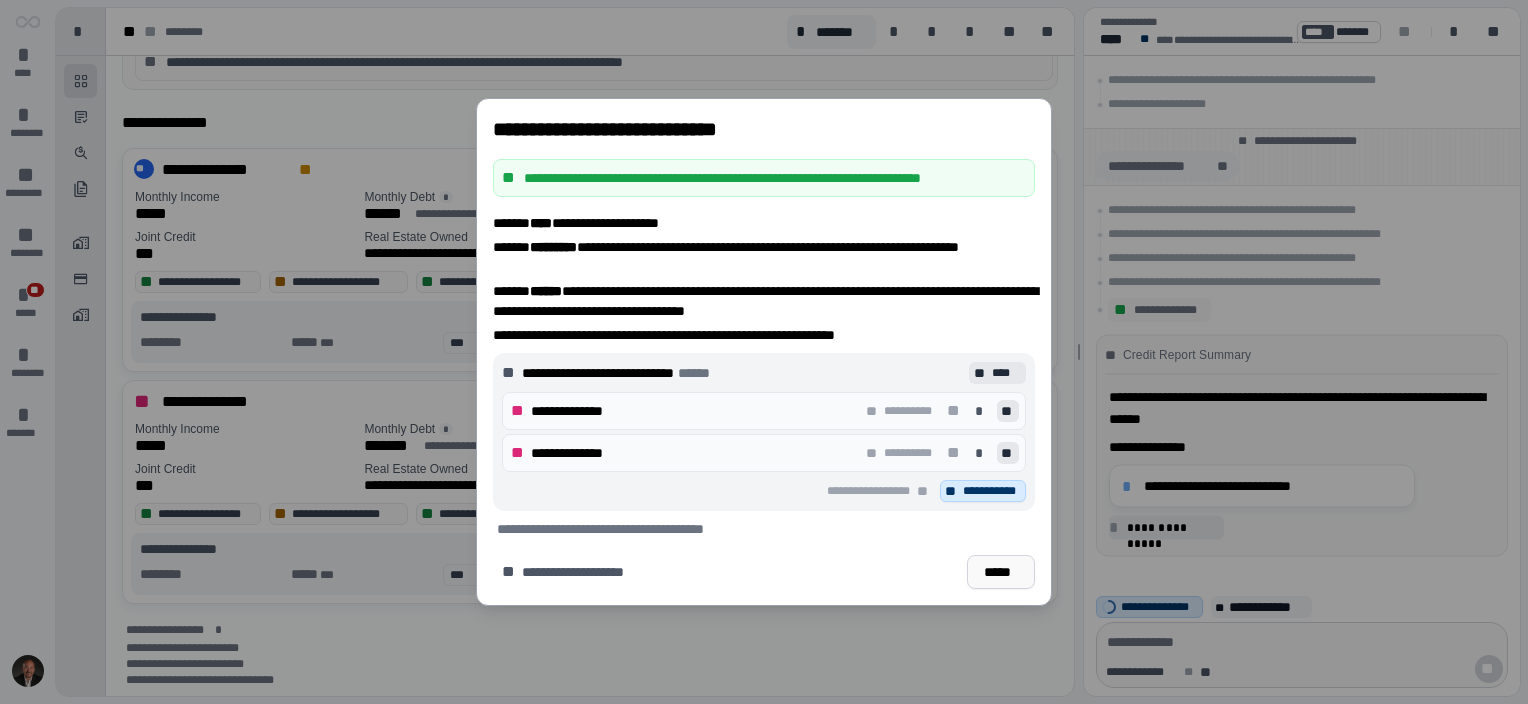 click on "*****" at bounding box center (1001, 572) 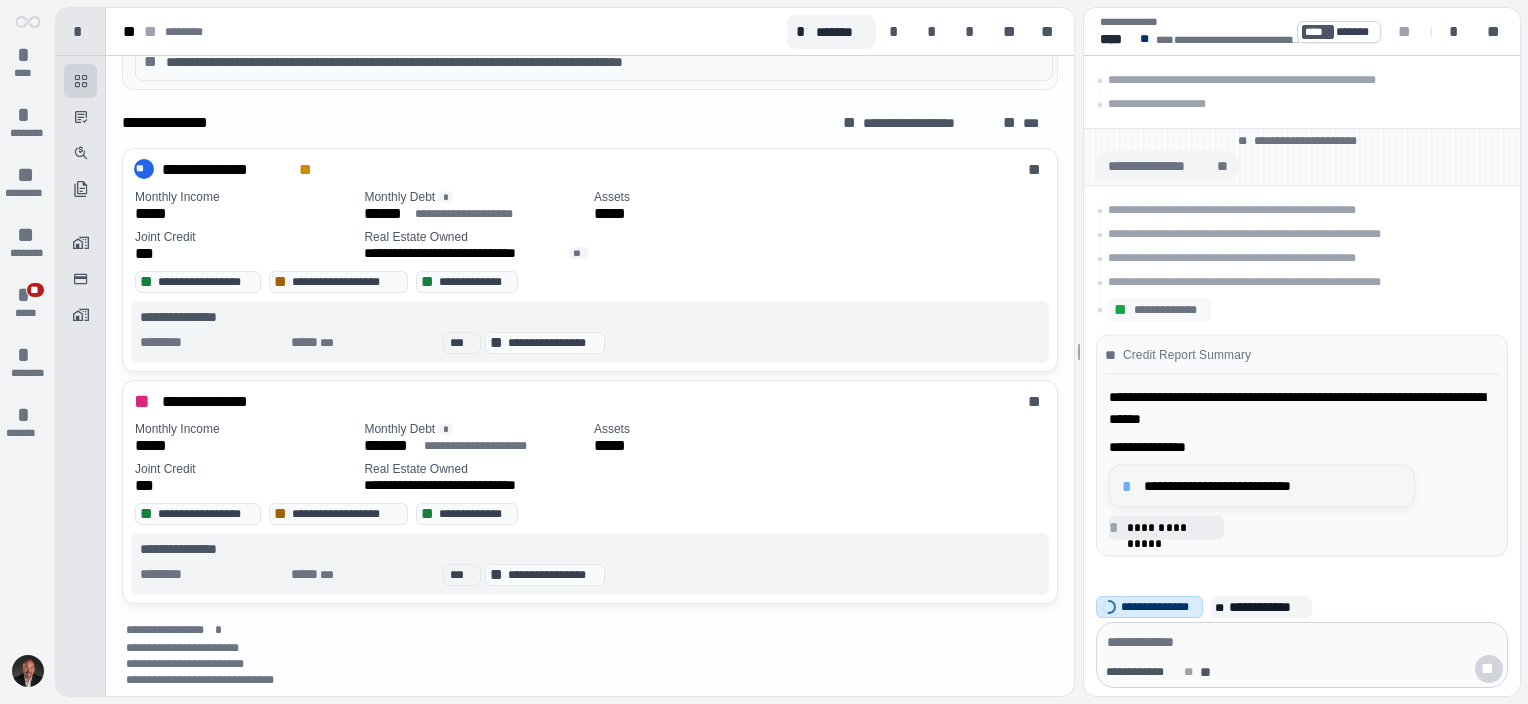 click on "**********" at bounding box center (1273, 486) 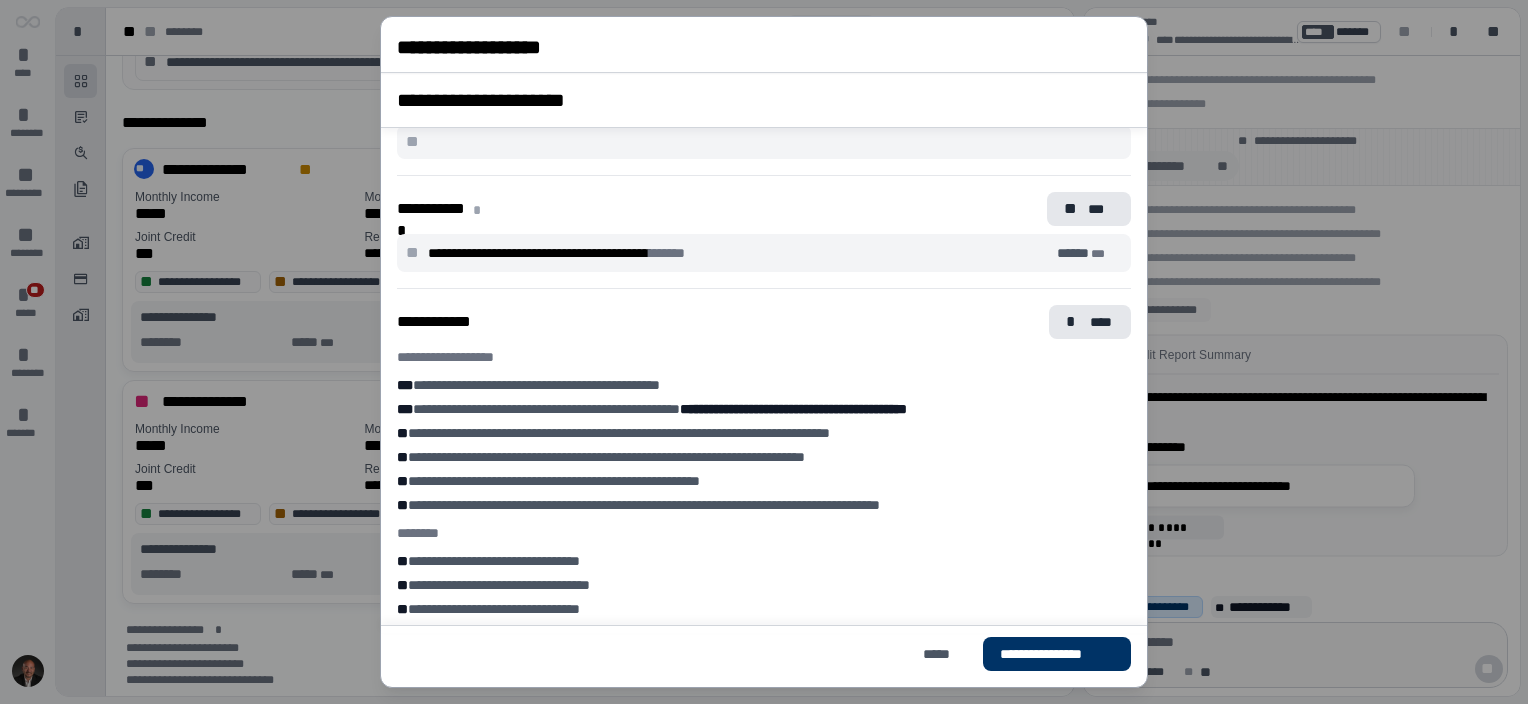 scroll, scrollTop: 292, scrollLeft: 0, axis: vertical 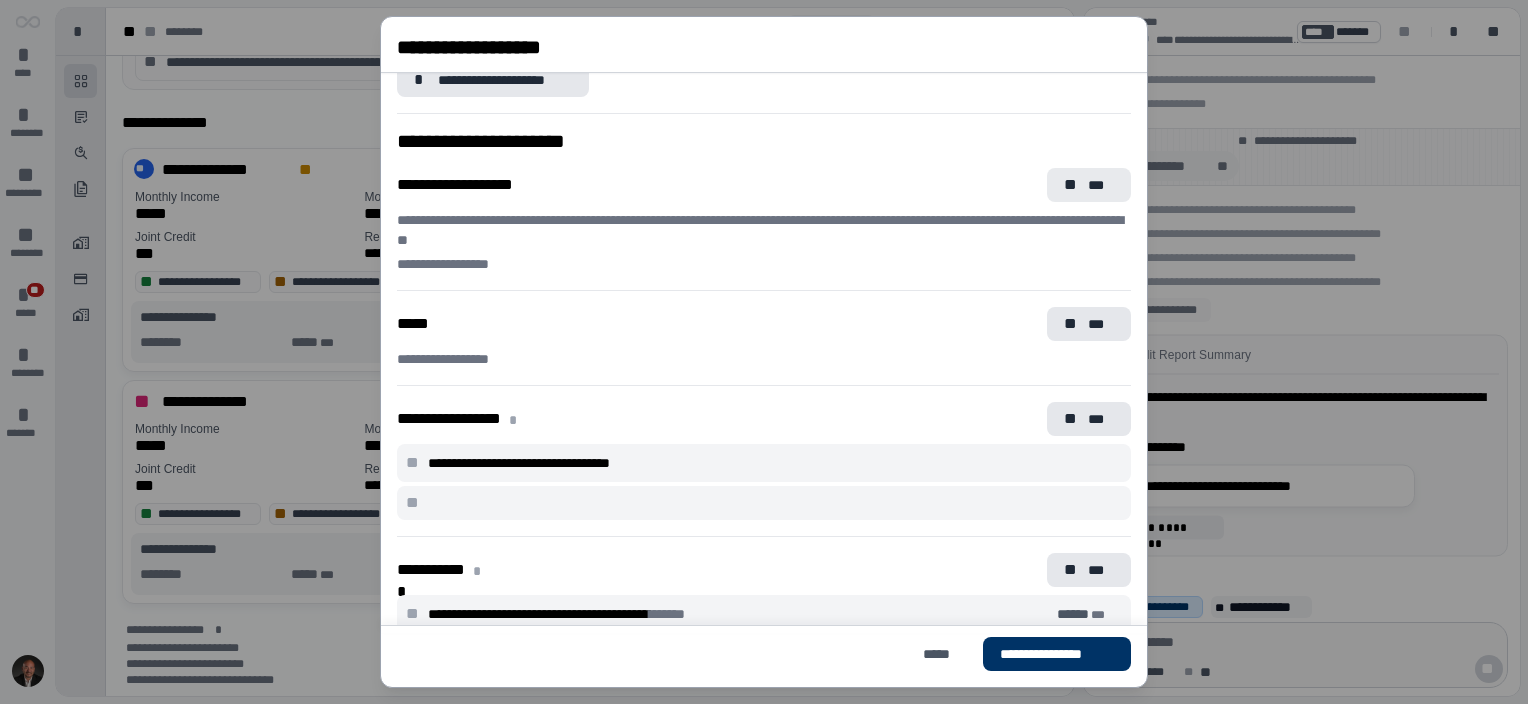 click on "** ***" at bounding box center [1089, 185] 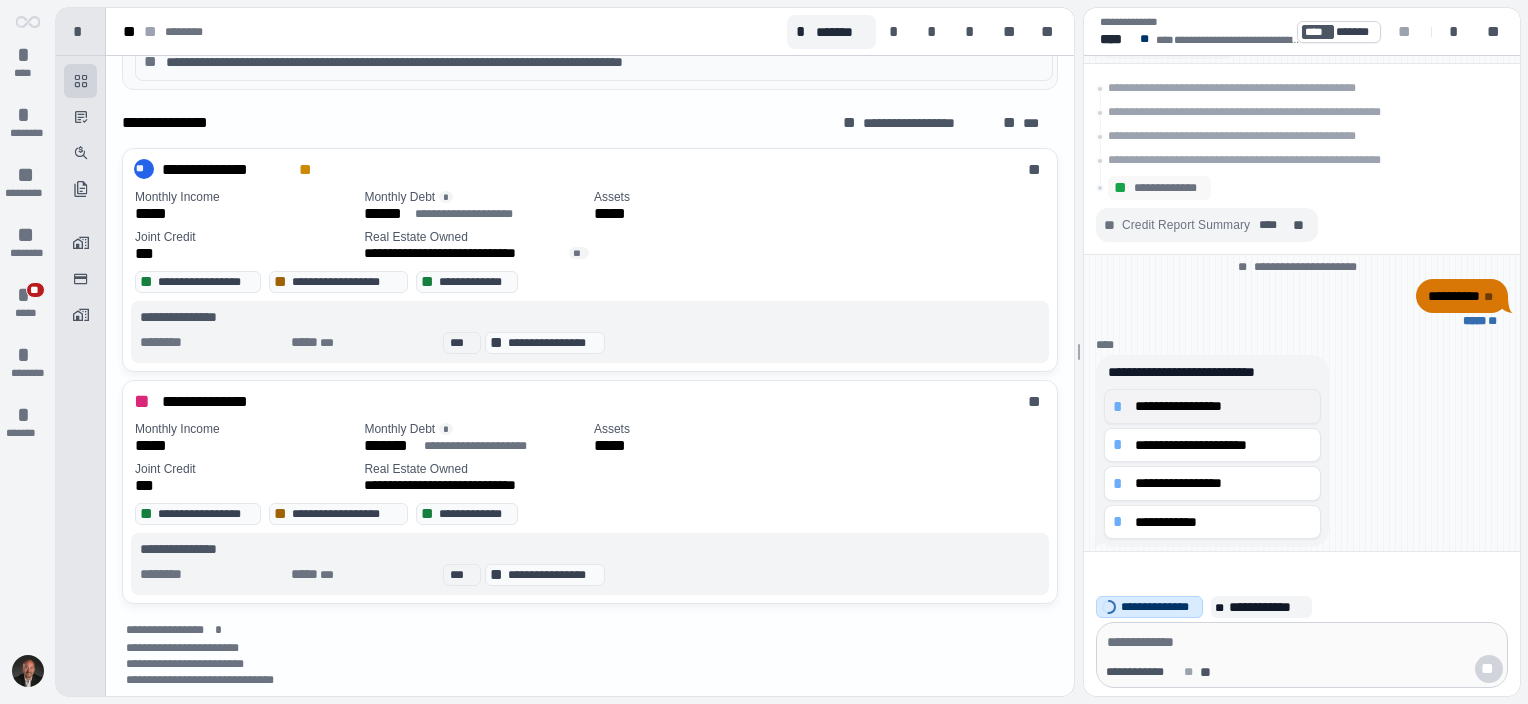 click on "*" at bounding box center [1121, 407] 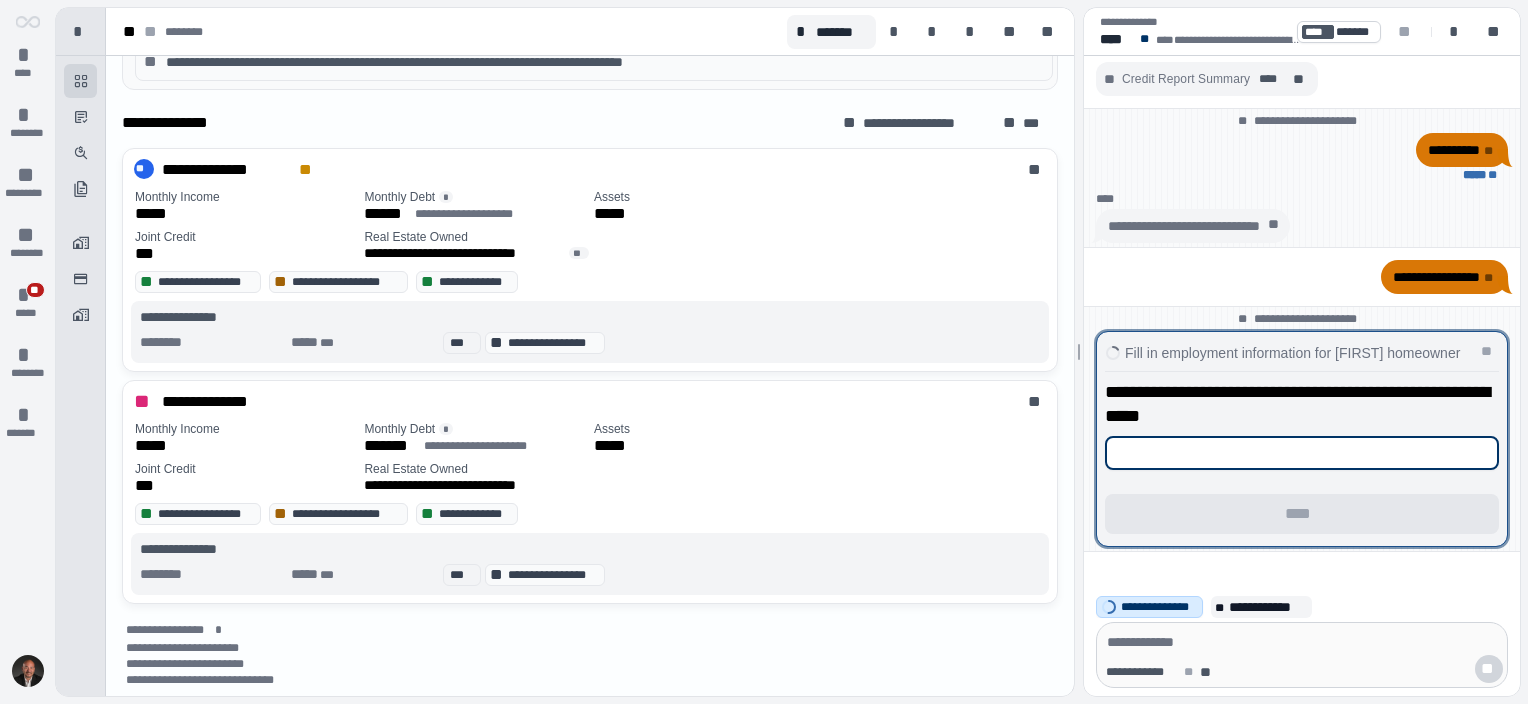 click at bounding box center [1302, 453] 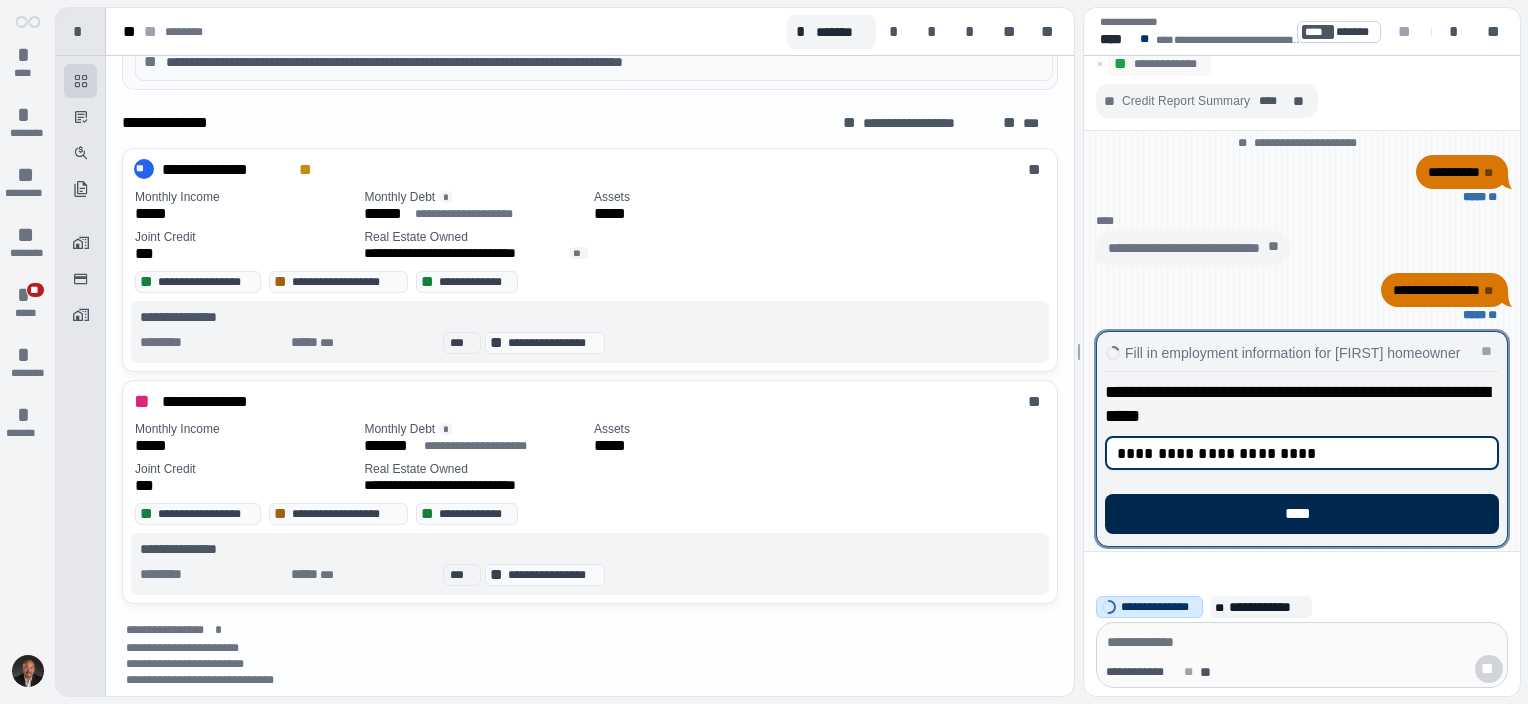 type on "**********" 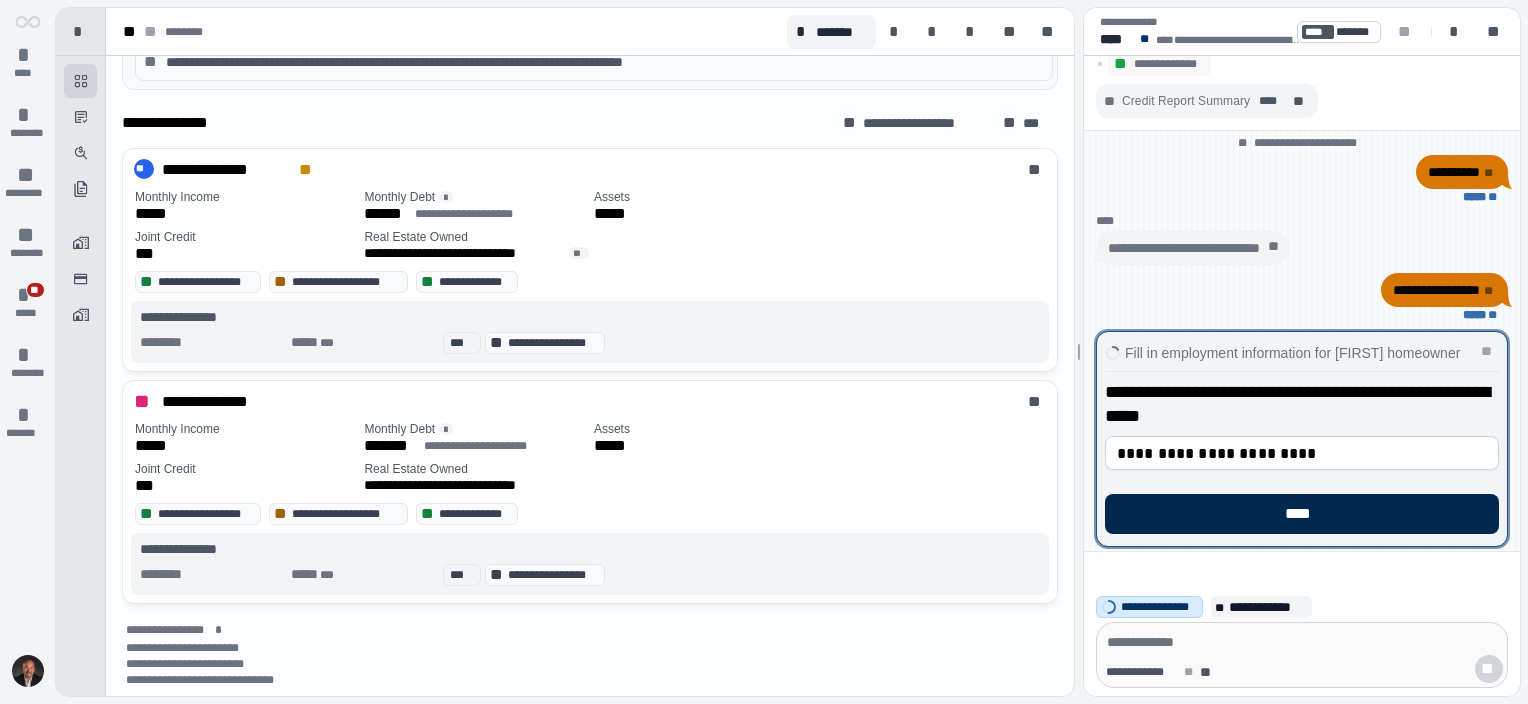 click on "****" at bounding box center [1302, 514] 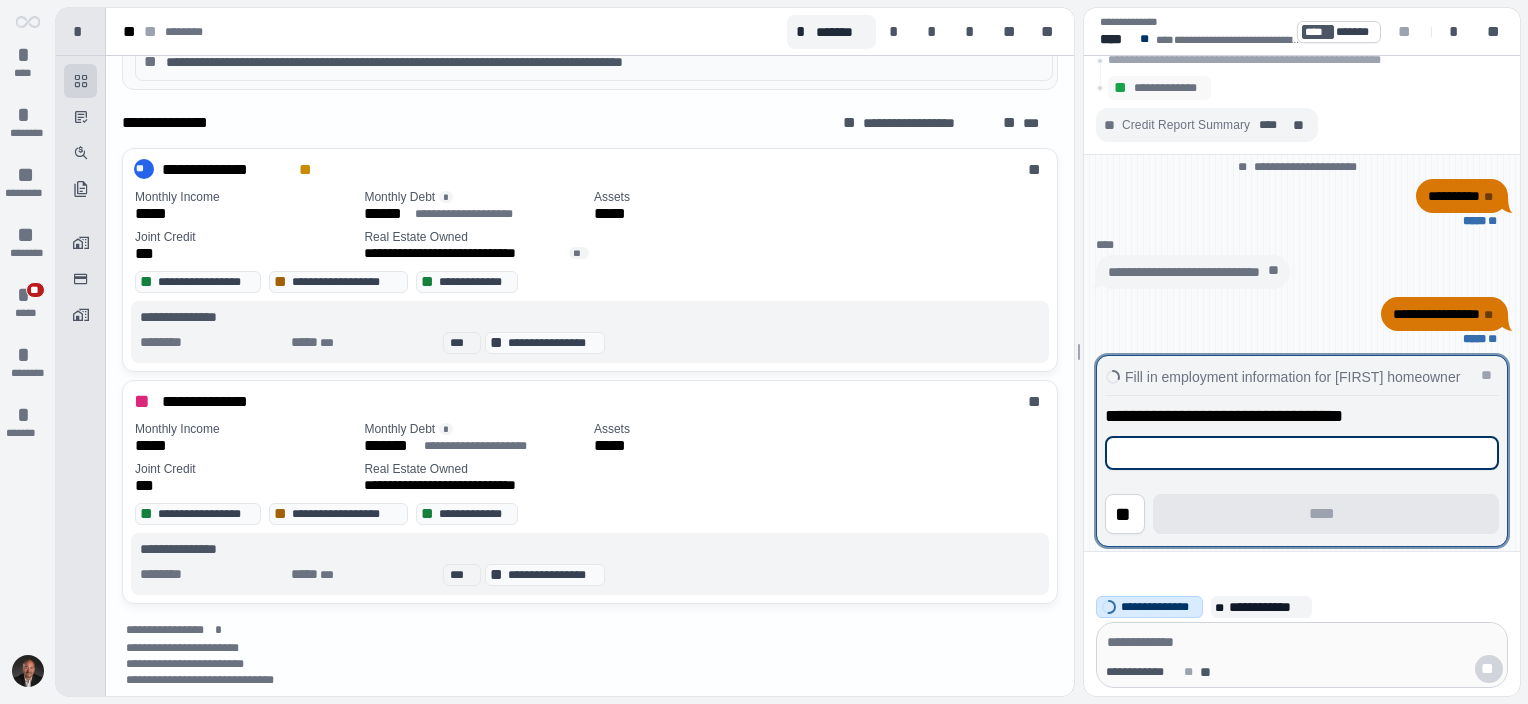 click at bounding box center [1302, 453] 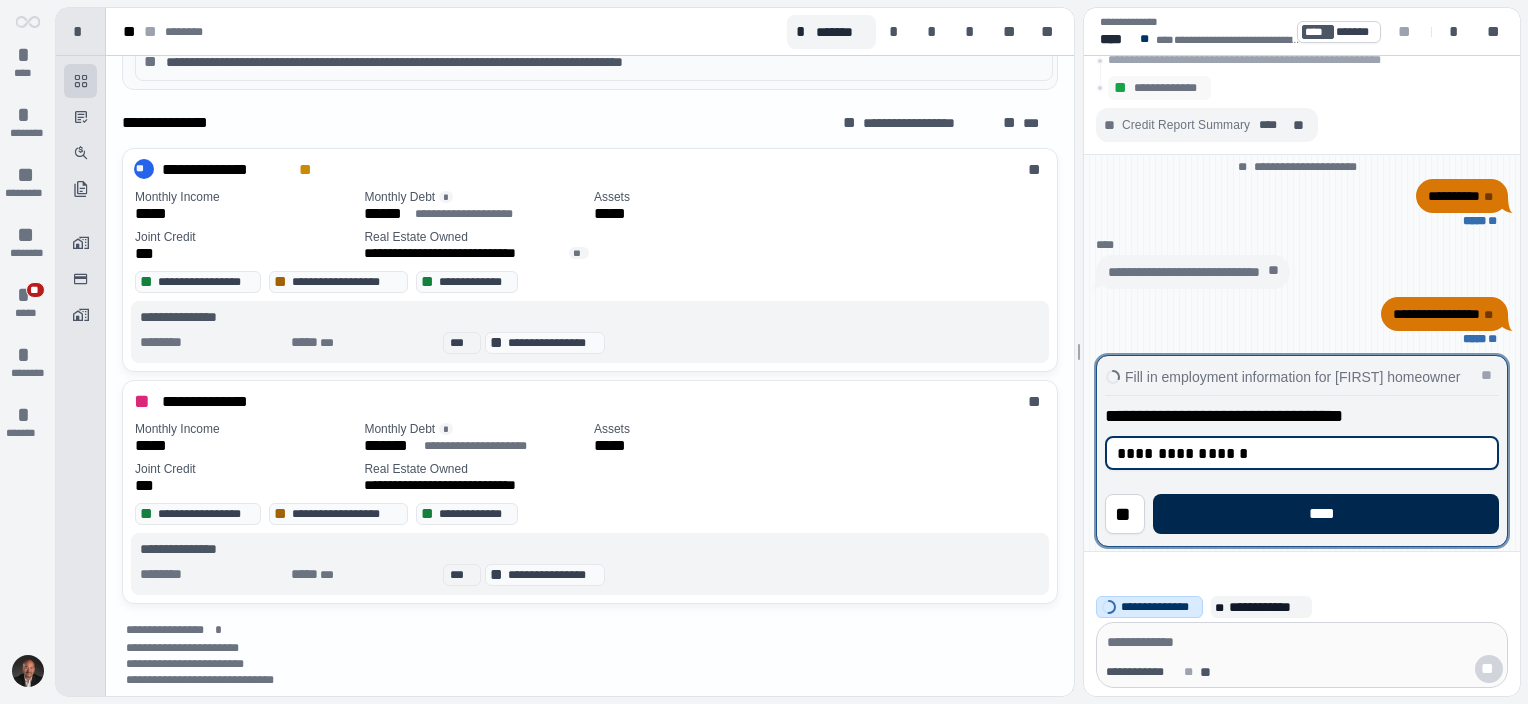 type on "**********" 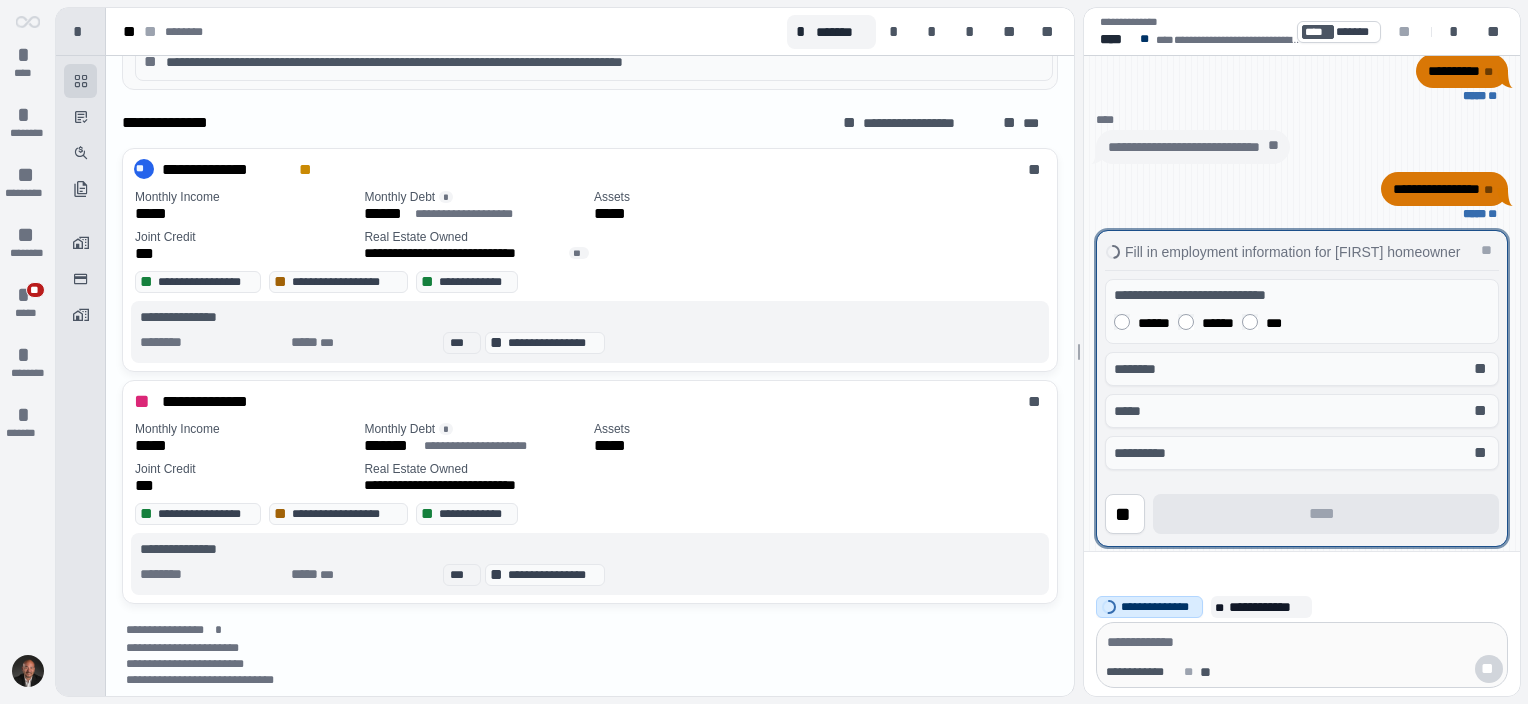 click on "******" at bounding box center [1218, 323] 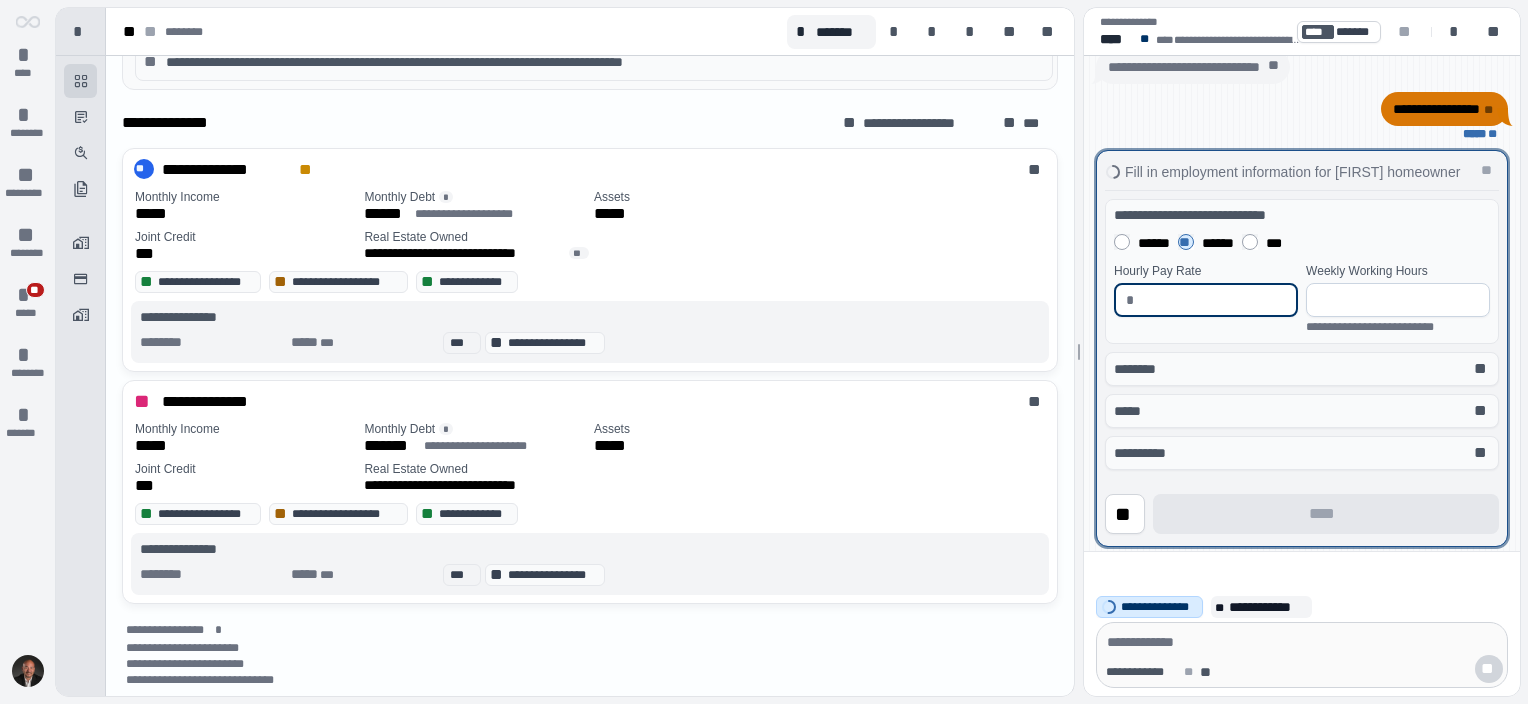 click at bounding box center [1213, 300] 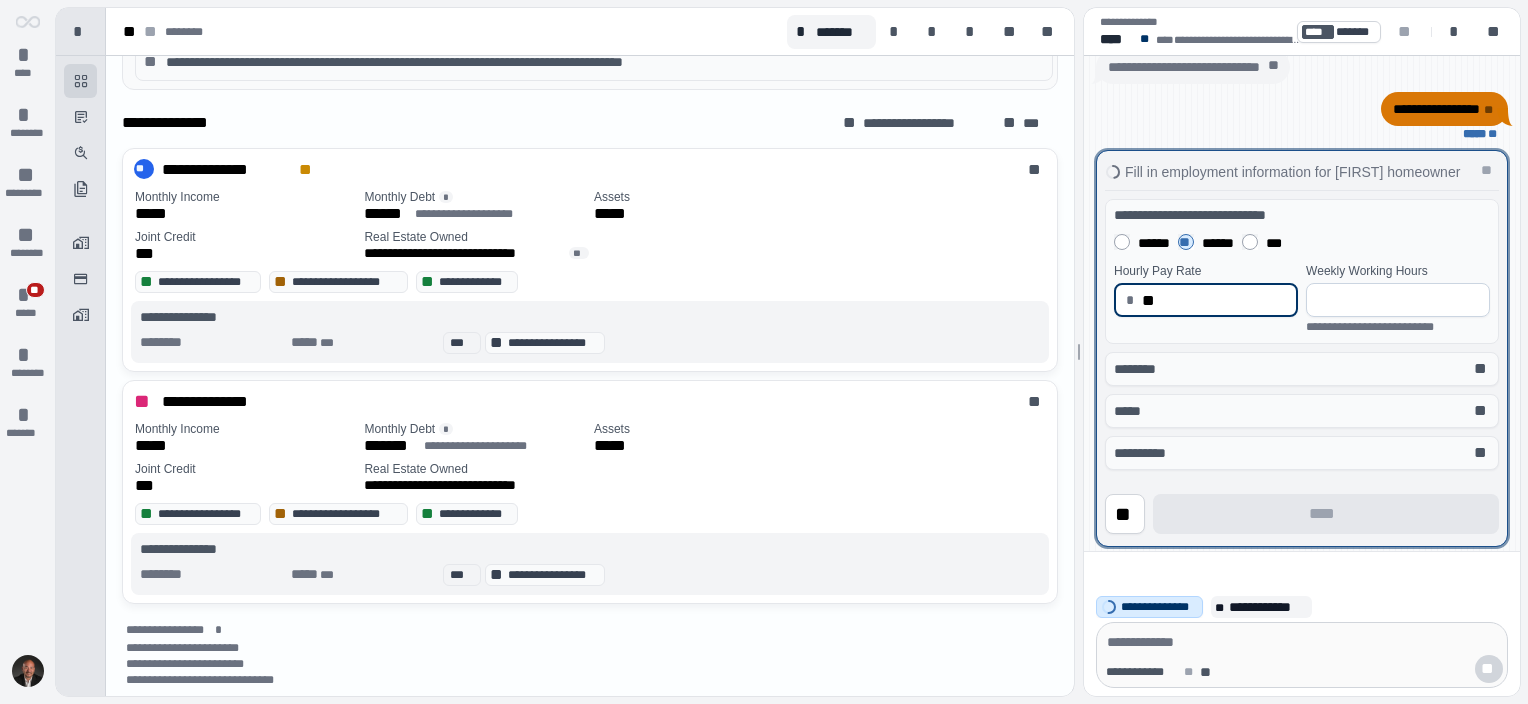 type on "*****" 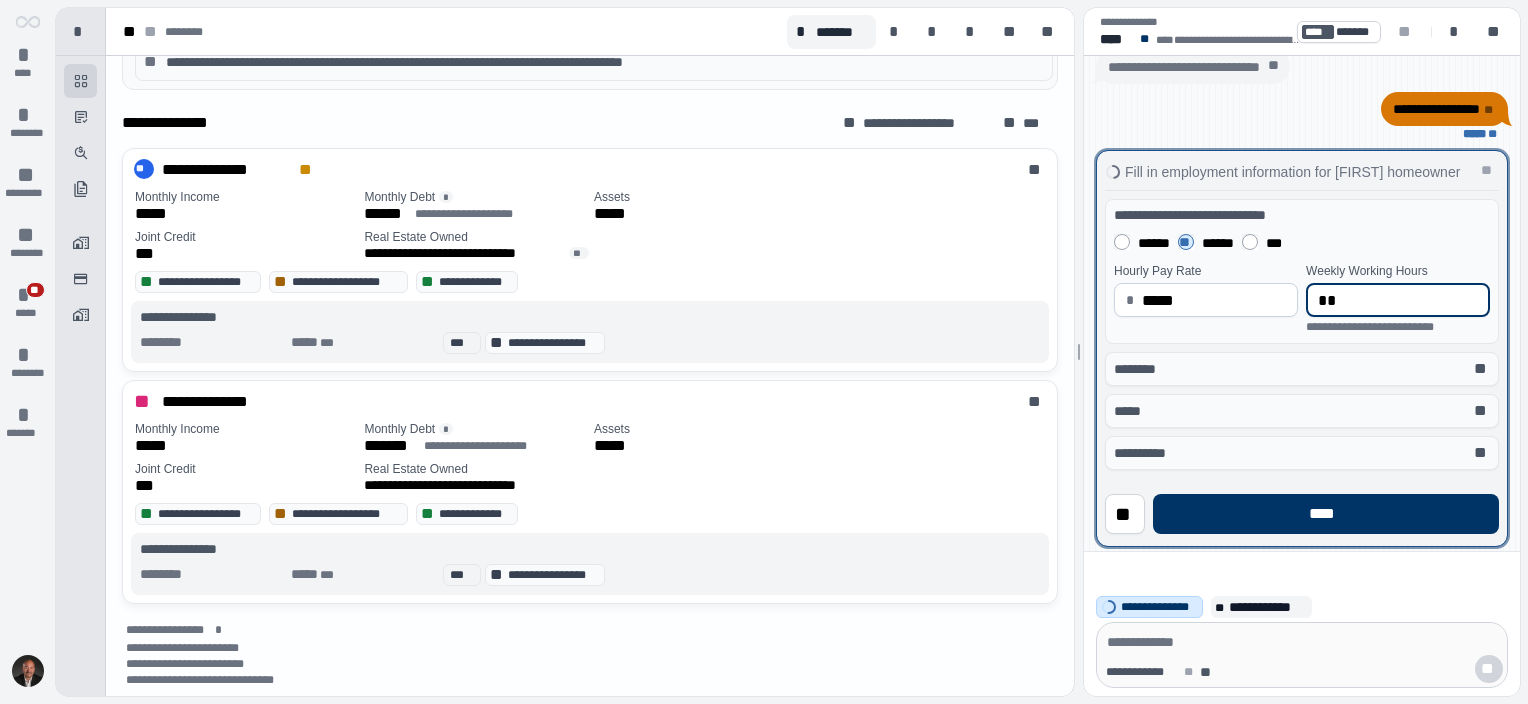 type on "**" 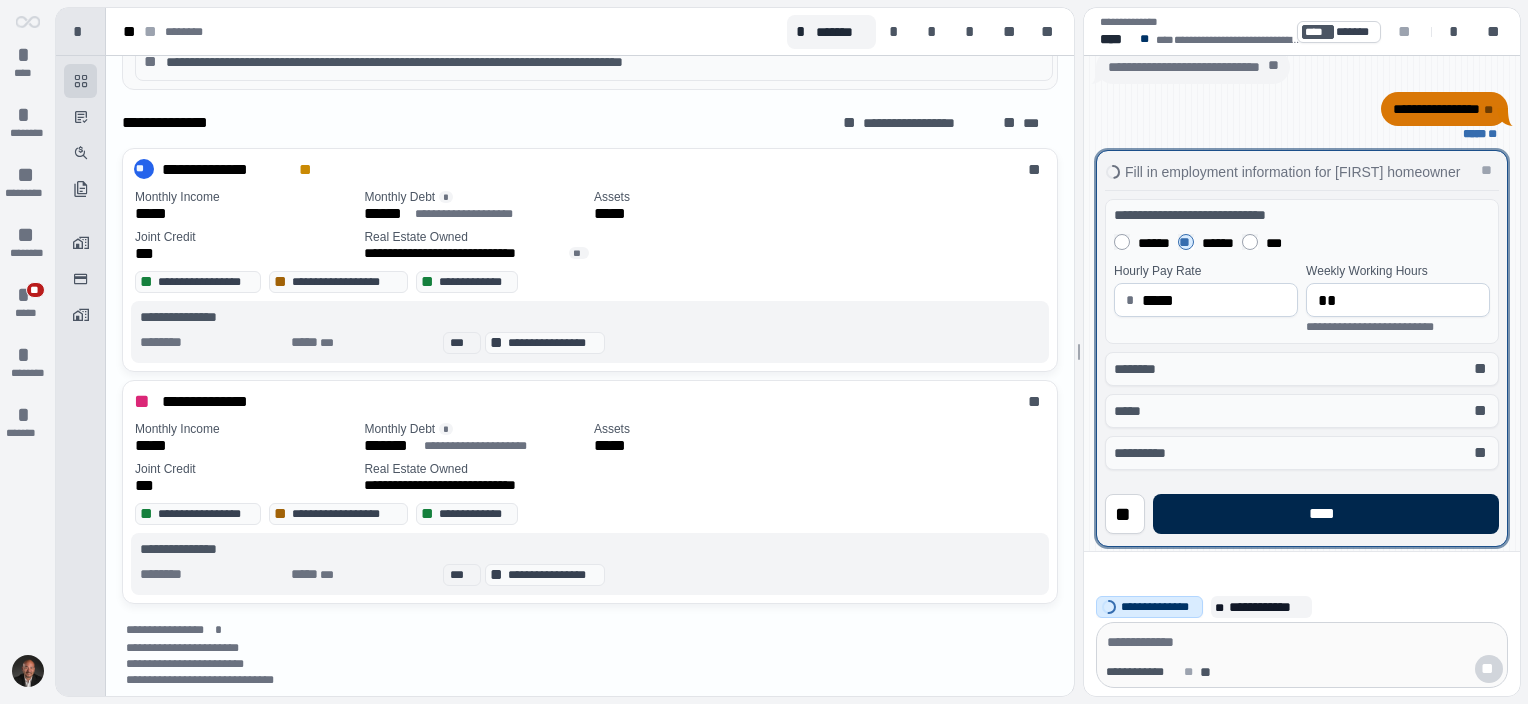 click on "****" at bounding box center [1326, 514] 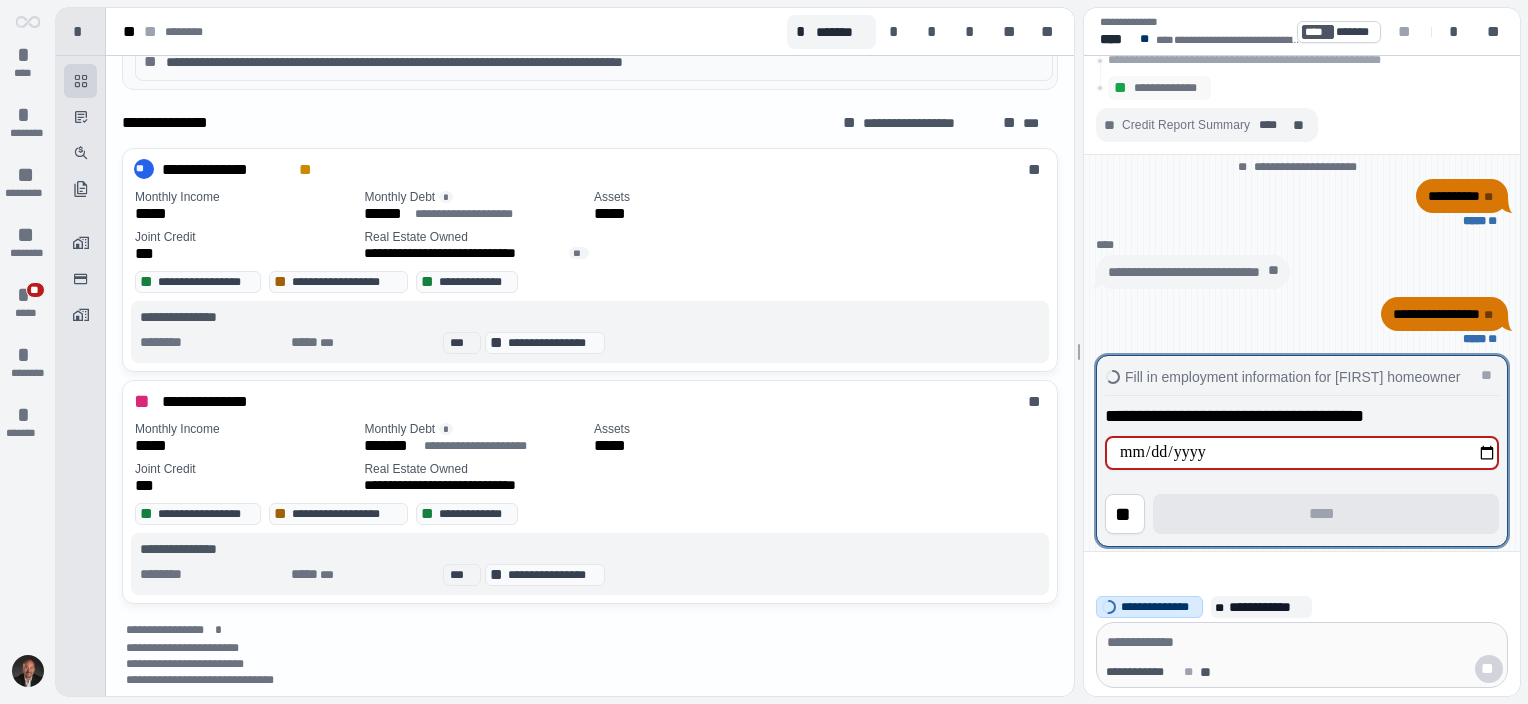 type on "**********" 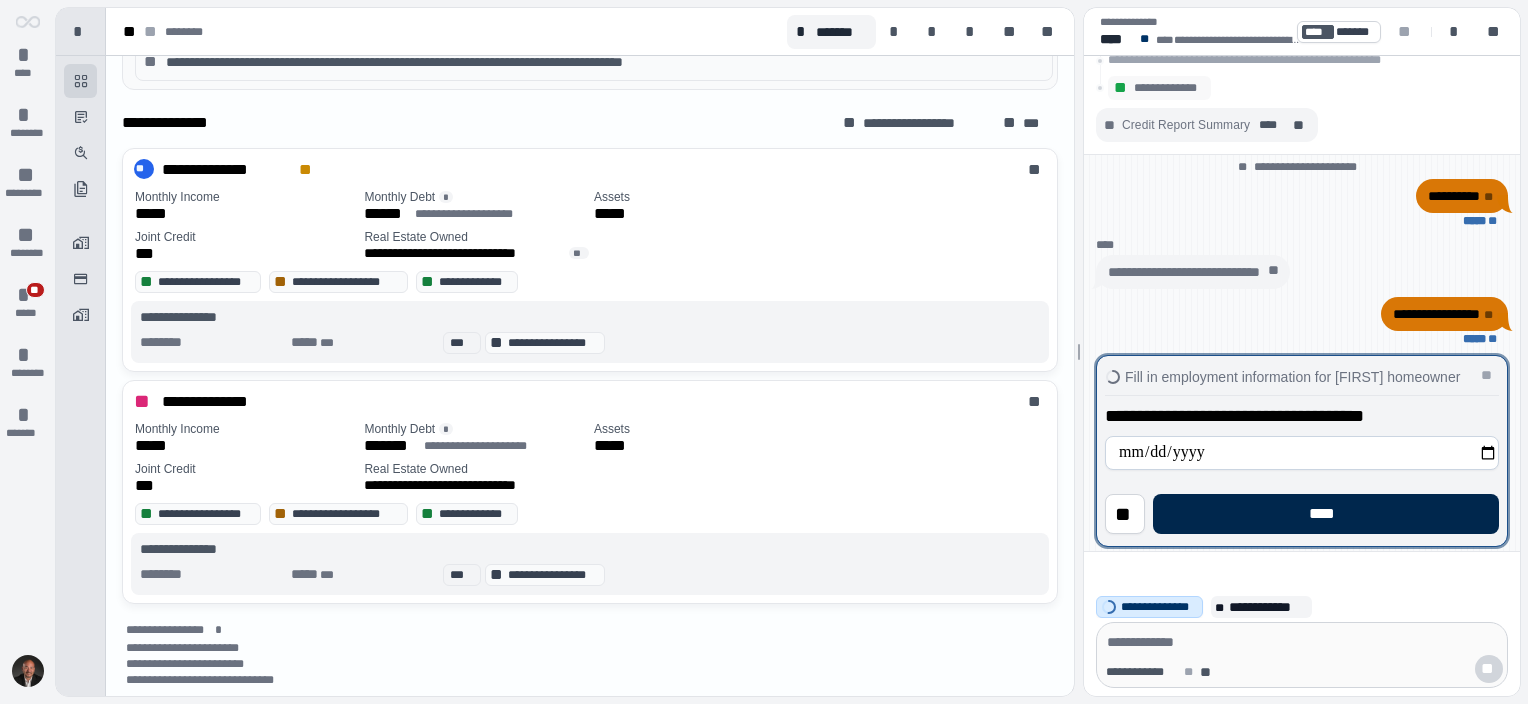 click on "****" at bounding box center [1326, 514] 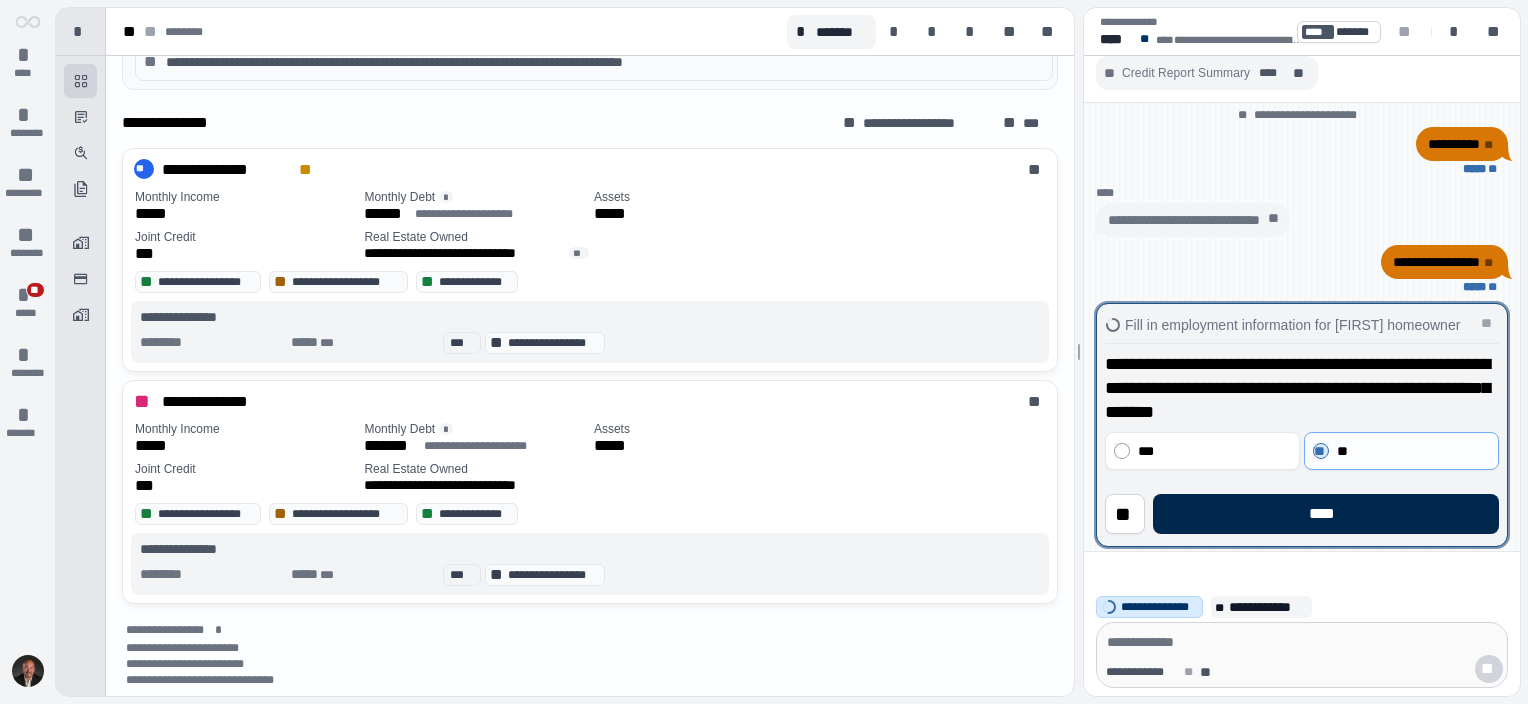 click on "****" at bounding box center [1326, 514] 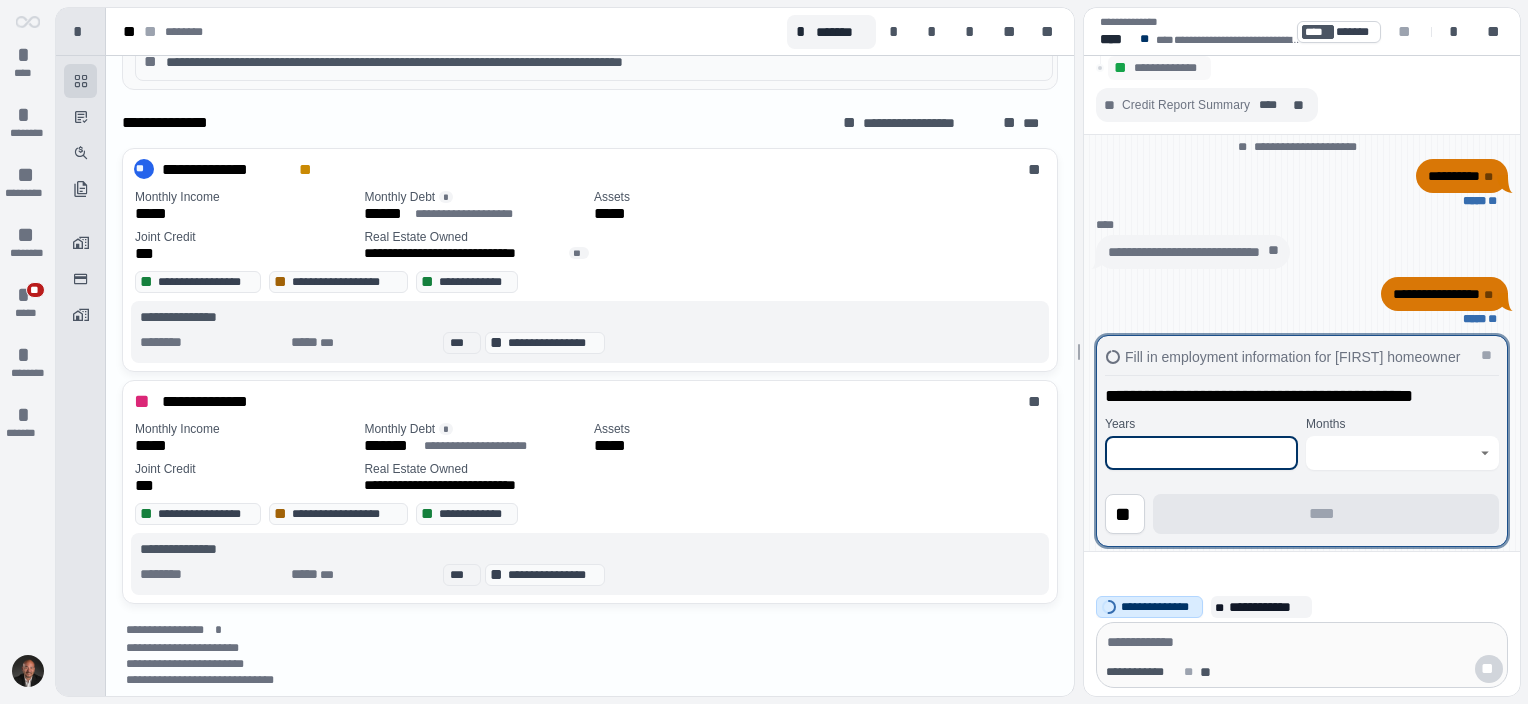 click at bounding box center (1201, 453) 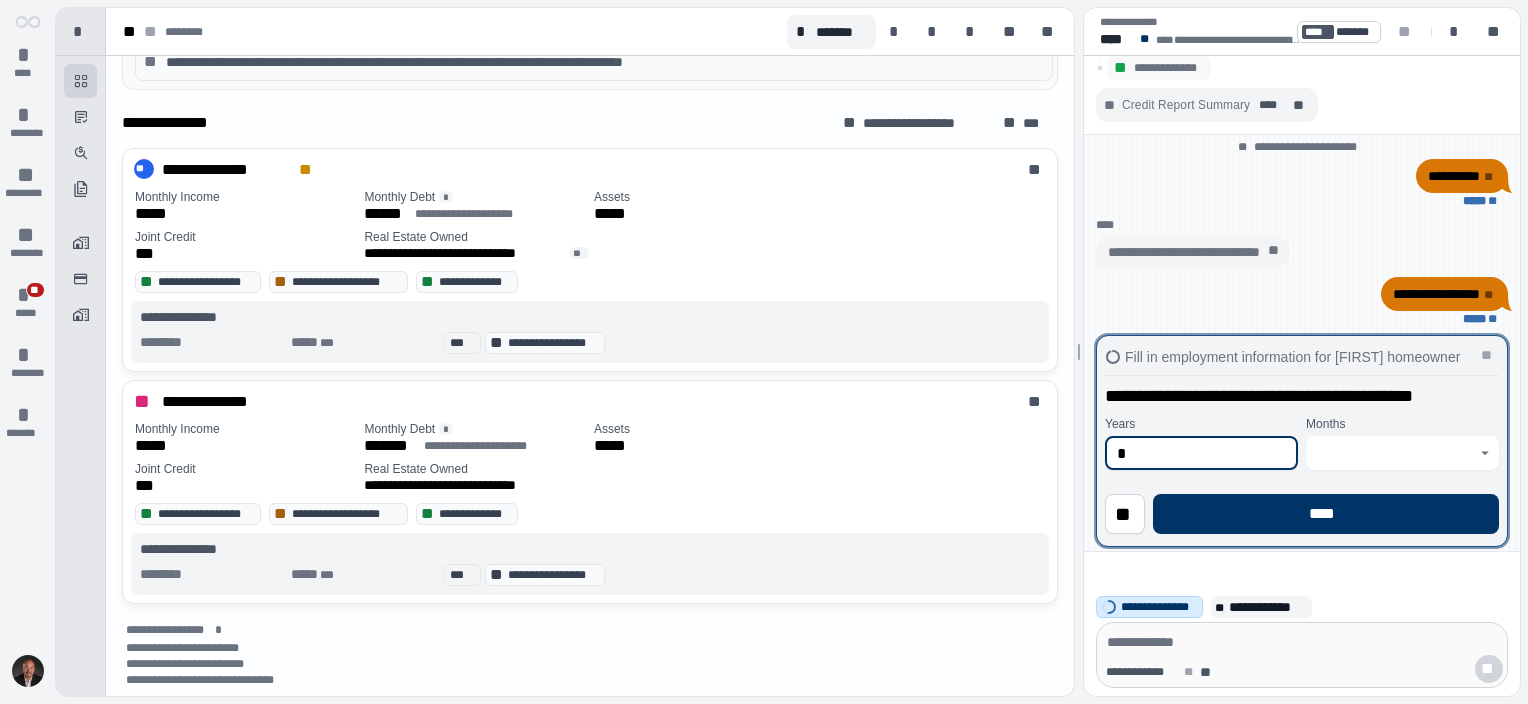 type on "*" 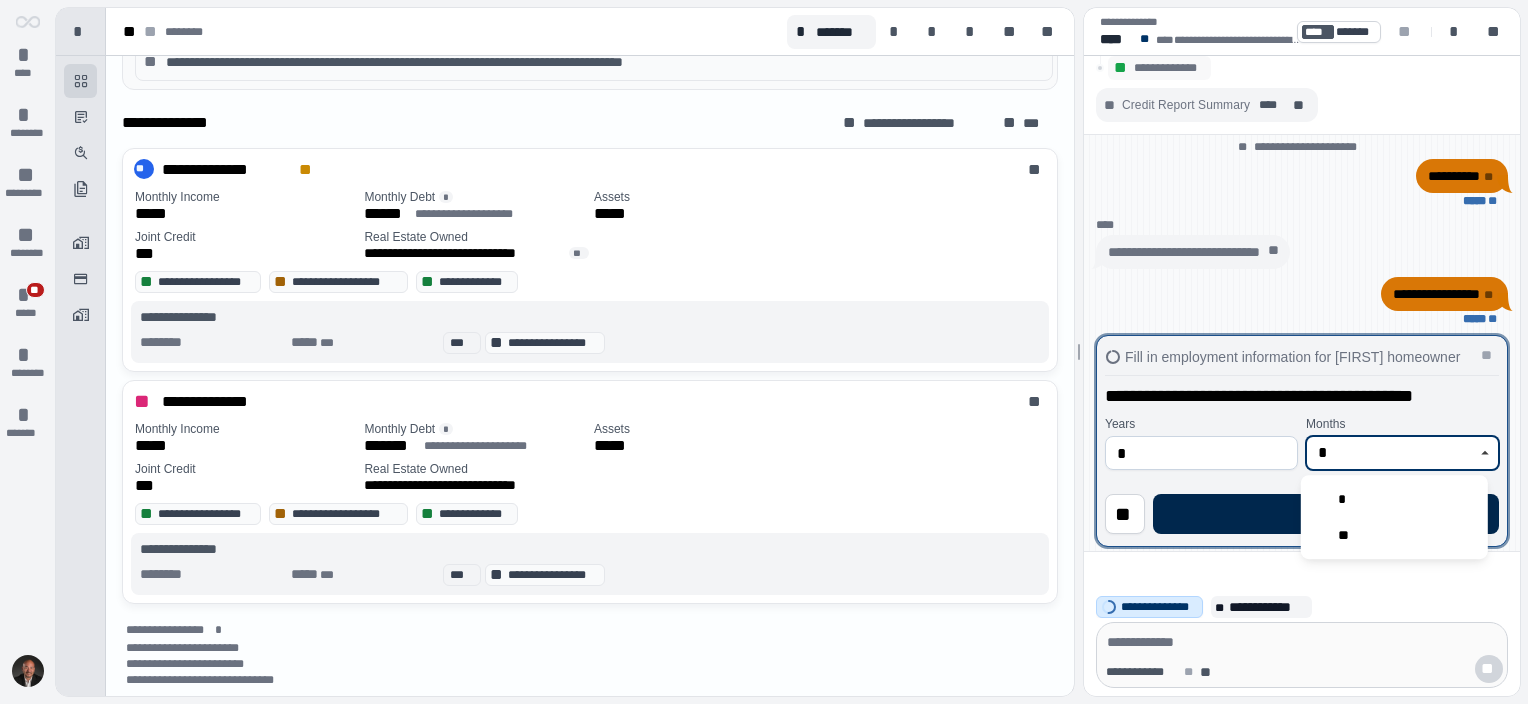 type on "*" 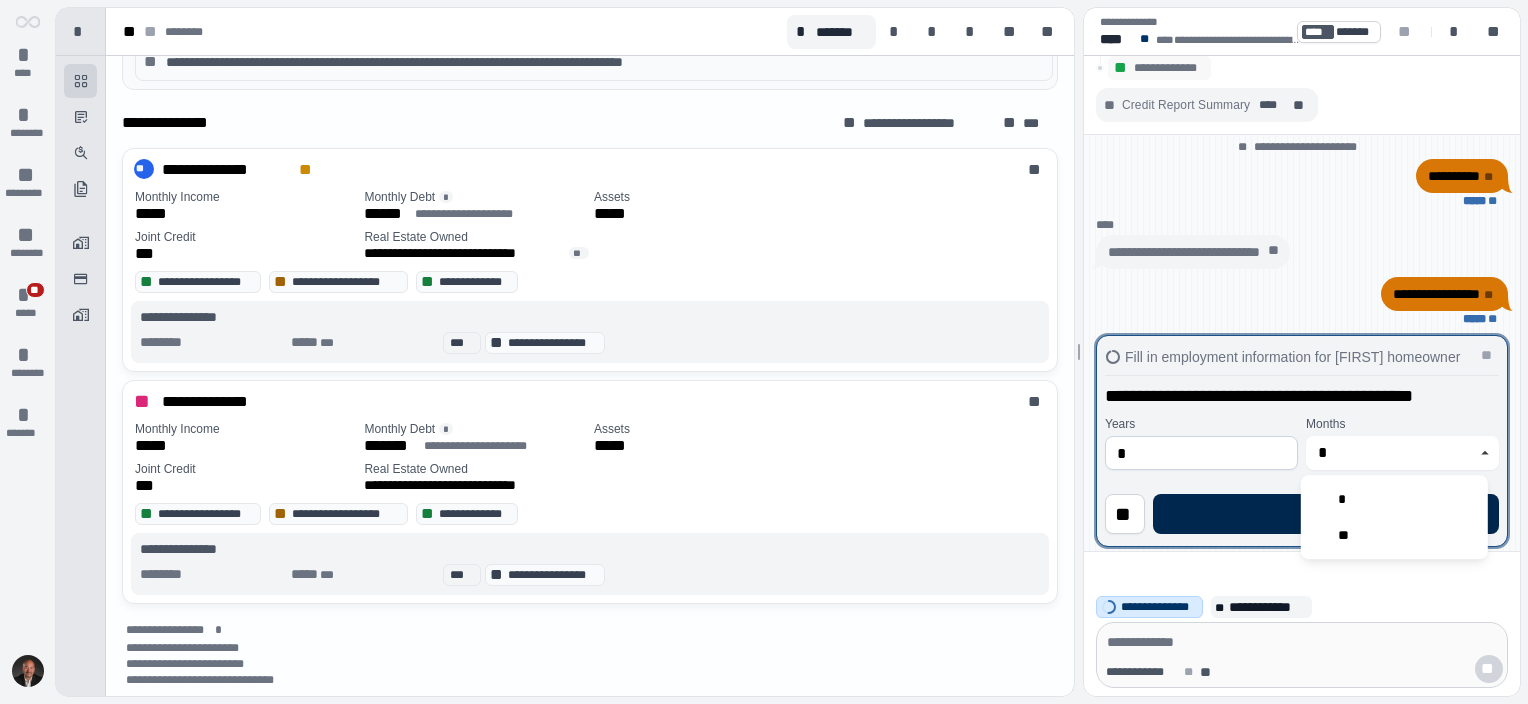 click on "****" at bounding box center [1326, 514] 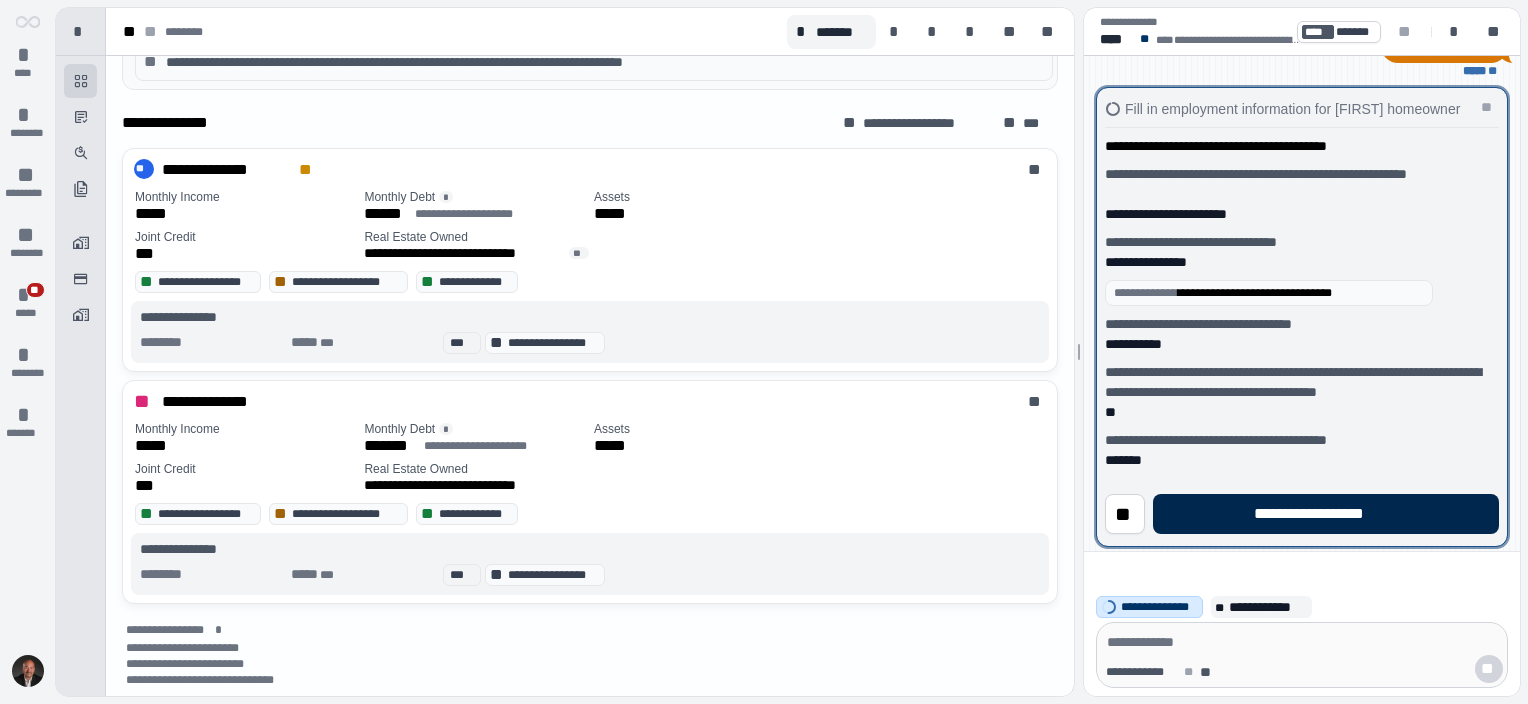 click on "**********" at bounding box center [1326, 514] 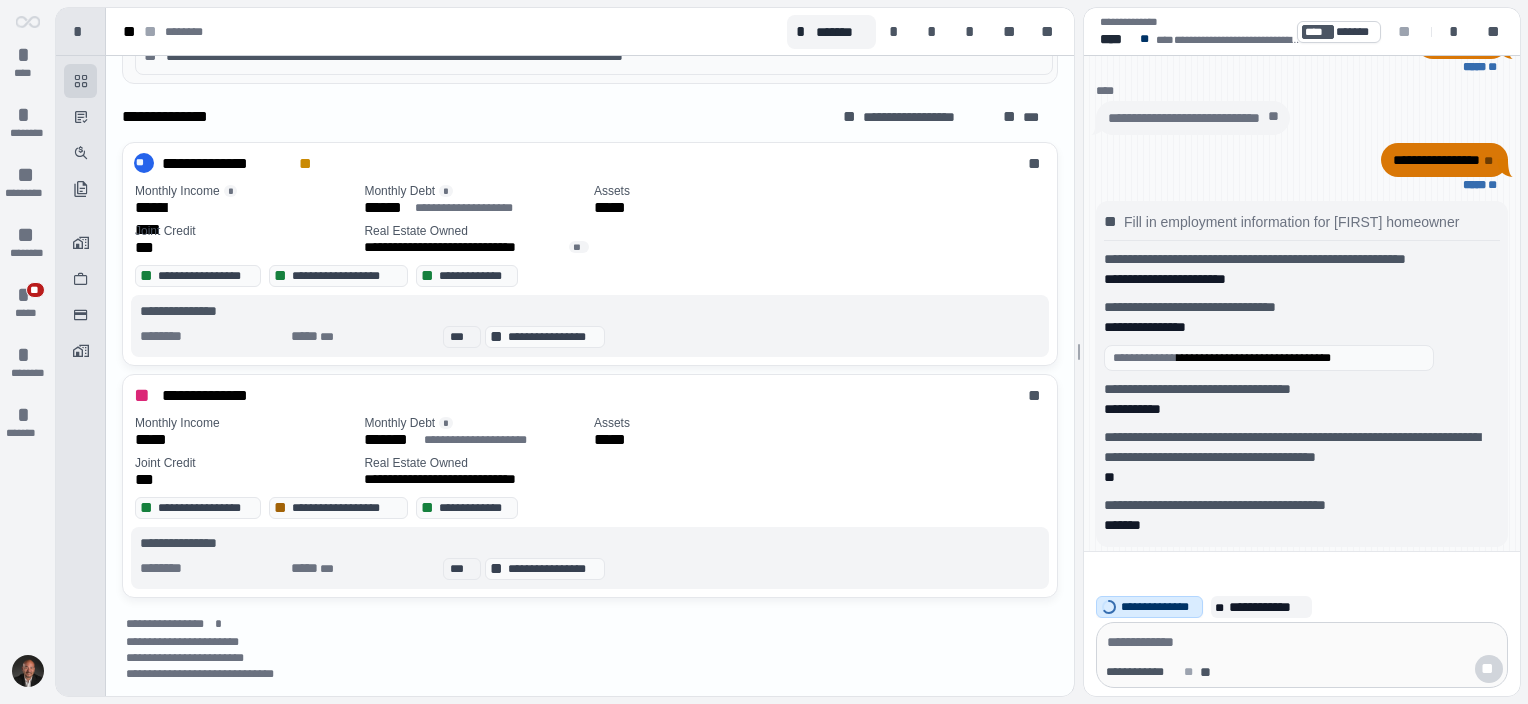 scroll, scrollTop: 1026, scrollLeft: 0, axis: vertical 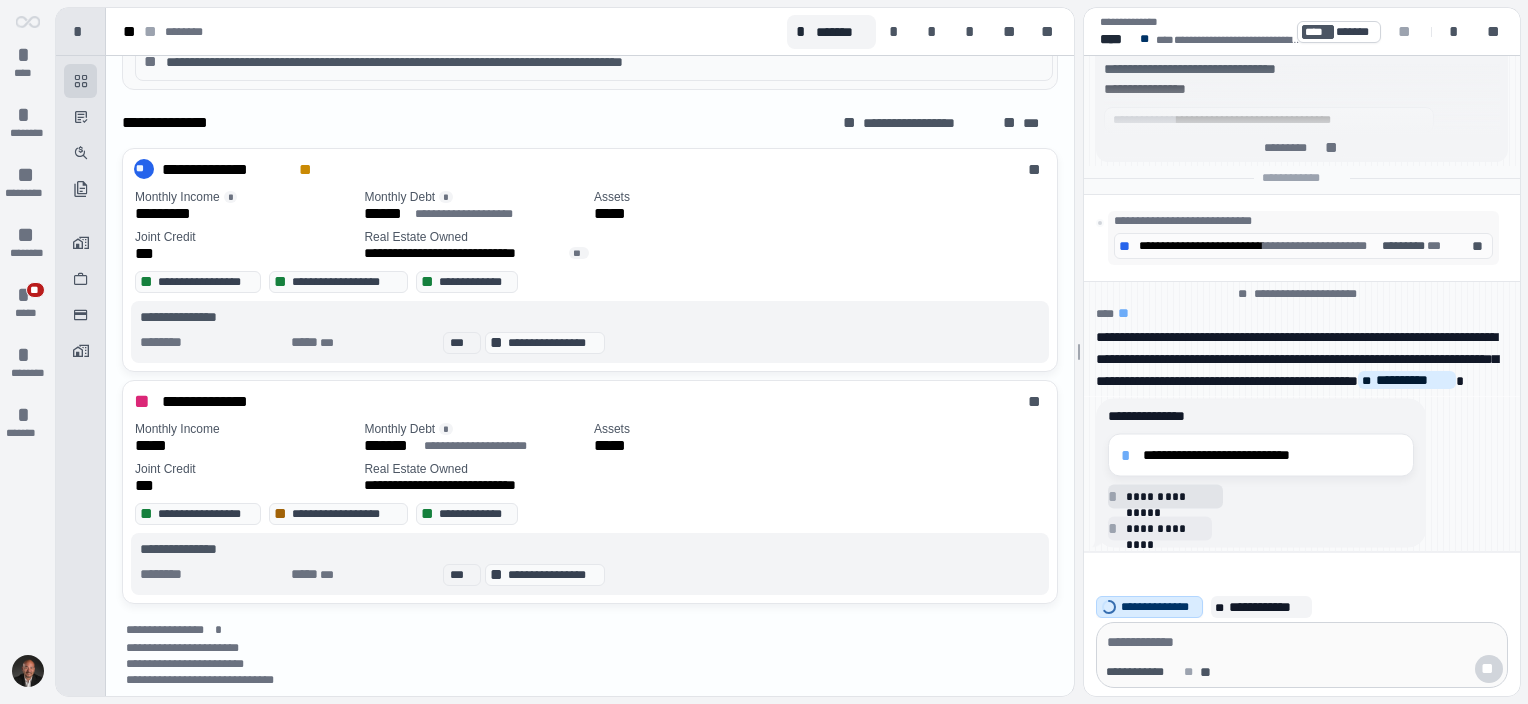 click on "**********" at bounding box center (1171, 496) 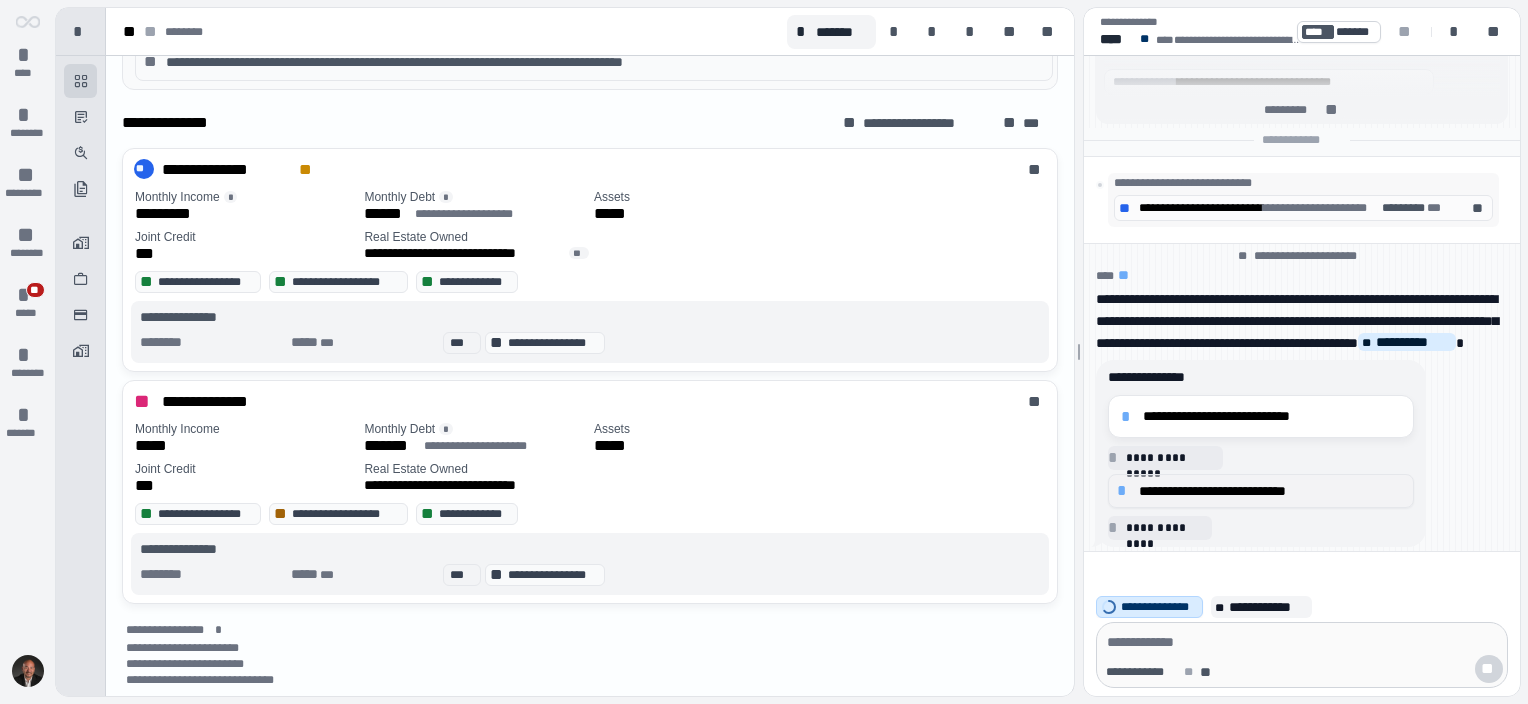 click on "**********" at bounding box center (1272, 491) 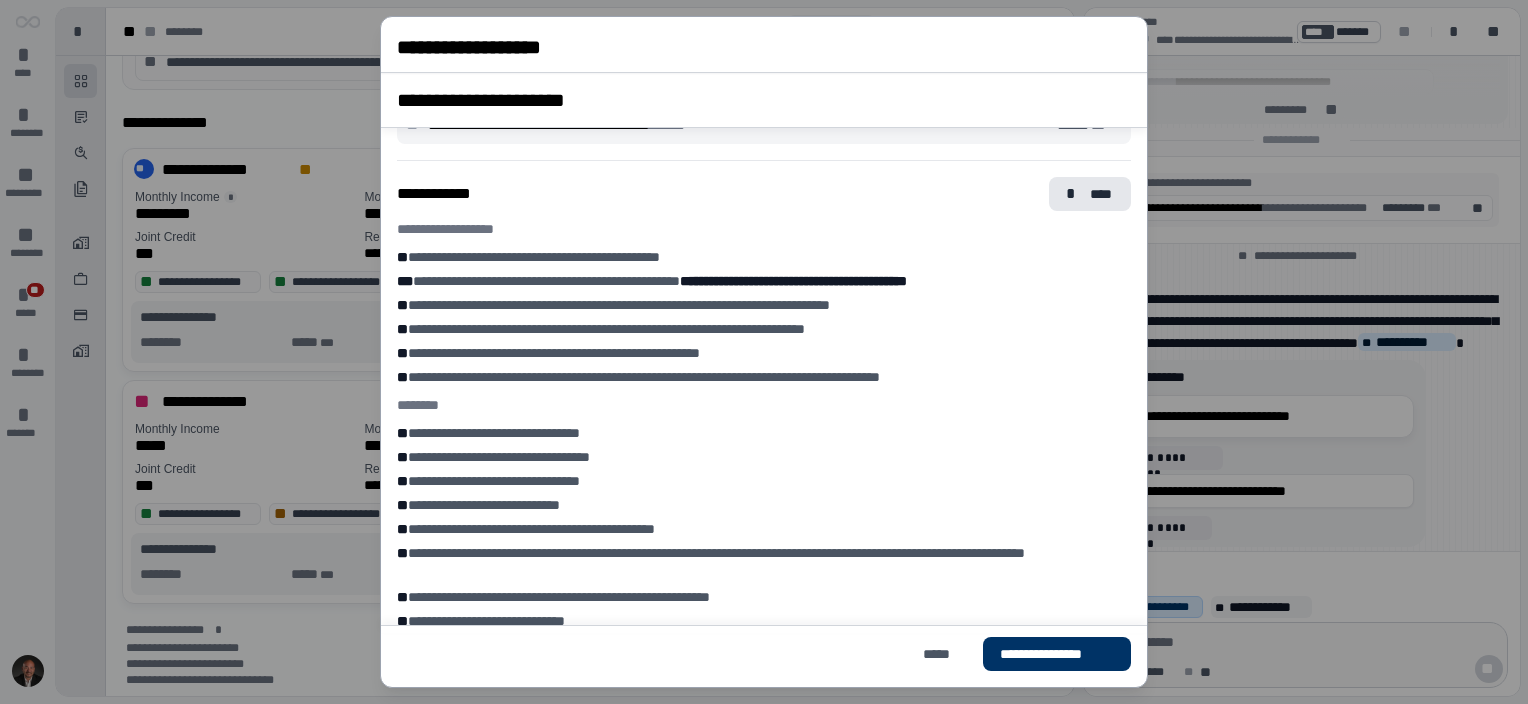 scroll, scrollTop: 0, scrollLeft: 0, axis: both 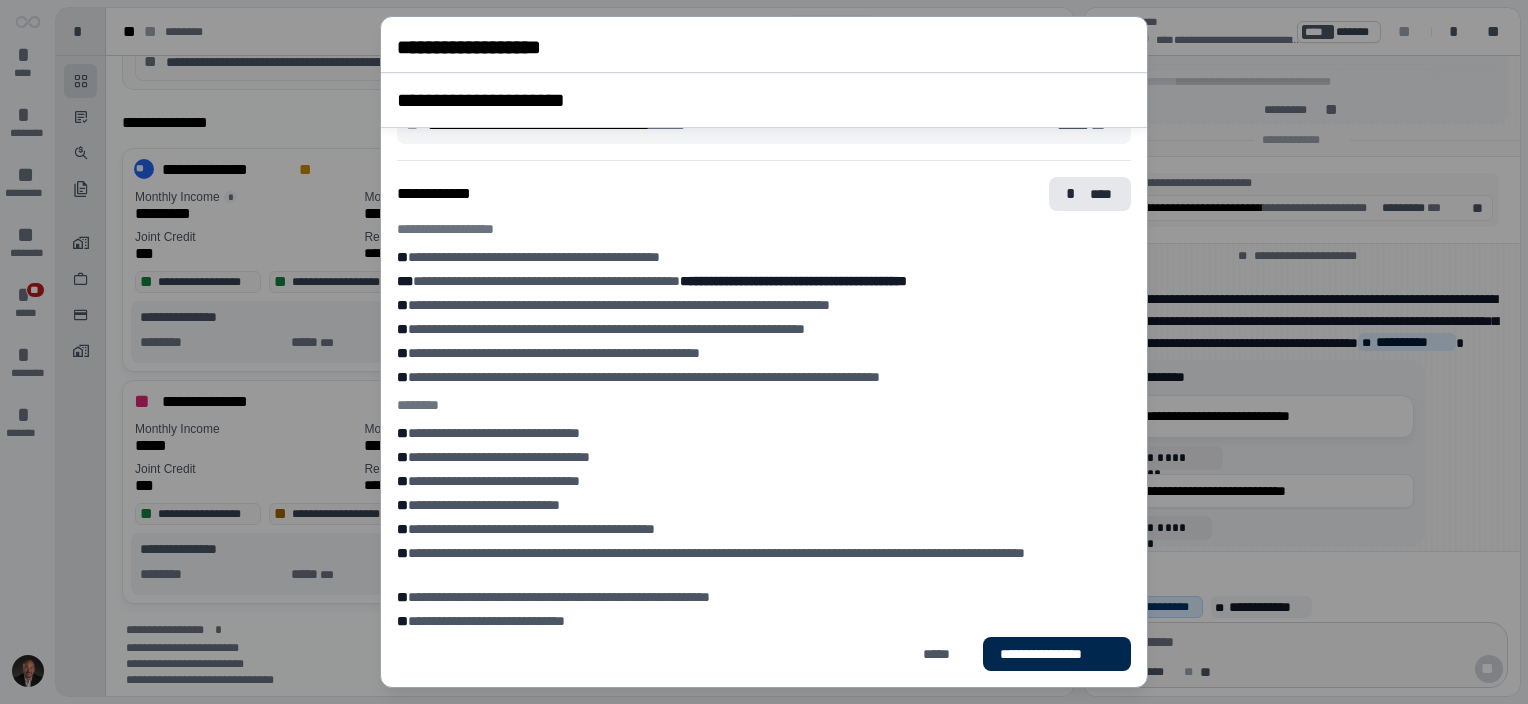 click on "**********" at bounding box center [1057, 654] 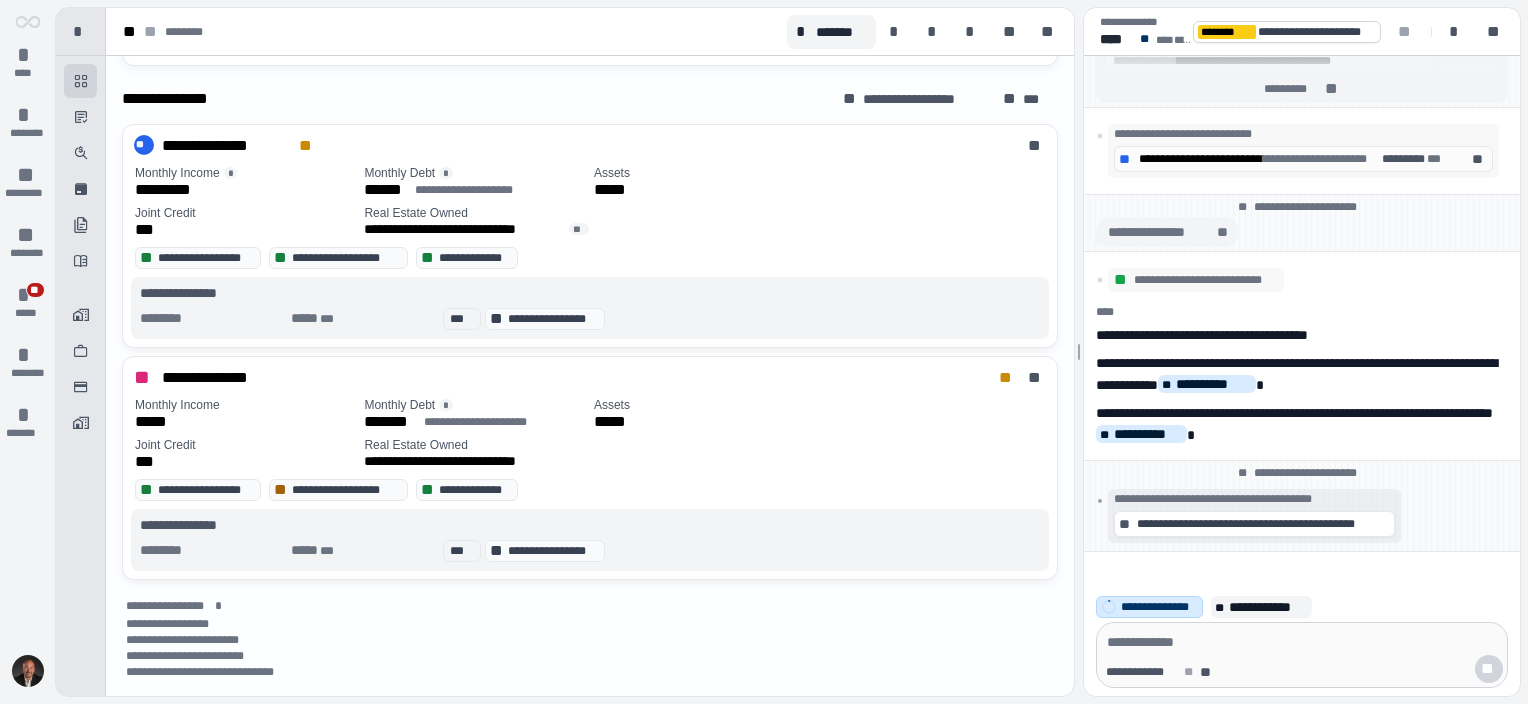 scroll, scrollTop: 1019, scrollLeft: 0, axis: vertical 